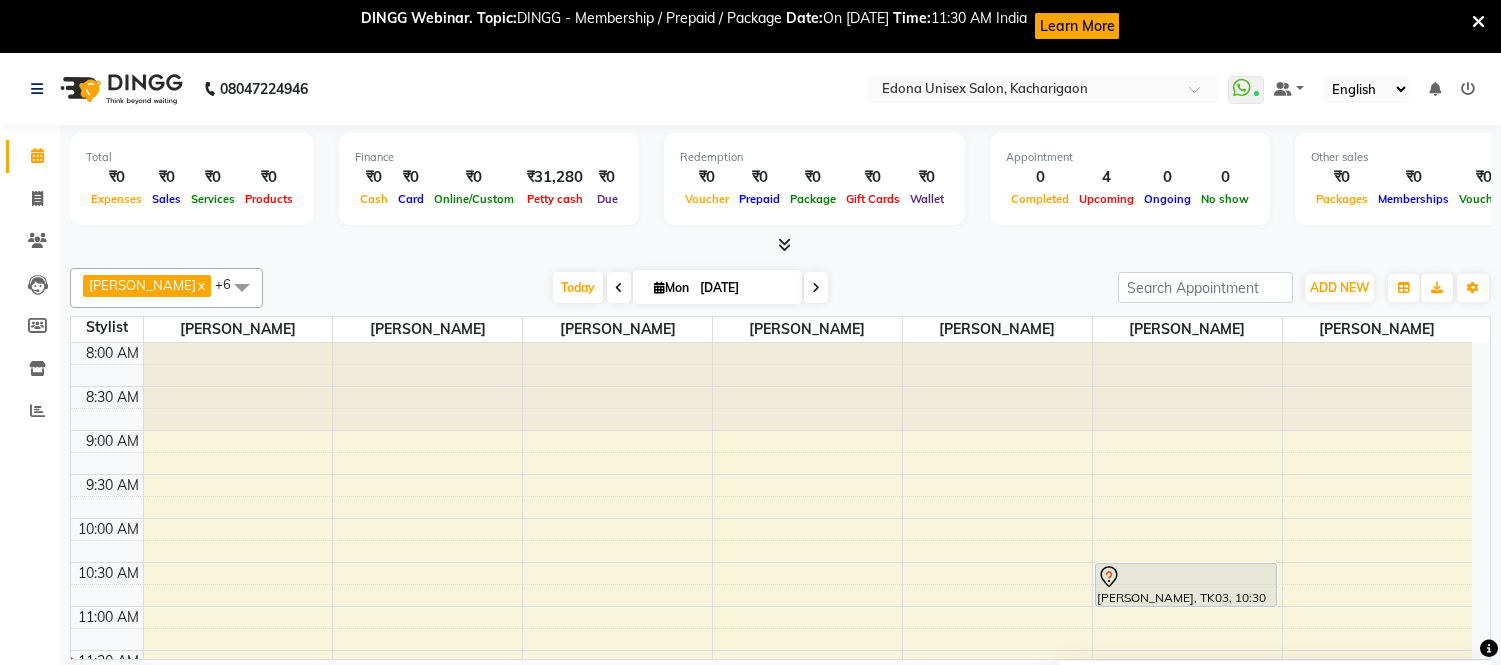 scroll, scrollTop: 0, scrollLeft: 0, axis: both 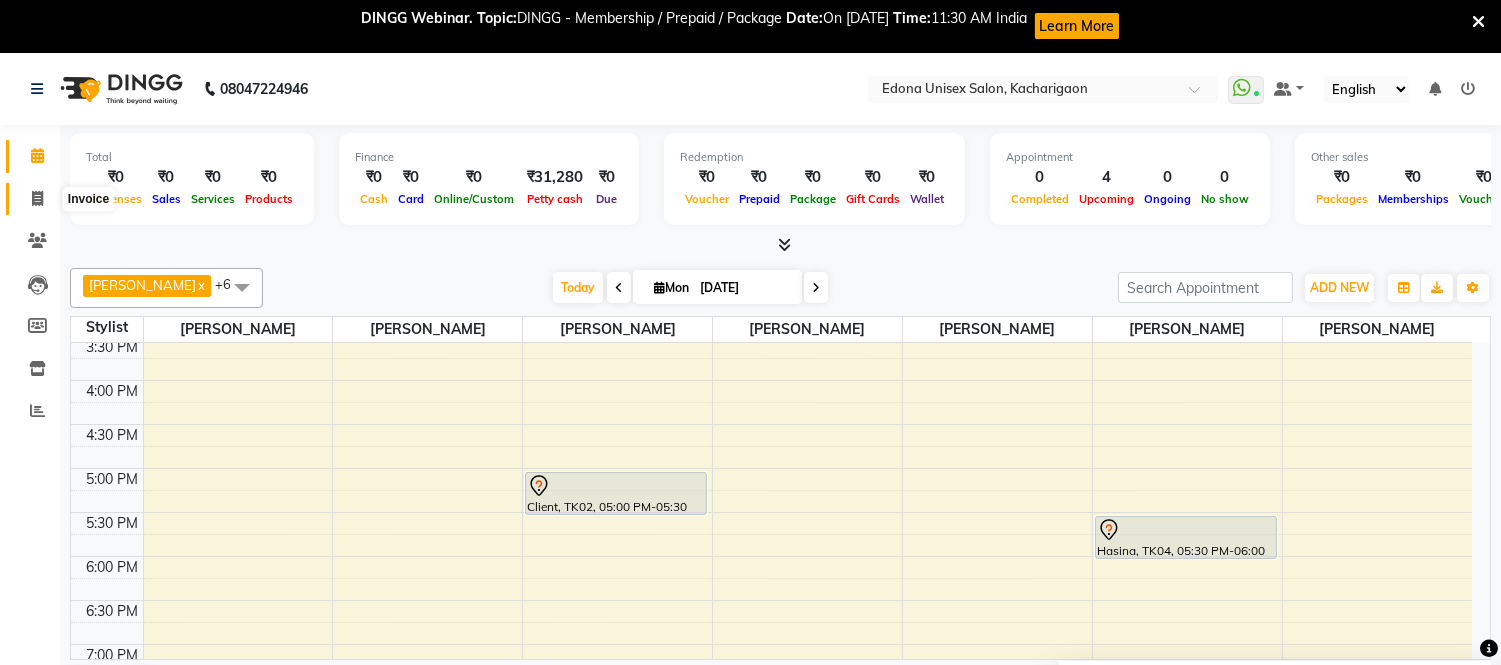 click 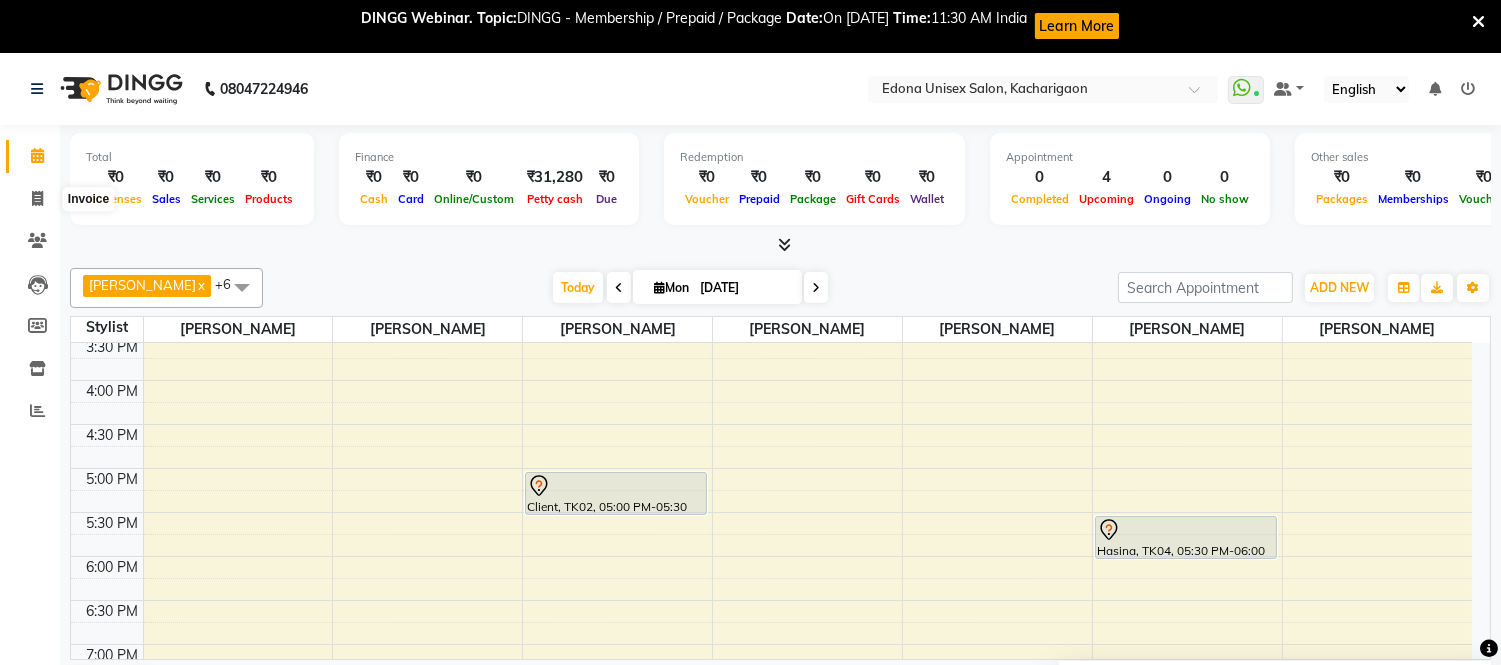 select on "service" 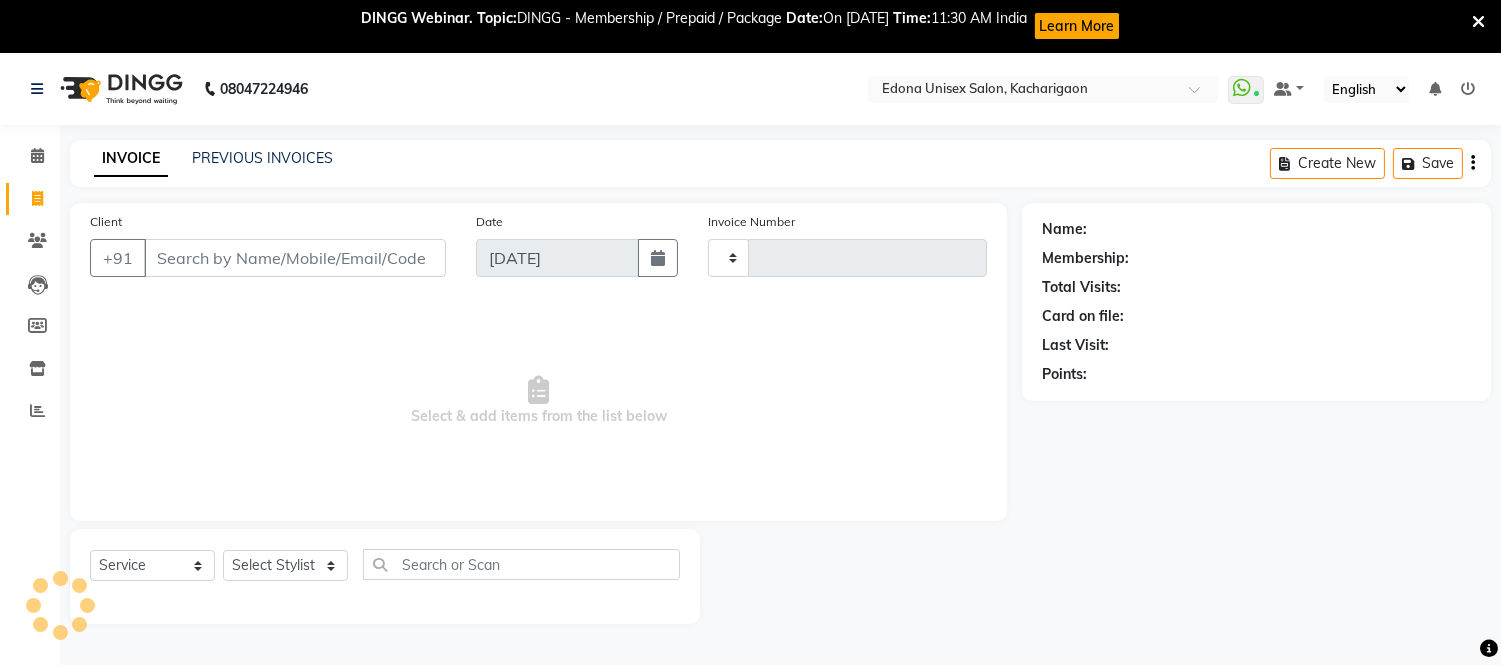 type on "1564" 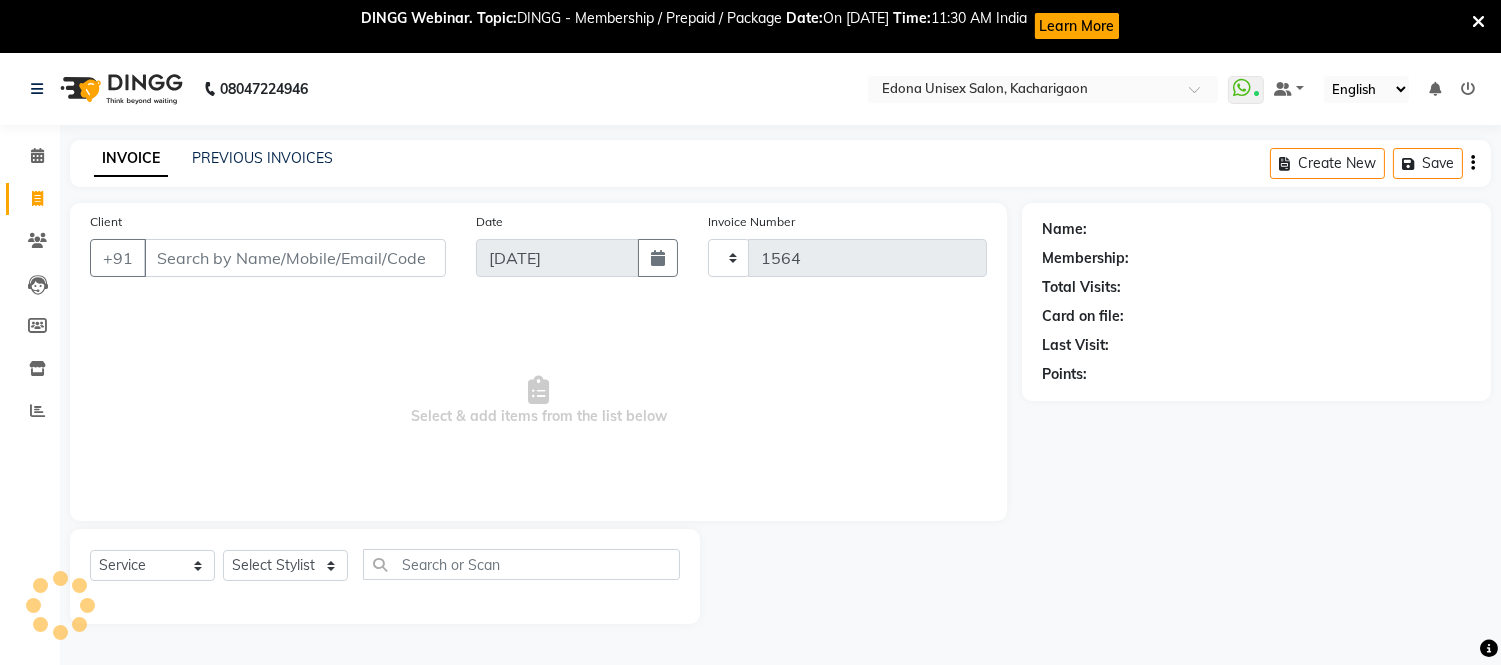 select on "5389" 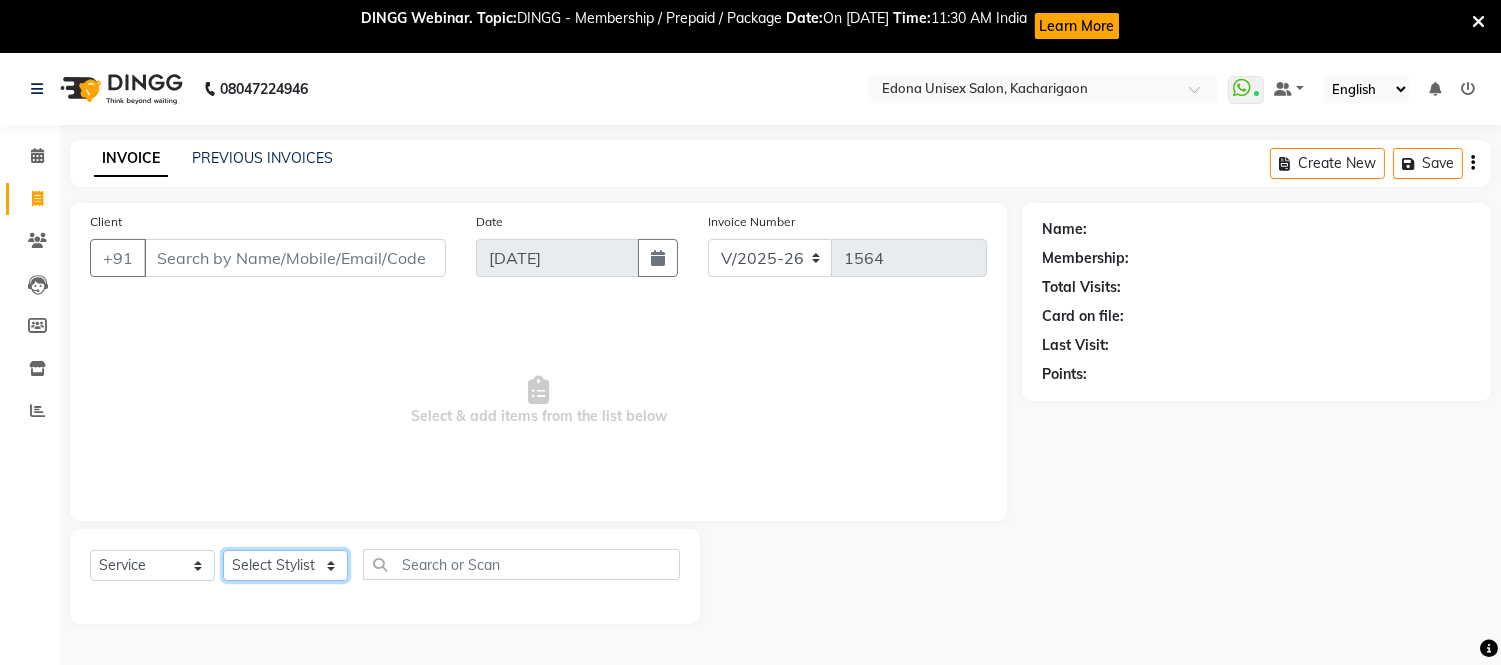 click on "Select Stylist" 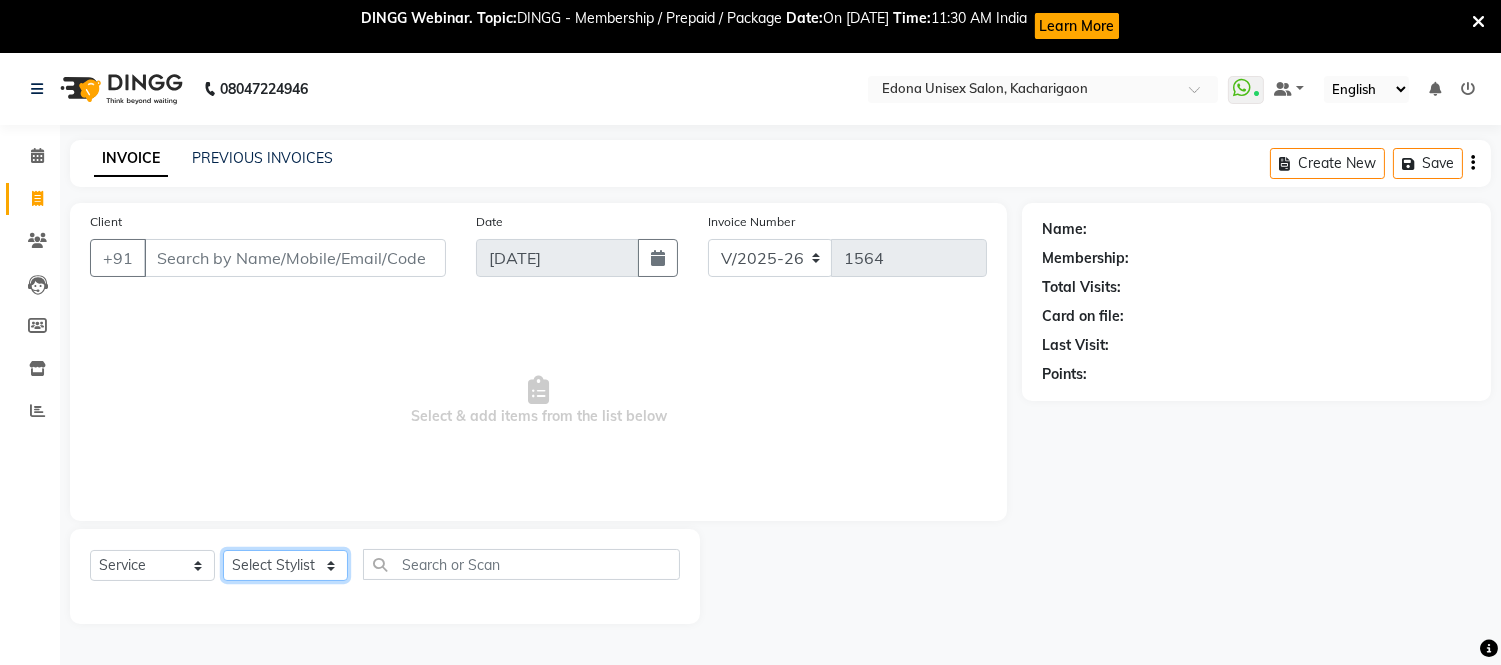 select on "35945" 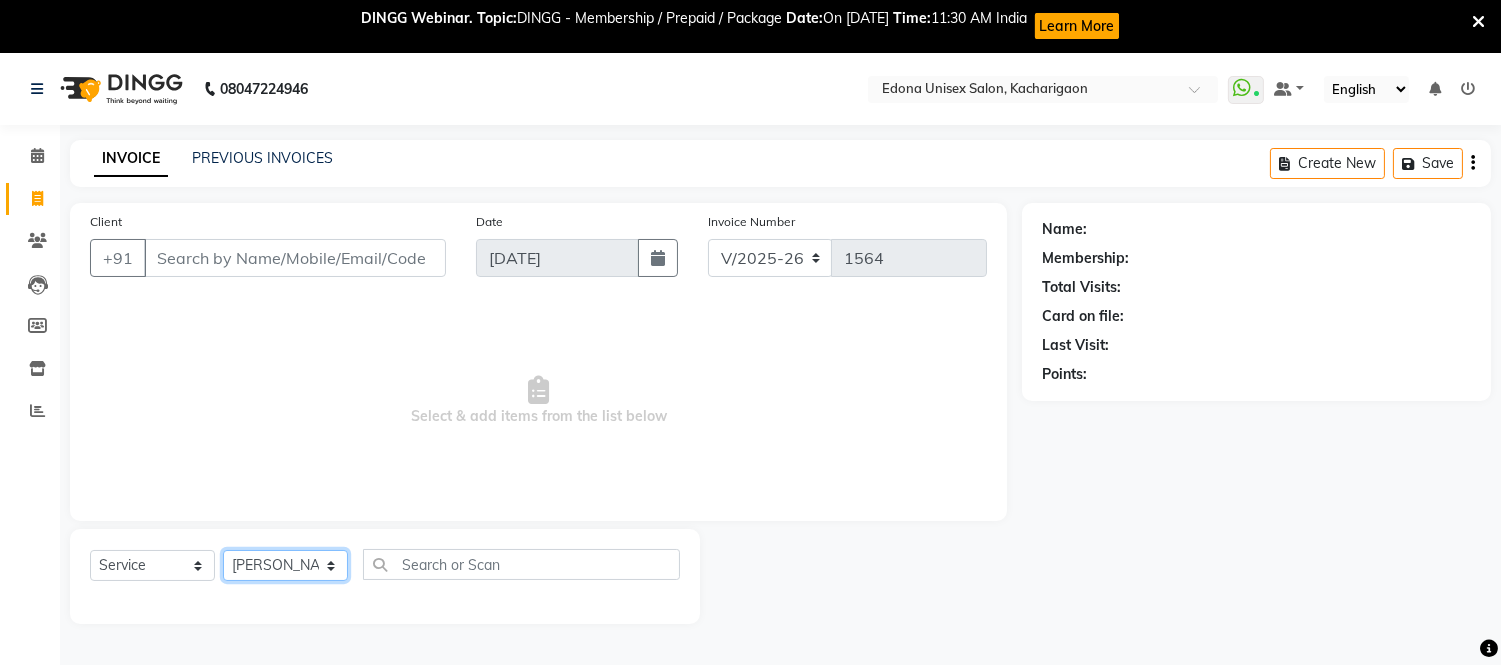 click on "Select Stylist Admin Anju Sonar Bir Basumtary Bishal Bharma Hemen Daimari Hombr Jogi Jenny Kayina Kriti Lokesh Verma Mithiser Bodo Monisha Goyari Neha Sonar Pahi Prabir Das Rashmi Basumtary Reshma Sultana Roselin Basumtary Sumitra Subba" 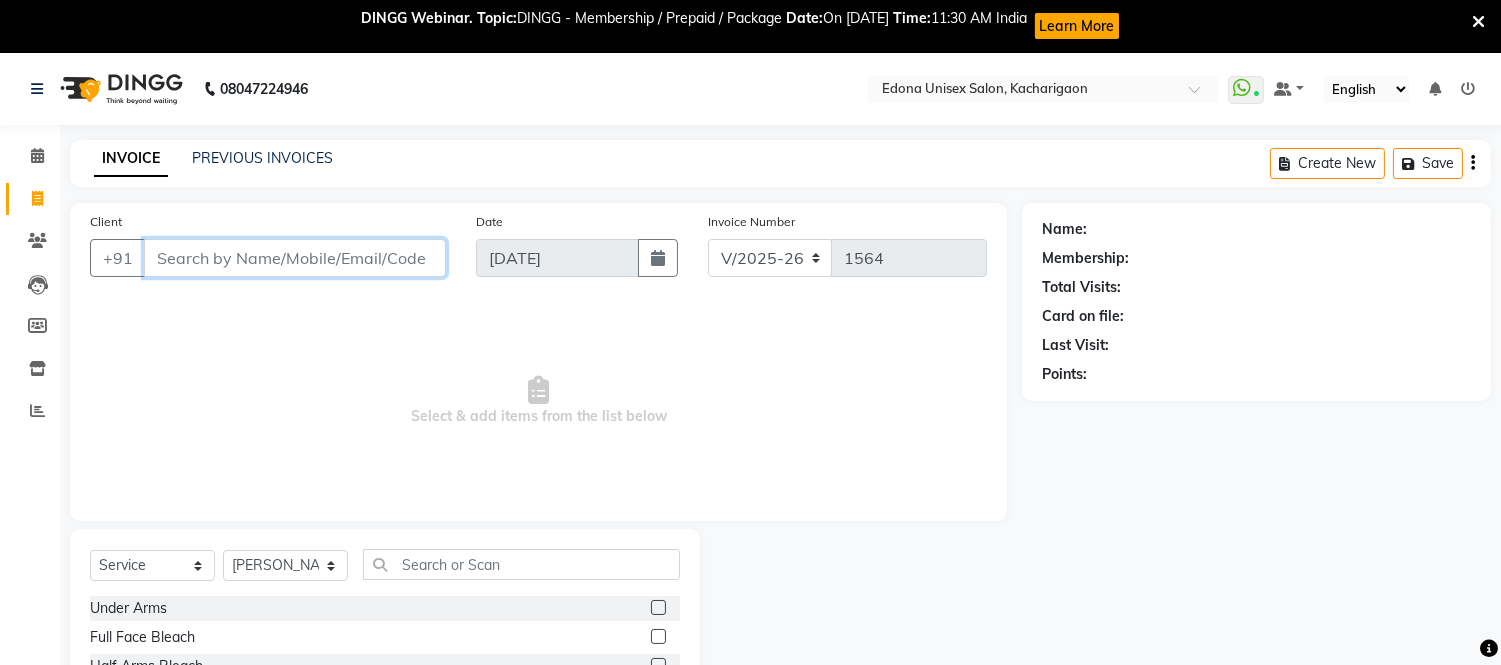 click on "Client" at bounding box center (295, 258) 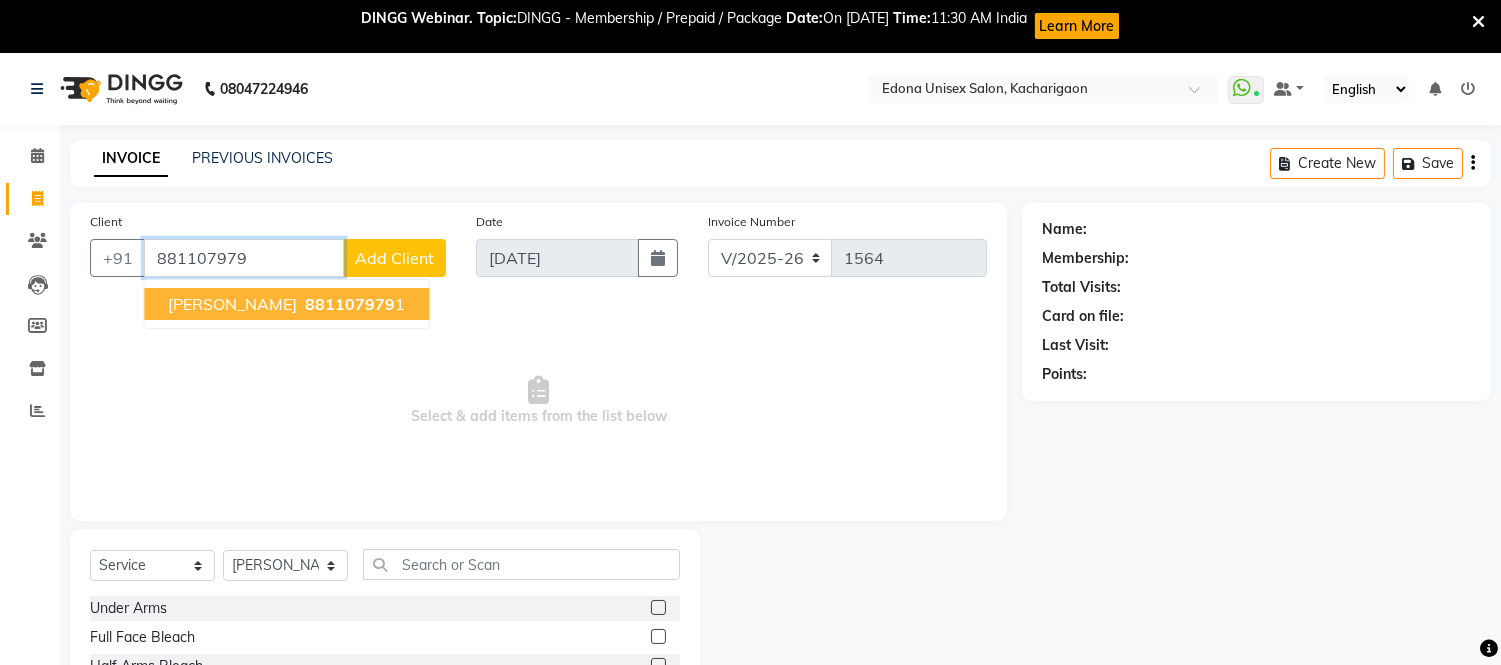 click on "shandilya" at bounding box center [232, 304] 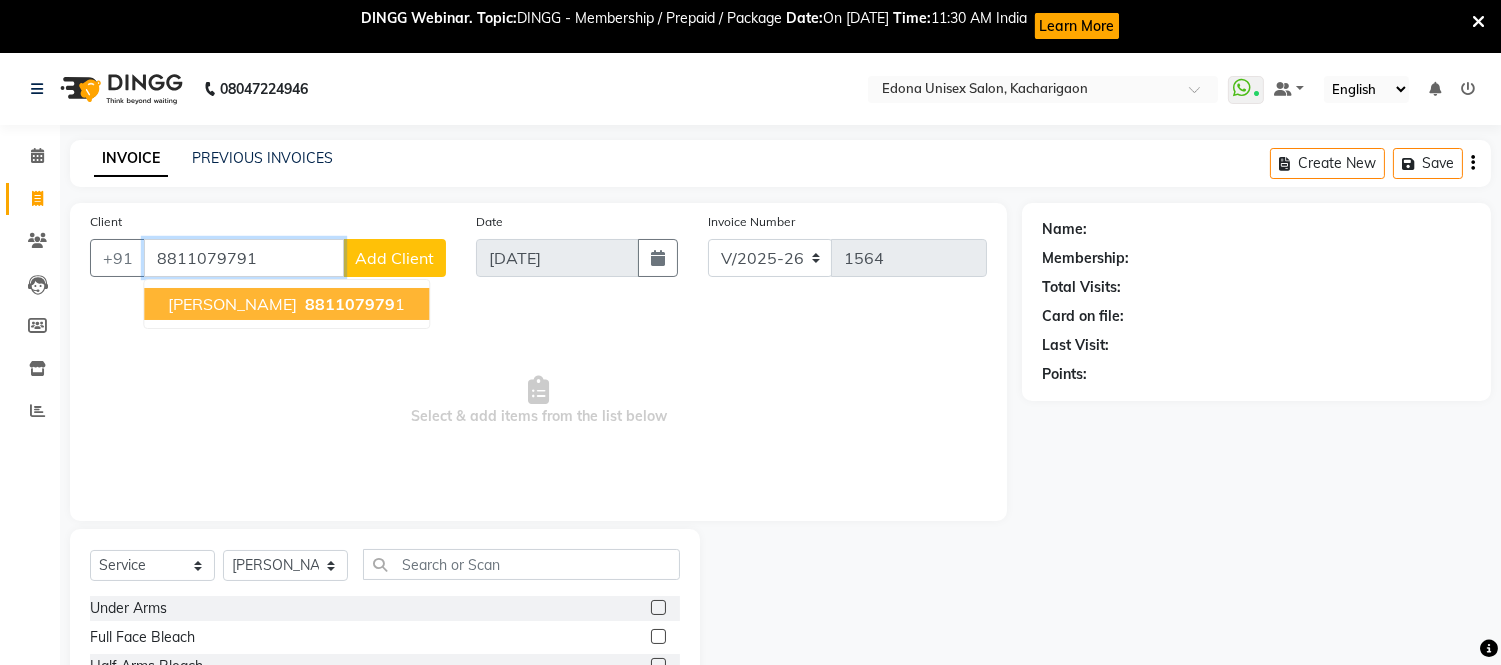 type on "8811079791" 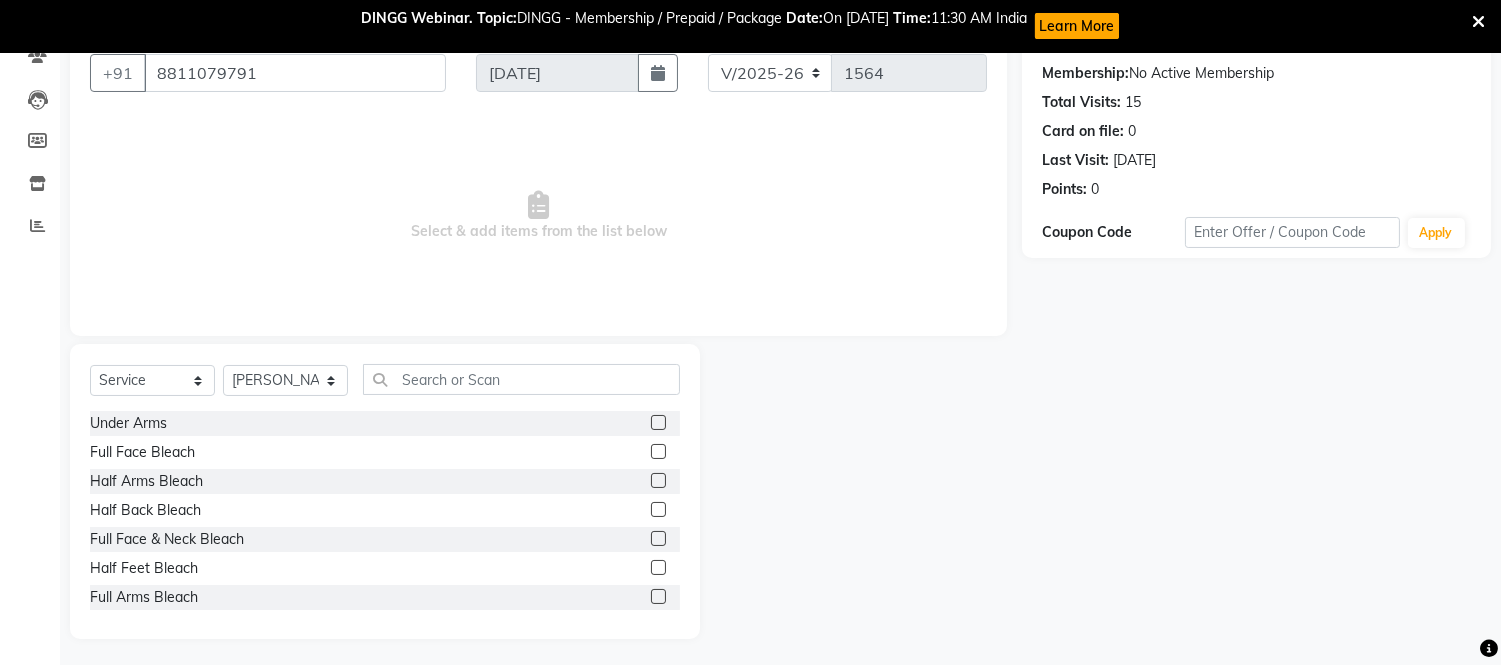scroll, scrollTop: 188, scrollLeft: 0, axis: vertical 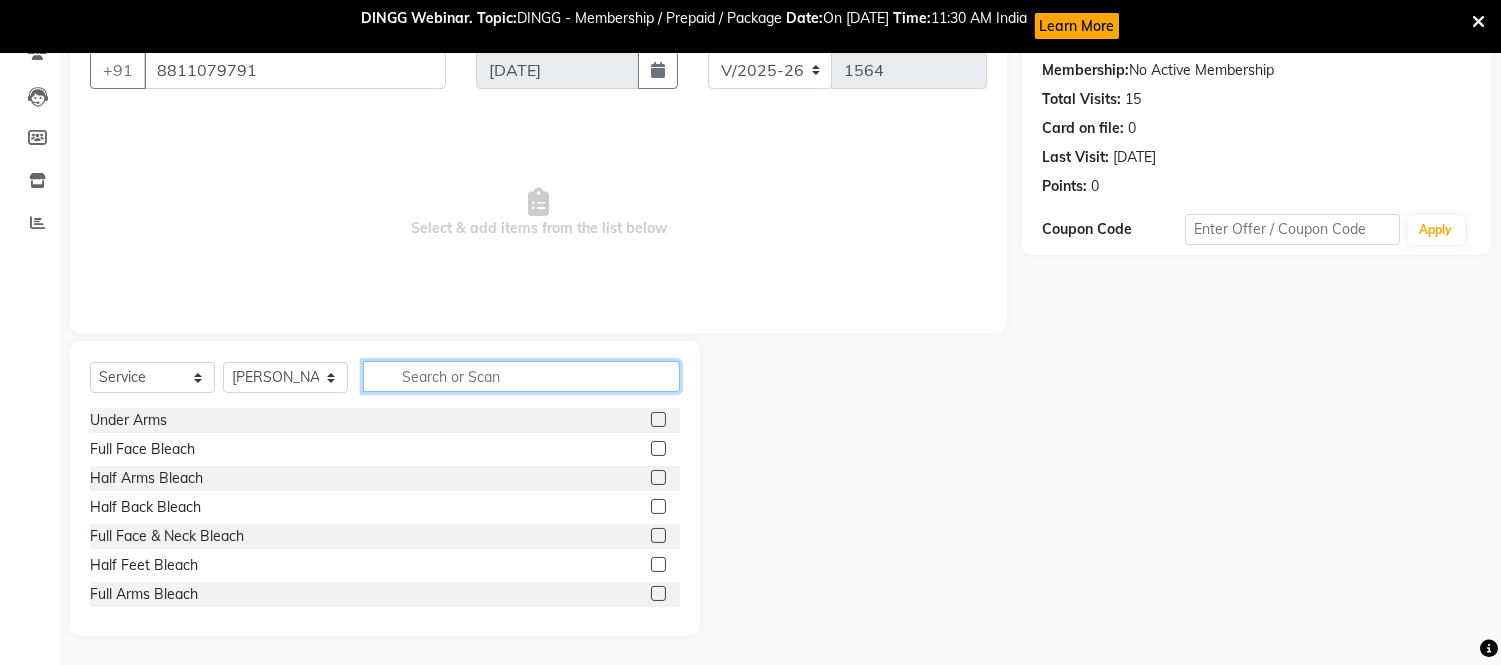 drag, startPoint x: 595, startPoint y: 371, endPoint x: 603, endPoint y: 360, distance: 13.601471 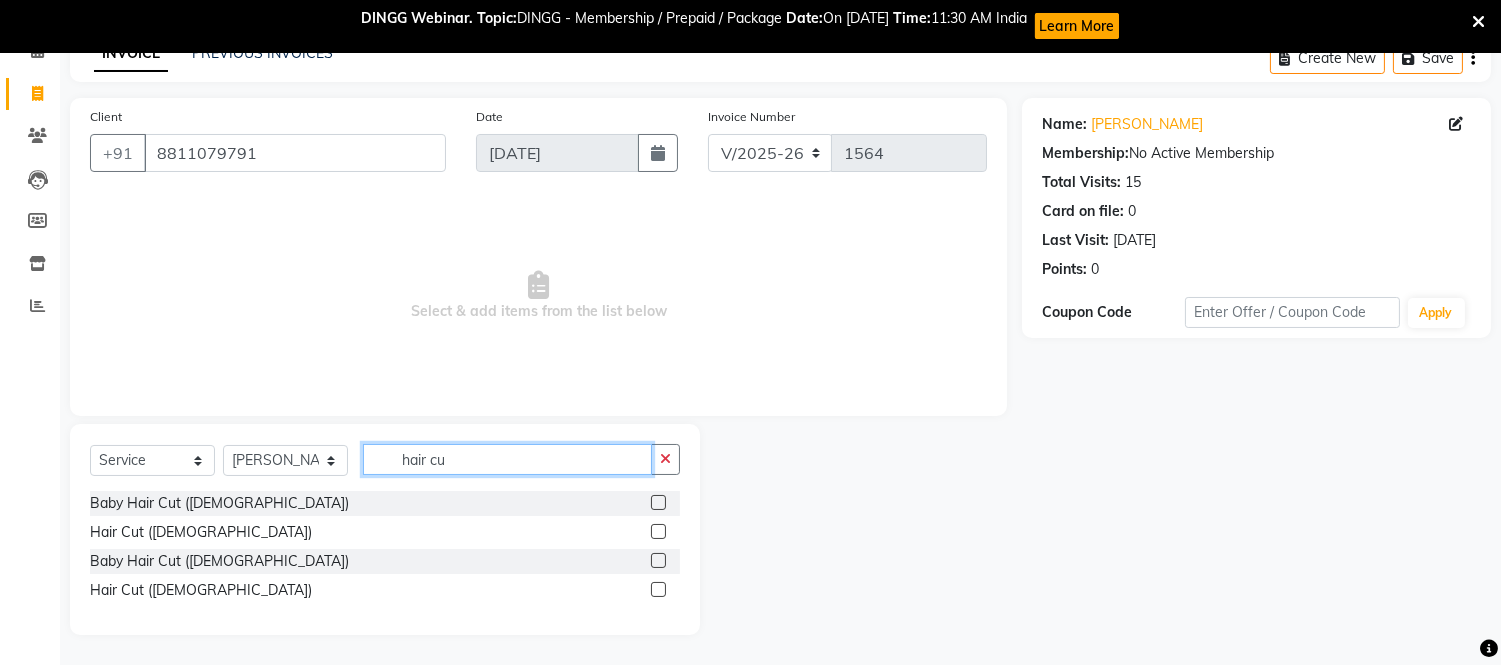 scroll, scrollTop: 104, scrollLeft: 0, axis: vertical 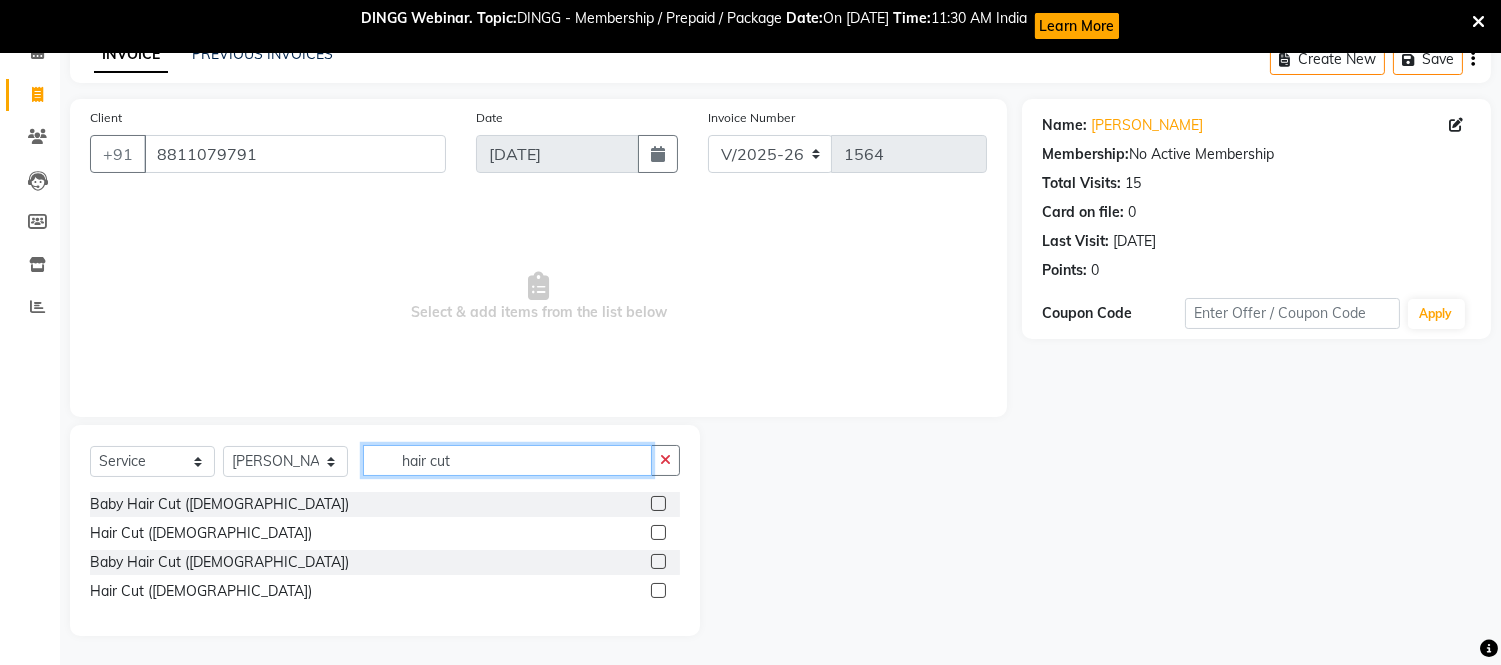 type on "hair cut" 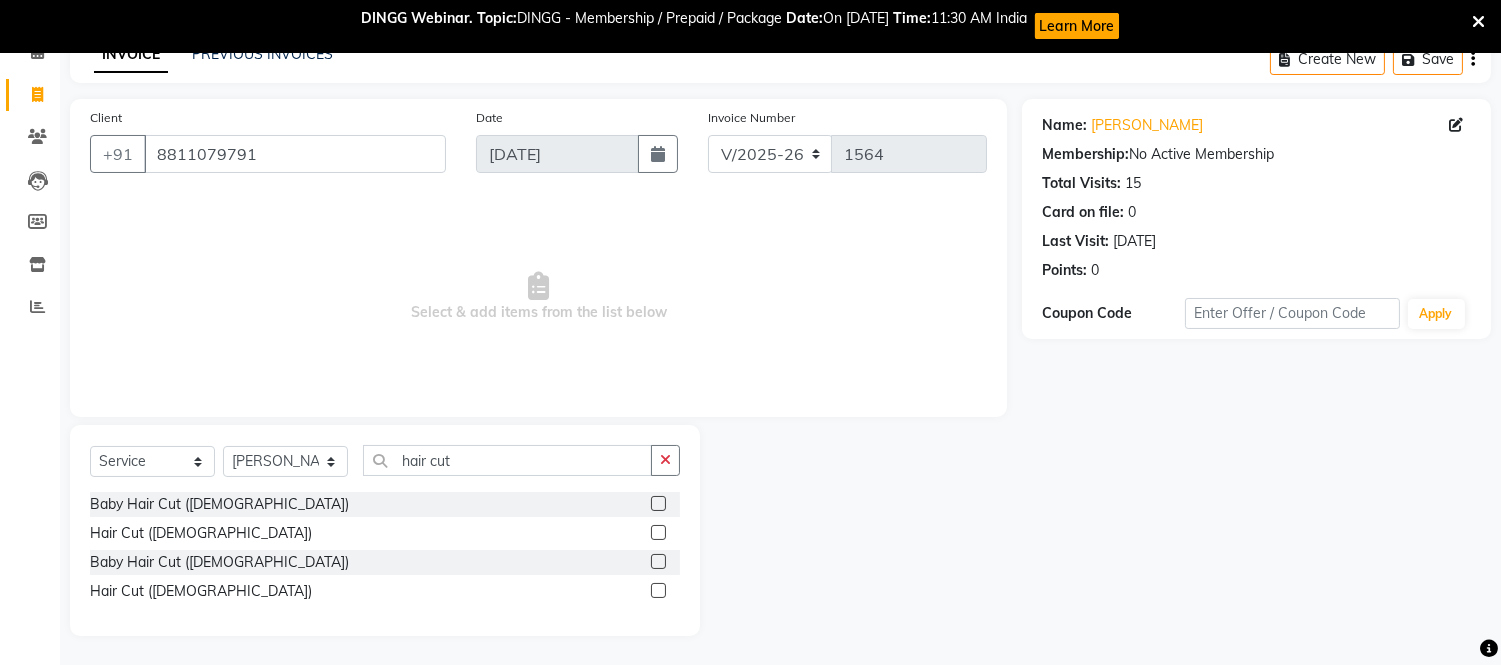 click 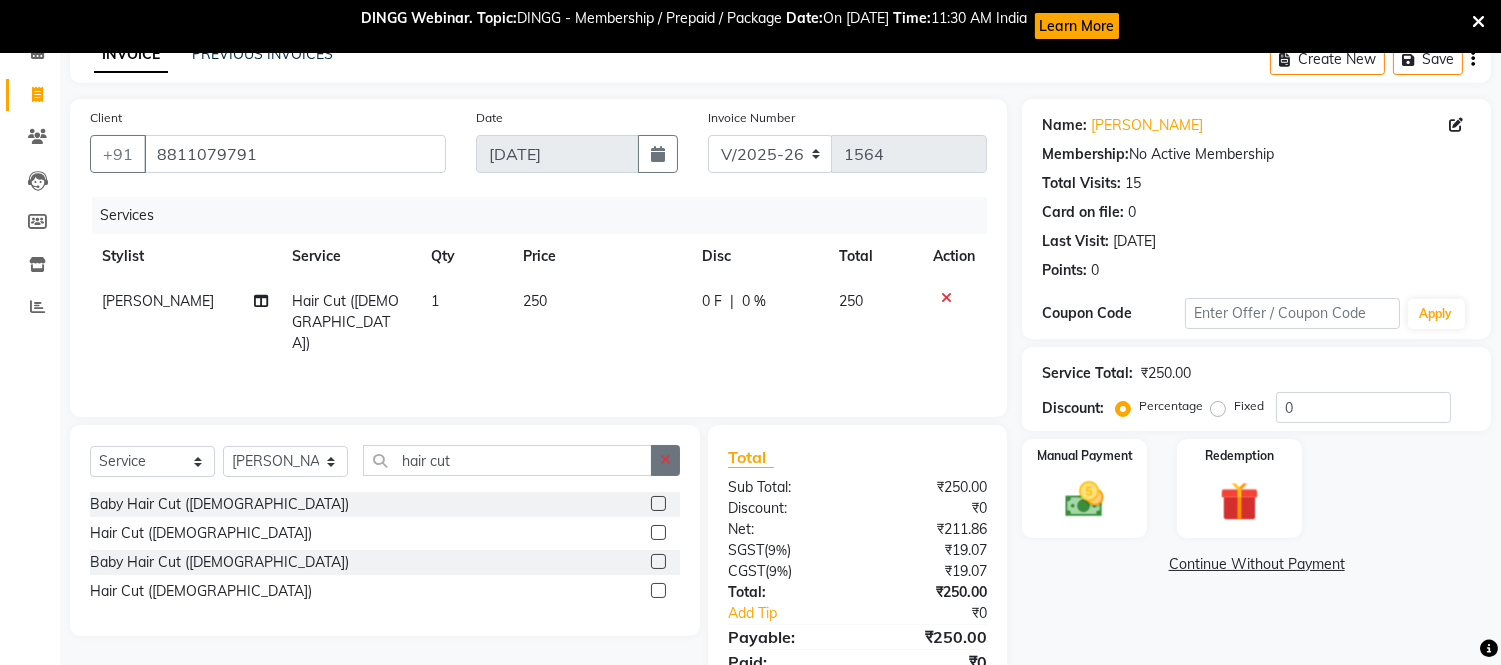 checkbox on "false" 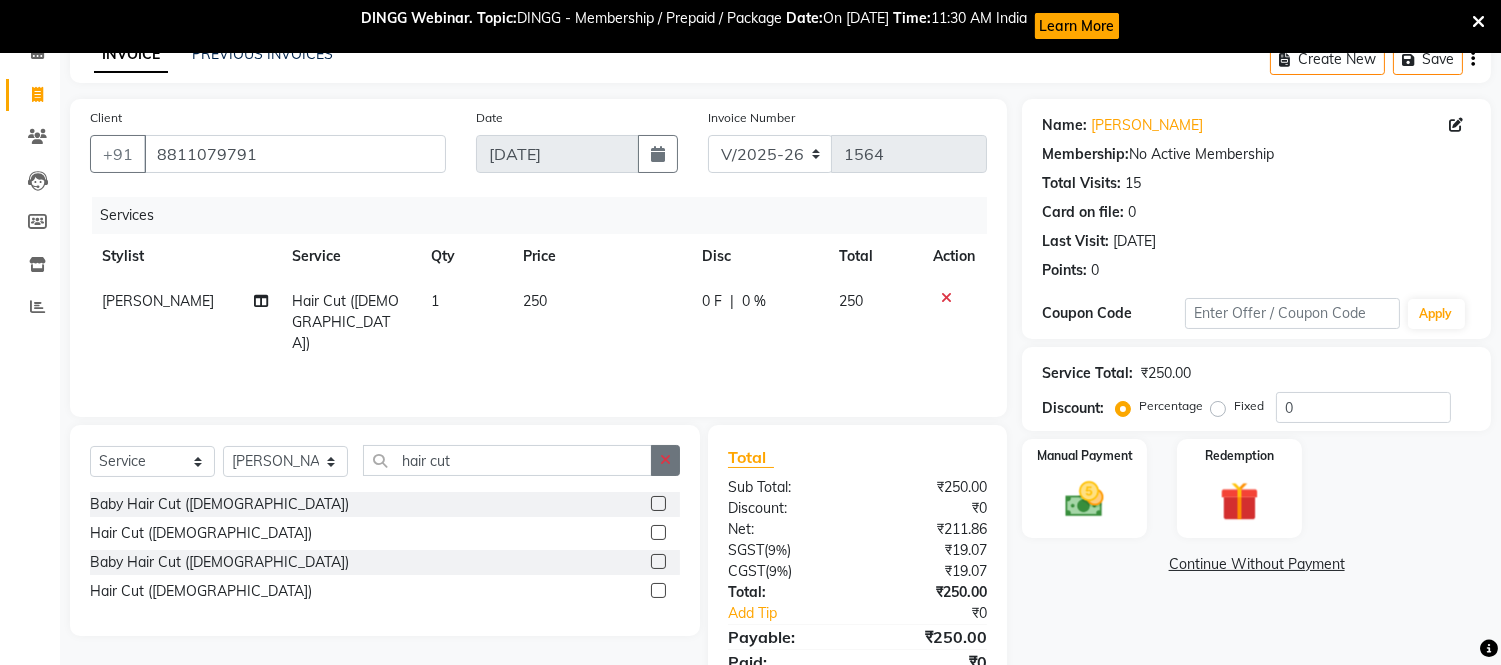 click 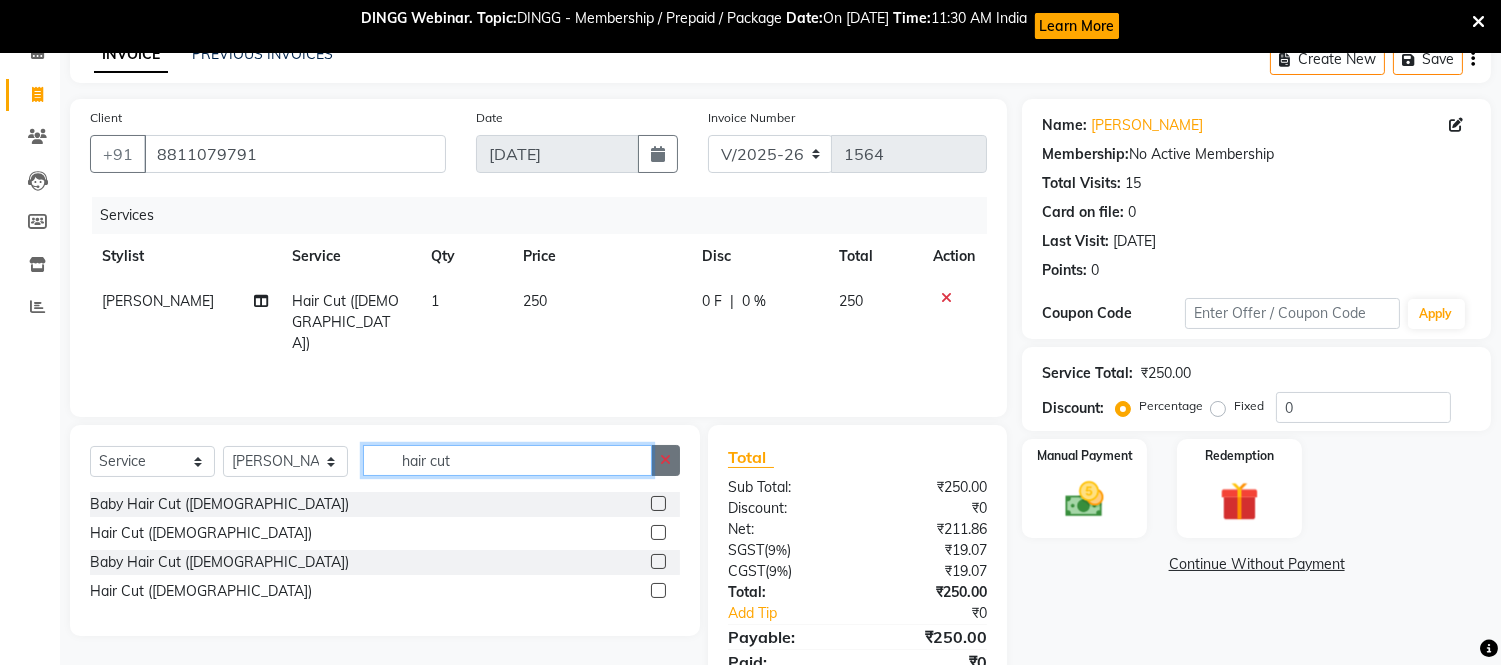 type 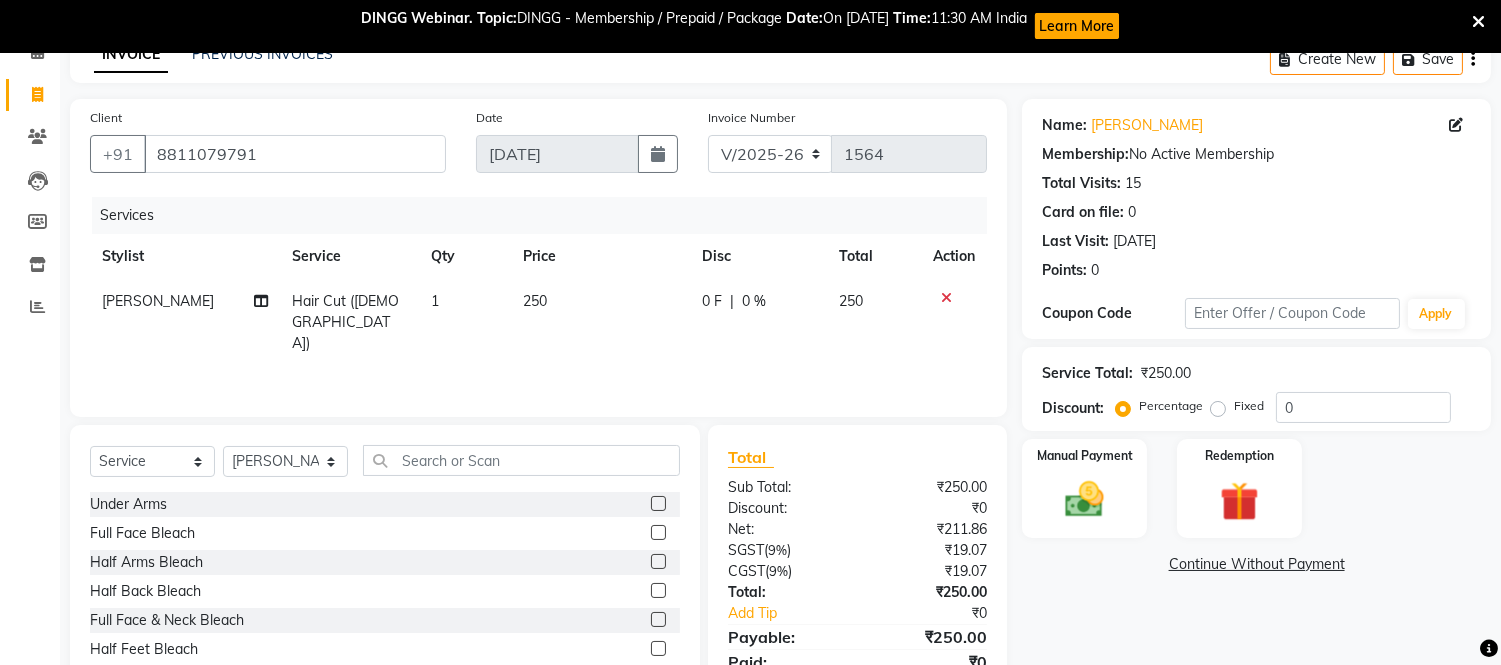 click on "250" 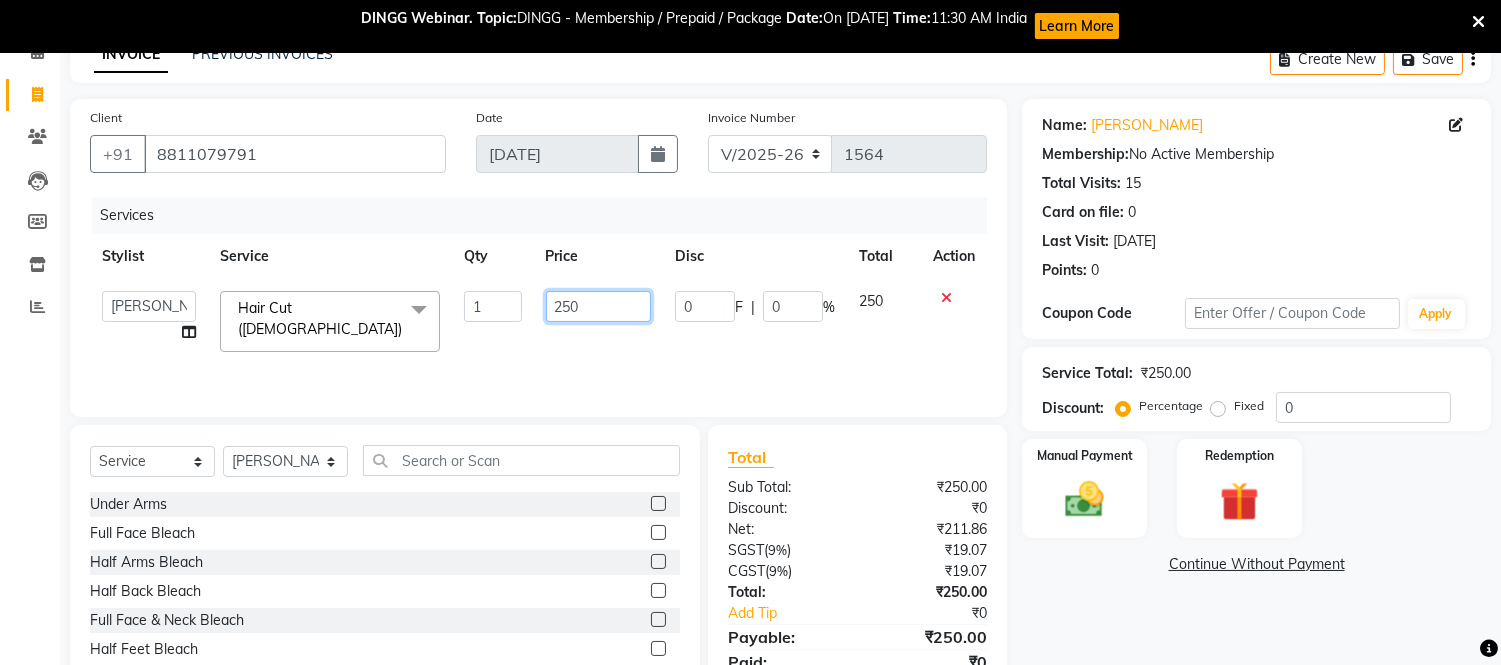 click on "250" 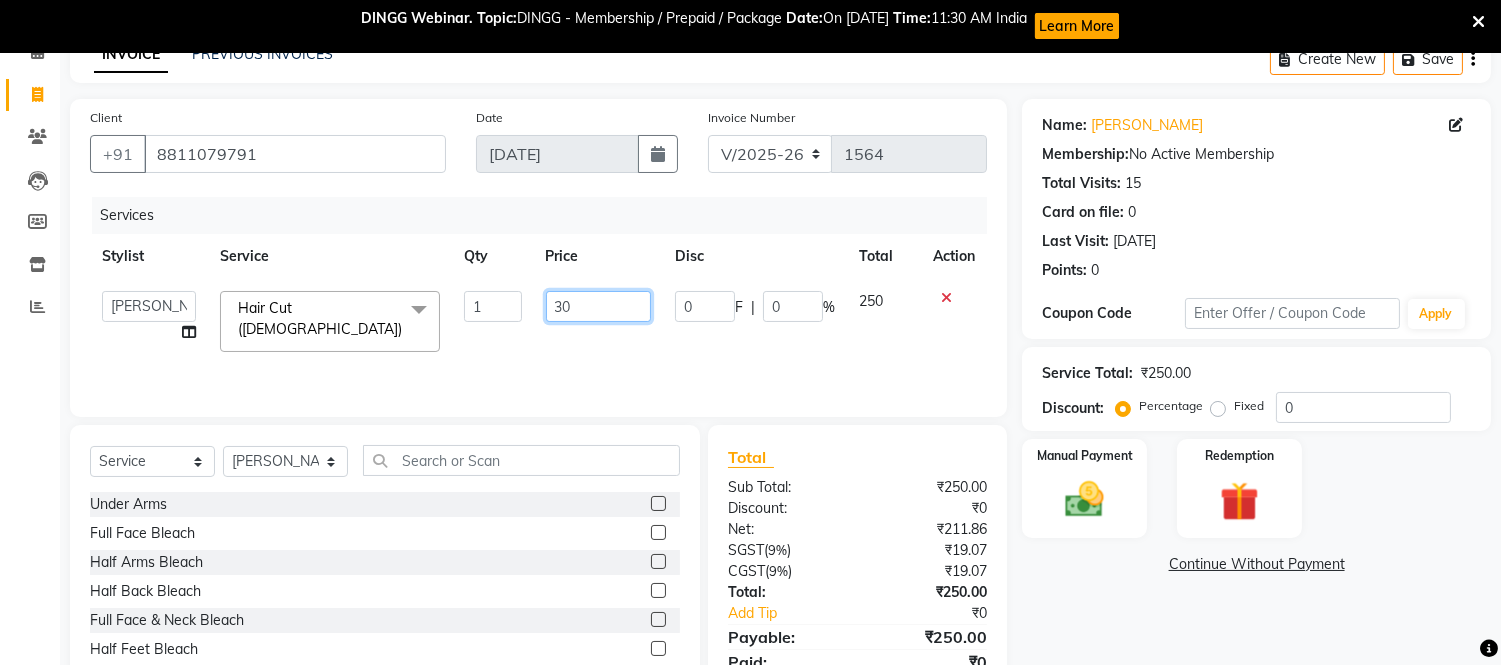 type on "300" 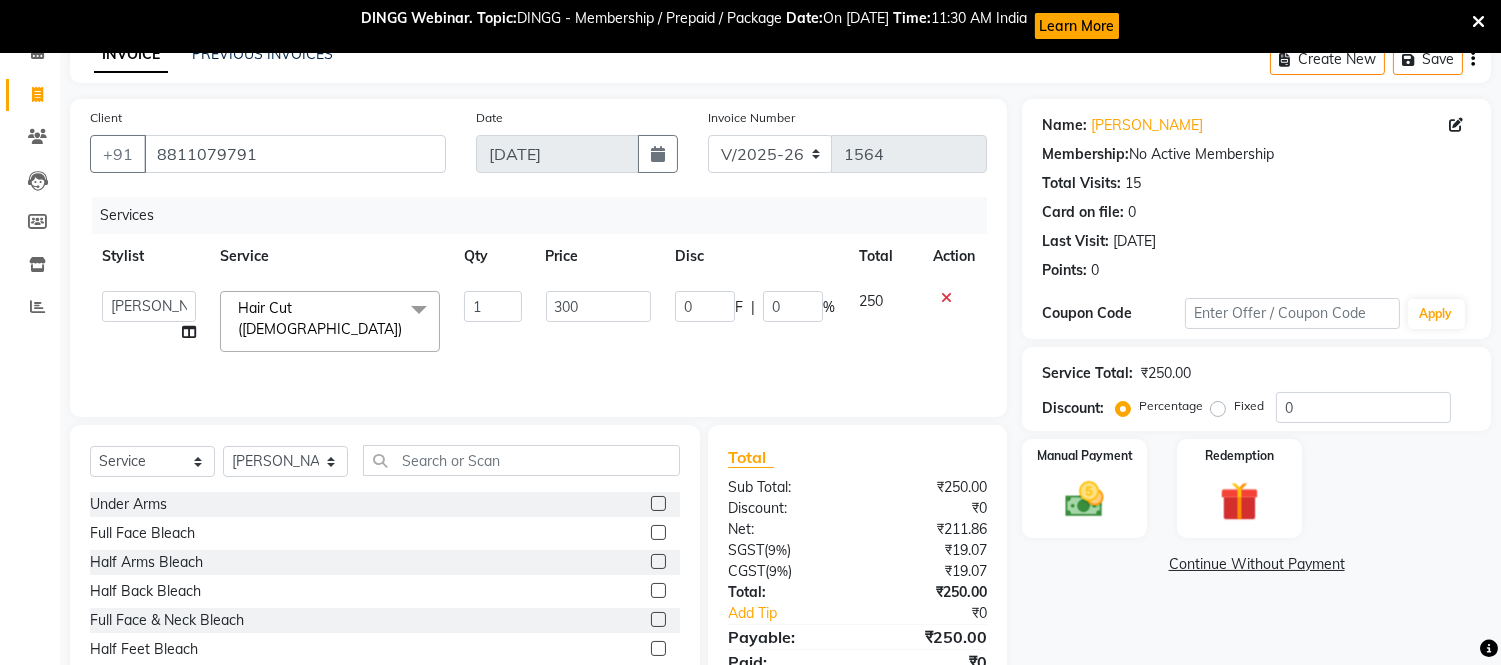 click on "Services Stylist Service Qty Price Disc Total Action  Admin   Anju Sonar   Bir Basumtary   Bishal Bharma   Hemen Daimari   Hombr Jogi   Jenny Kayina   Kriti   Lokesh Verma   Mithiser Bodo   Monisha Goyari   Neha Sonar   Pahi   Prabir Das   Rashmi Basumtary   Reshma Sultana   Roselin Basumtary   Sumitra Subba  Hair Cut (Gents)  x Under Arms Full Face Bleach Half Arms Bleach Half Back Bleach Full Face & Neck Bleach Half Feet Bleach Full Arms Bleach Full Back Bleach Full Feet Bleach Full Body Bleach Nano Plastia Neck D-Tan Full/Face D-Tan Half Arms D-Tan Half Feet D-Tan Back D-Tan Full Arms D-Tan Full Feet D-Tan Other Pack Clean Up Lotus Clean Up Jeannot Clean Up Cheryl'S Clean Up O3 Clean Up Basic Facial O3 D-Tan Clean Up Advanced Facial Cheryl'S Facial Jeannot Facial O3+ Whitning & Brighting Facial Lotus (Preservita) Facial O3+ Shine & Glow Facial O3+ Anti Agening Facial O3+ Anti Pigmention Facial Treatment Facial Bridal Facial O3+ Diamond Facial Hydra facial Beard Color Global Hair Root Touch Up (Majirel) 1" 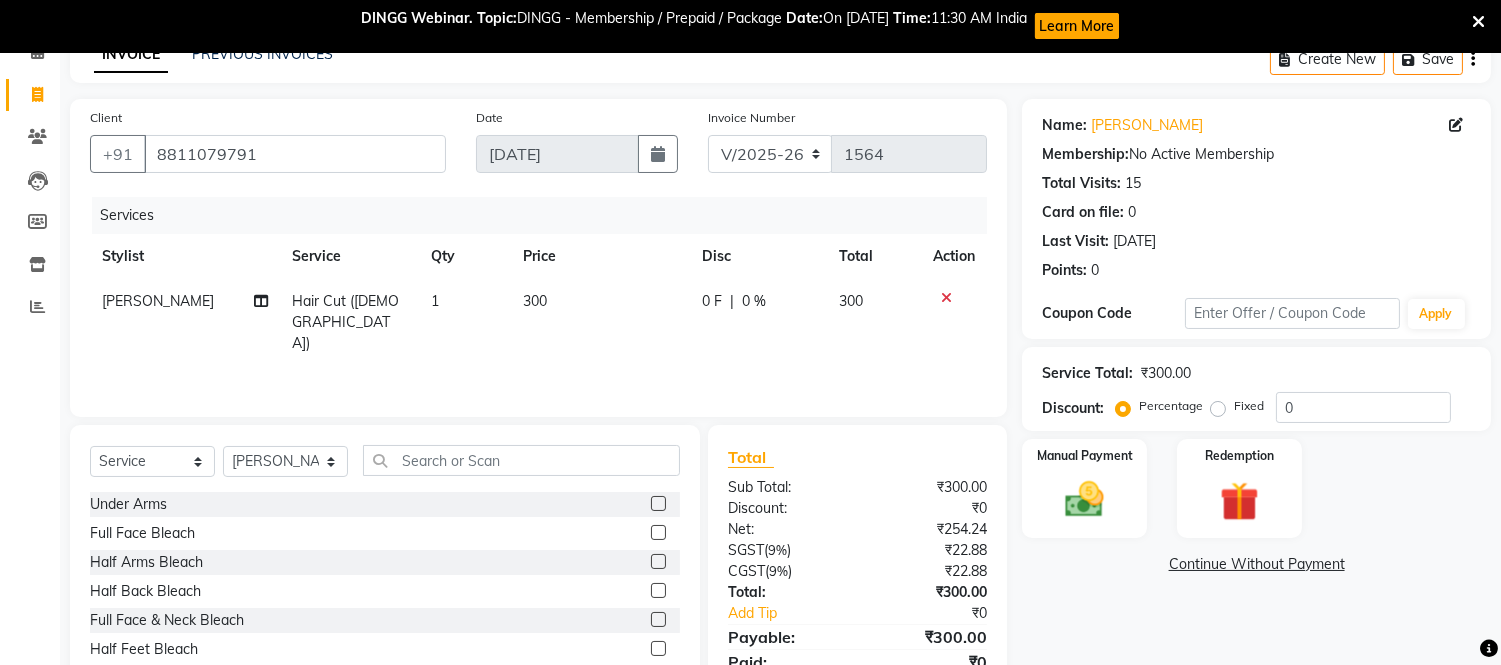 scroll, scrollTop: 188, scrollLeft: 0, axis: vertical 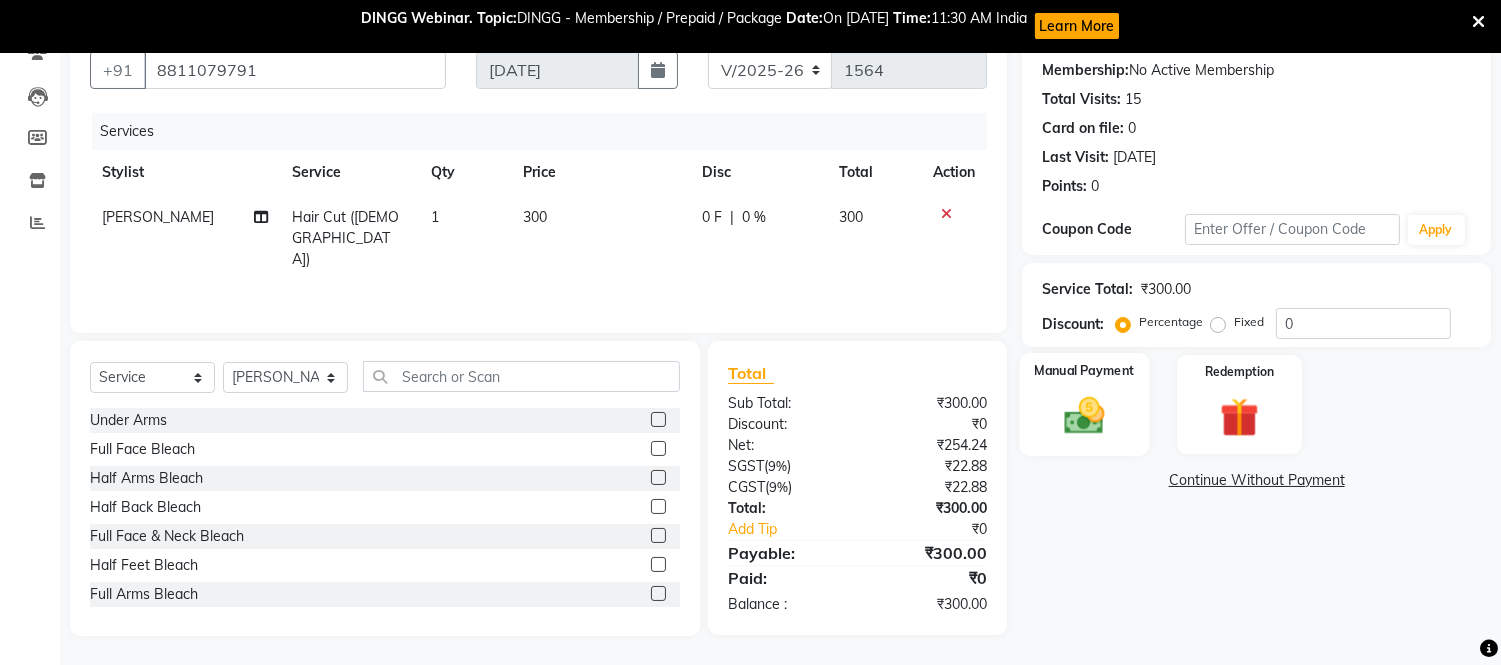 click 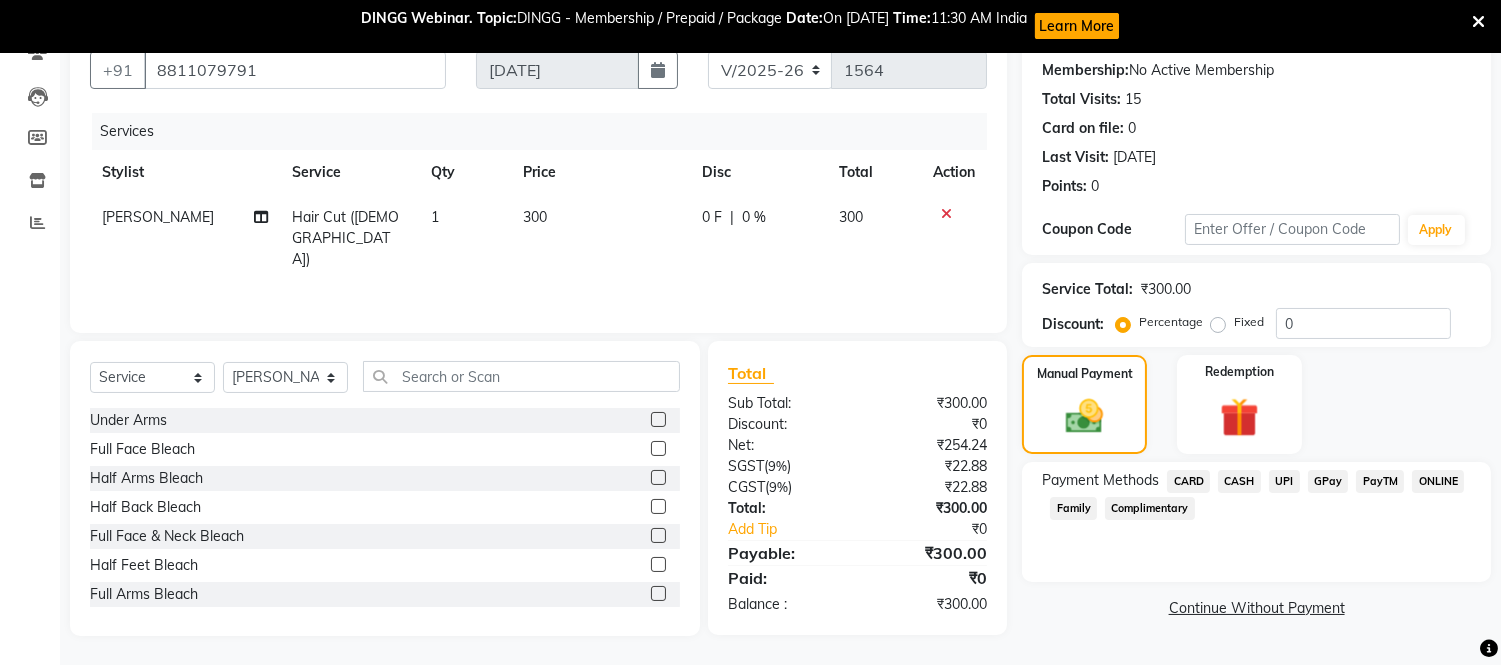 click on "CASH" 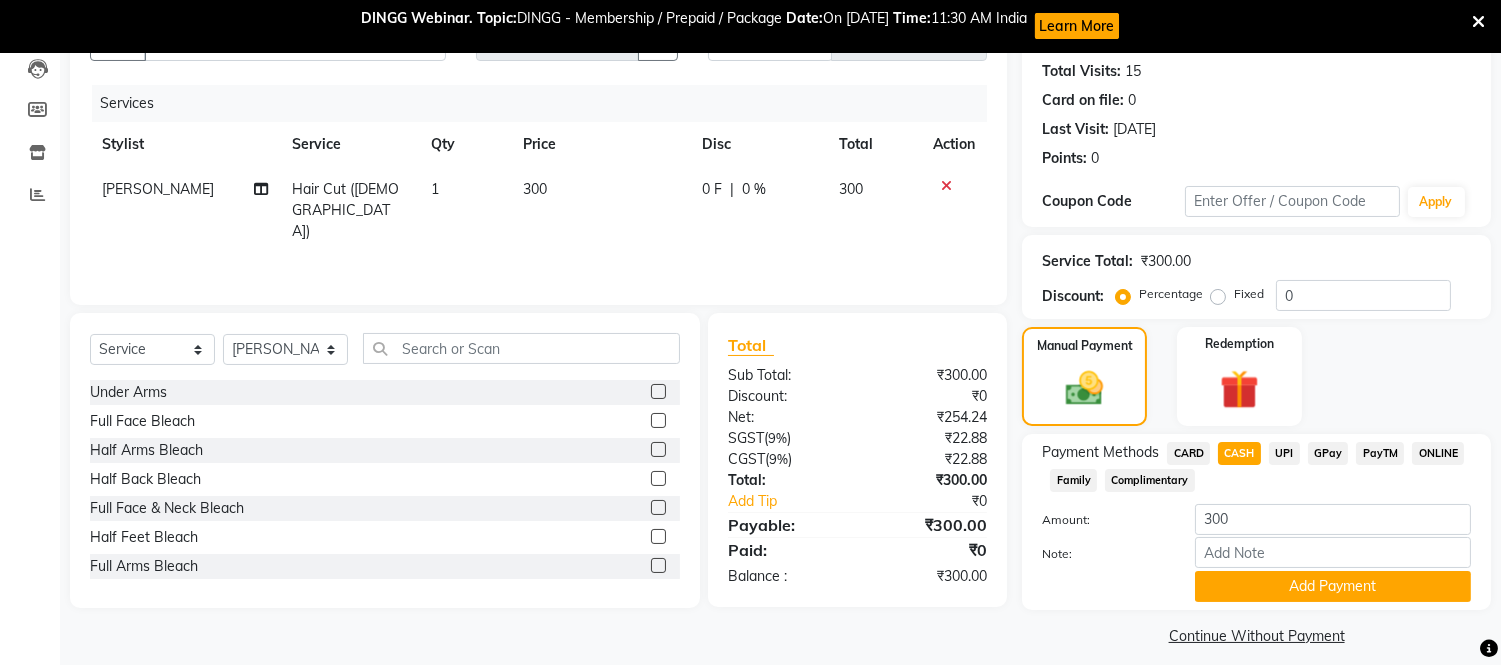 scroll, scrollTop: 232, scrollLeft: 0, axis: vertical 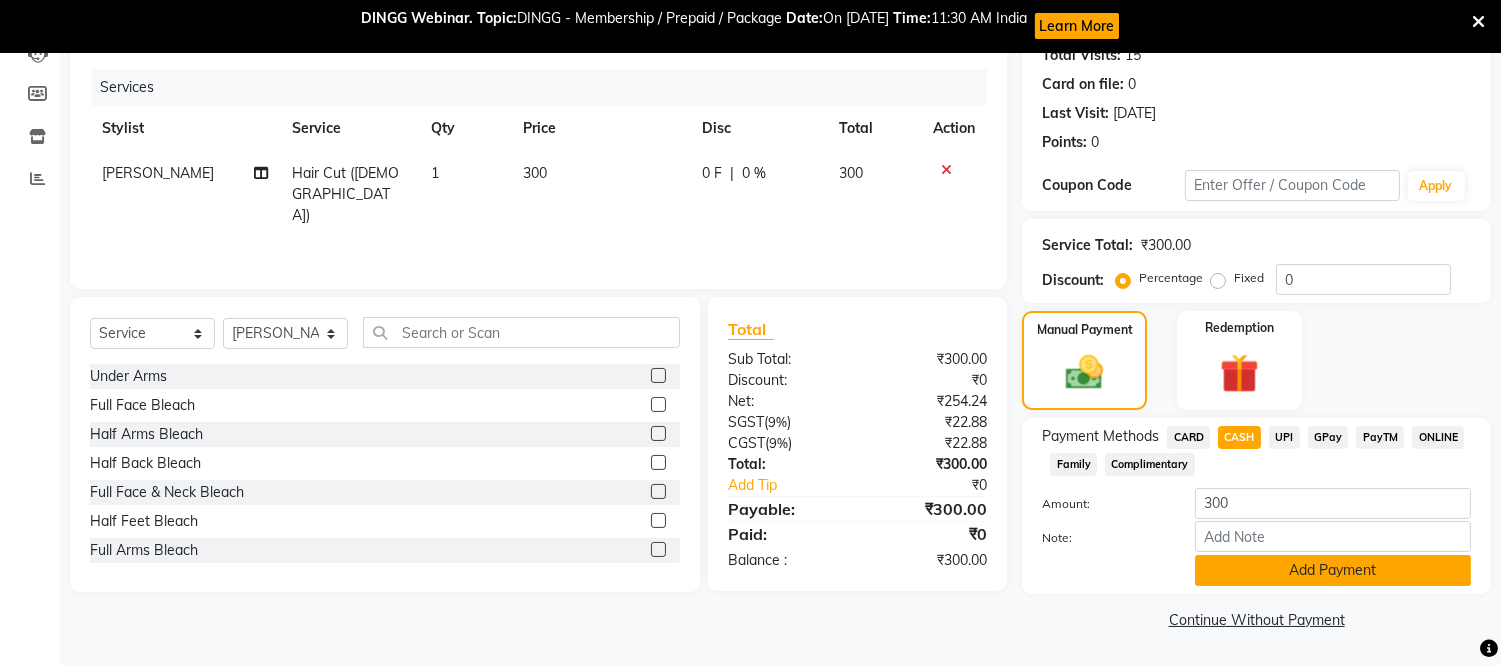 click on "Add Payment" 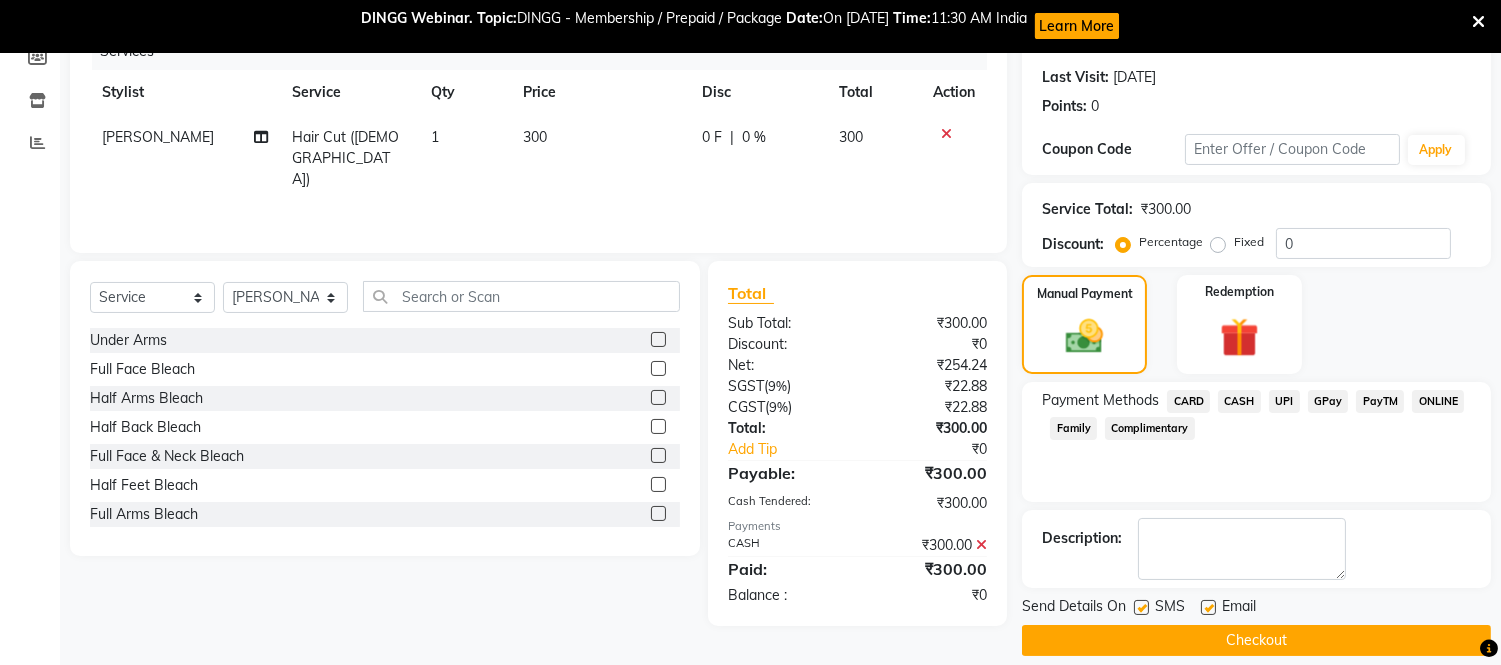 scroll, scrollTop: 287, scrollLeft: 0, axis: vertical 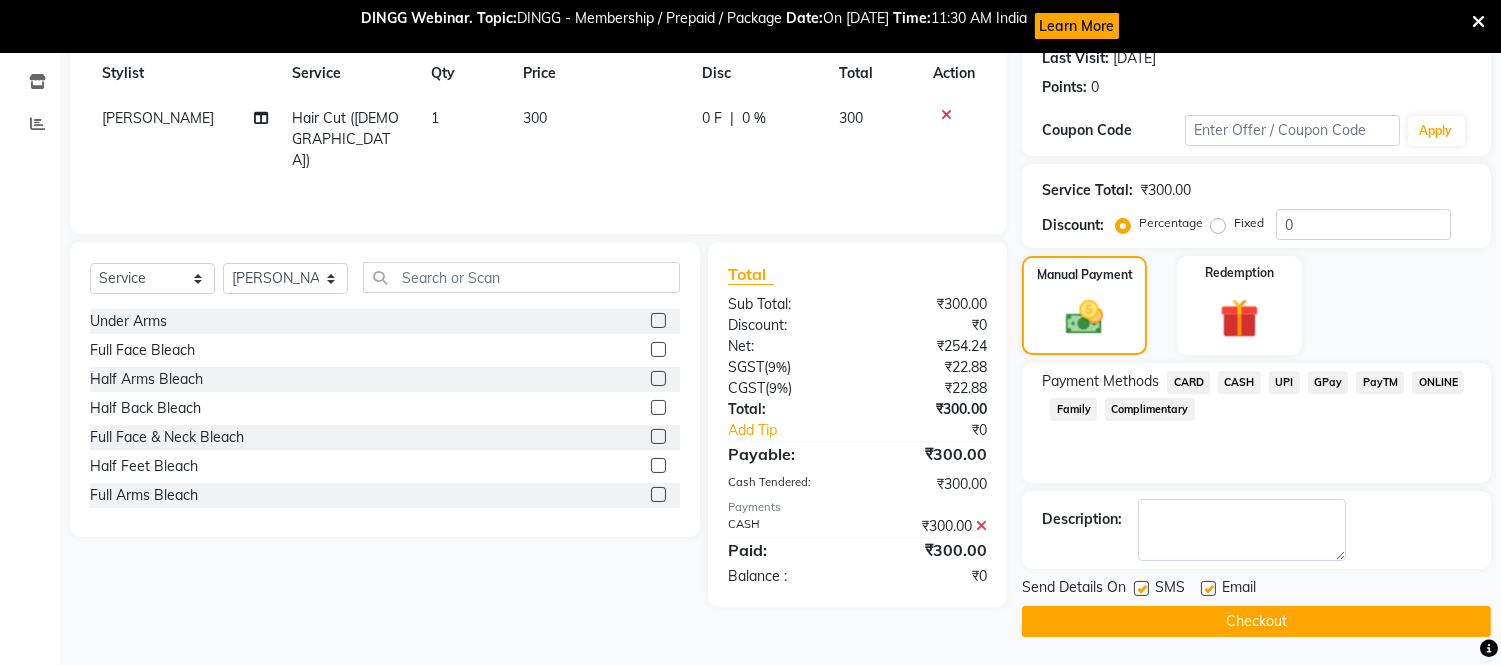 click on "Checkout" 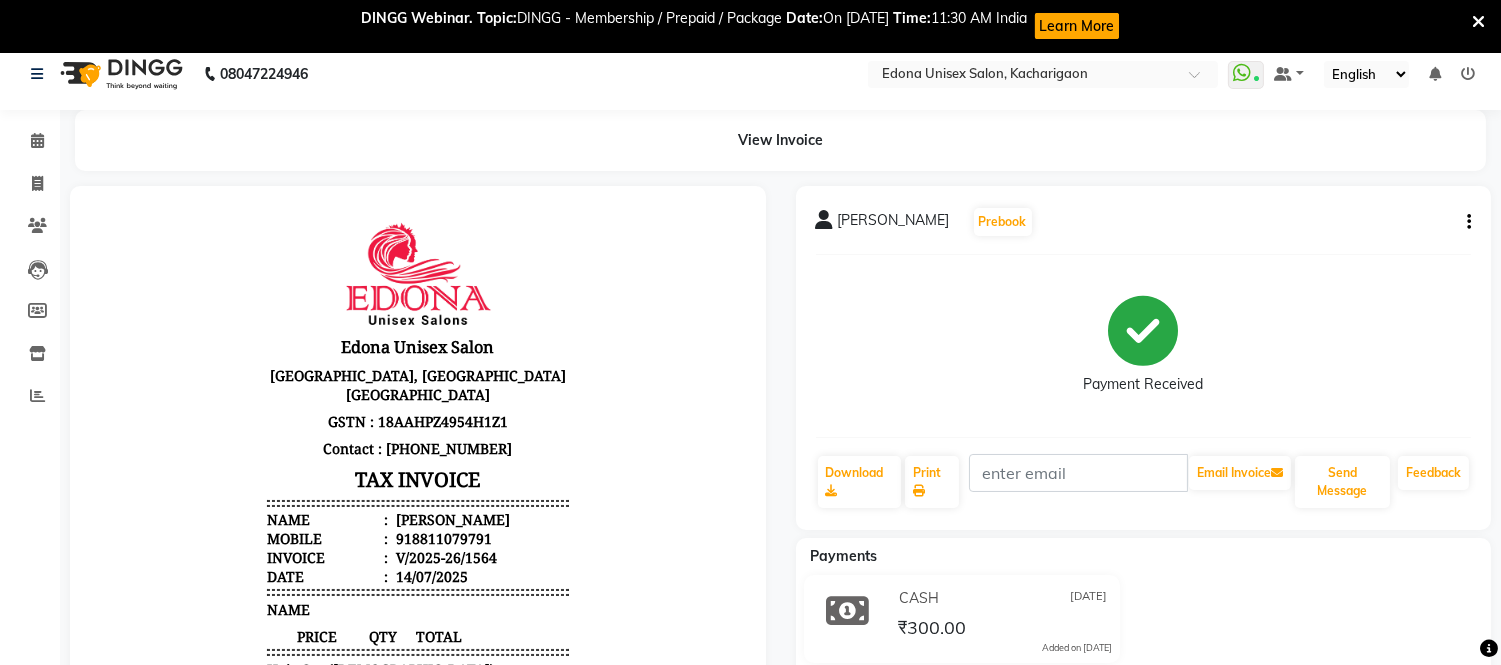scroll, scrollTop: 0, scrollLeft: 0, axis: both 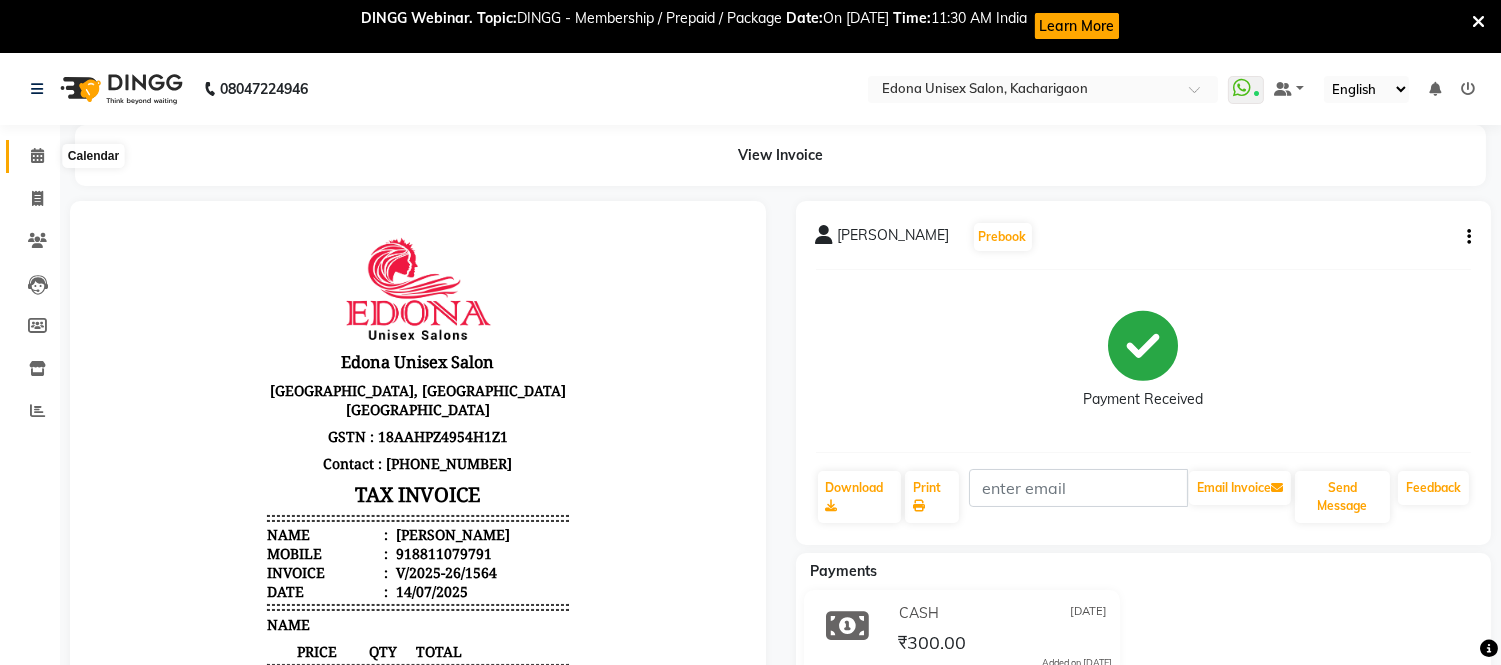 click 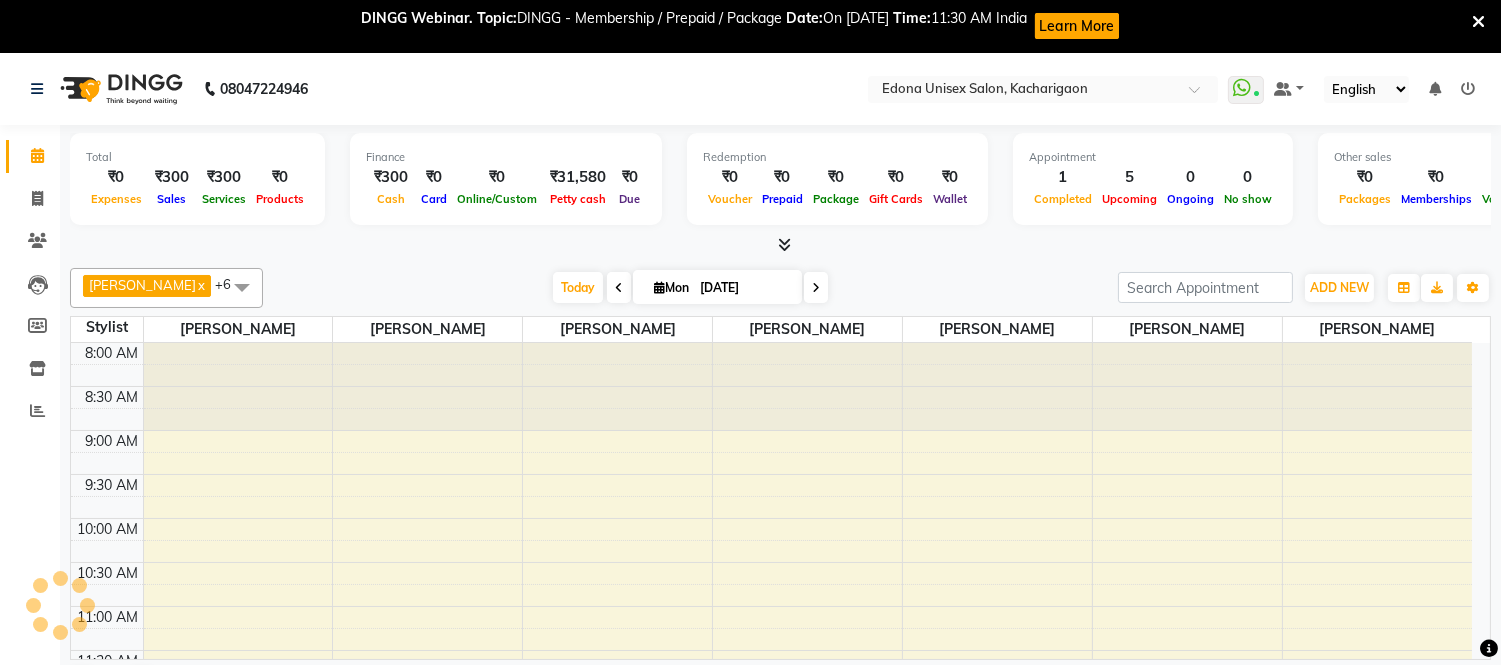 scroll, scrollTop: 0, scrollLeft: 0, axis: both 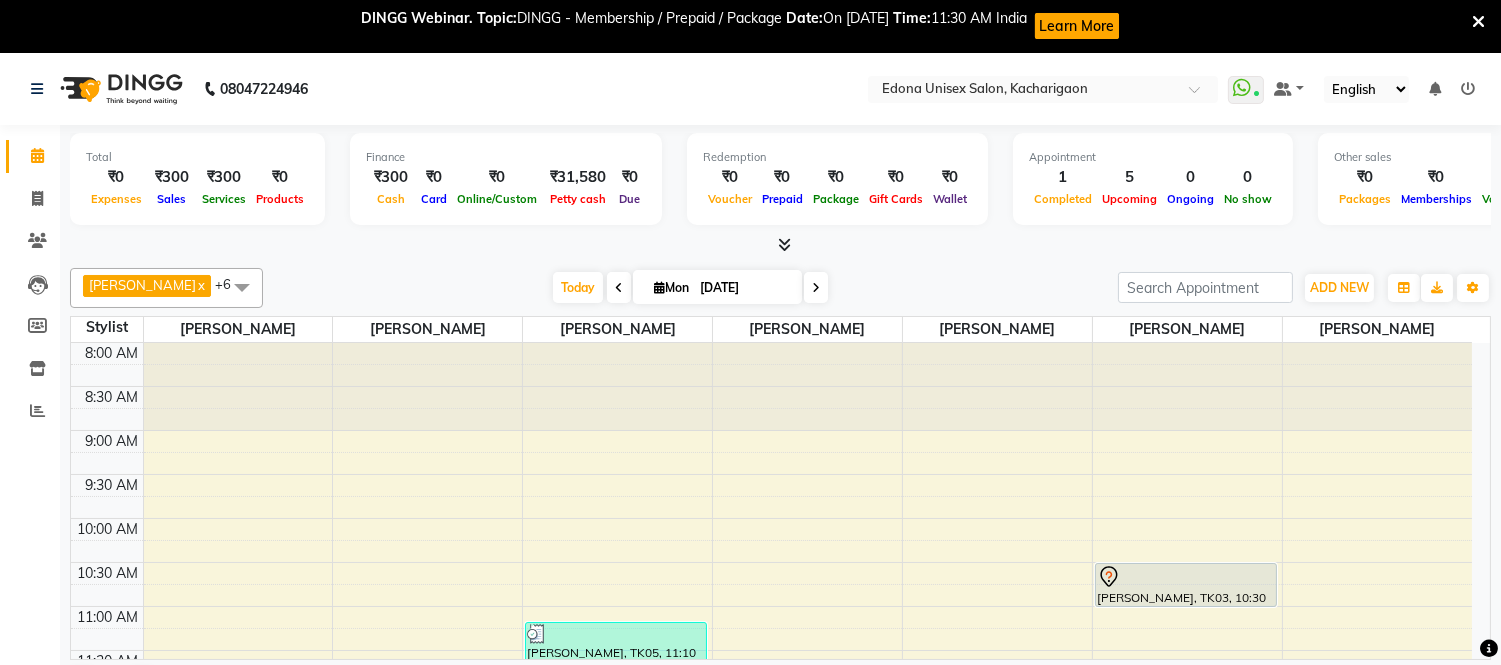 click at bounding box center [784, 244] 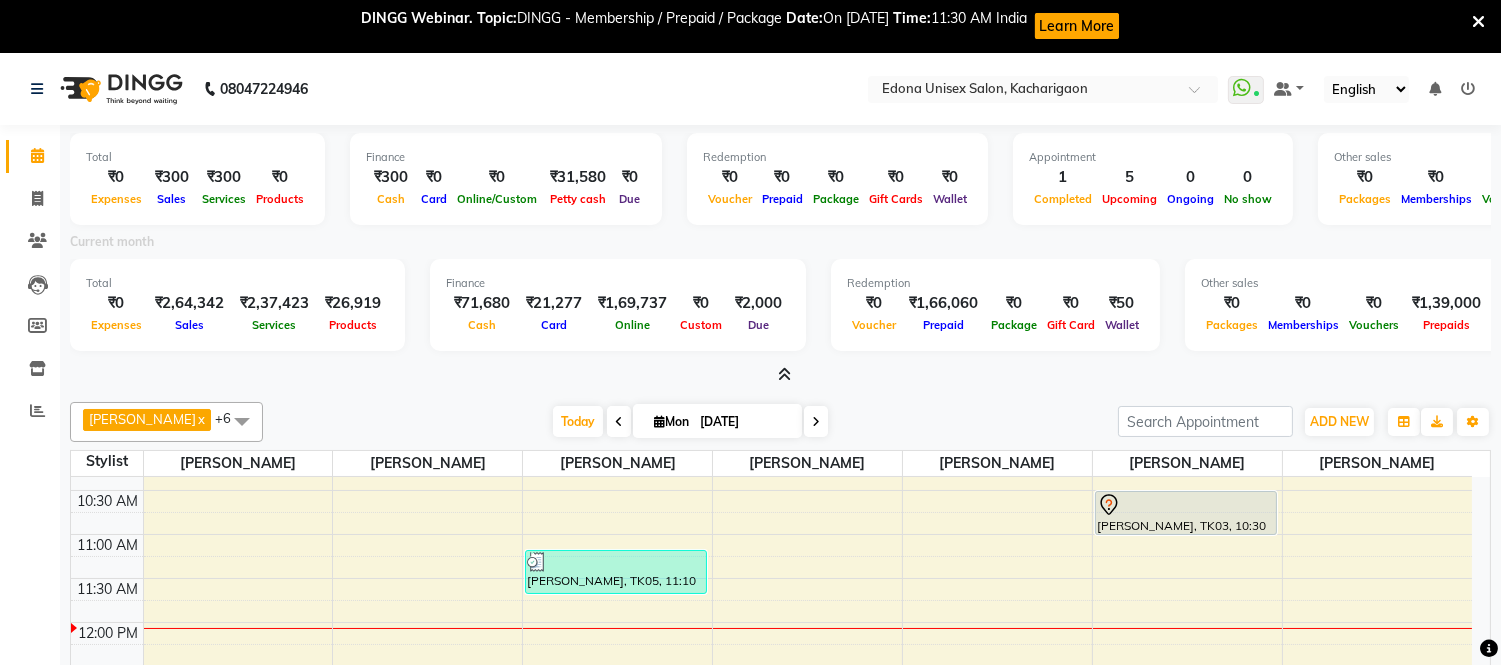 scroll, scrollTop: 111, scrollLeft: 0, axis: vertical 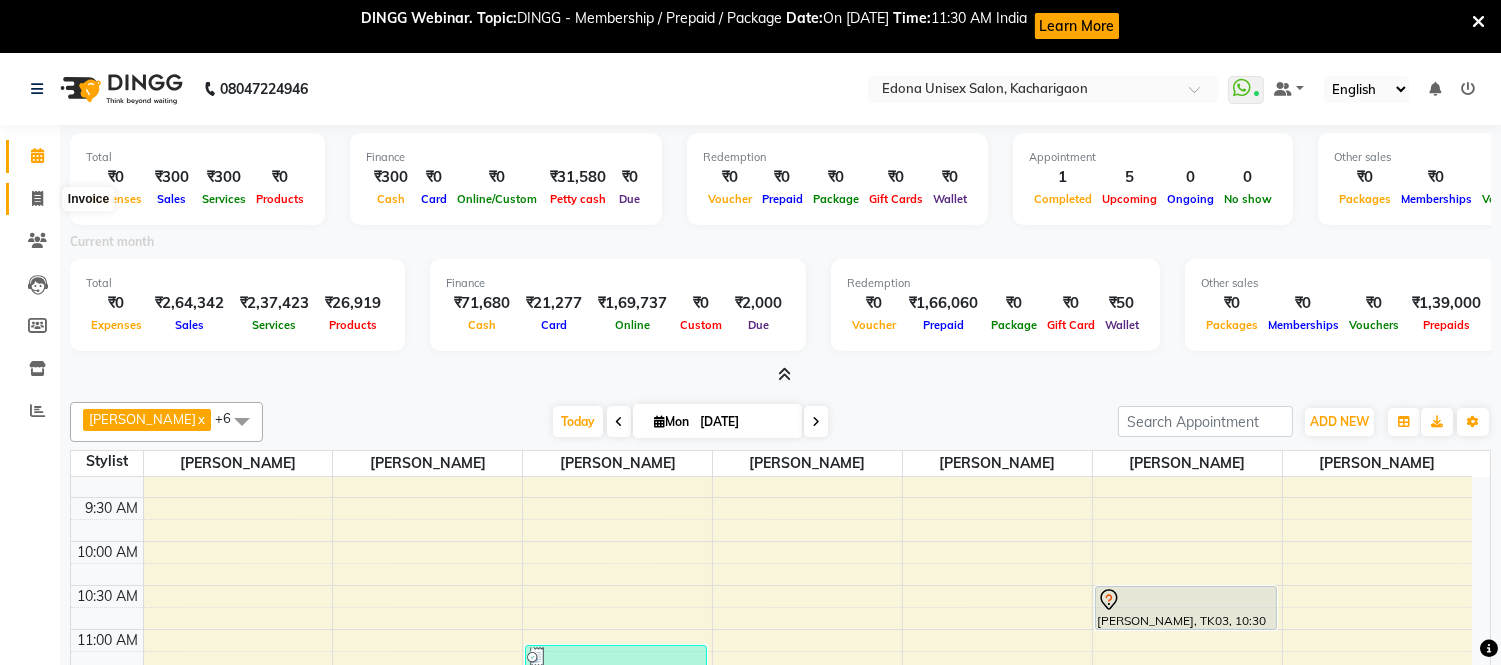 click 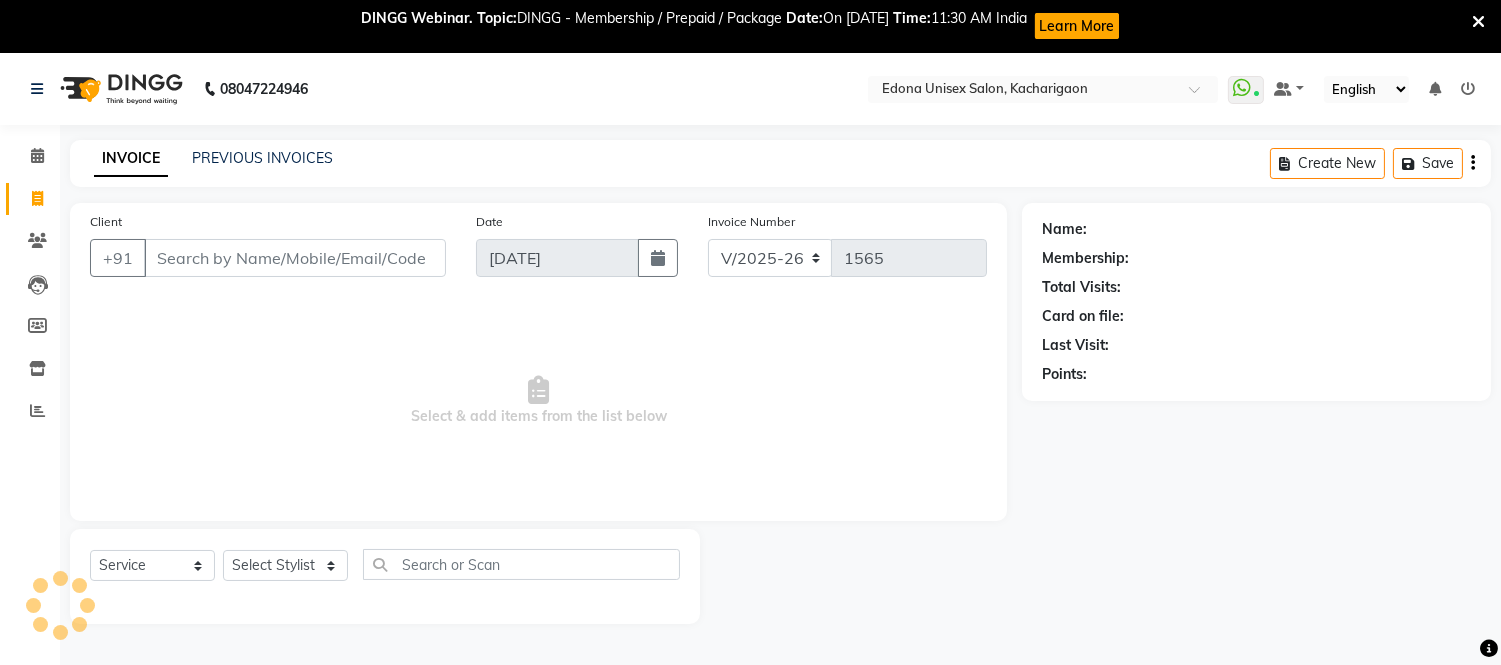 click on "Client" at bounding box center [295, 258] 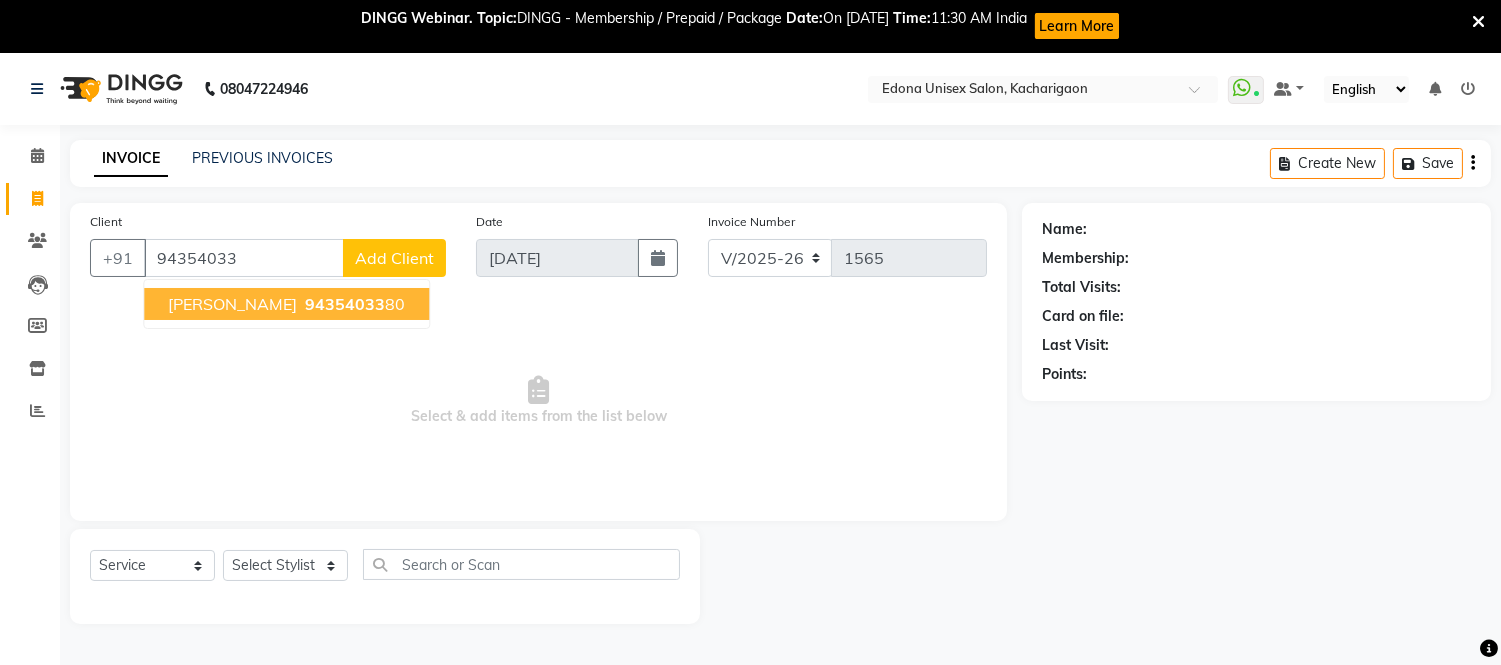 click on "94354033" at bounding box center (345, 304) 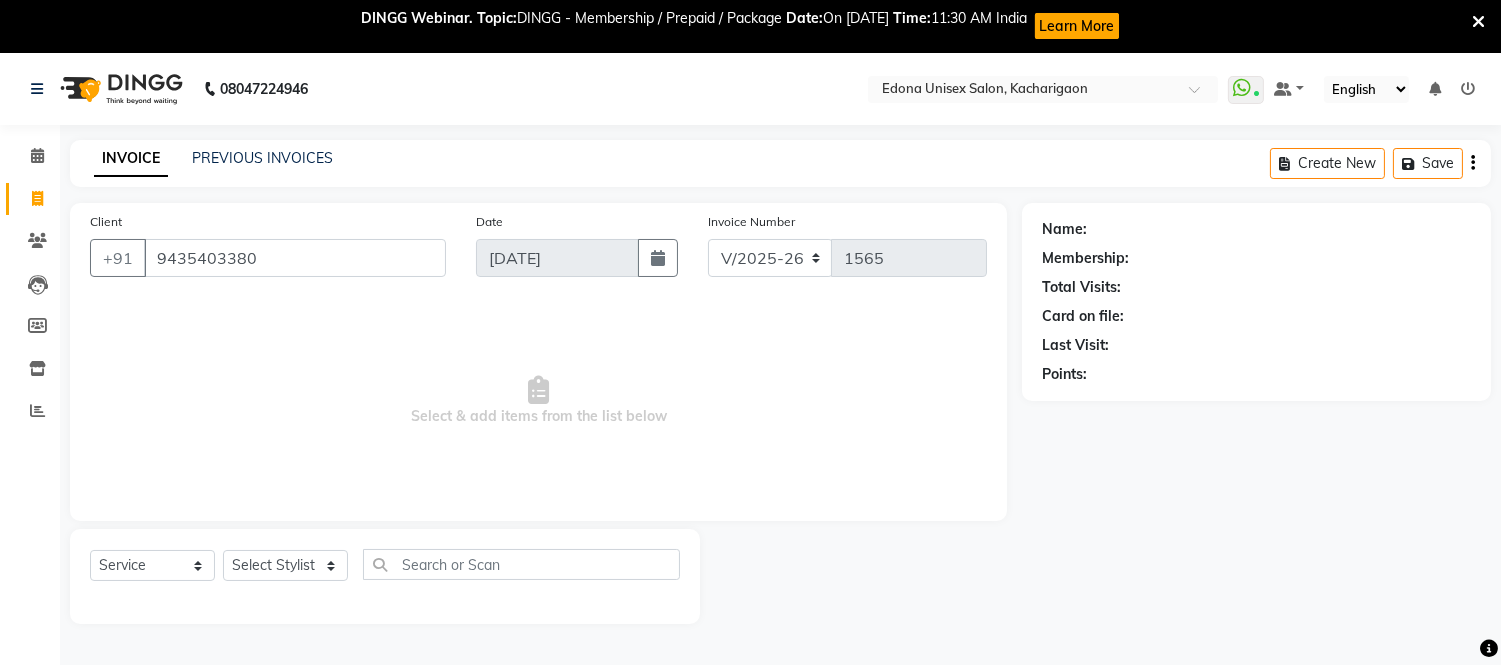 type on "9435403380" 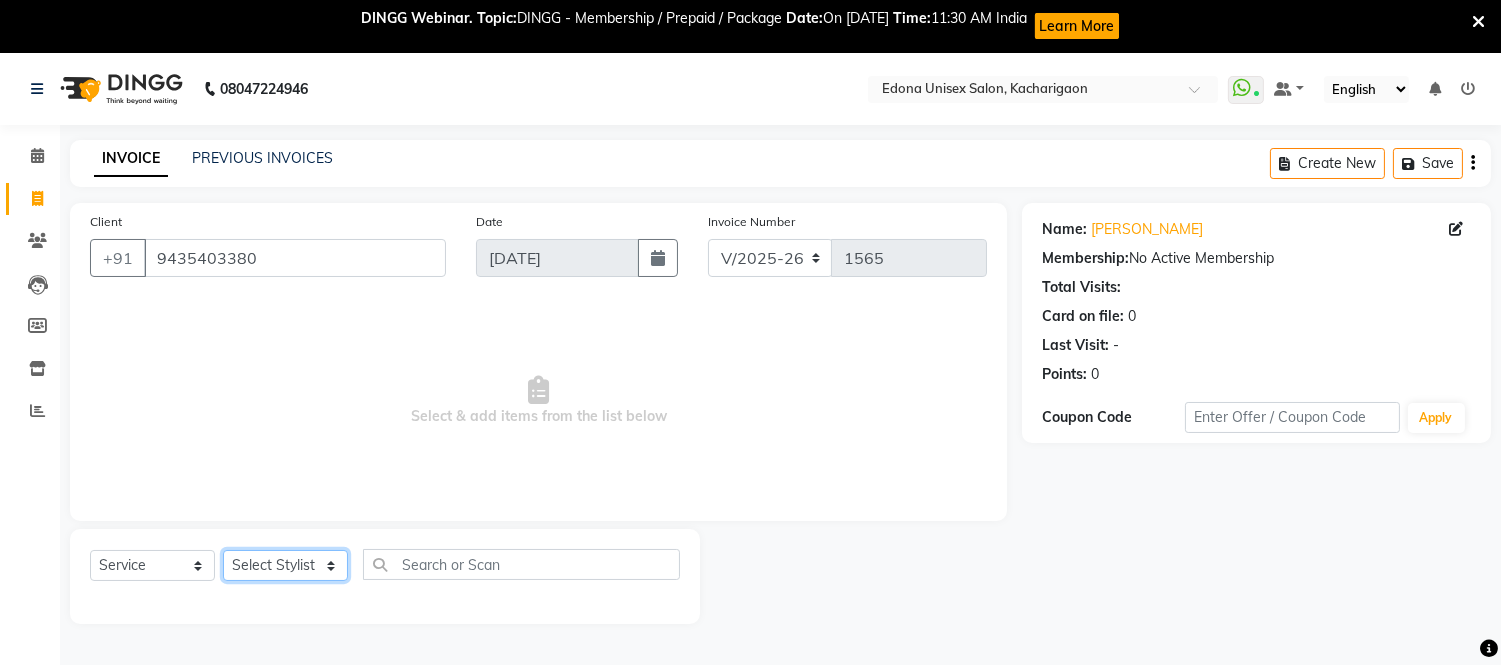 click on "Select Stylist Admin Anju Sonar Bir Basumtary Bishal Bharma Hemen Daimari Hombr Jogi Jenny Kayina Kriti Lokesh Verma Mithiser Bodo Monisha Goyari Neha Sonar Pahi Prabir Das Rashmi Basumtary Reshma Sultana Roselin Basumtary Sumitra Subba" 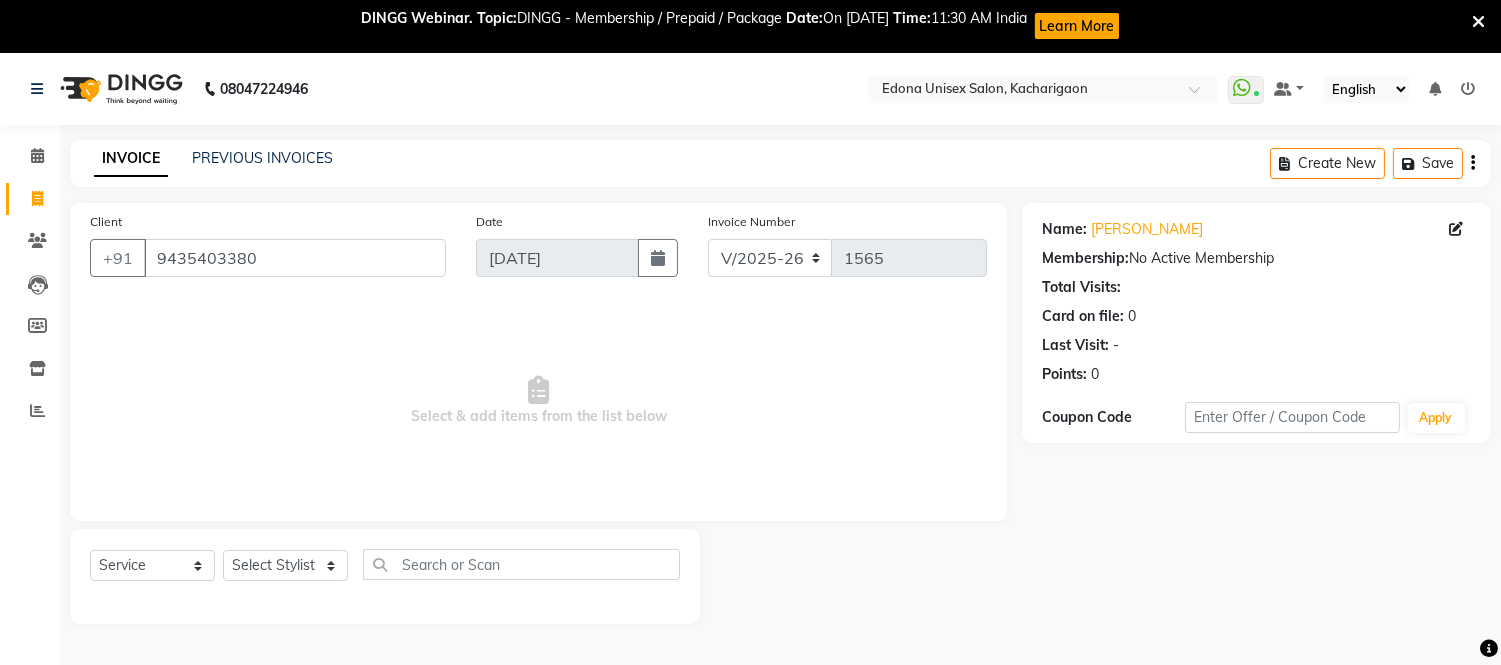 click at bounding box center (538, 390) 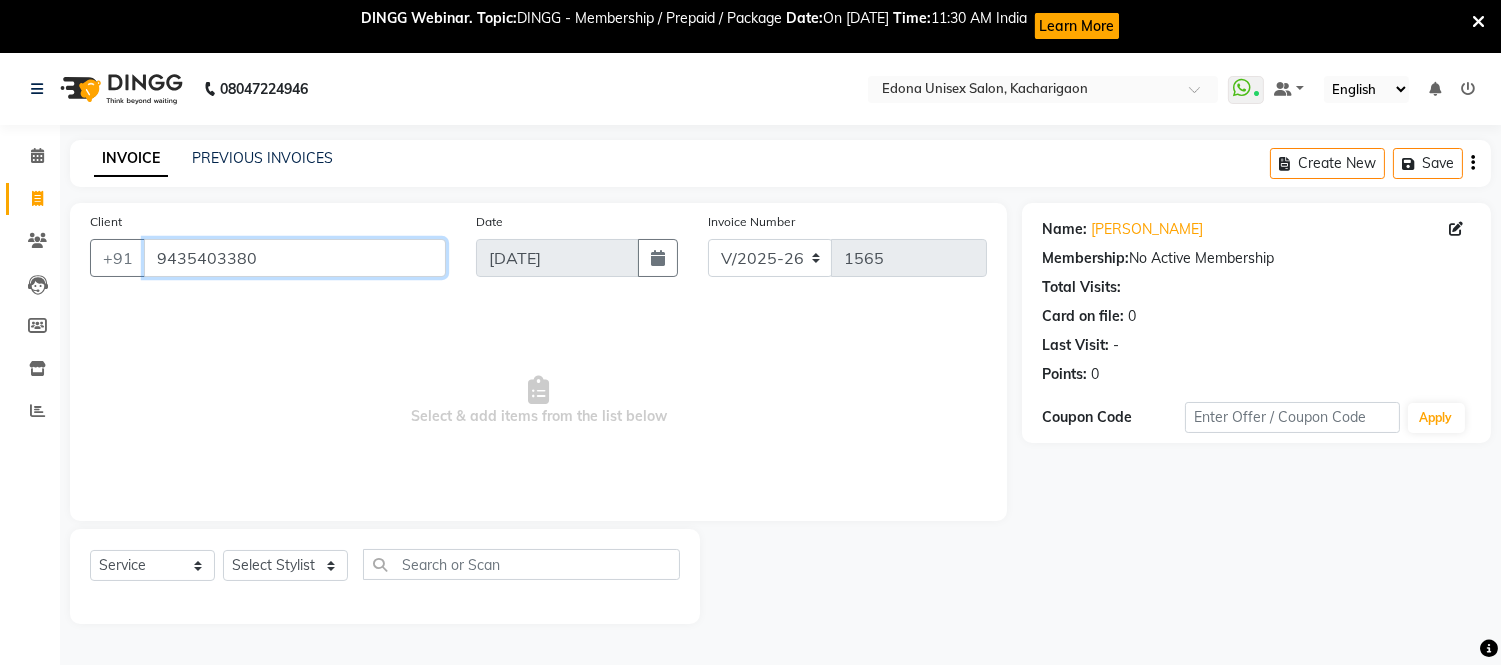 drag, startPoint x: 155, startPoint y: 251, endPoint x: 235, endPoint y: 232, distance: 82.2253 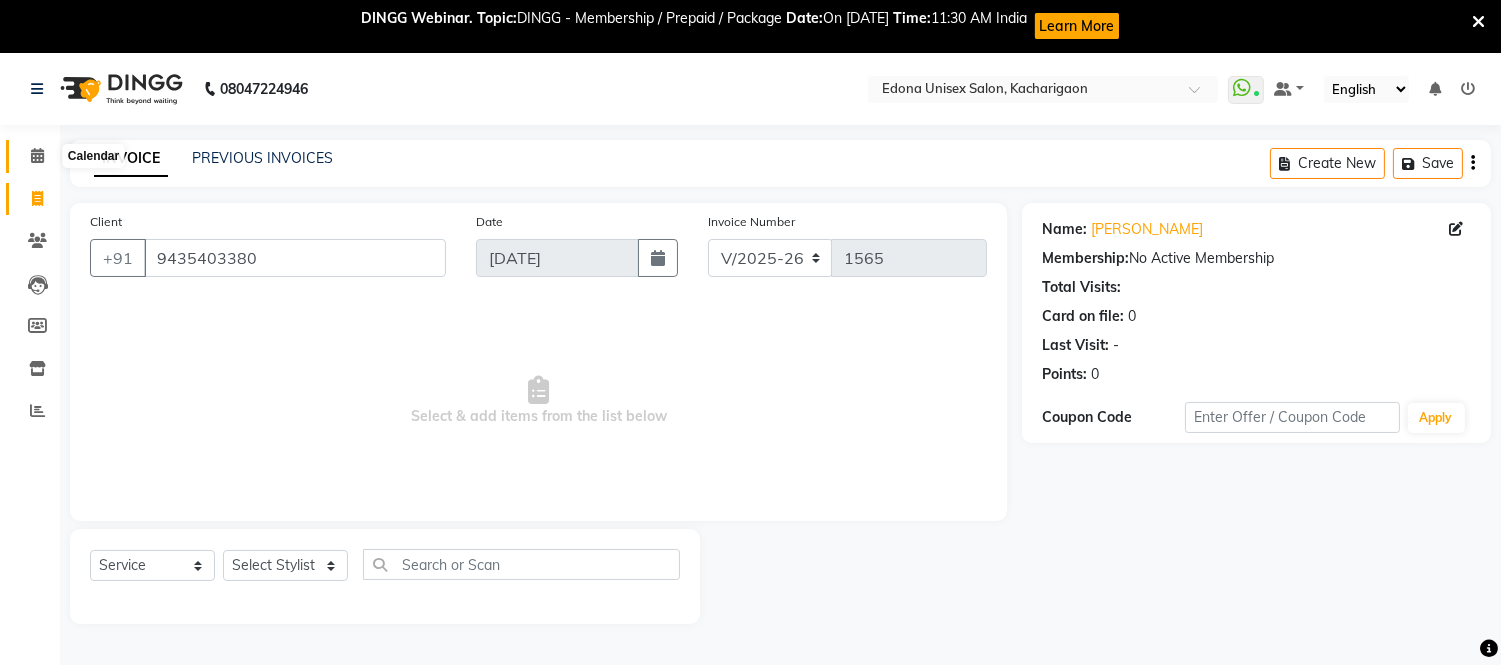click 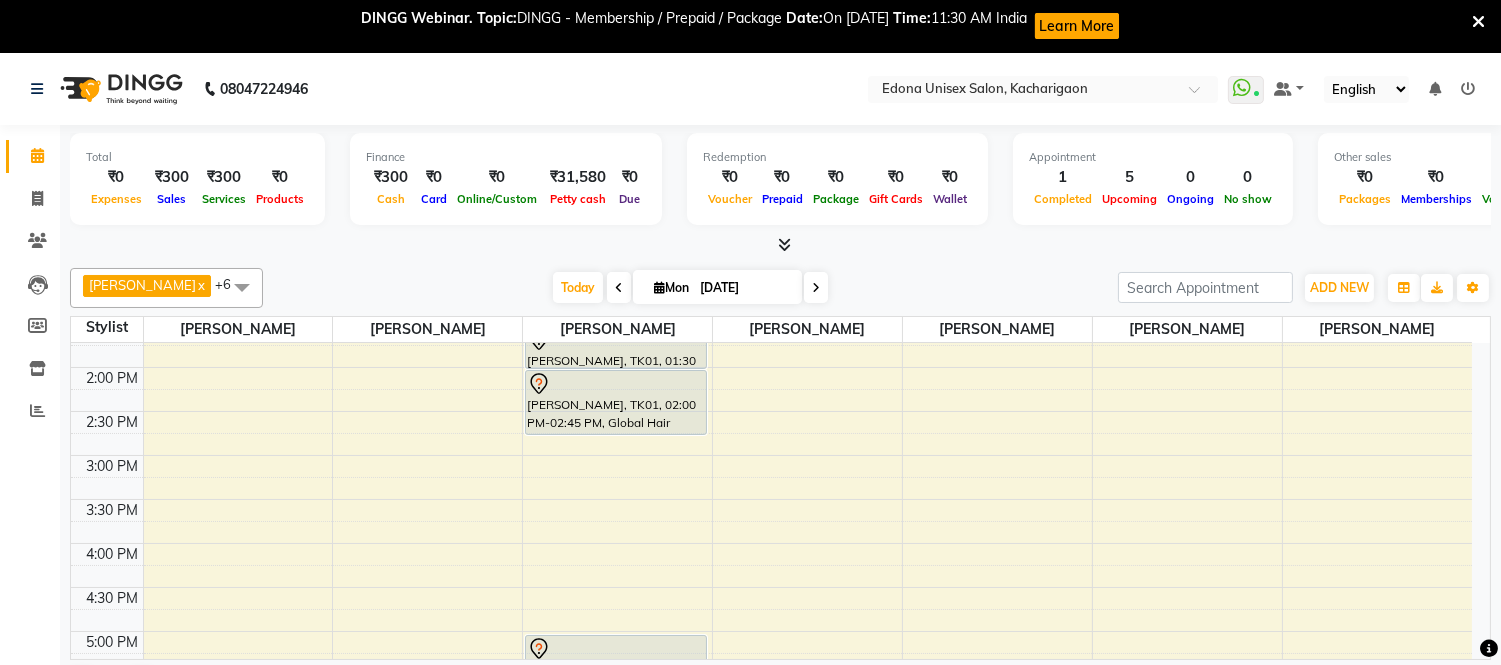 scroll, scrollTop: 466, scrollLeft: 0, axis: vertical 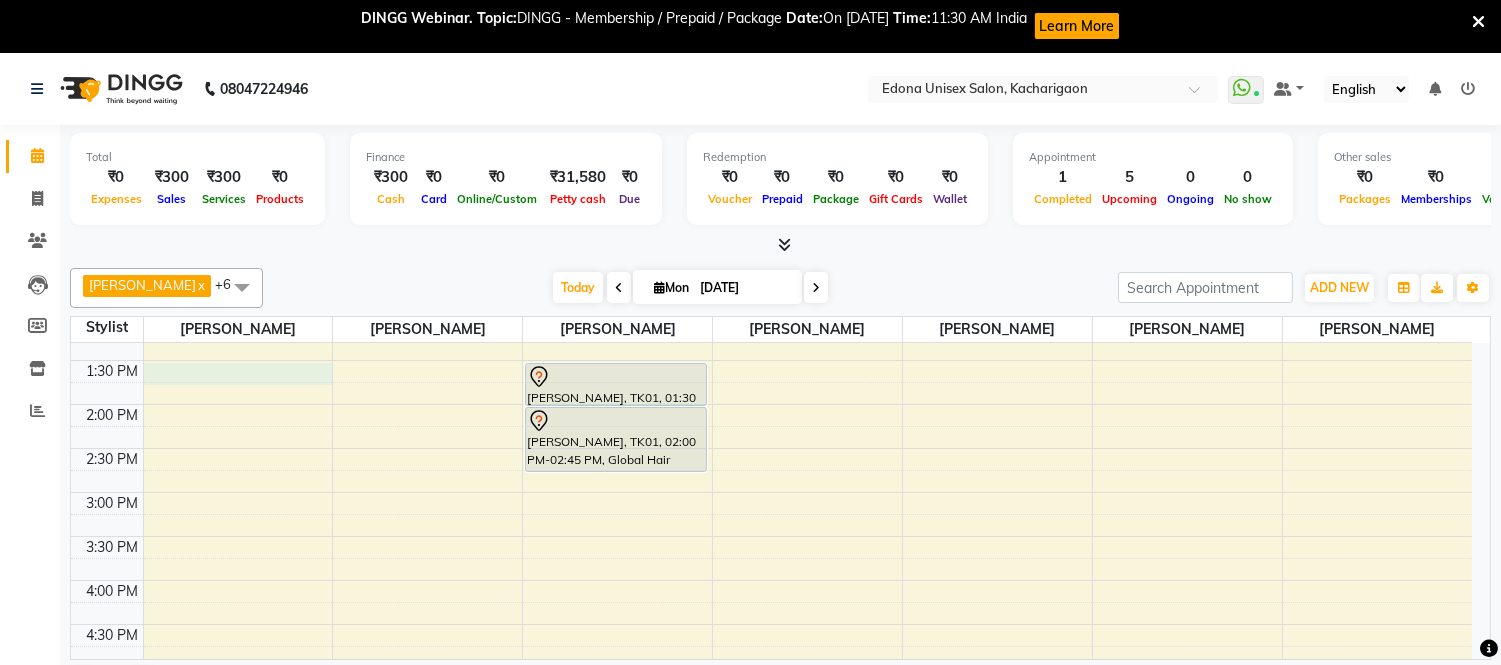 click on "8:00 AM 8:30 AM 9:00 AM 9:30 AM 10:00 AM 10:30 AM 11:00 AM 11:30 AM 12:00 PM 12:30 PM 1:00 PM 1:30 PM 2:00 PM 2:30 PM 3:00 PM 3:30 PM 4:00 PM 4:30 PM 5:00 PM 5:30 PM 6:00 PM 6:30 PM 7:00 PM 7:30 PM 8:00 PM 8:30 PM     shandilya, TK05, 11:10 AM-11:40 AM, Hair Cut (Gents)             Priti Borah, TK01, 01:30 PM-02:00 PM, Hair Spa             Priti Borah, TK01, 02:00 PM-02:45 PM, Global Hair Colour (Inoa)             Client, TK02, 05:00 PM-05:30 PM, Smoothening / Straightening (Loreal)             Tsering Jurmey, TK03, 10:30 AM-11:00 AM, Hair Cut (Gents)             Hasina, TK04, 05:30 PM-06:00 PM, Hair Cut (Ladies)" at bounding box center [771, 448] 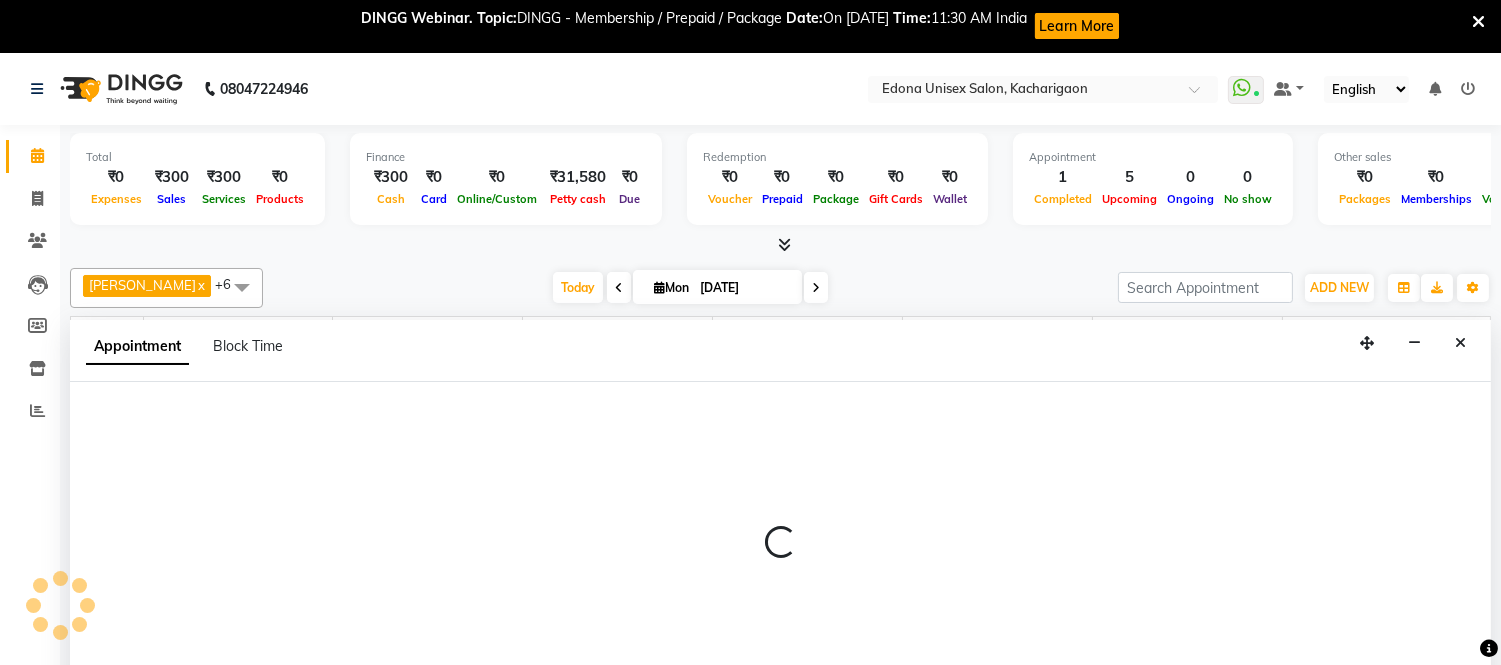 scroll, scrollTop: 53, scrollLeft: 0, axis: vertical 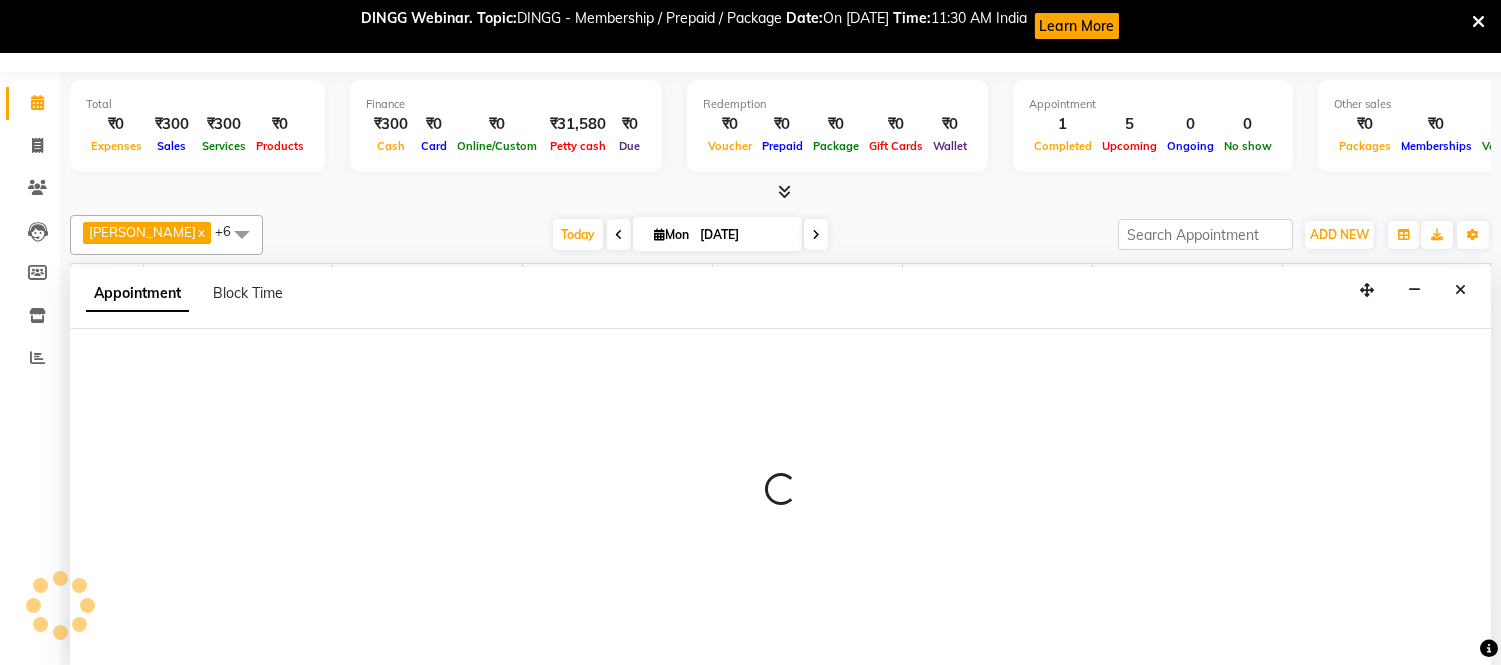 select on "35927" 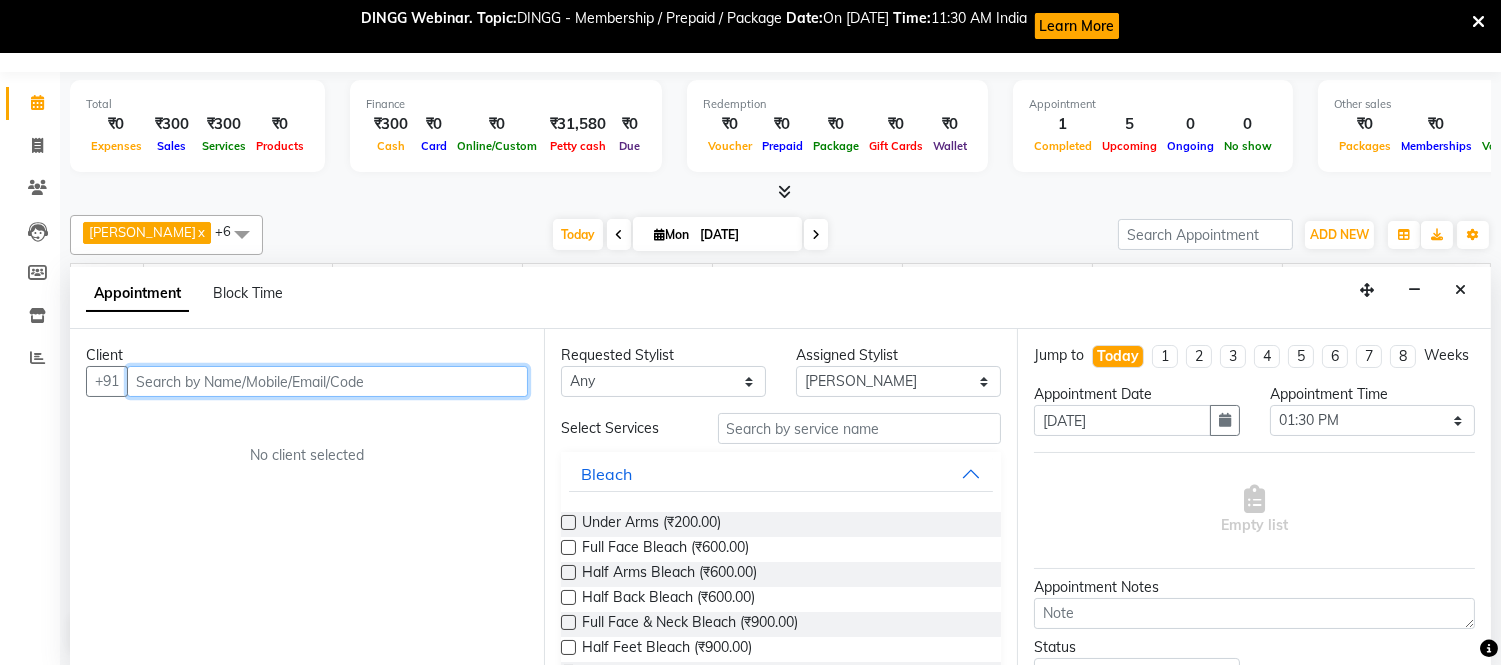 paste on "9435403380" 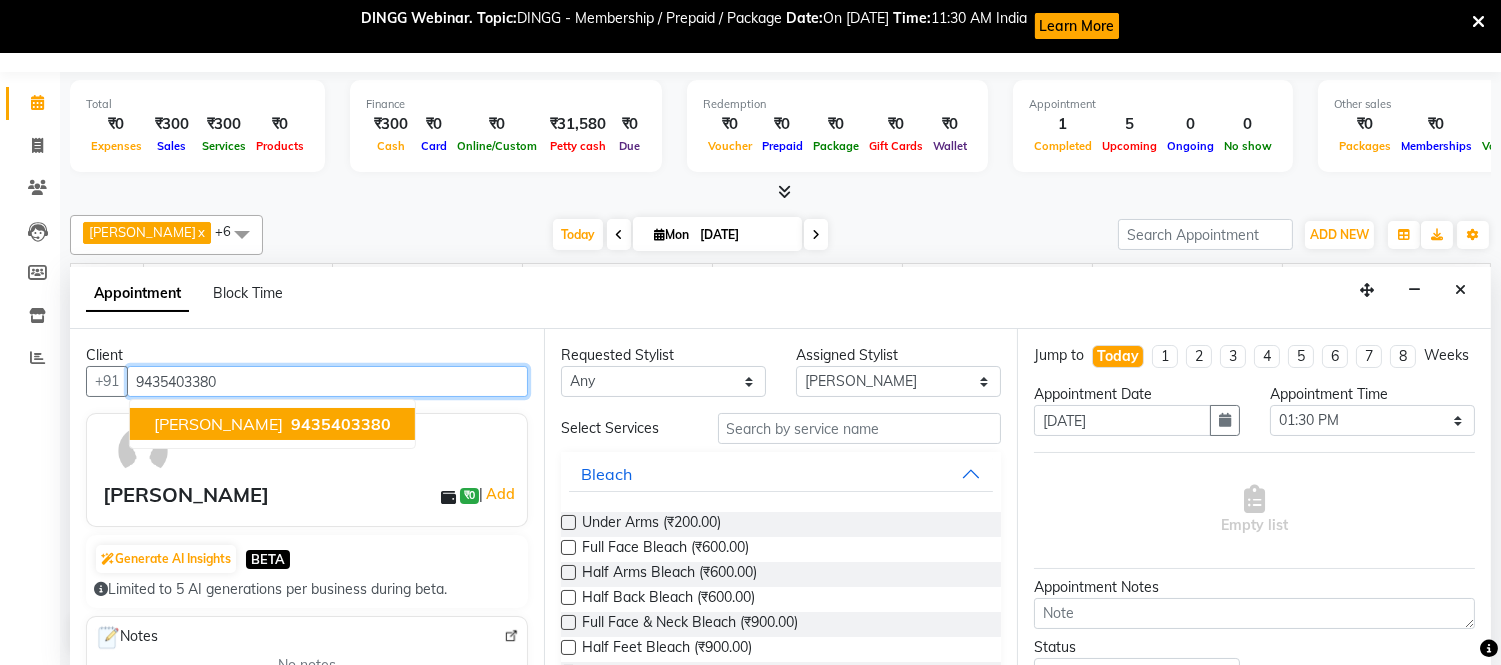 type on "9435403380" 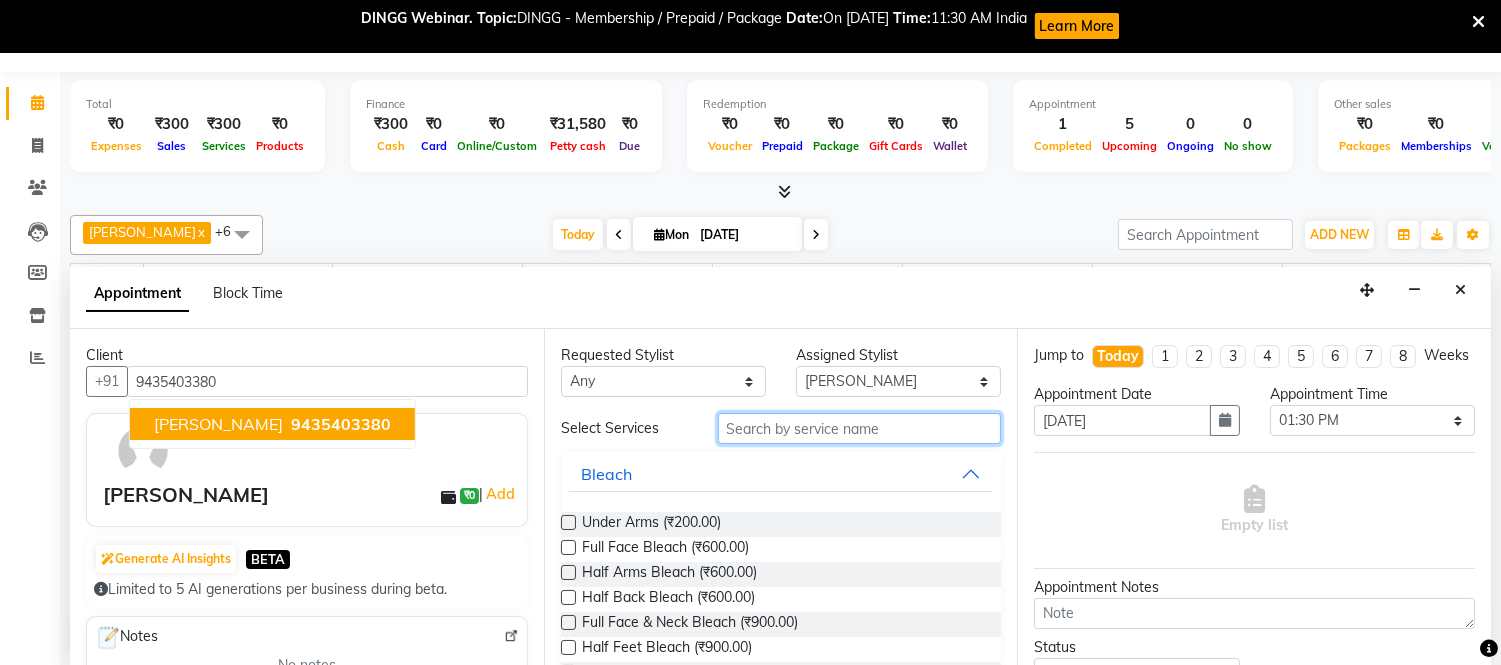 click at bounding box center [860, 428] 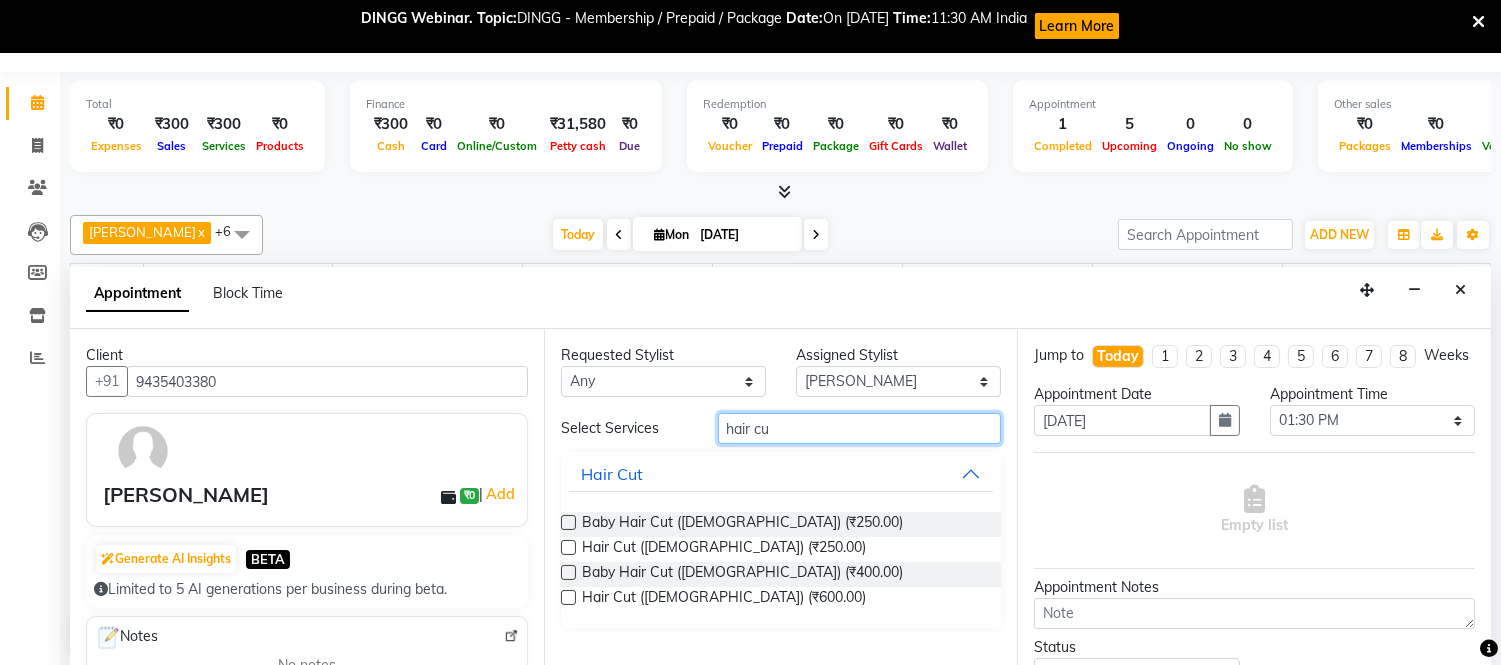 type on "hair cu" 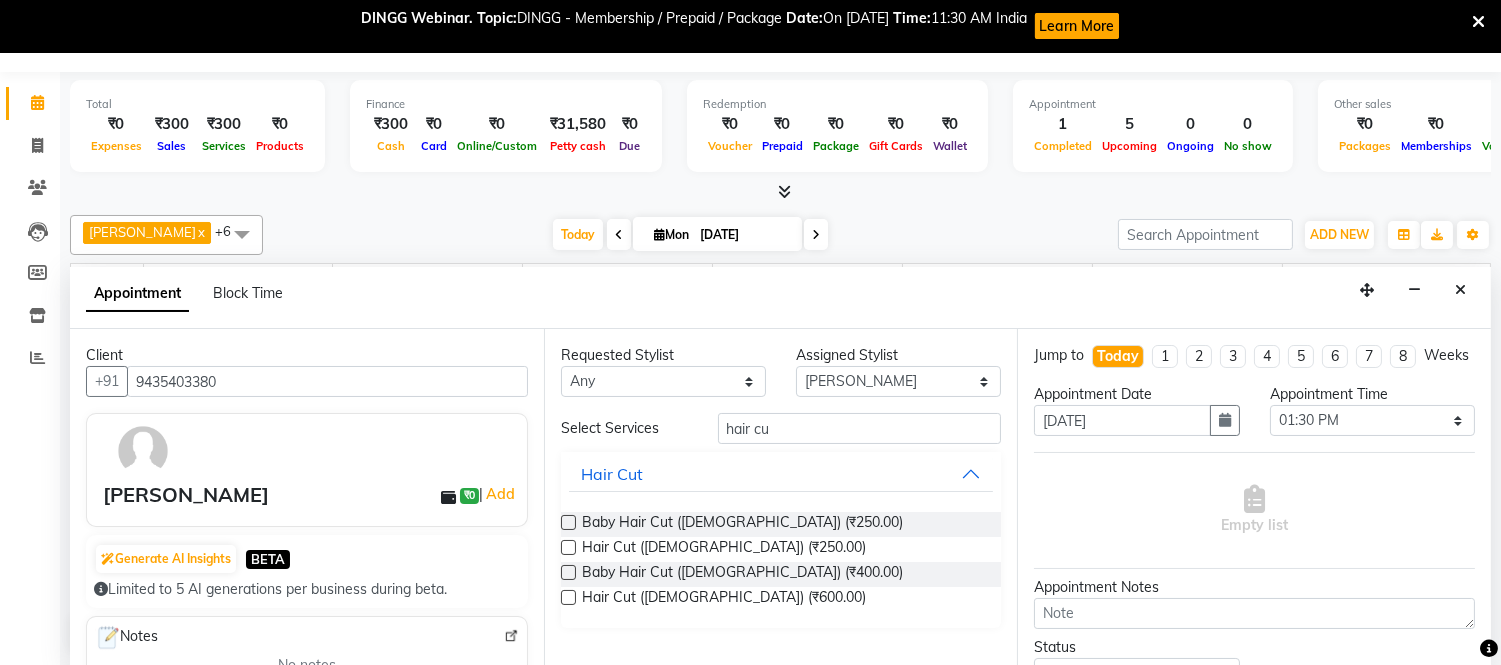 click at bounding box center (568, 547) 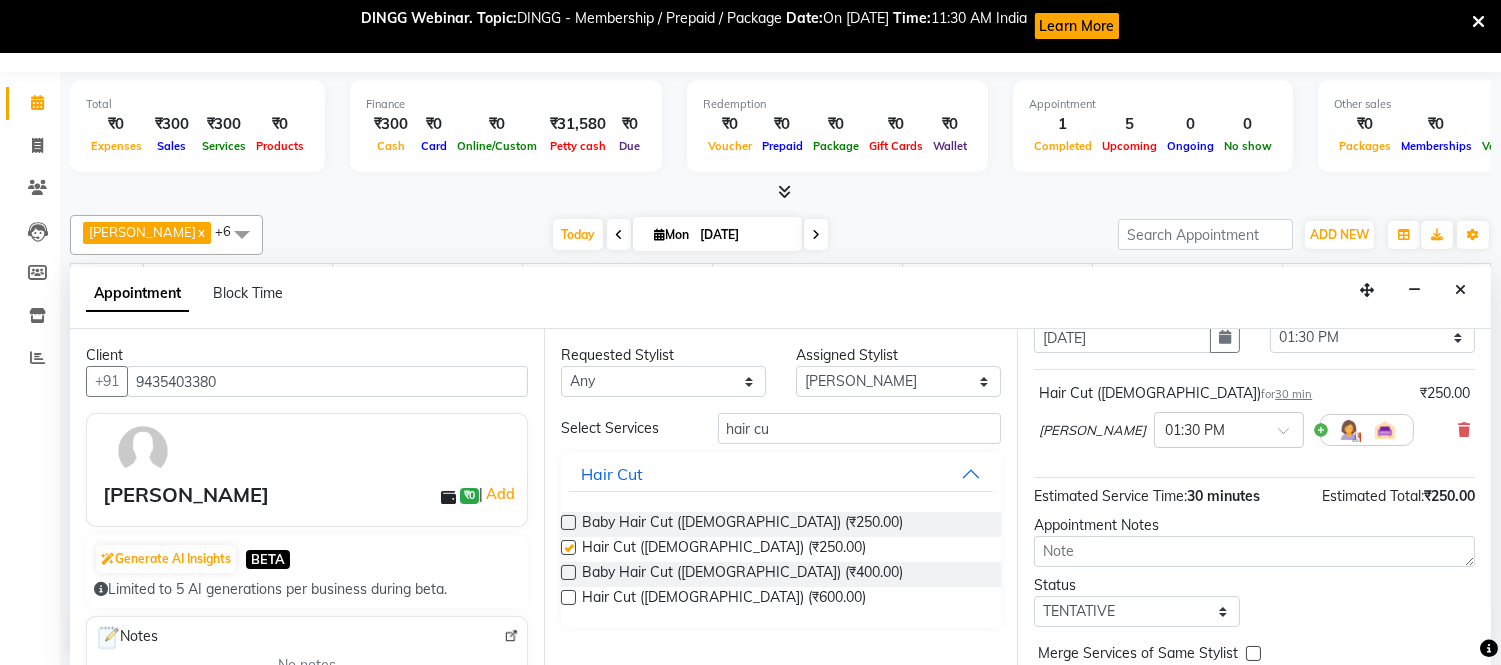 scroll, scrollTop: 188, scrollLeft: 0, axis: vertical 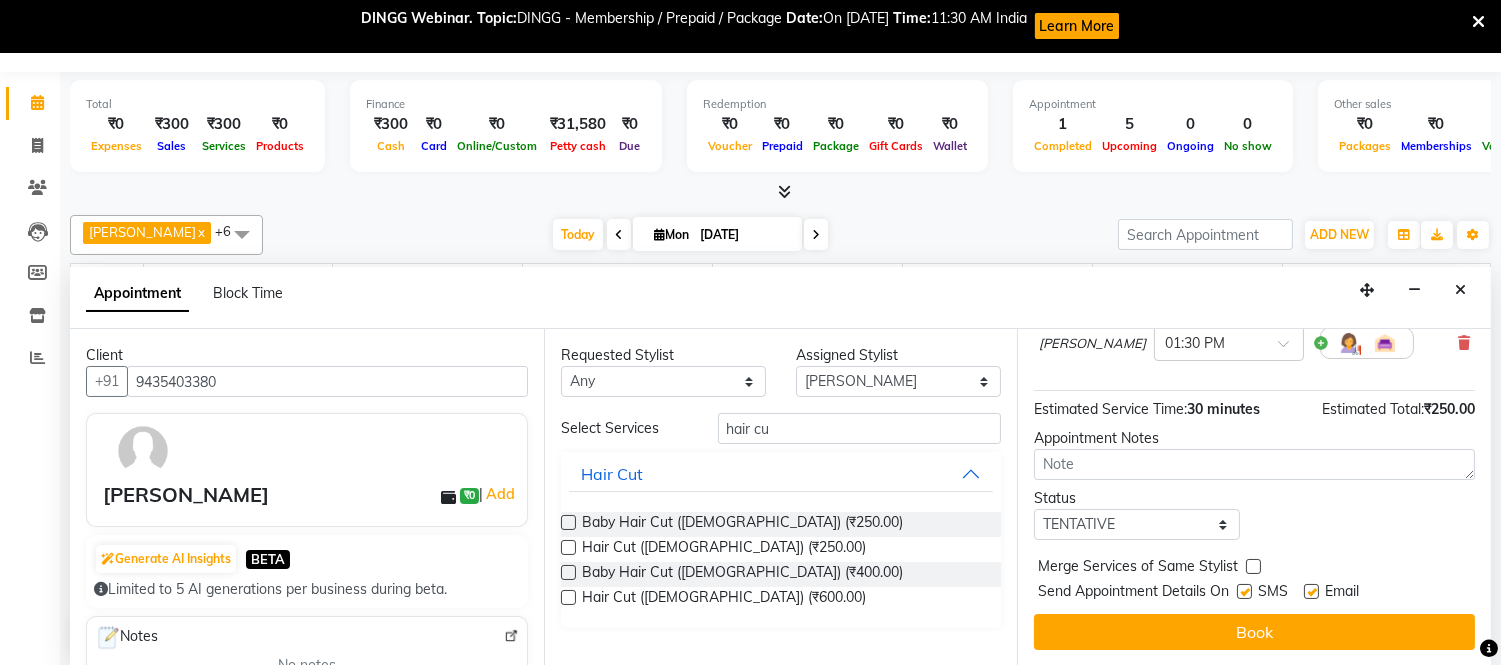 checkbox on "false" 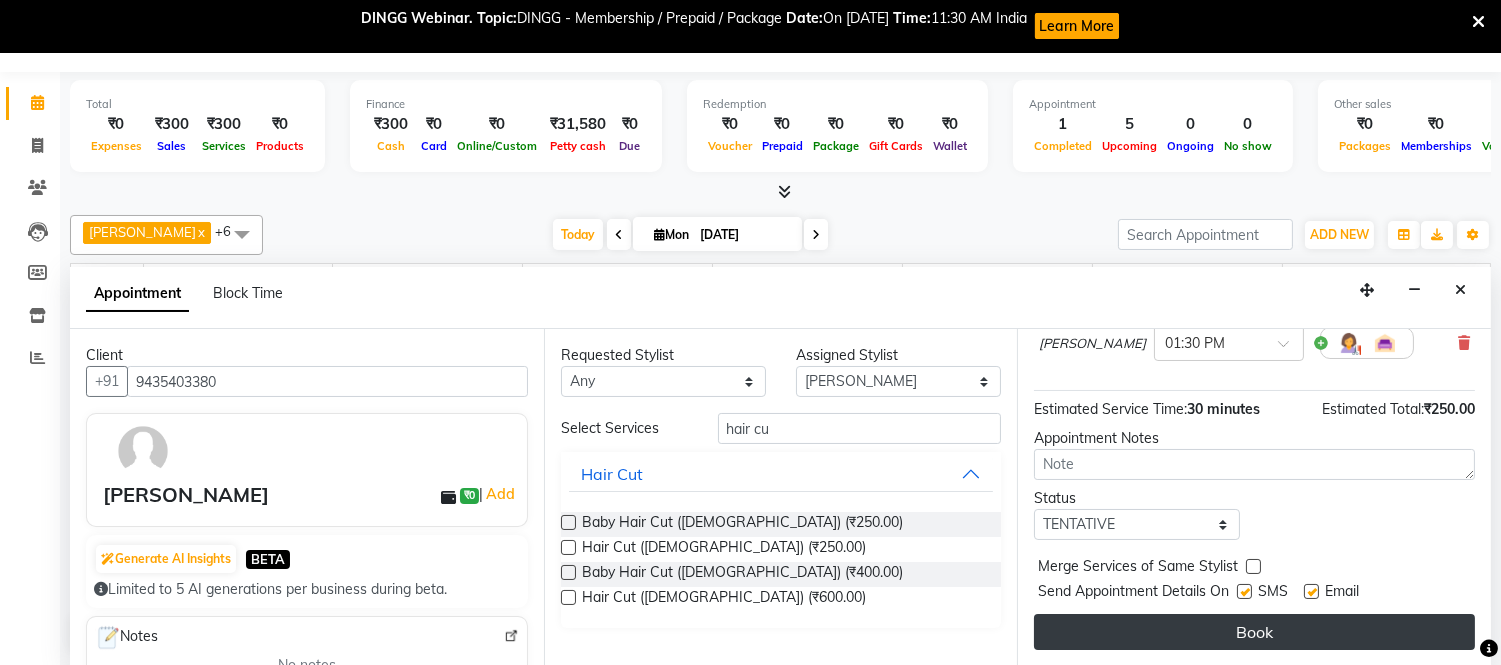 click on "Book" at bounding box center [1254, 632] 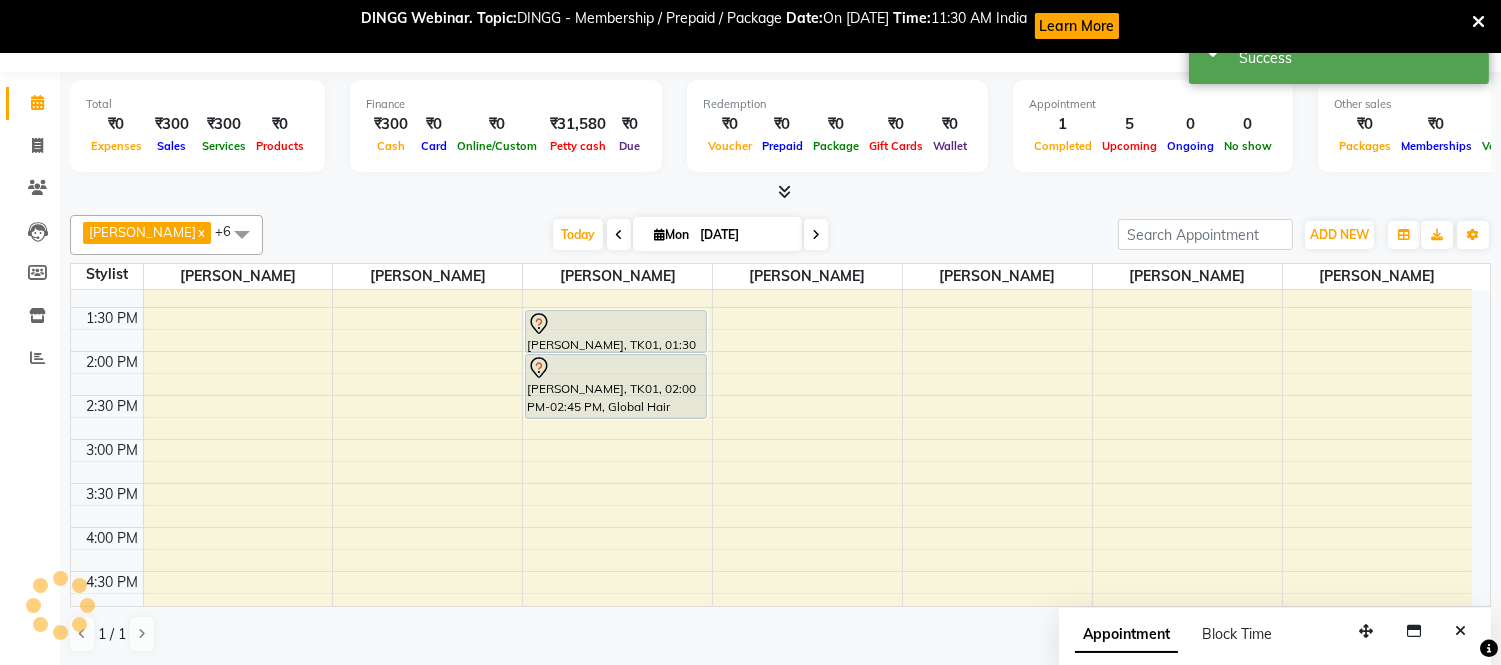 scroll, scrollTop: 0, scrollLeft: 0, axis: both 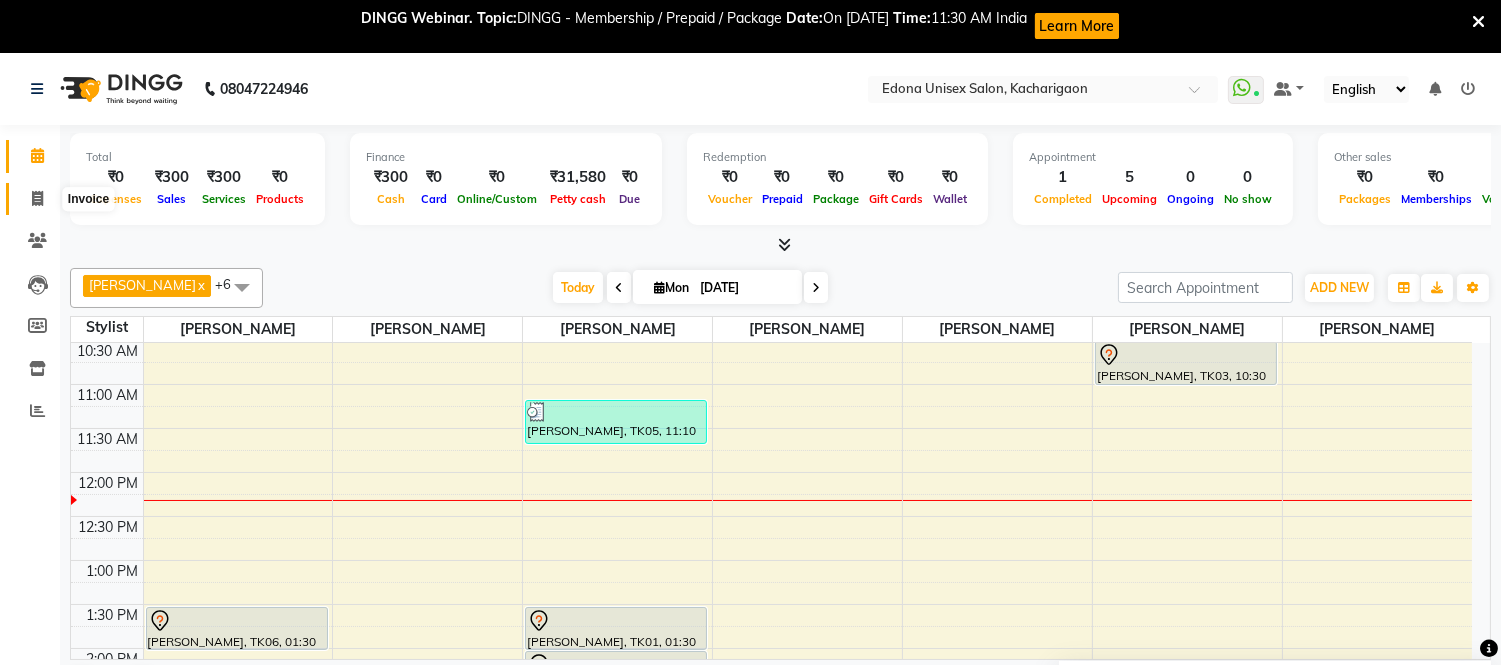 click 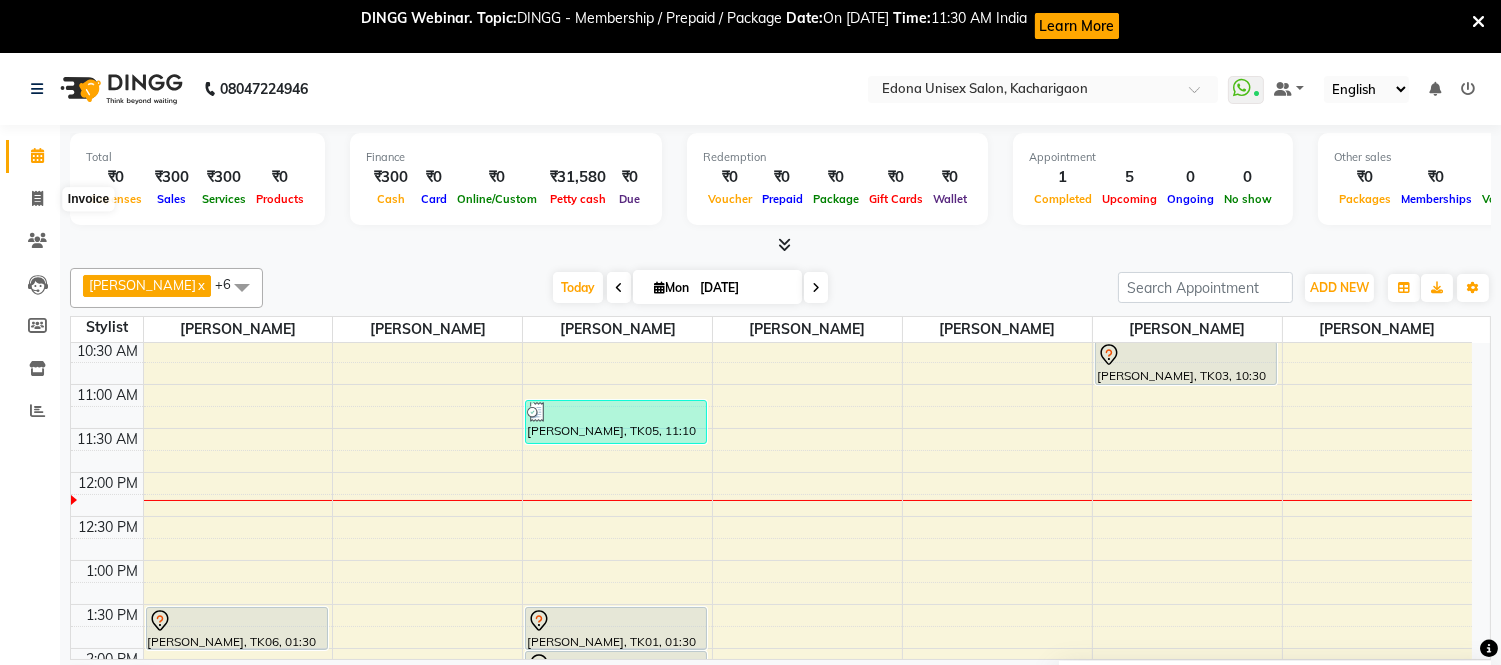 select on "5389" 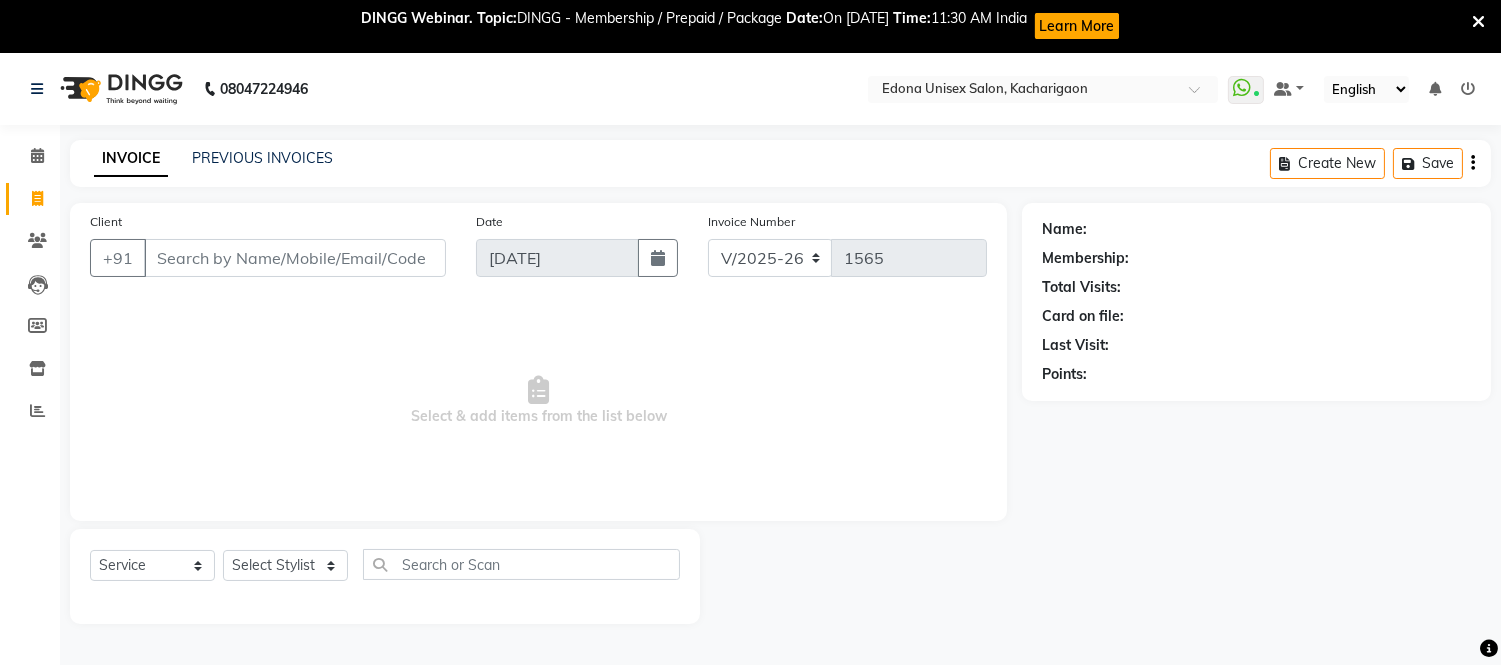 click on "Client" at bounding box center [295, 258] 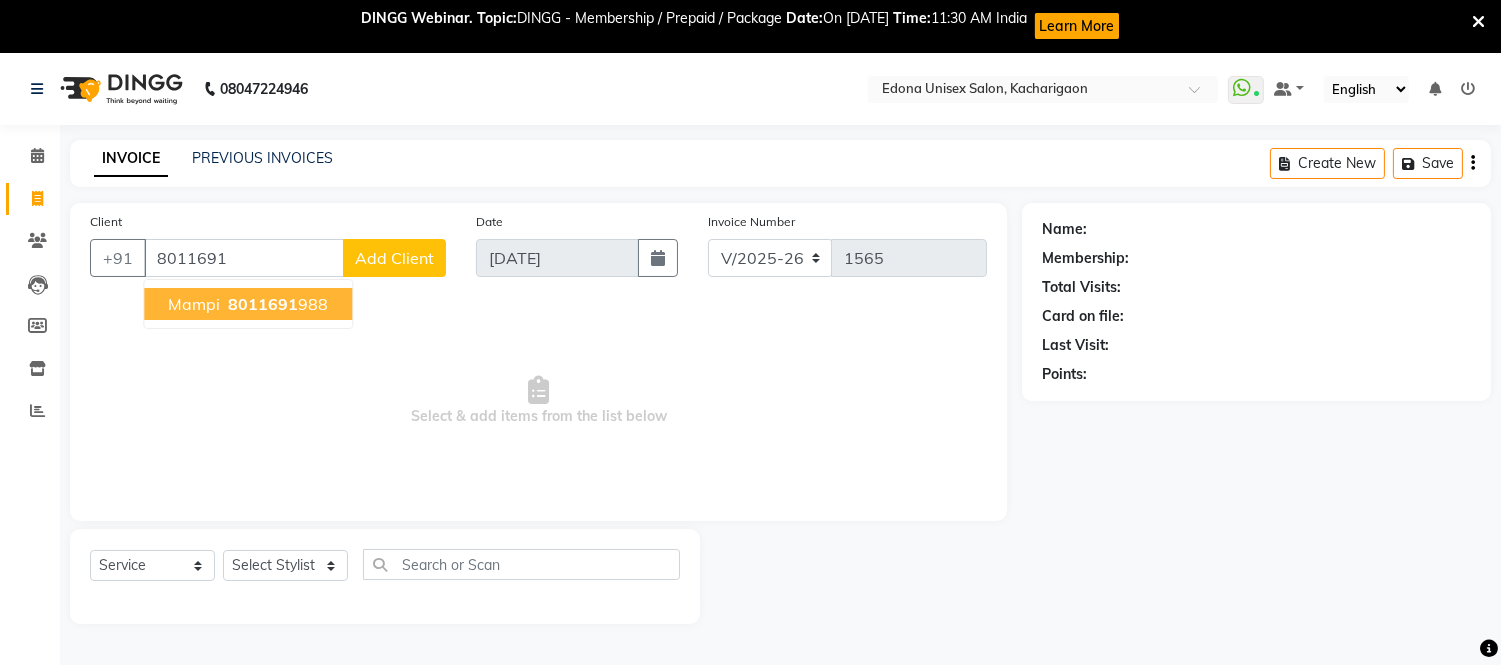 click on "8011691" at bounding box center [263, 304] 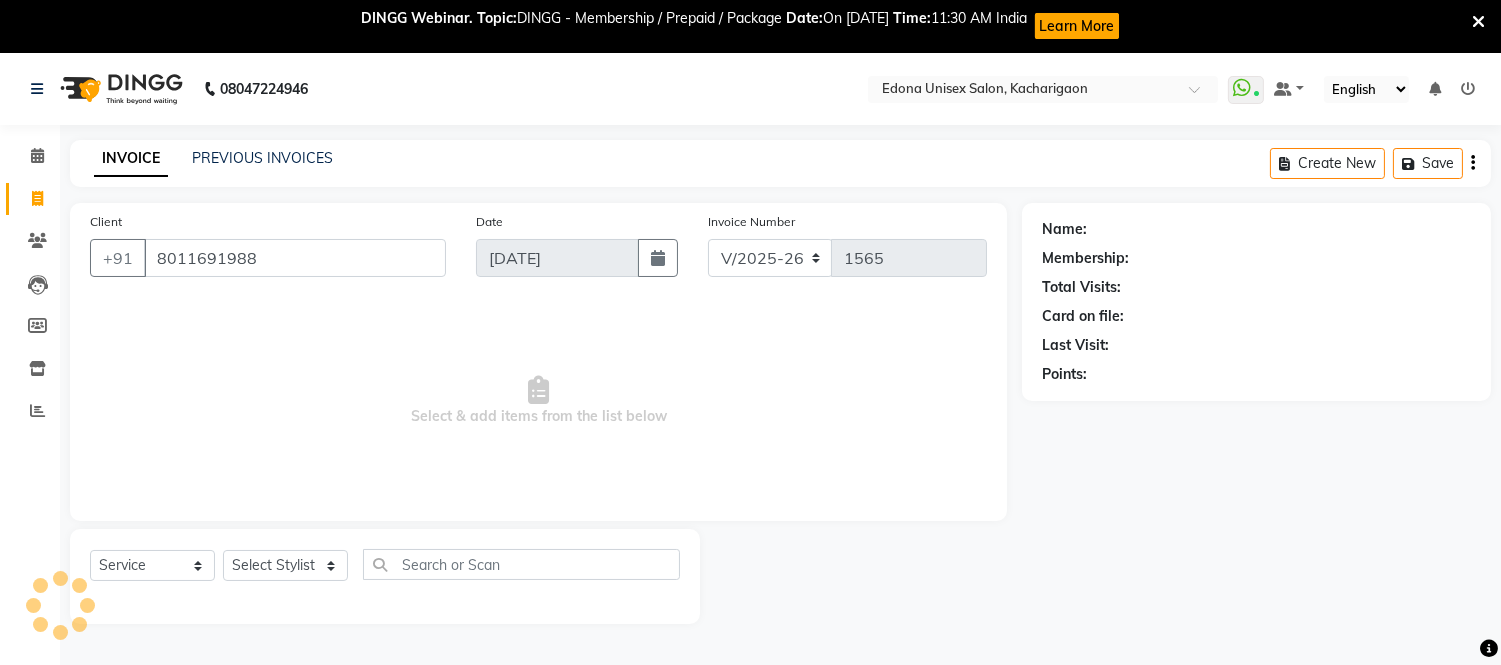 type on "8011691988" 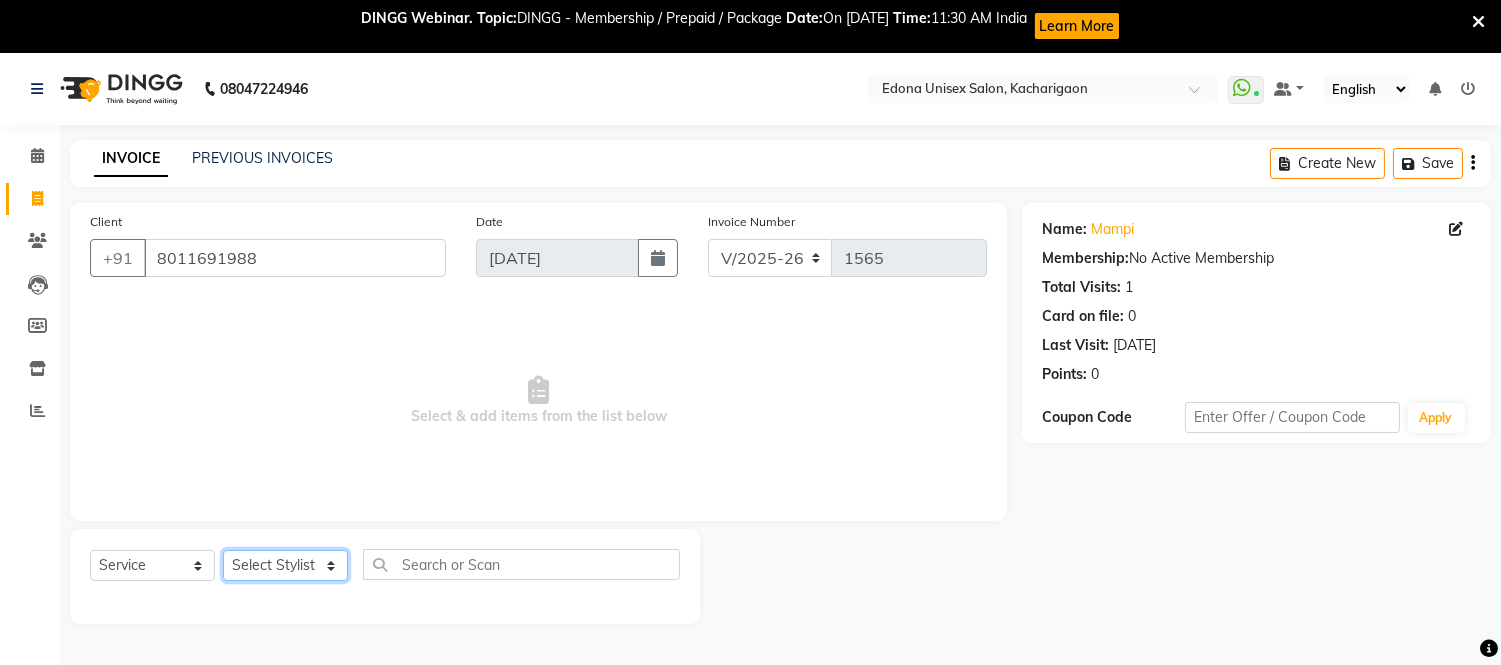 click on "Select Stylist Admin Anju Sonar Bir Basumtary Bishal Bharma Hemen Daimari Hombr Jogi Jenny Kayina Kriti Lokesh Verma Mithiser Bodo Monisha Goyari Neha Sonar Pahi Prabir Das Rashmi Basumtary Reshma Sultana Roselin Basumtary Sumitra Subba" 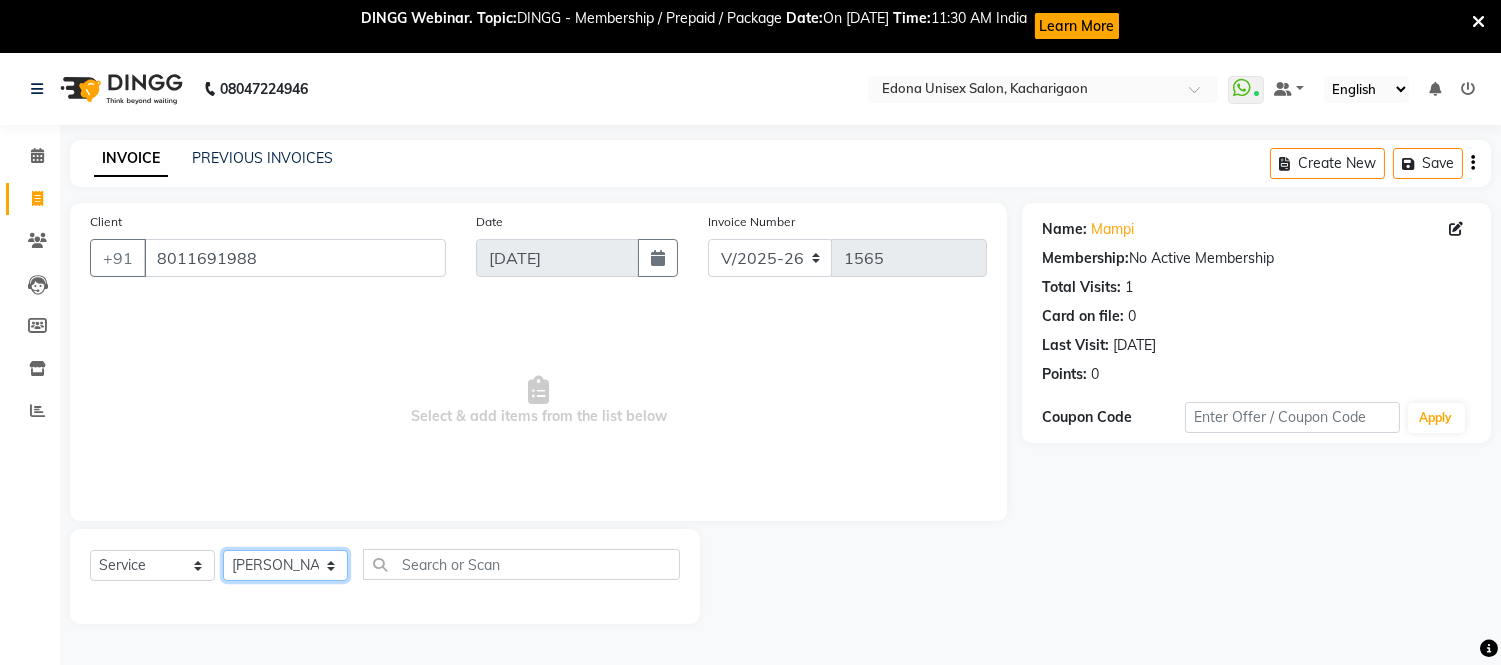 click on "Select Stylist Admin Anju Sonar Bir Basumtary Bishal Bharma Hemen Daimari Hombr Jogi Jenny Kayina Kriti Lokesh Verma Mithiser Bodo Monisha Goyari Neha Sonar Pahi Prabir Das Rashmi Basumtary Reshma Sultana Roselin Basumtary Sumitra Subba" 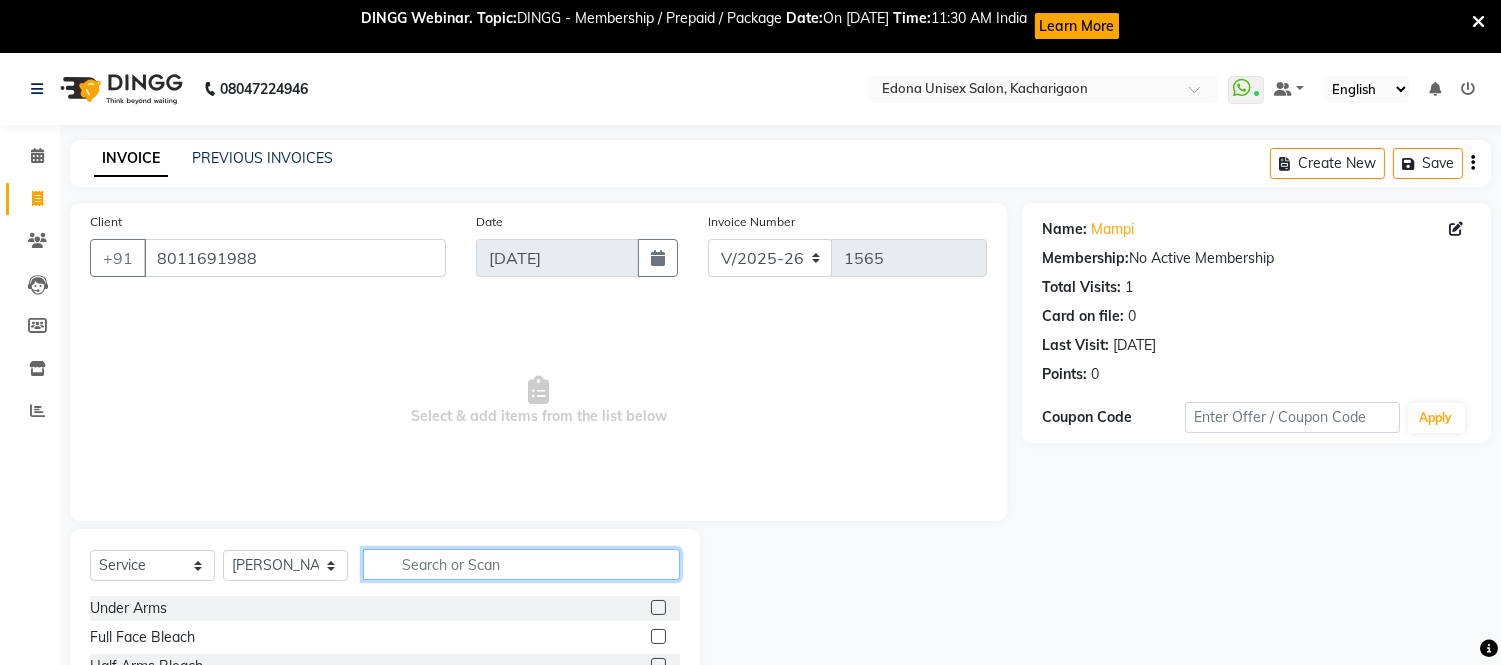 click 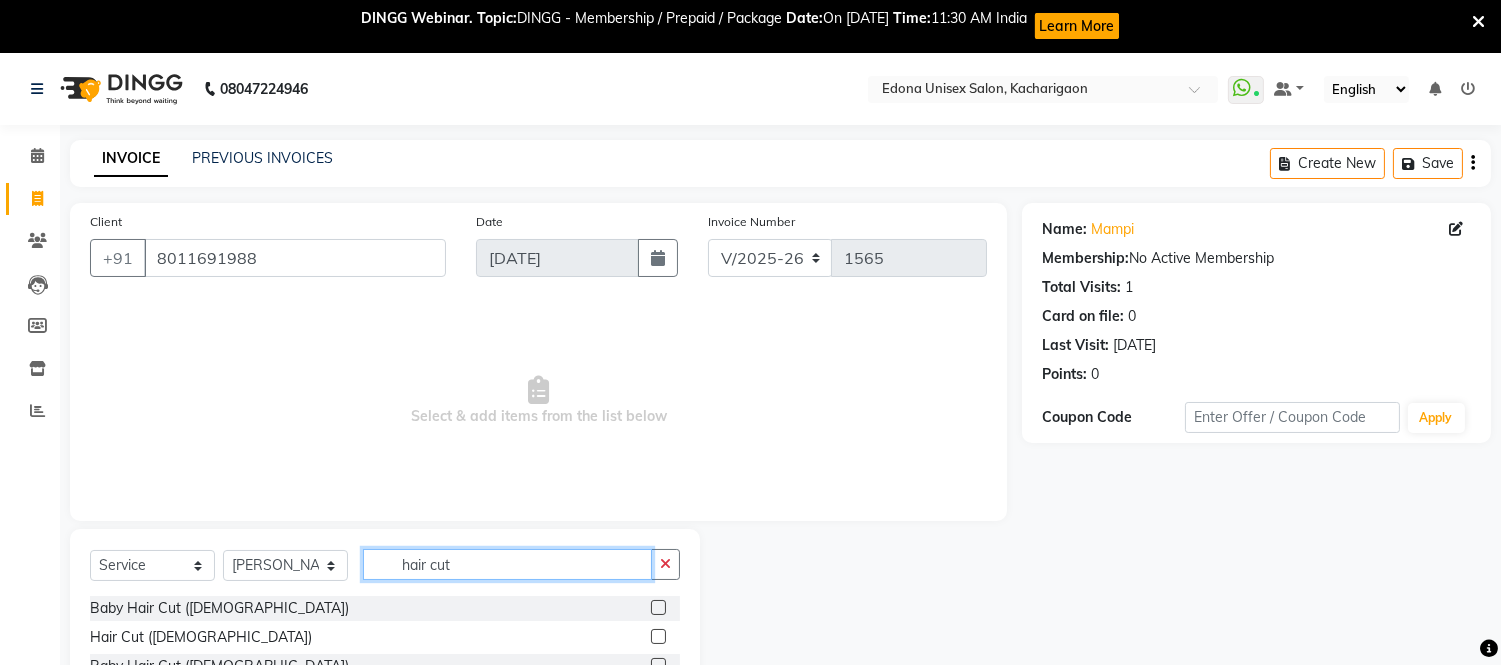 scroll, scrollTop: 104, scrollLeft: 0, axis: vertical 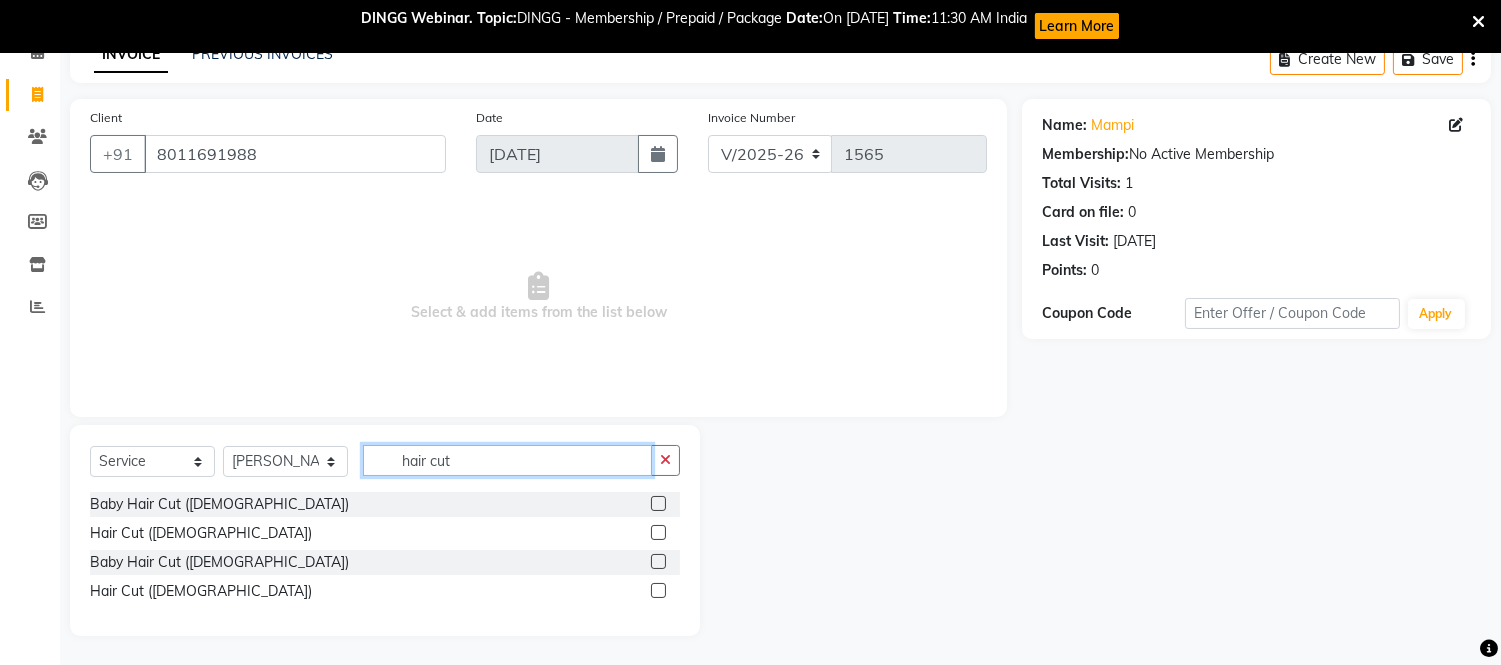 type on "hair cut" 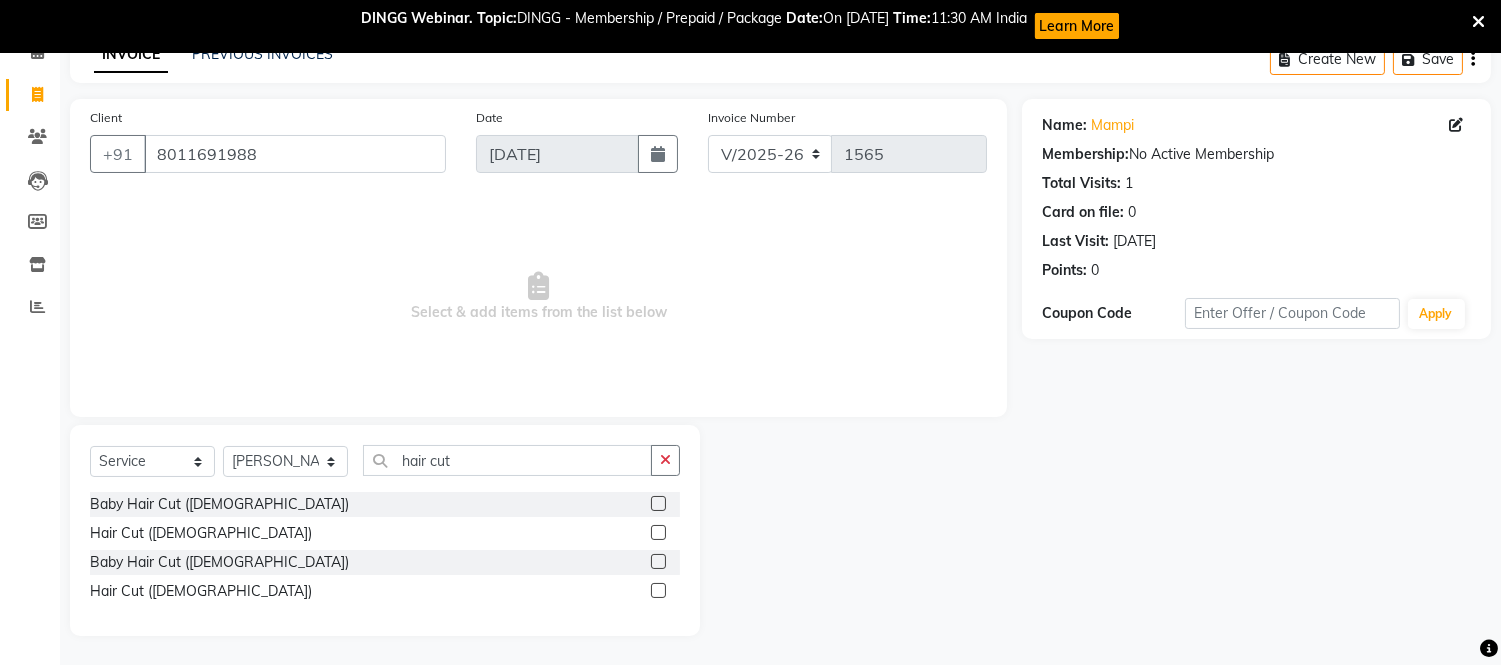 click 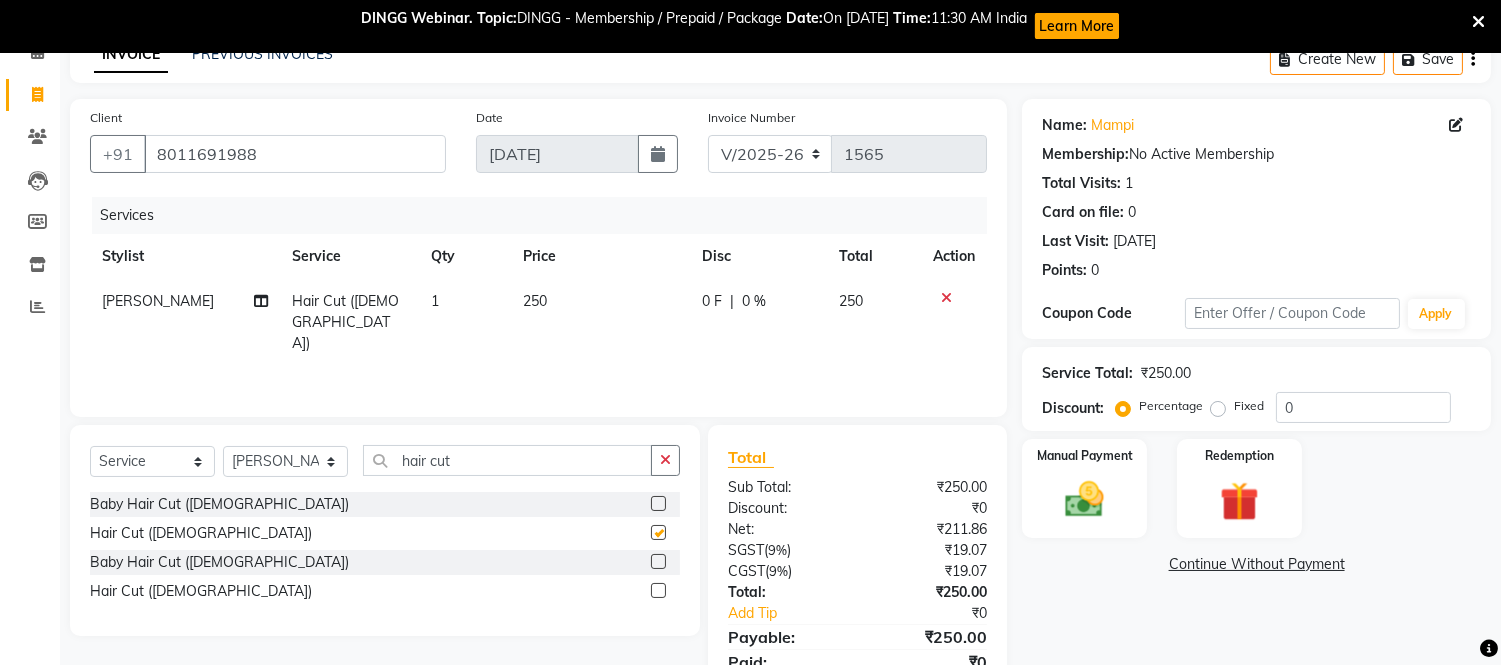 scroll, scrollTop: 187, scrollLeft: 0, axis: vertical 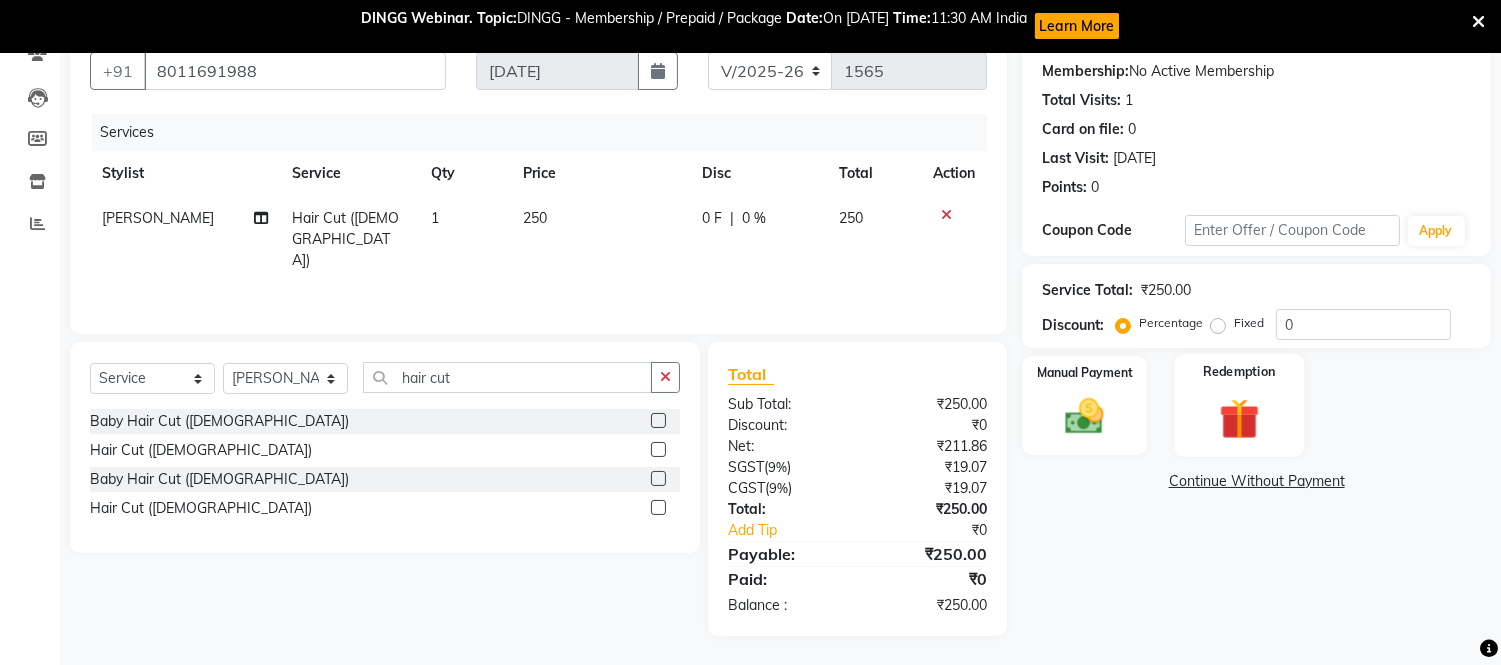 checkbox on "false" 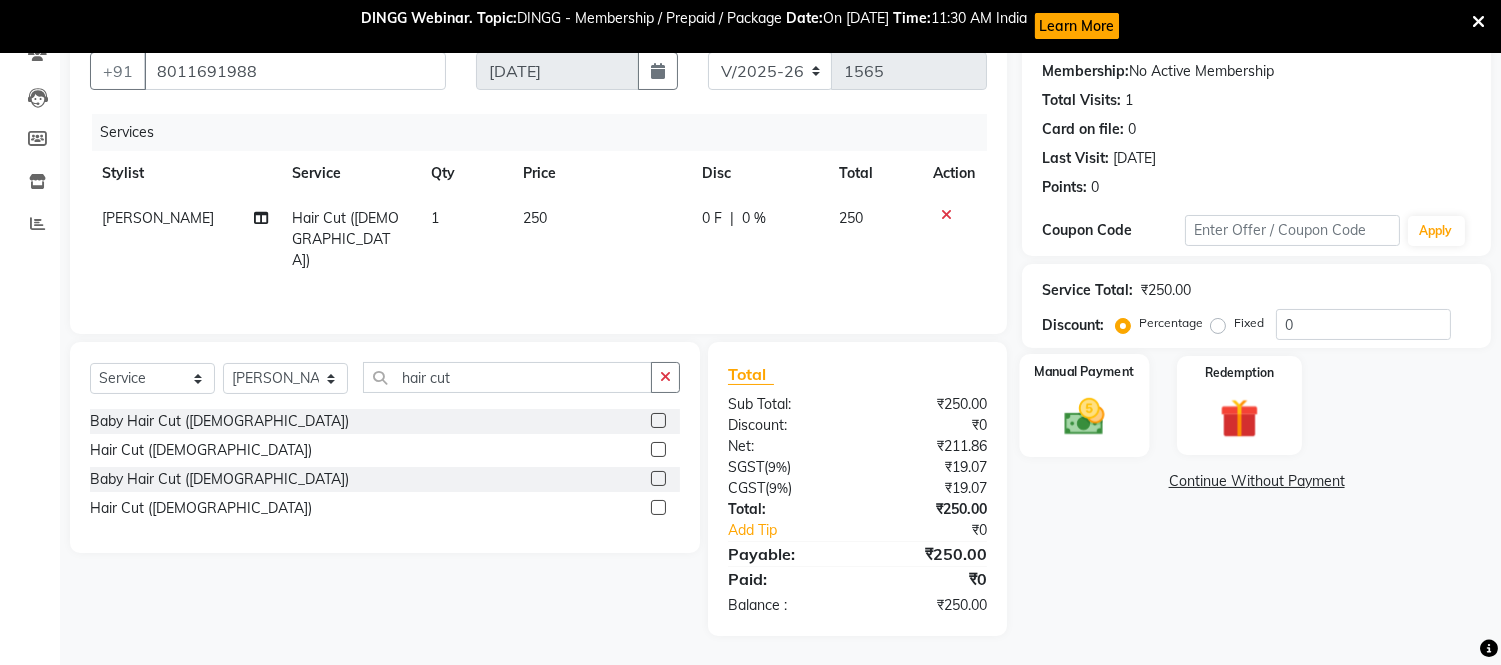 click on "Manual Payment" 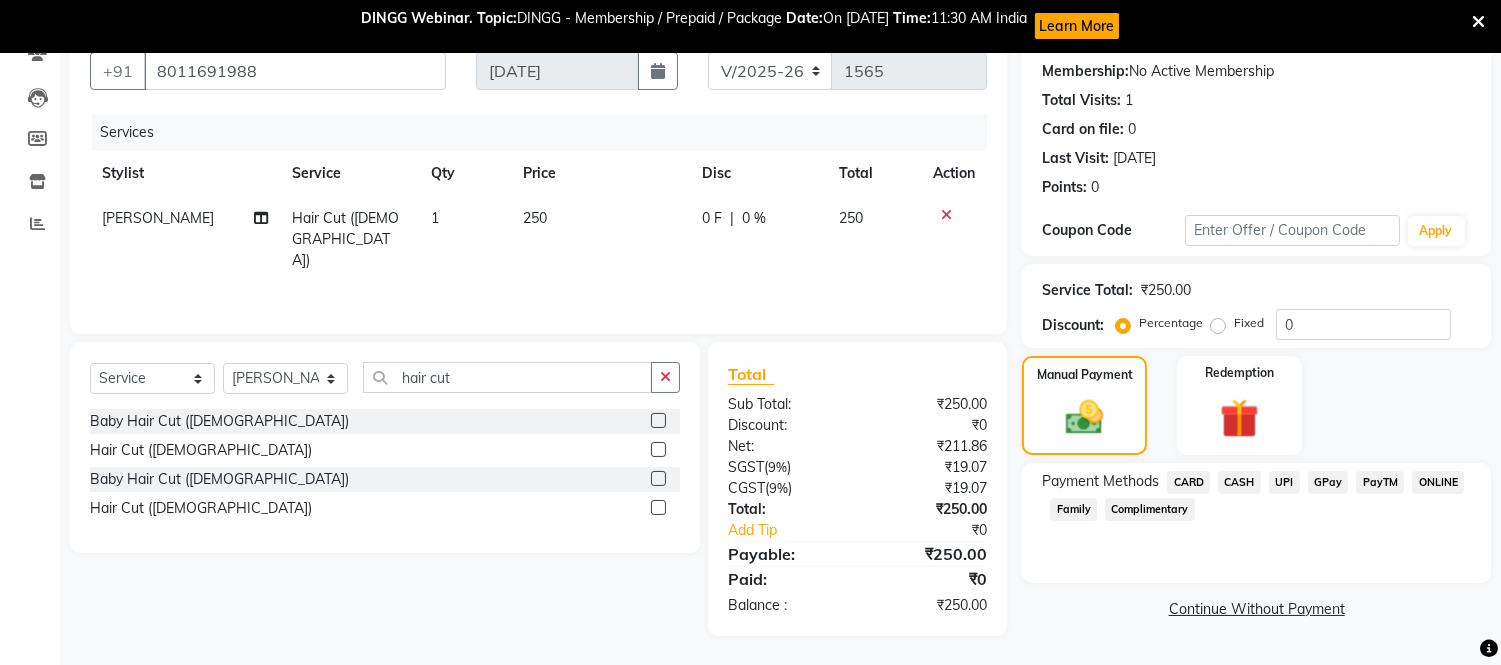 click on "CASH" 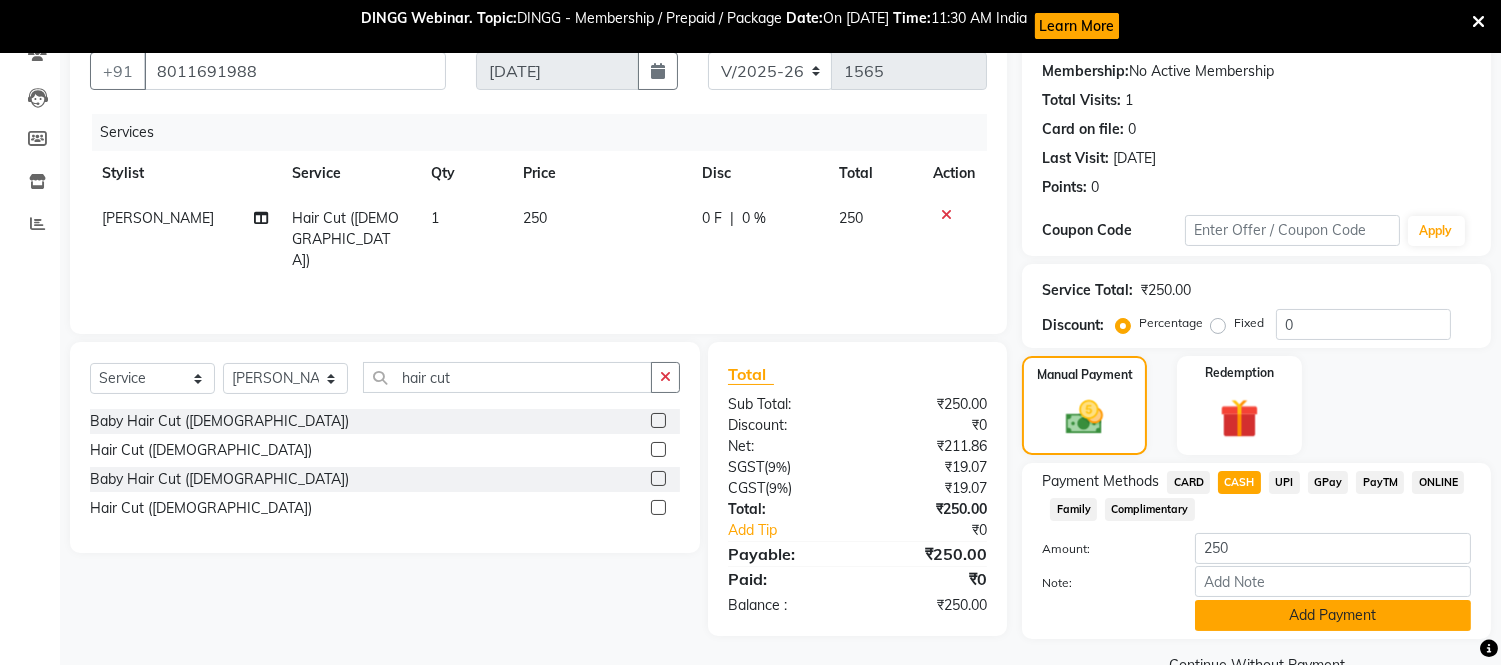click on "Add Payment" 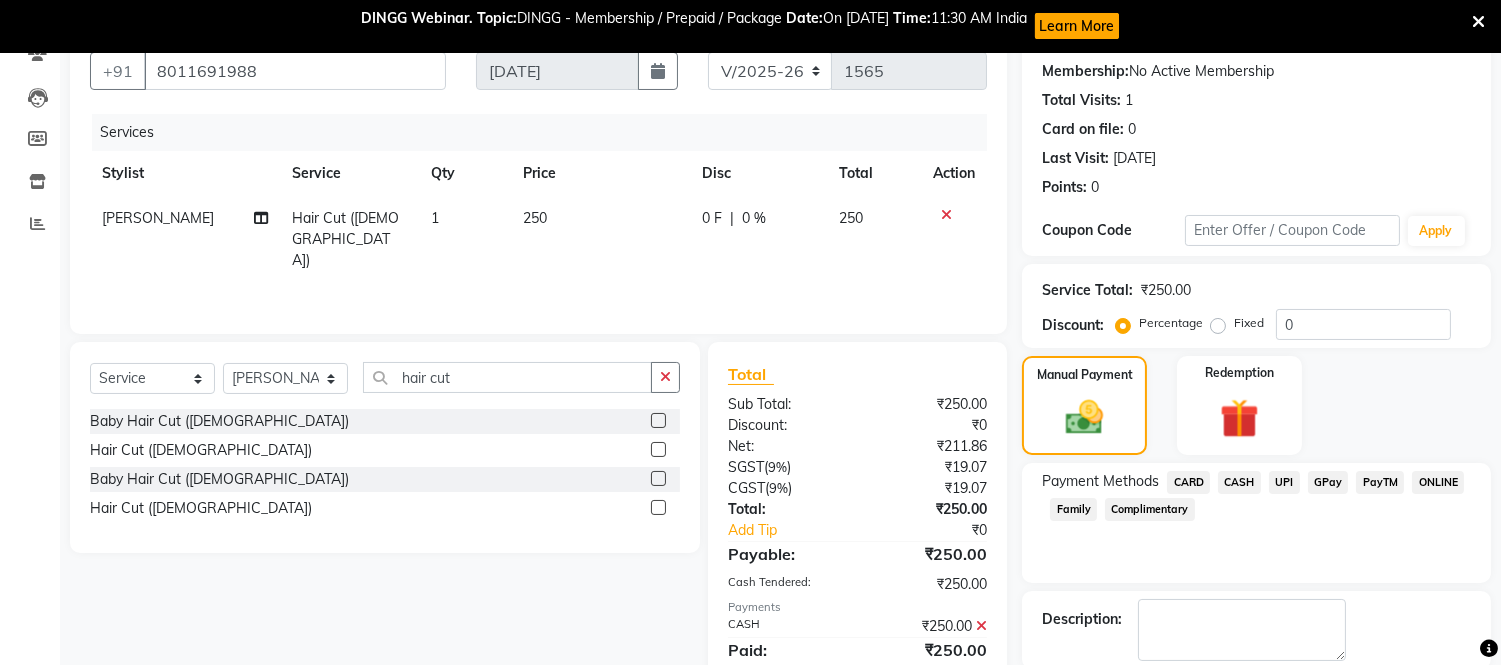 scroll, scrollTop: 287, scrollLeft: 0, axis: vertical 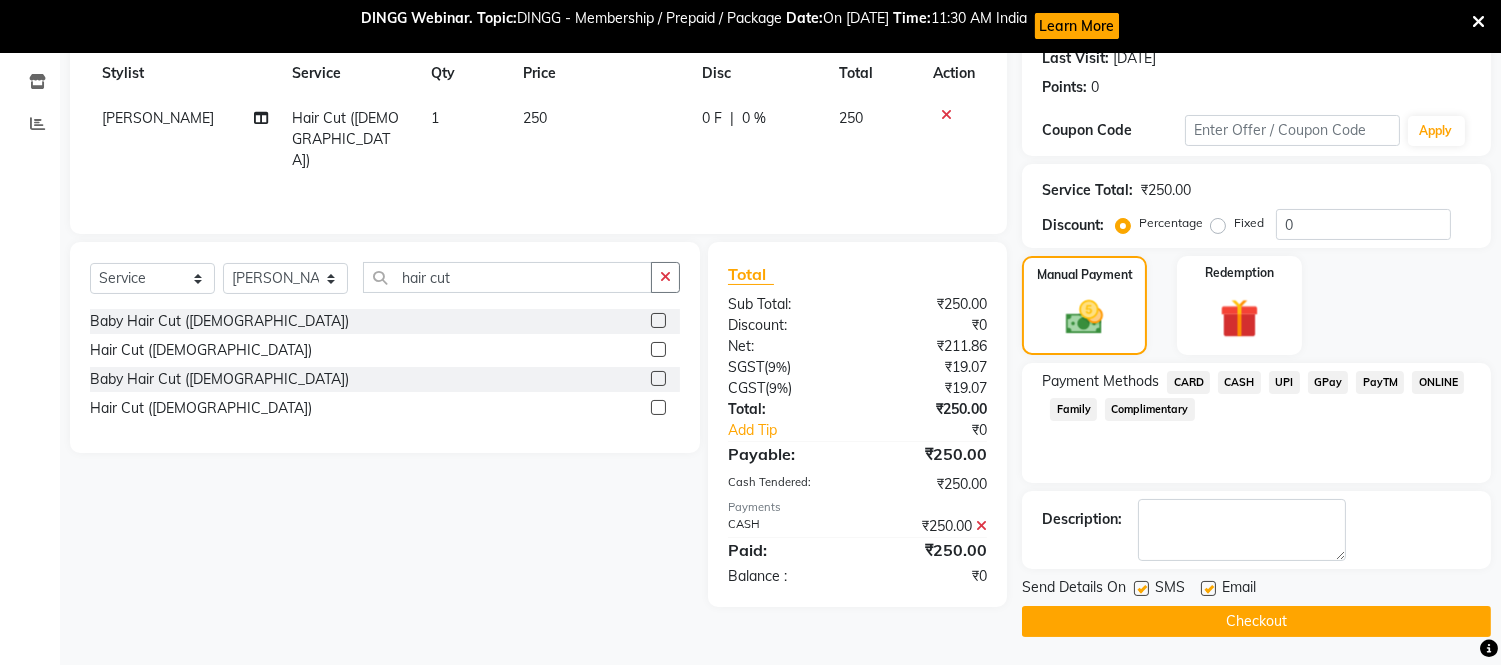 click on "Checkout" 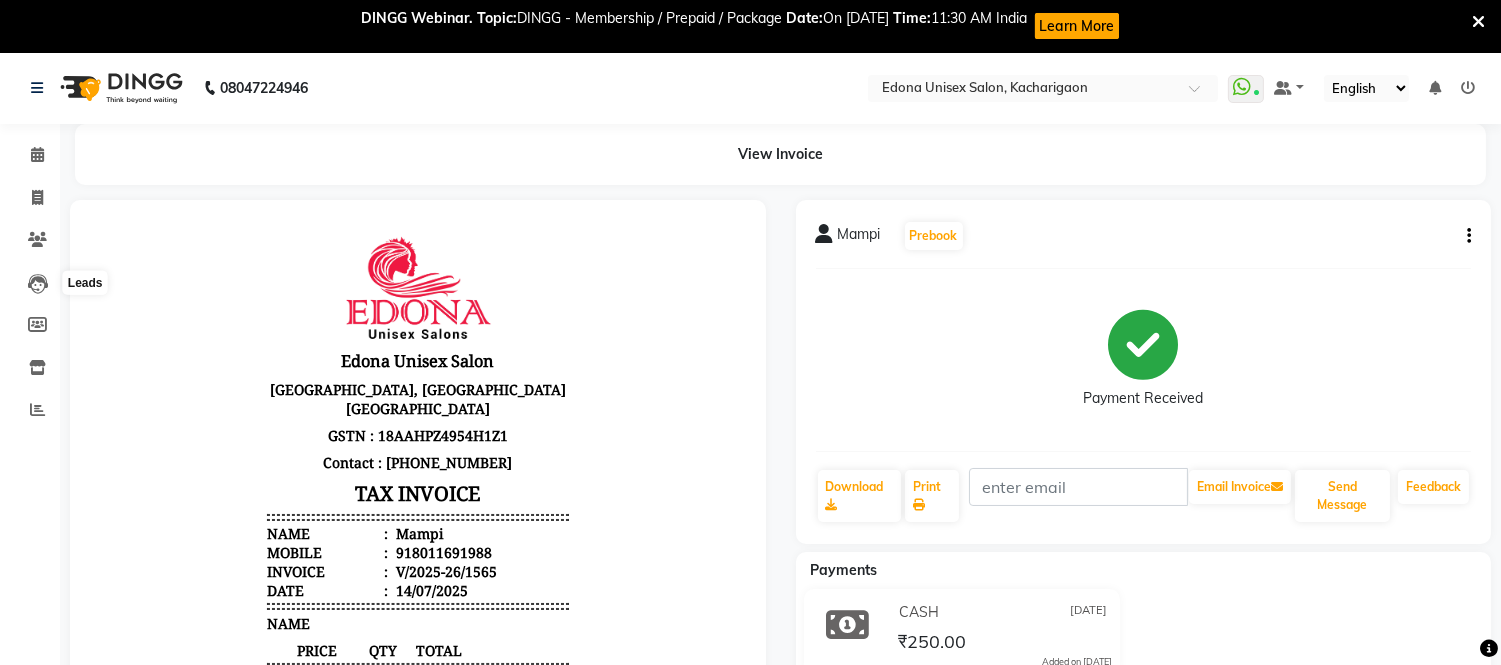 scroll, scrollTop: 0, scrollLeft: 0, axis: both 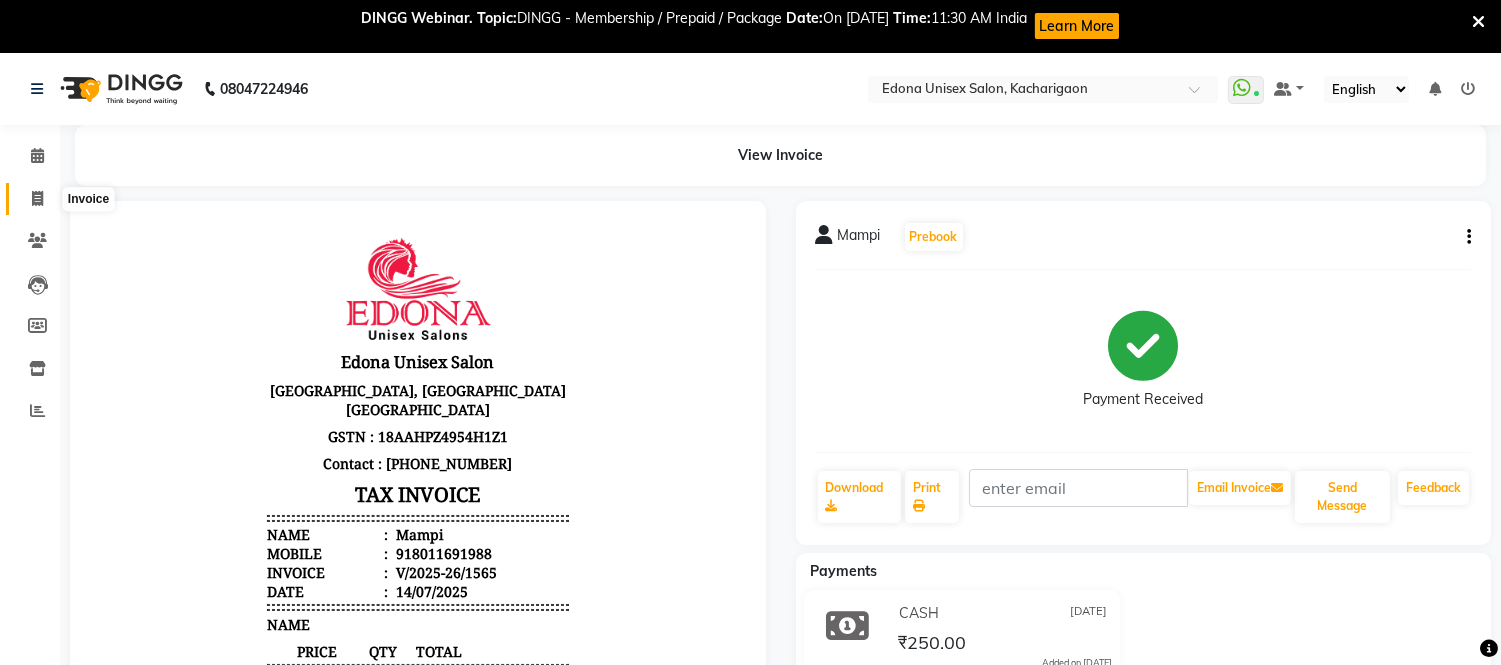 click 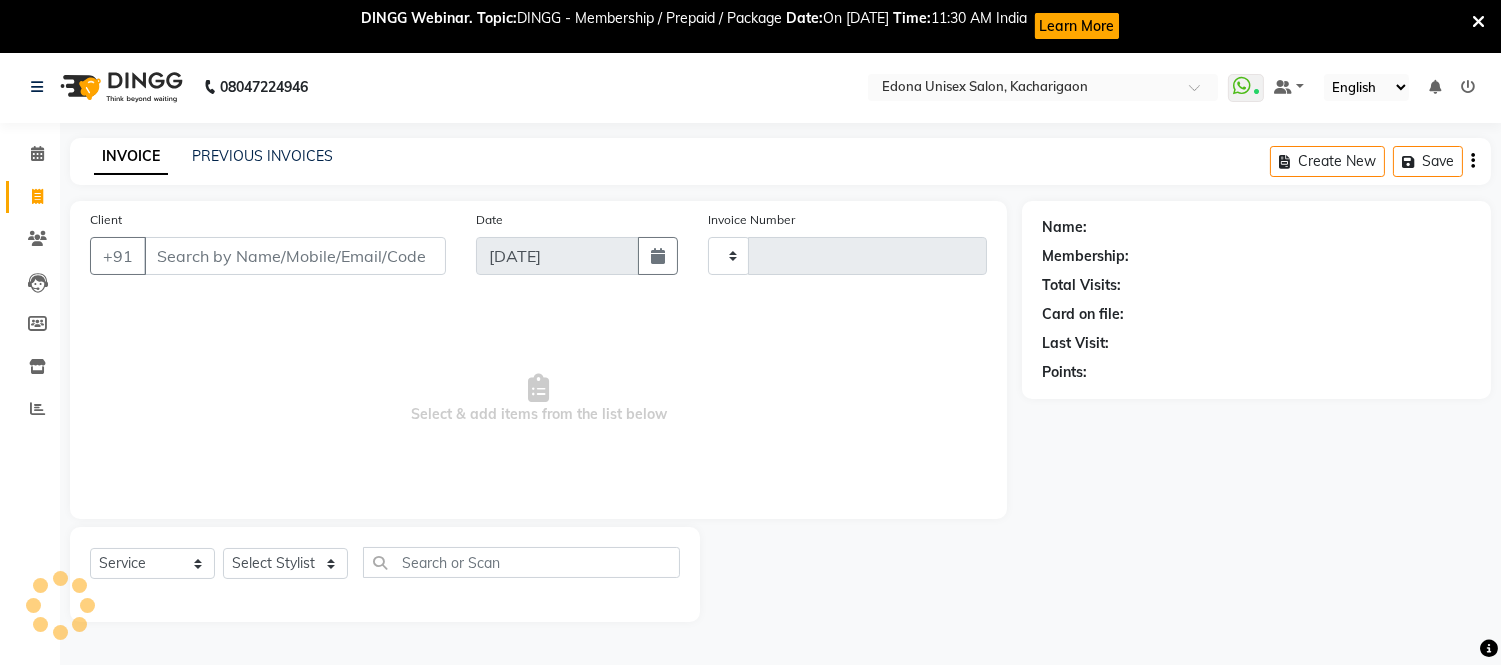 type on "1566" 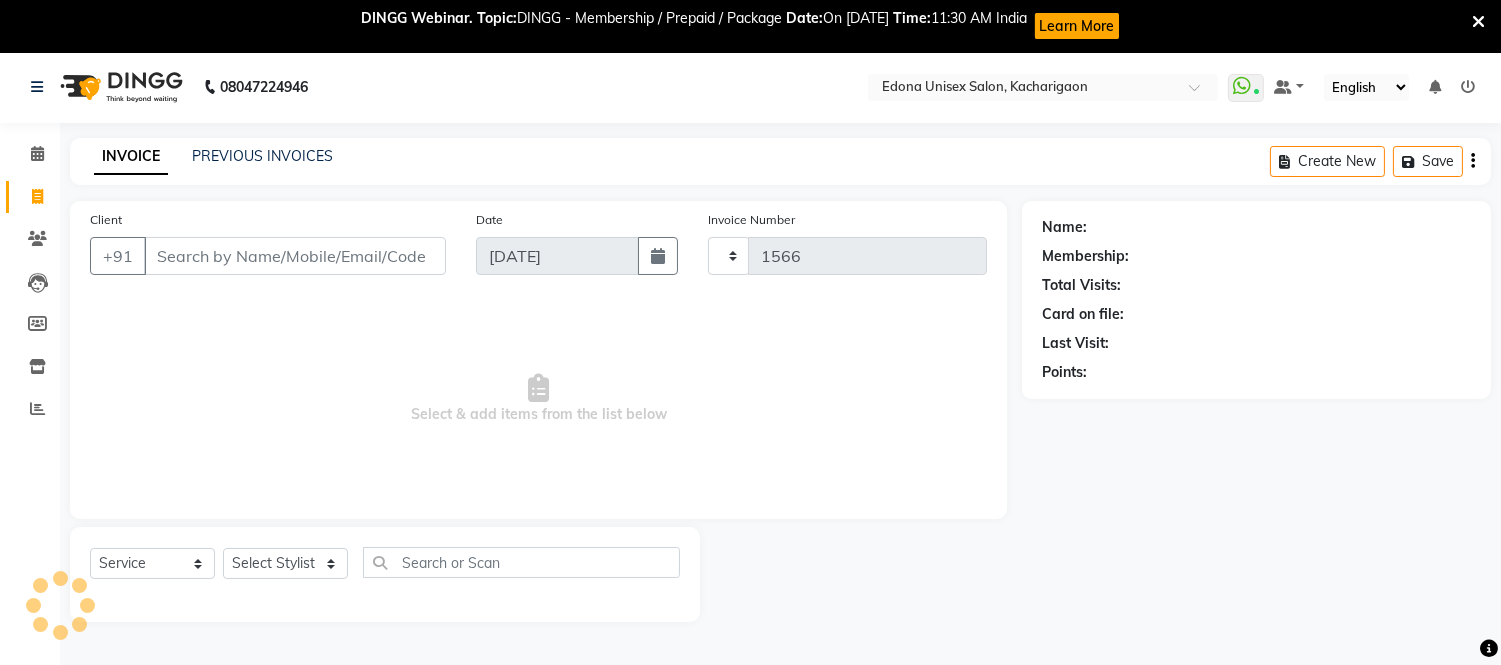 select on "5389" 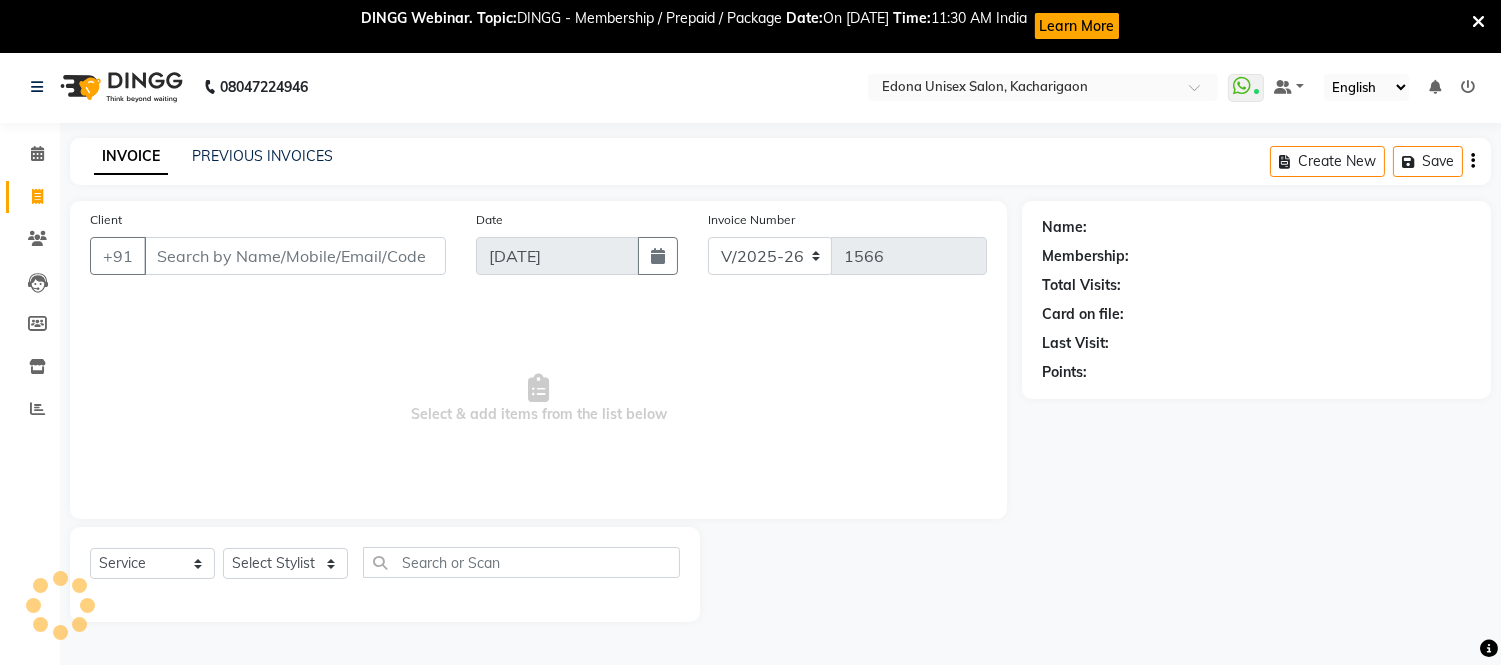scroll, scrollTop: 53, scrollLeft: 0, axis: vertical 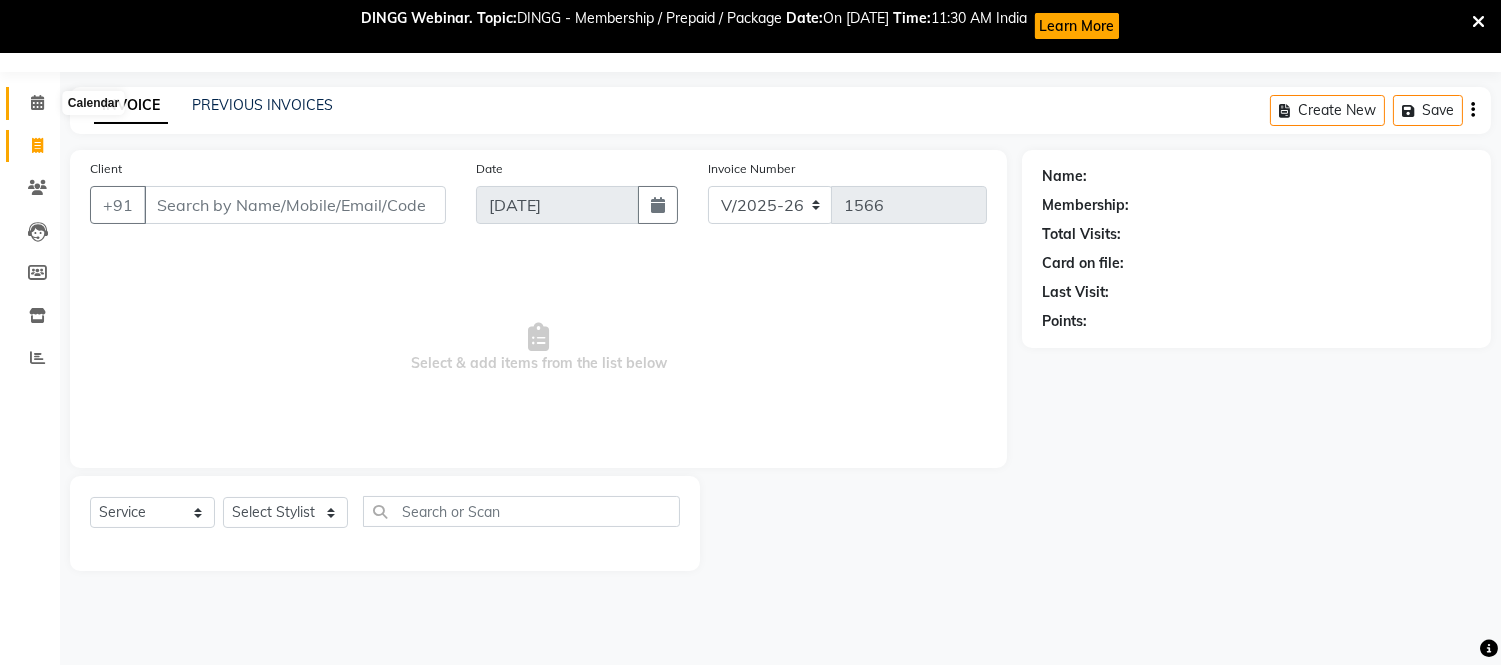click 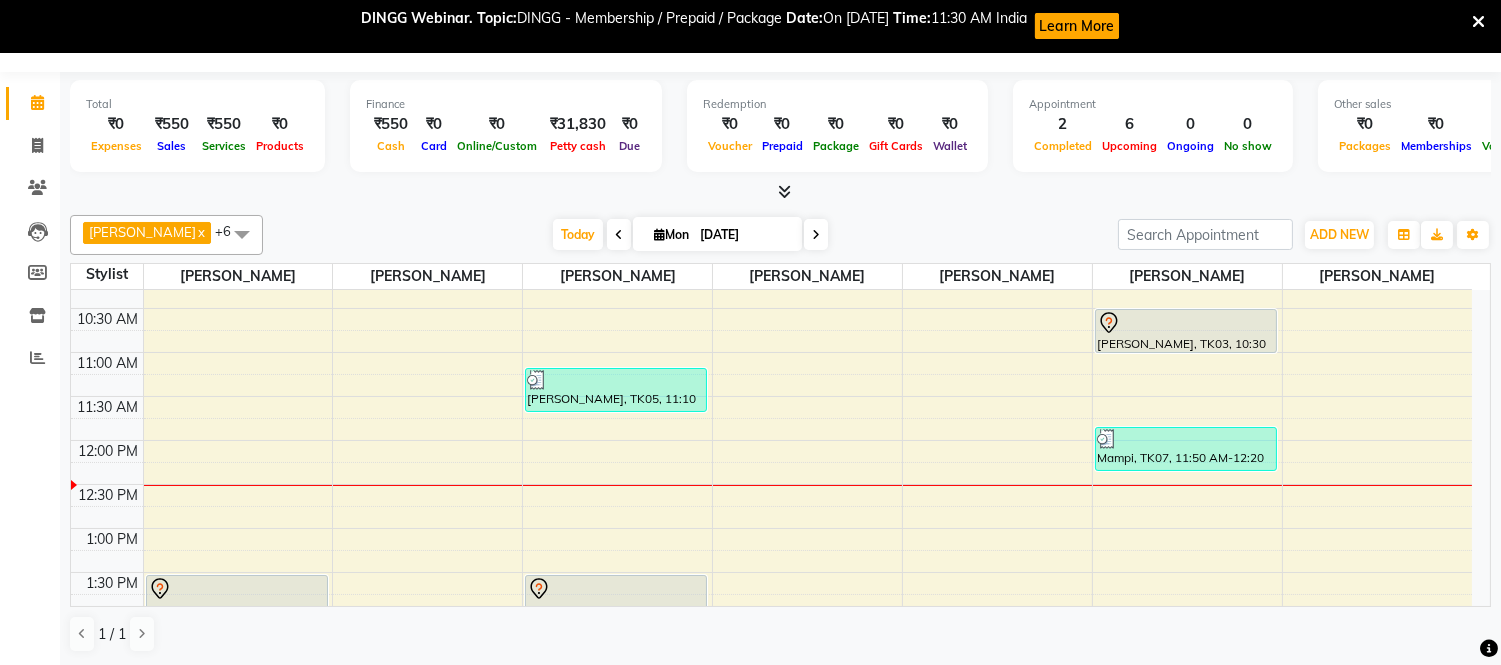 scroll, scrollTop: 222, scrollLeft: 0, axis: vertical 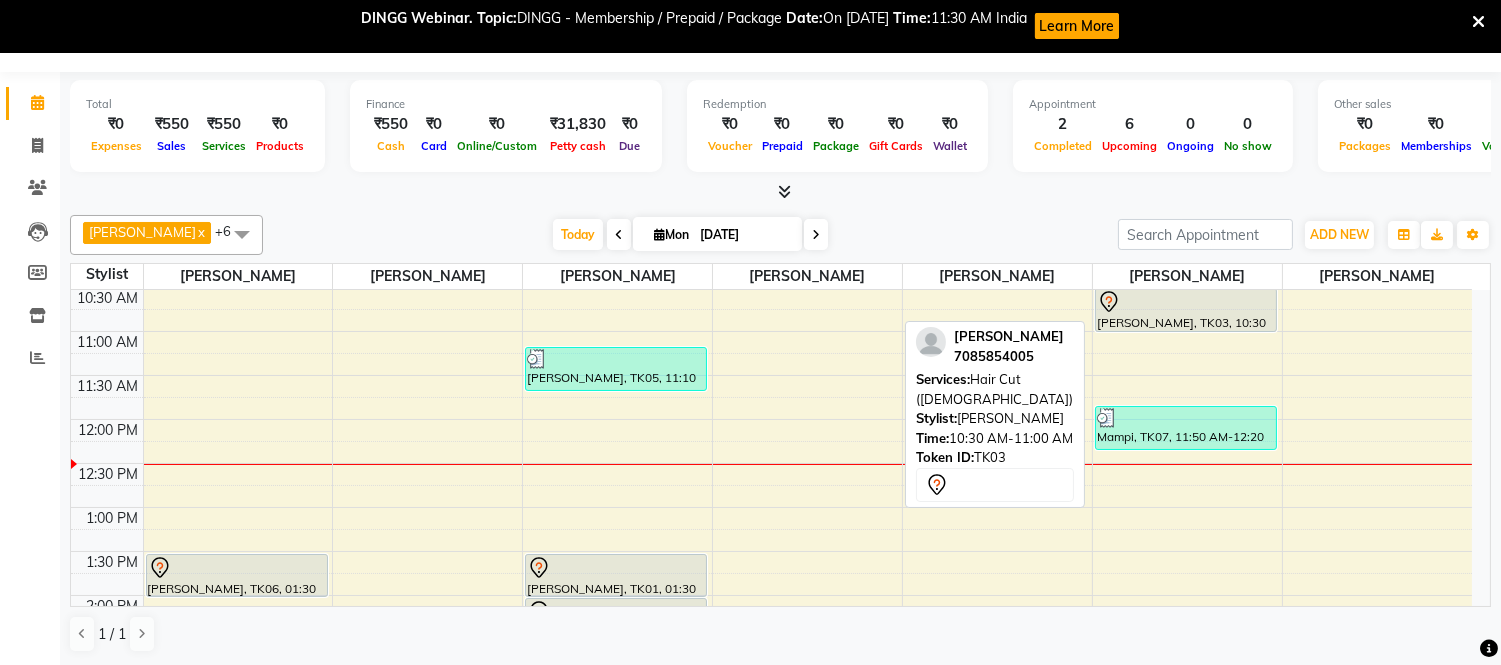 click on "Tsering Jurmey, TK03, 10:30 AM-11:00 AM, Hair Cut (Gents)" at bounding box center (1186, 310) 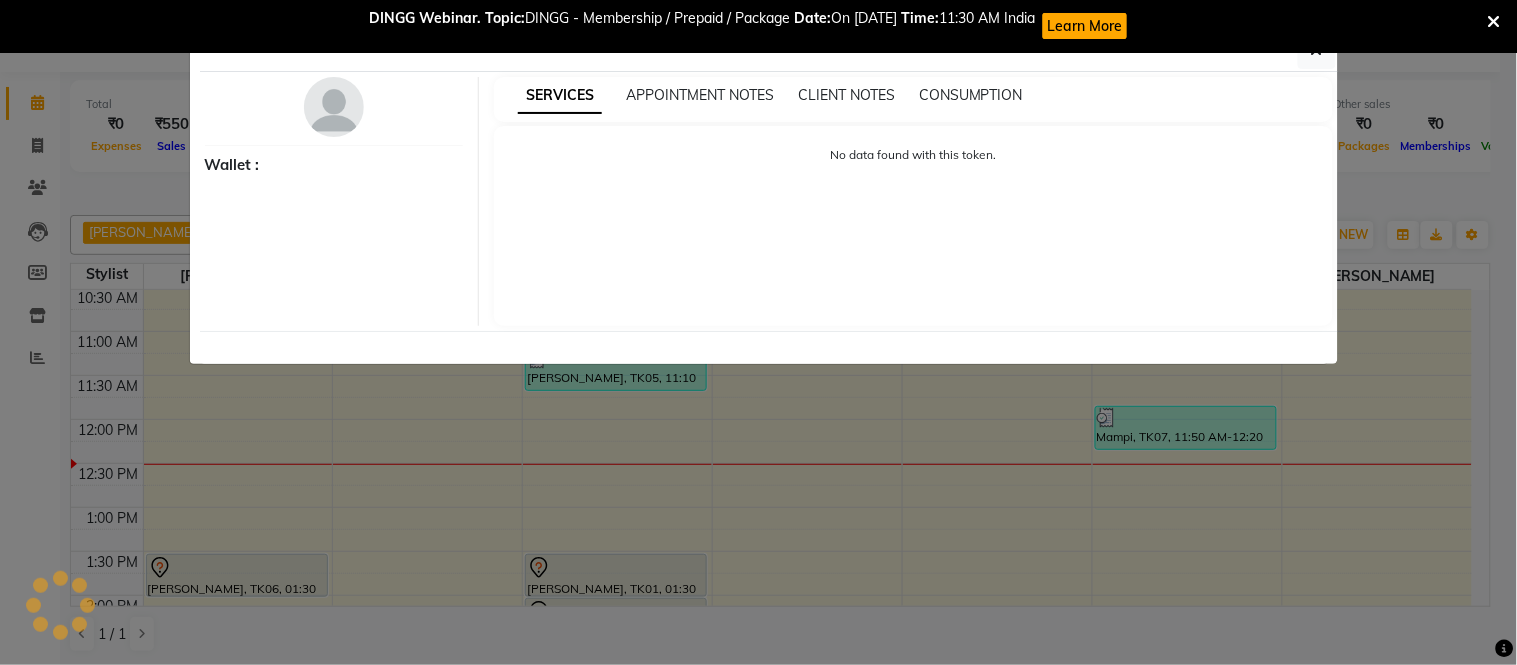 select on "7" 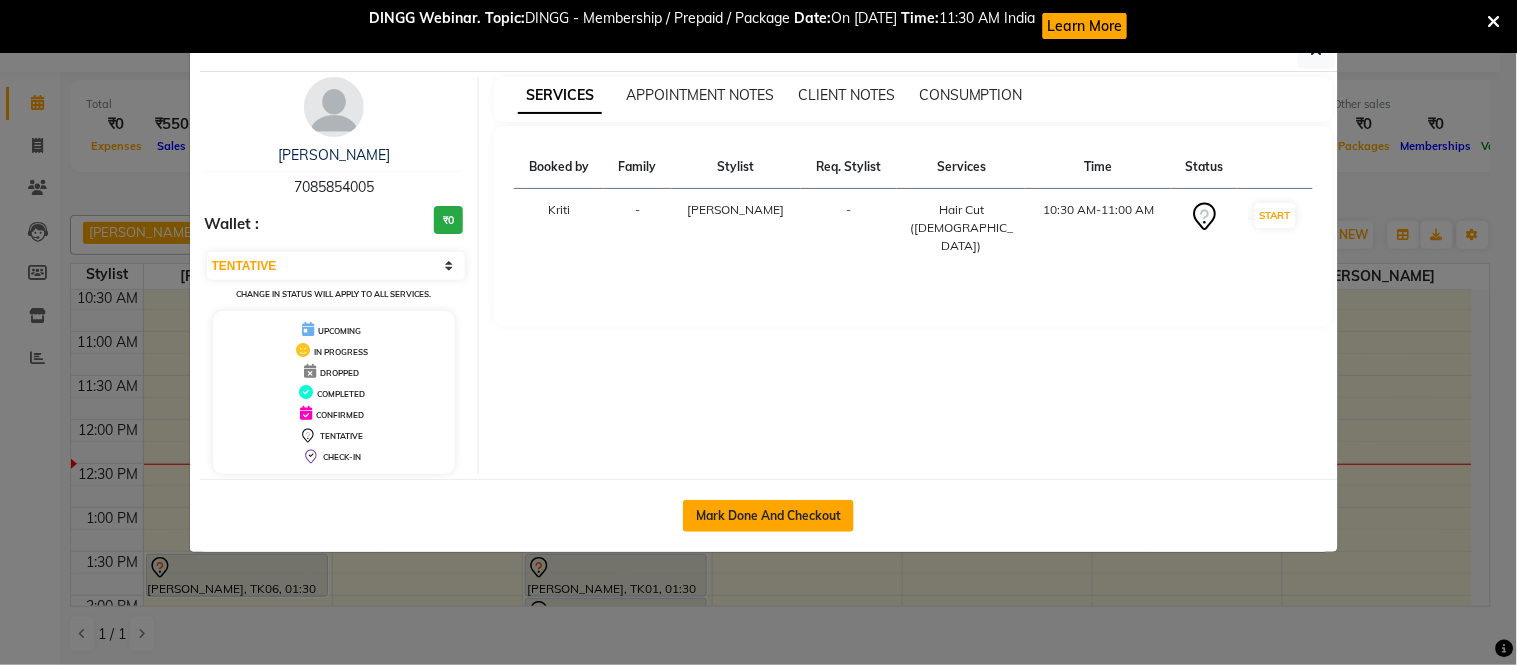 click on "Mark Done And Checkout" 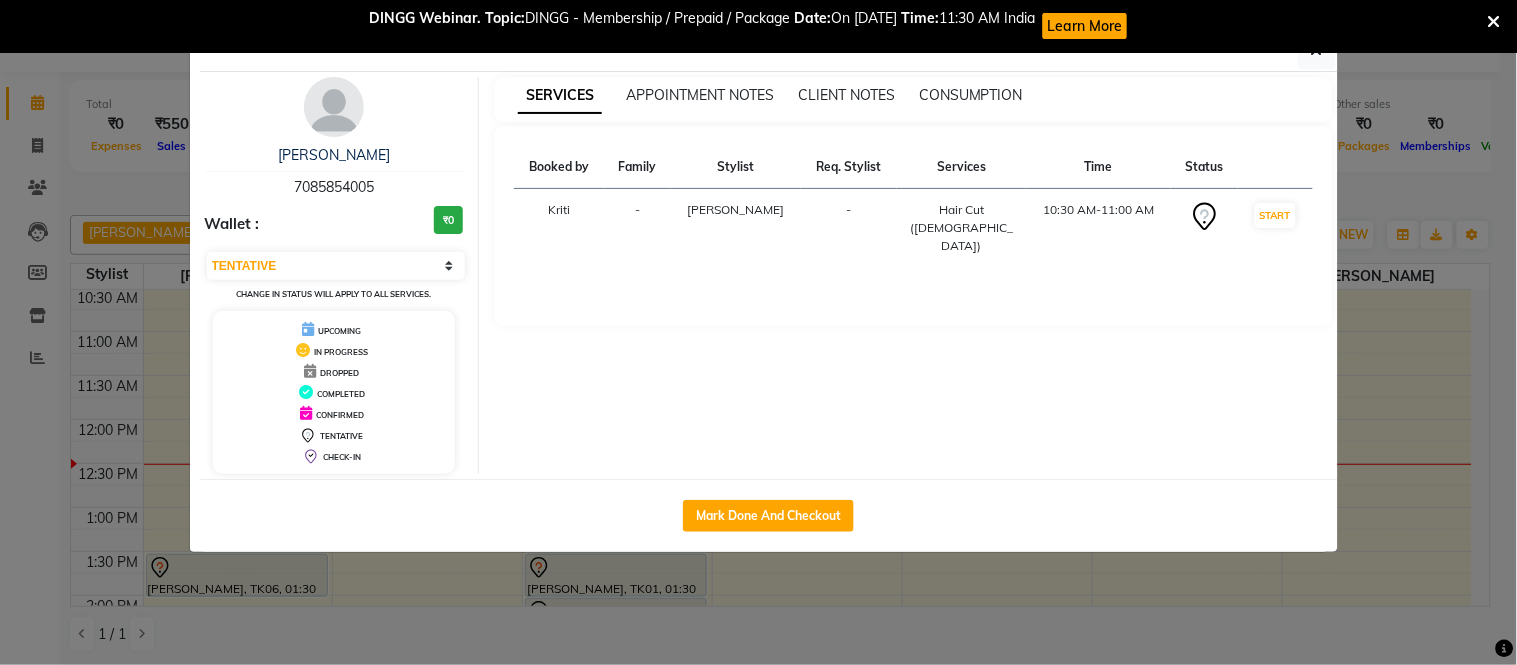 select on "service" 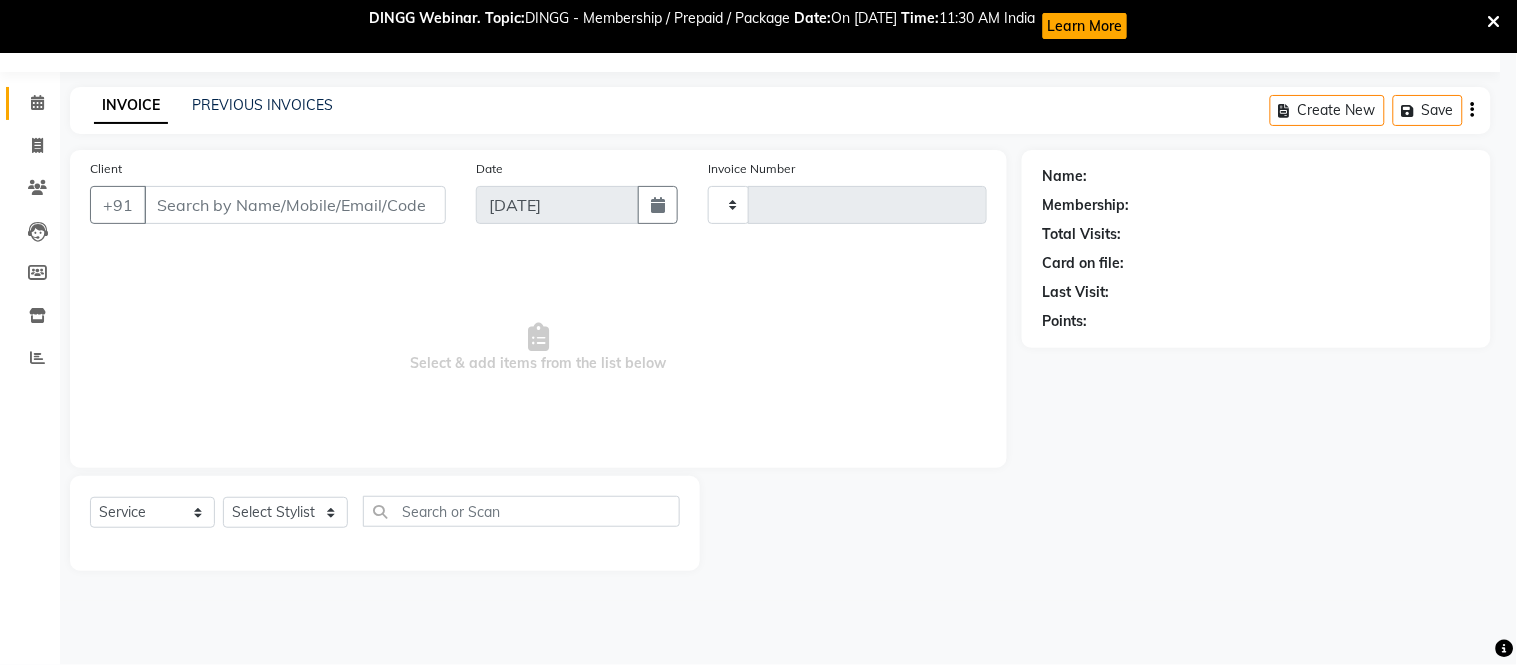 type on "1566" 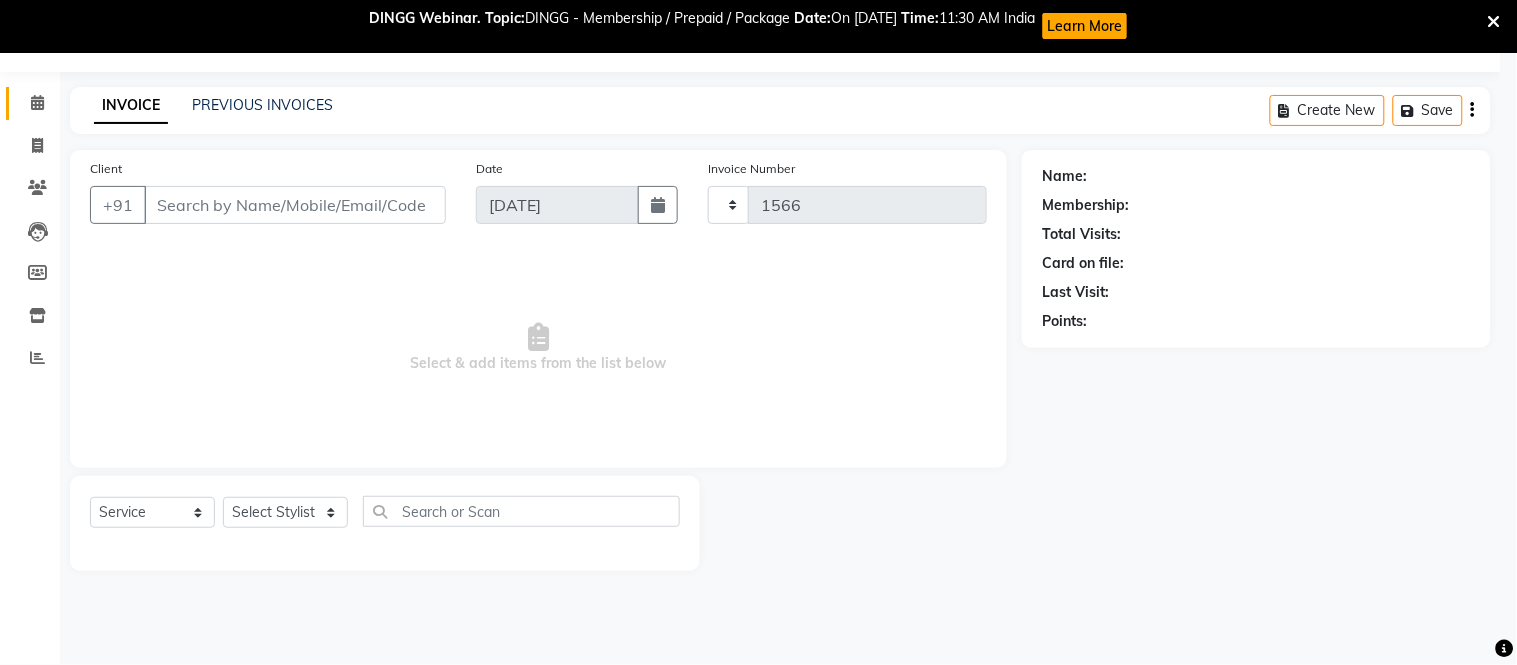 select on "5389" 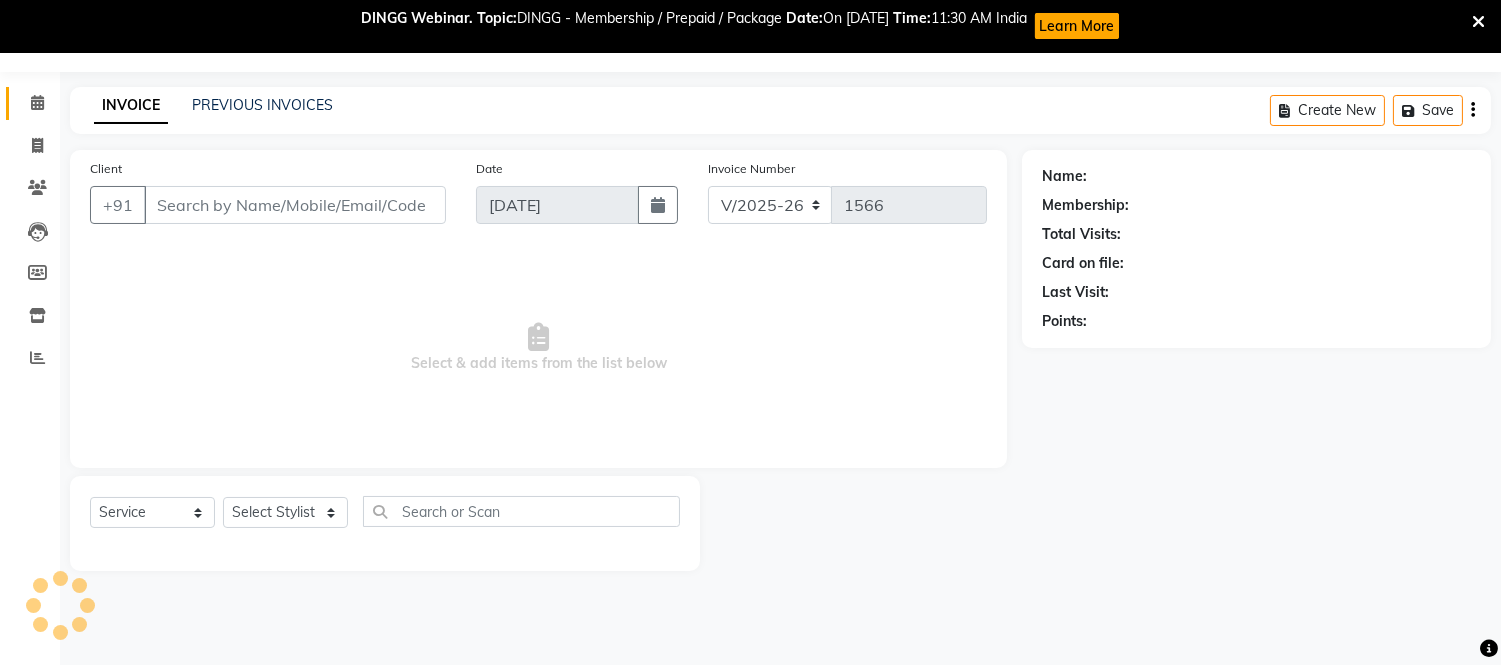 type on "7085854005" 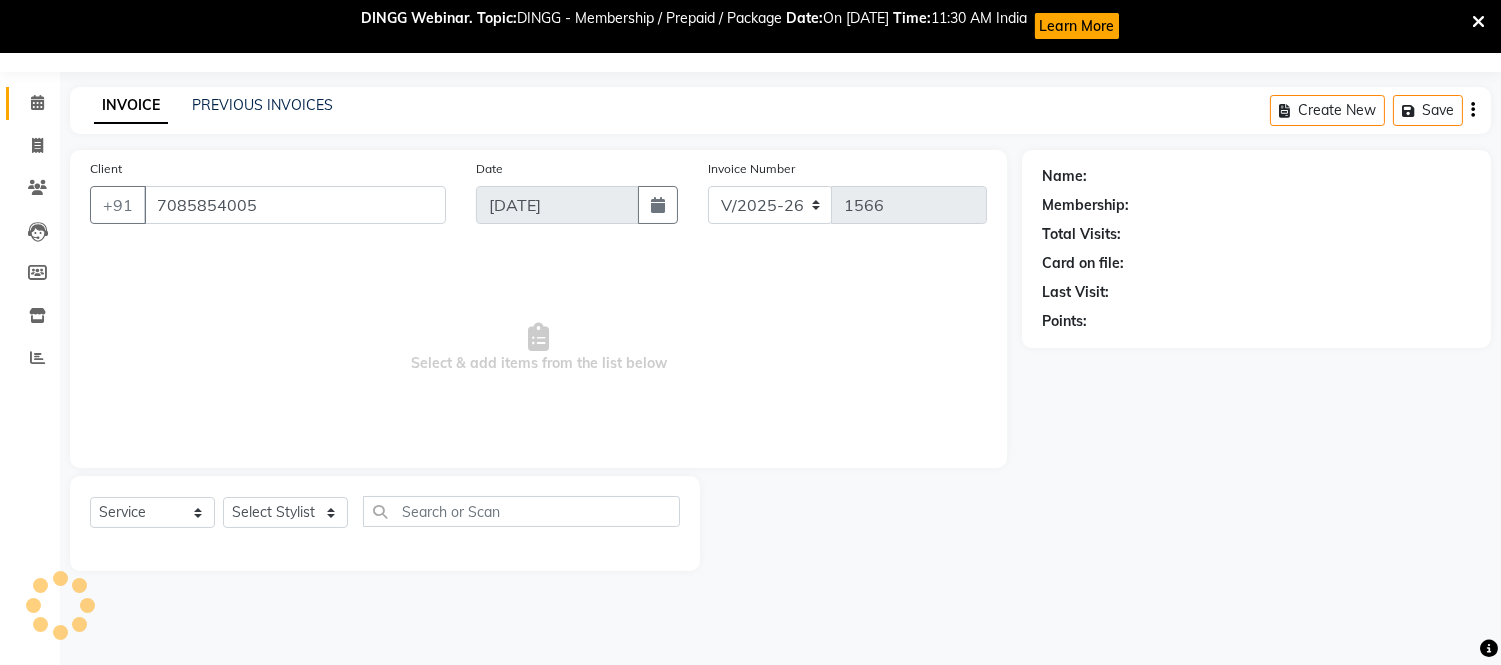 select on "77350" 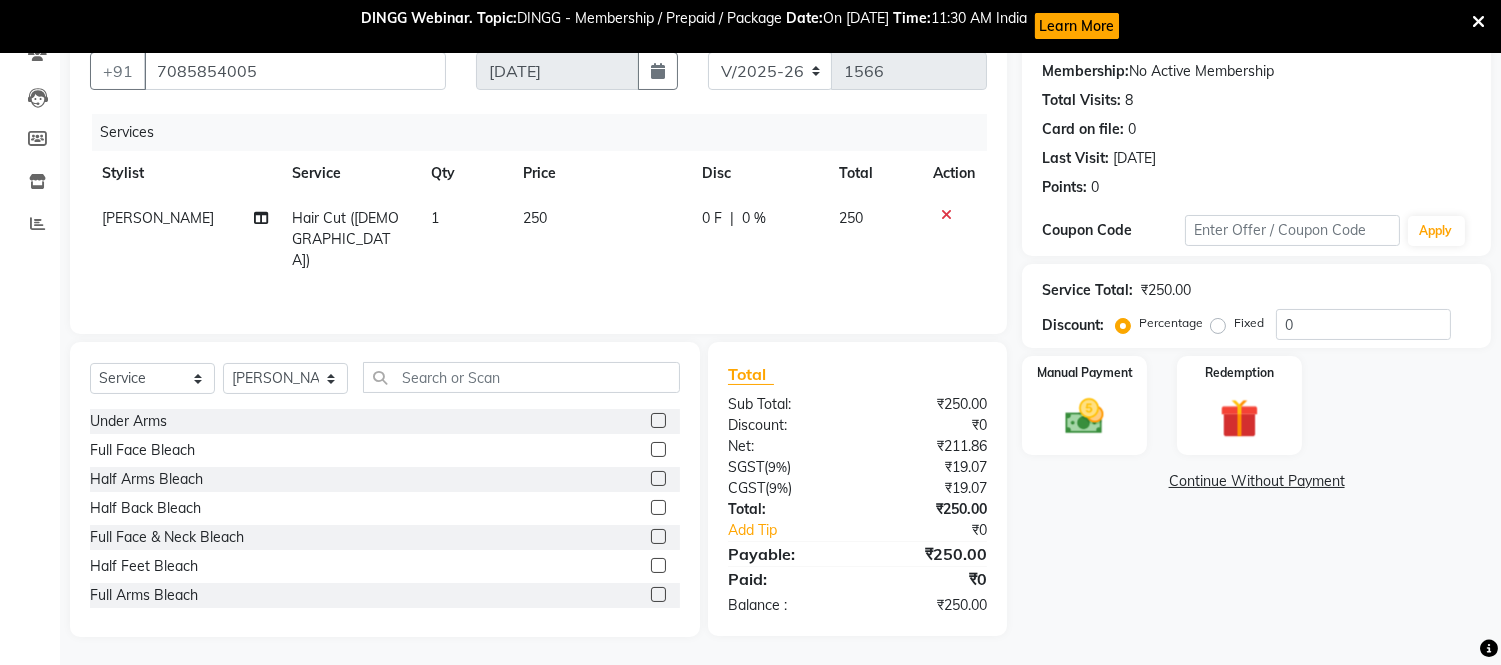 scroll, scrollTop: 188, scrollLeft: 0, axis: vertical 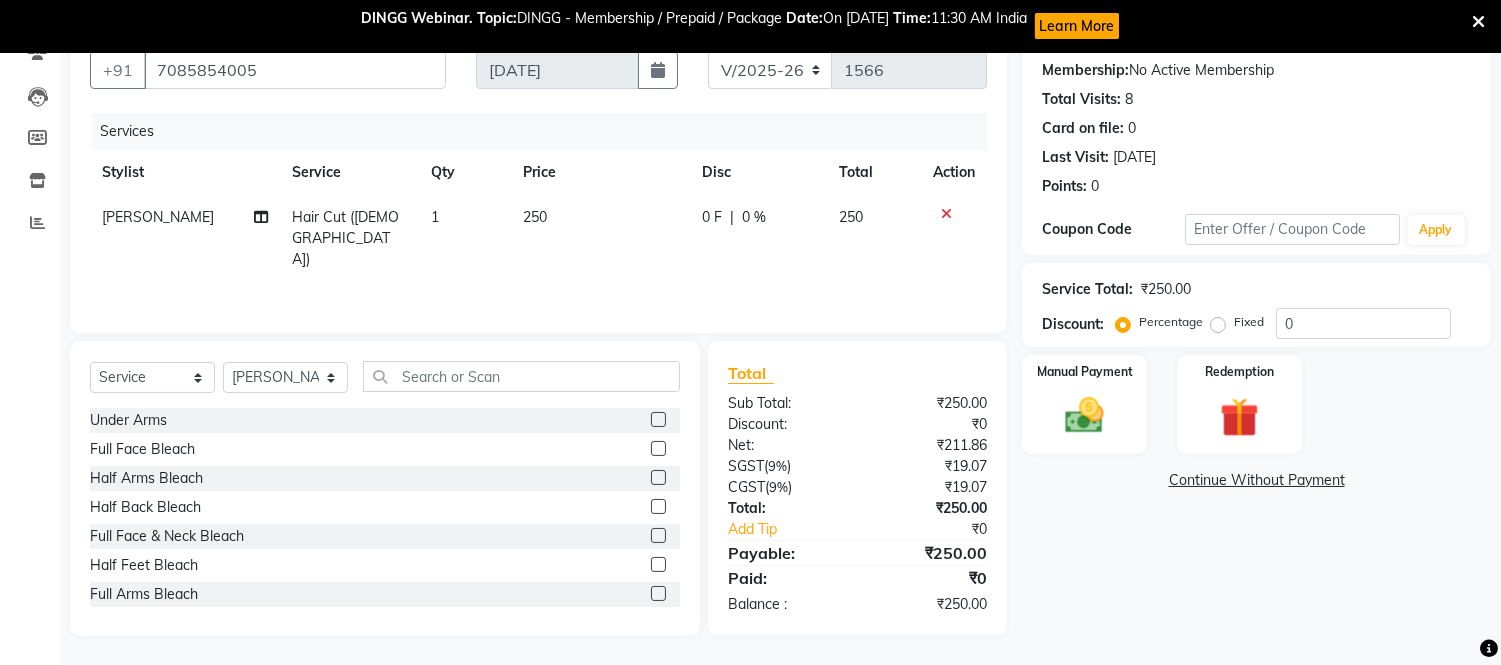 click on "[PERSON_NAME]" 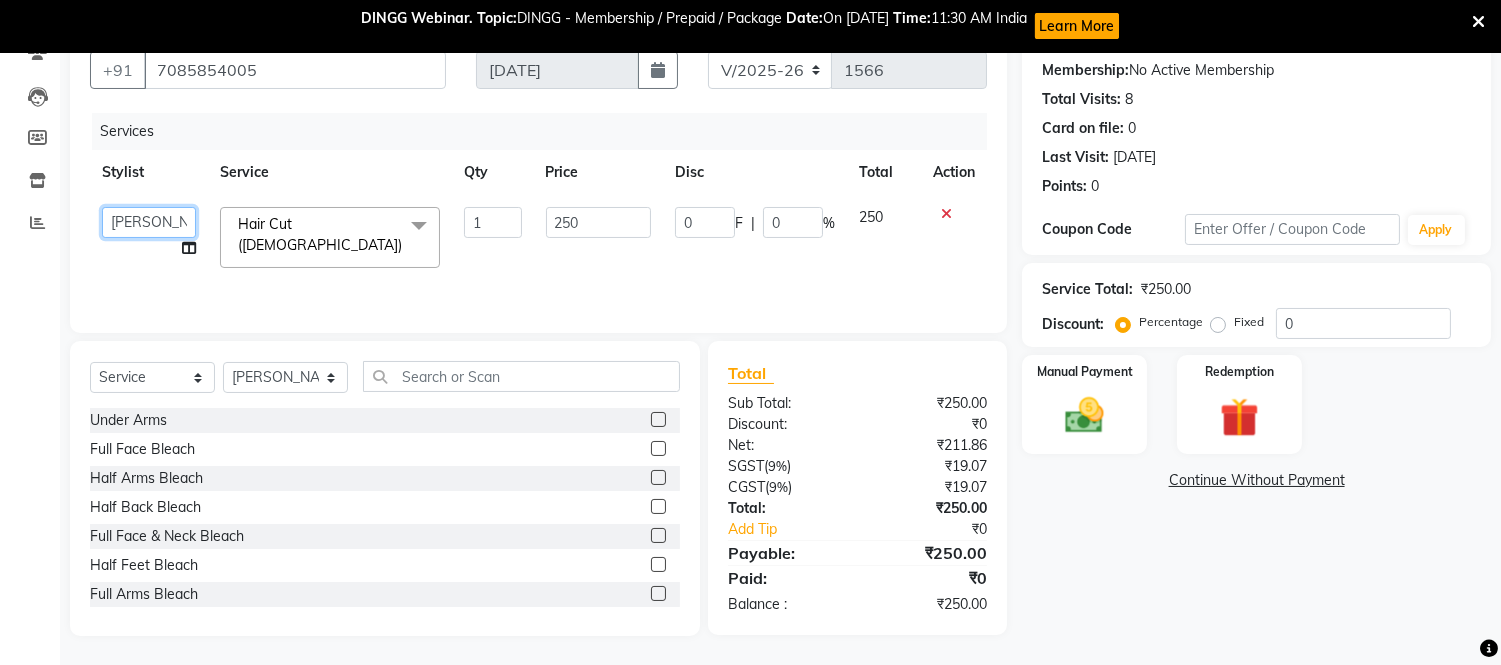 click on "Admin   Anju Sonar   Bir Basumtary   Bishal Bharma   Hemen Daimari   Hombr Jogi   Jenny Kayina   Kriti   Lokesh Verma   Mithiser Bodo   Monisha Goyari   Neha Sonar   Pahi   Prabir Das   Rashmi Basumtary   Reshma Sultana   Roselin Basumtary   Sumitra Subba" 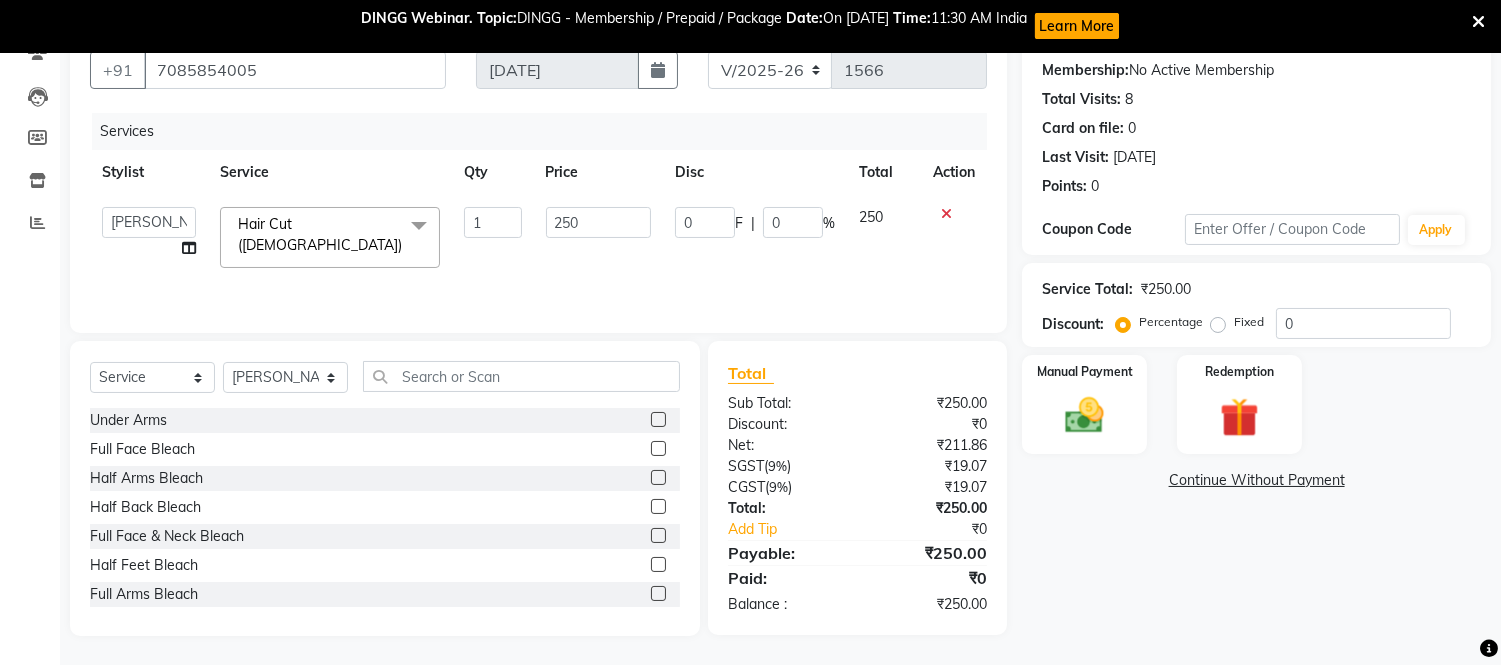 select on "35945" 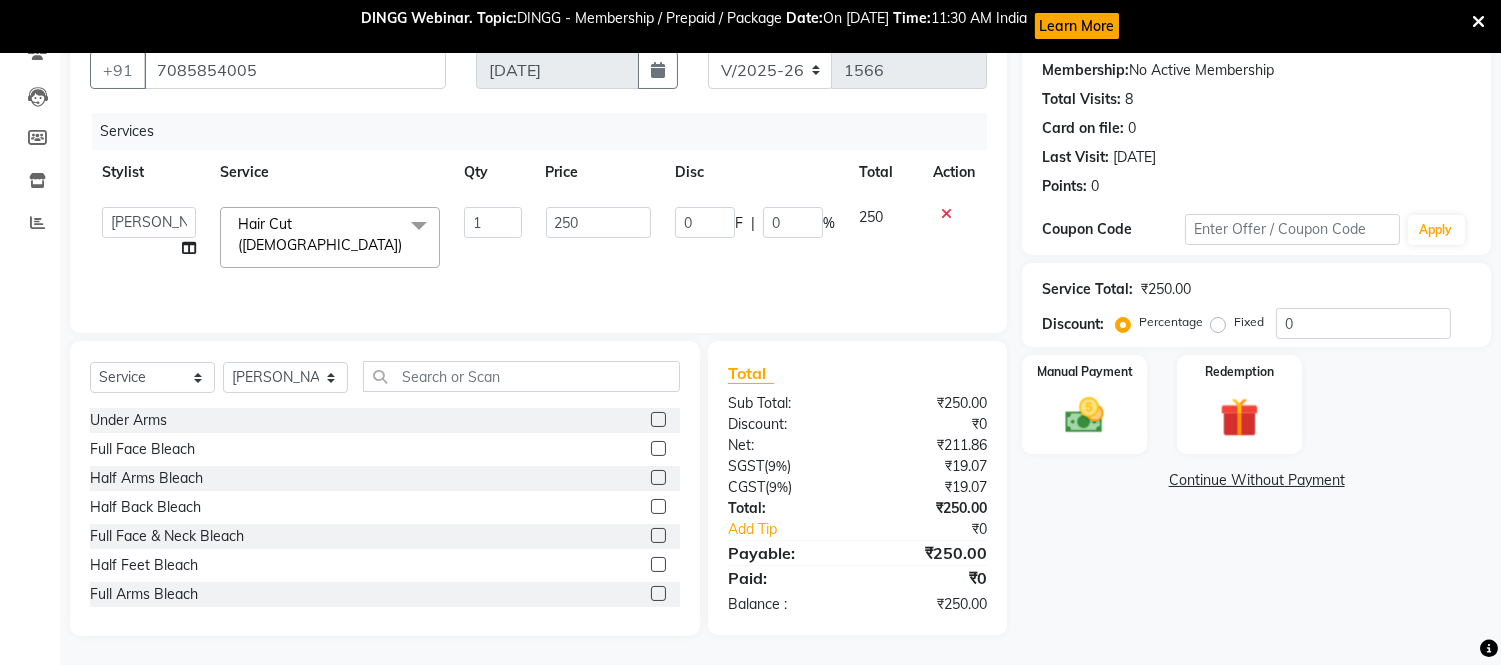 click on "Name: Tsering Jurmey Membership:  No Active Membership  Total Visits:  8 Card on file:  0 Last Visit:   23-05-2025 Points:   0  Coupon Code Apply Service Total:  ₹250.00  Discount:  Percentage   Fixed  0 Manual Payment Redemption  Continue Without Payment" 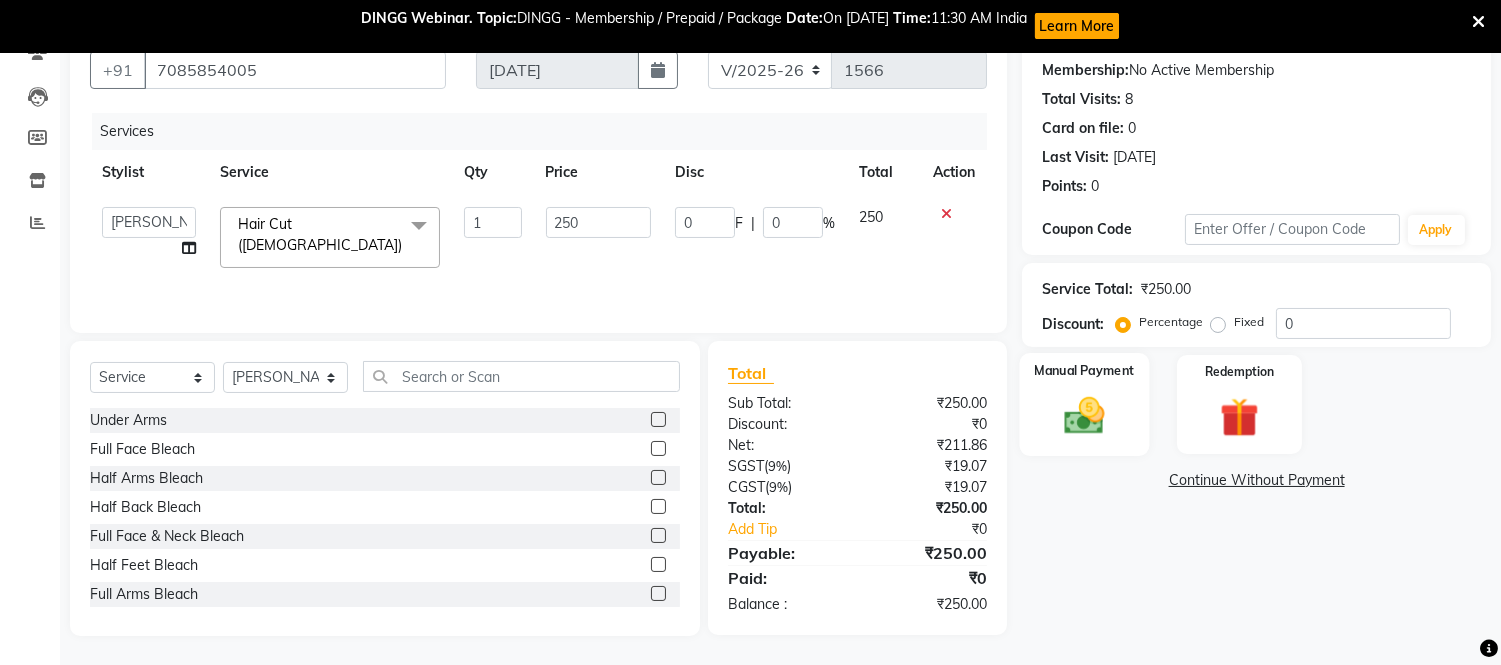 click 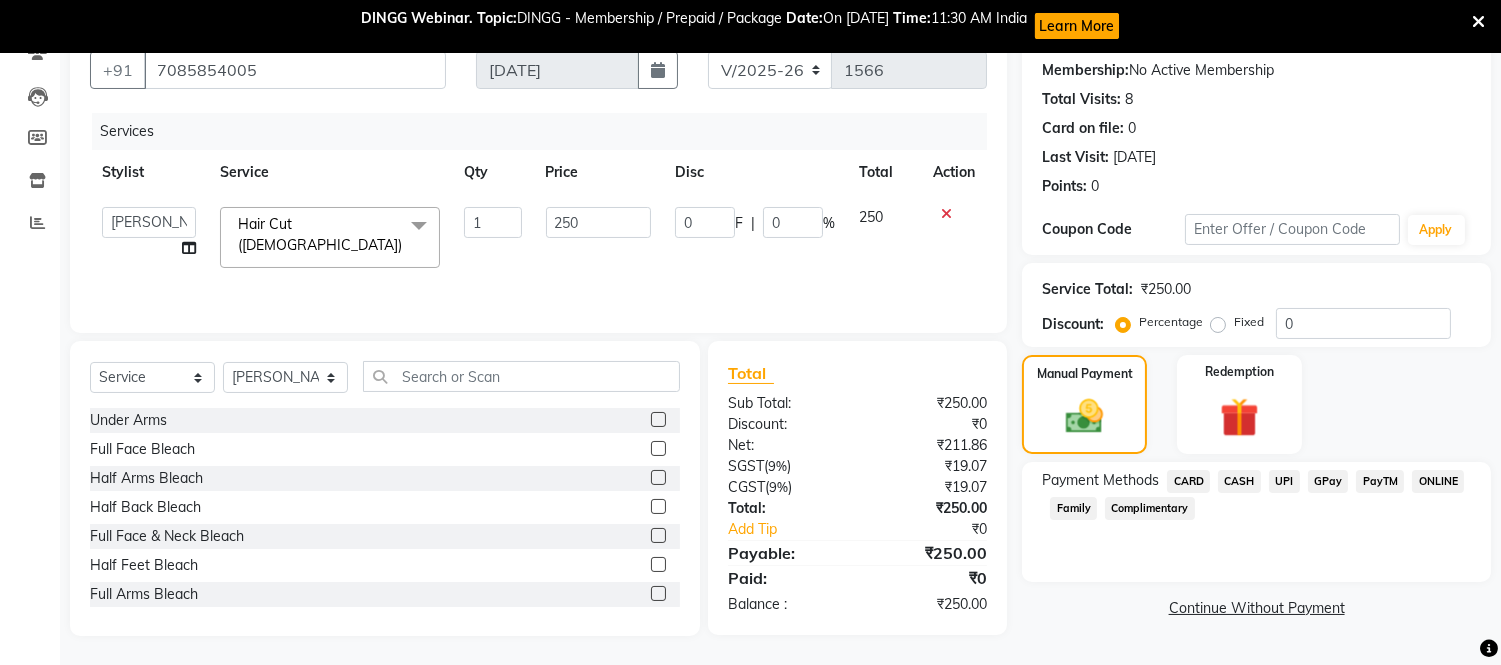click on "UPI" 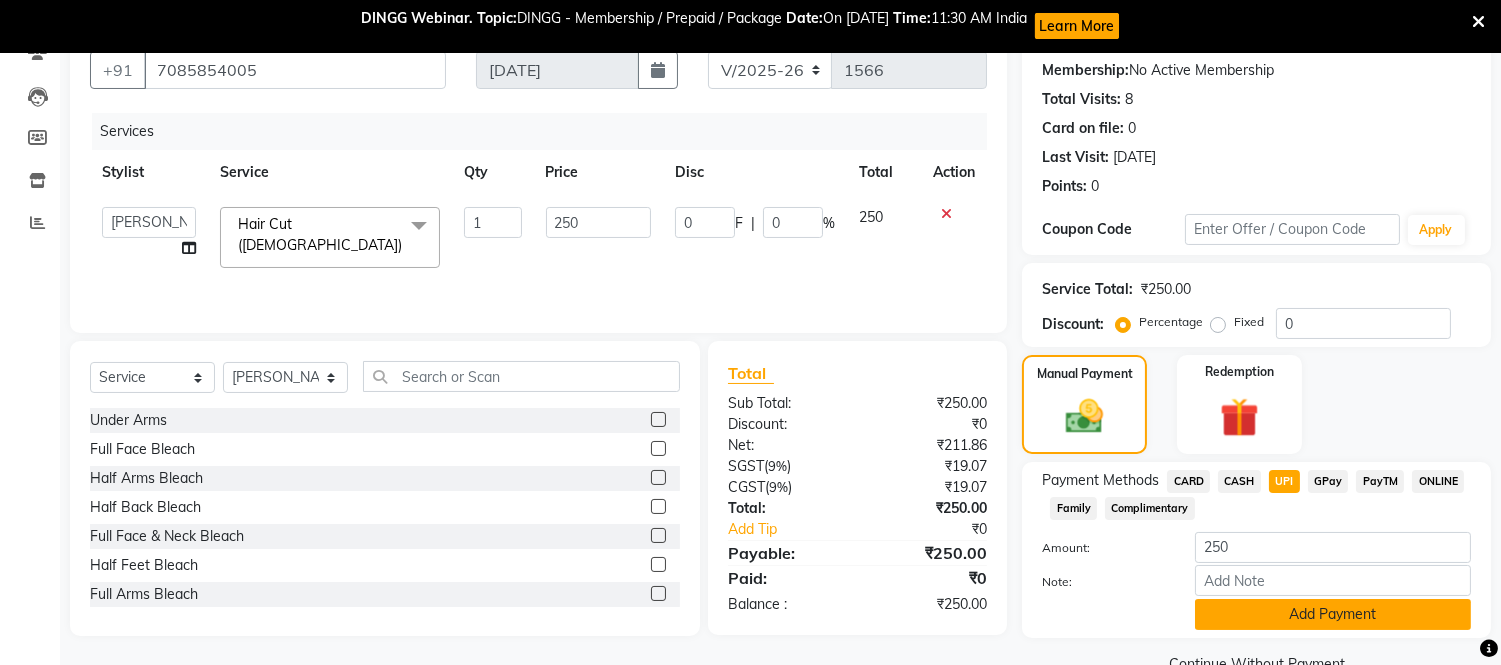 click on "Add Payment" 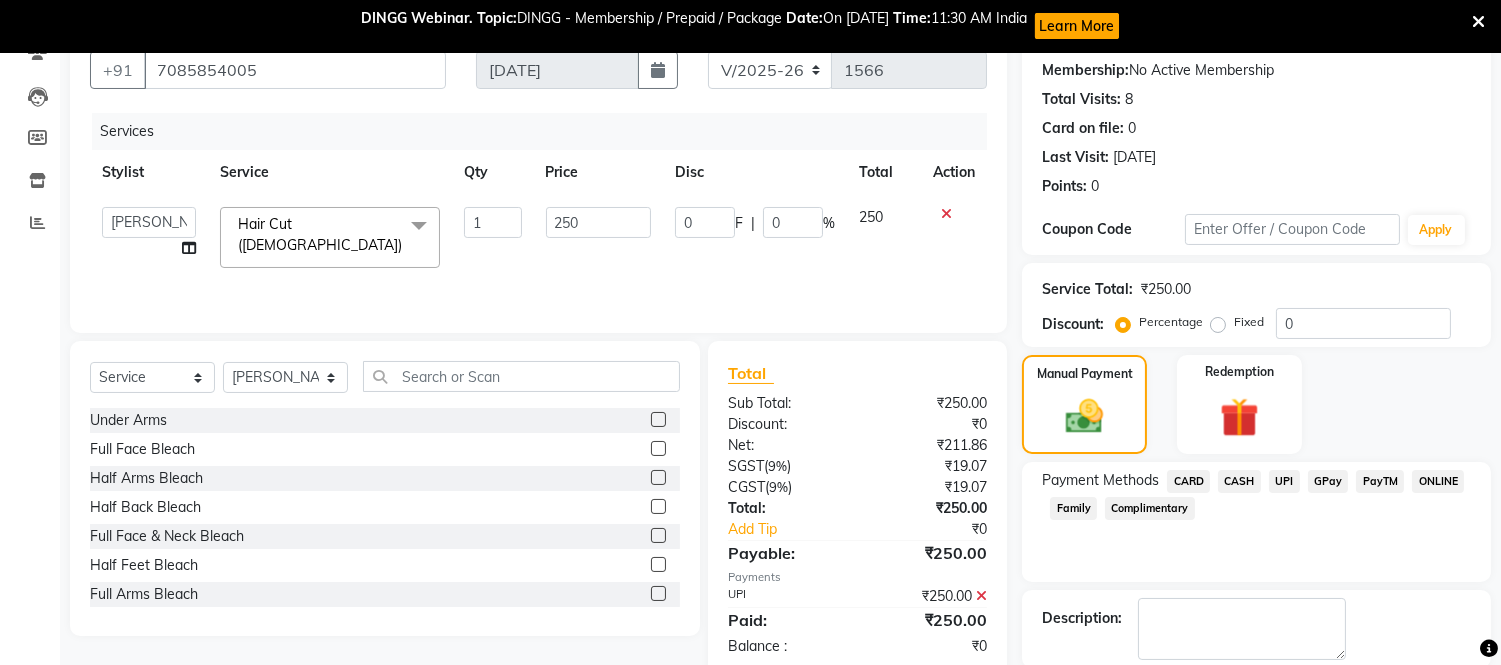 scroll, scrollTop: 287, scrollLeft: 0, axis: vertical 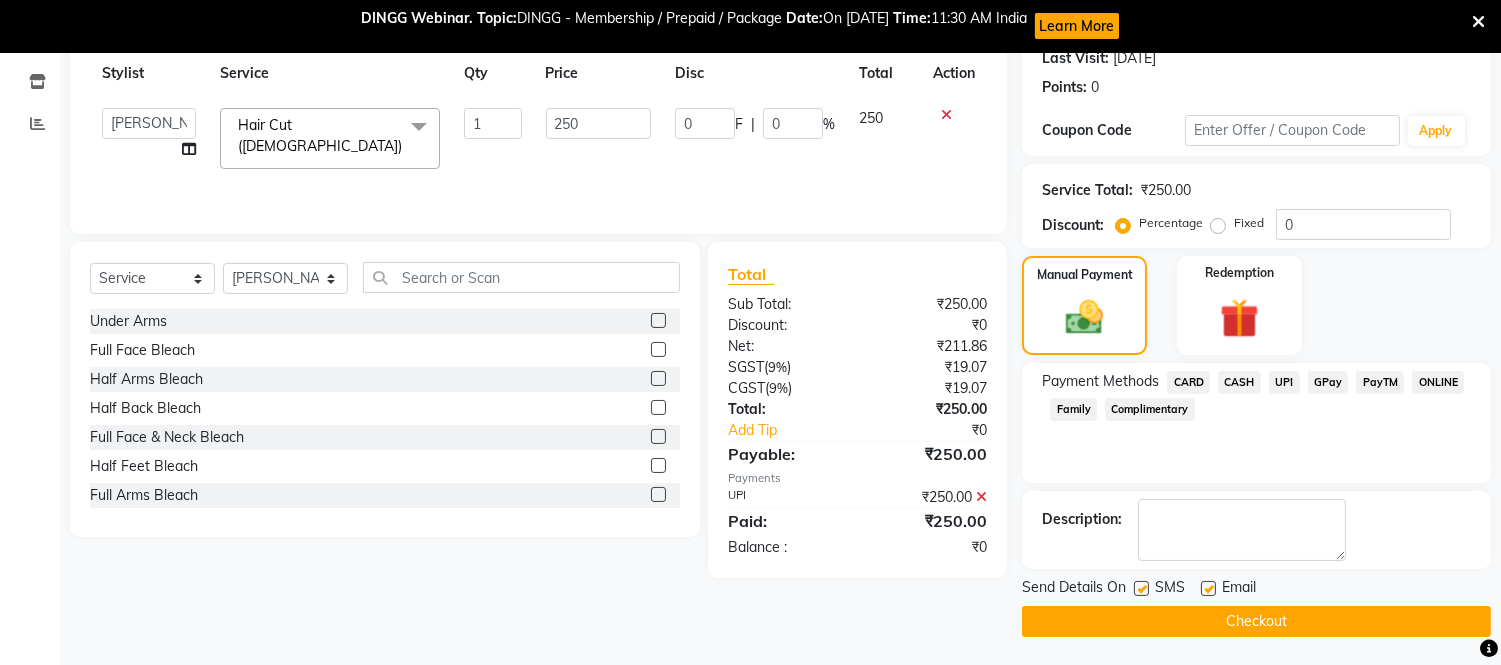 click on "Checkout" 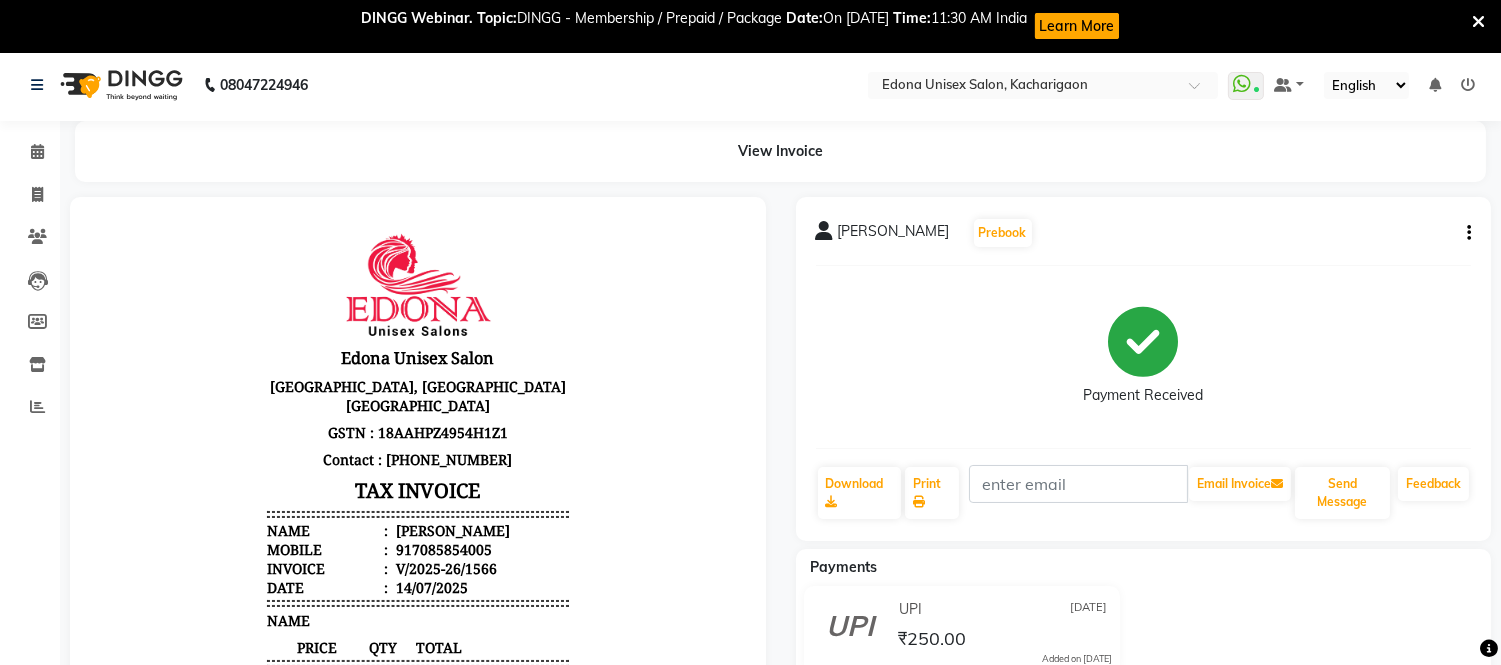scroll, scrollTop: 0, scrollLeft: 0, axis: both 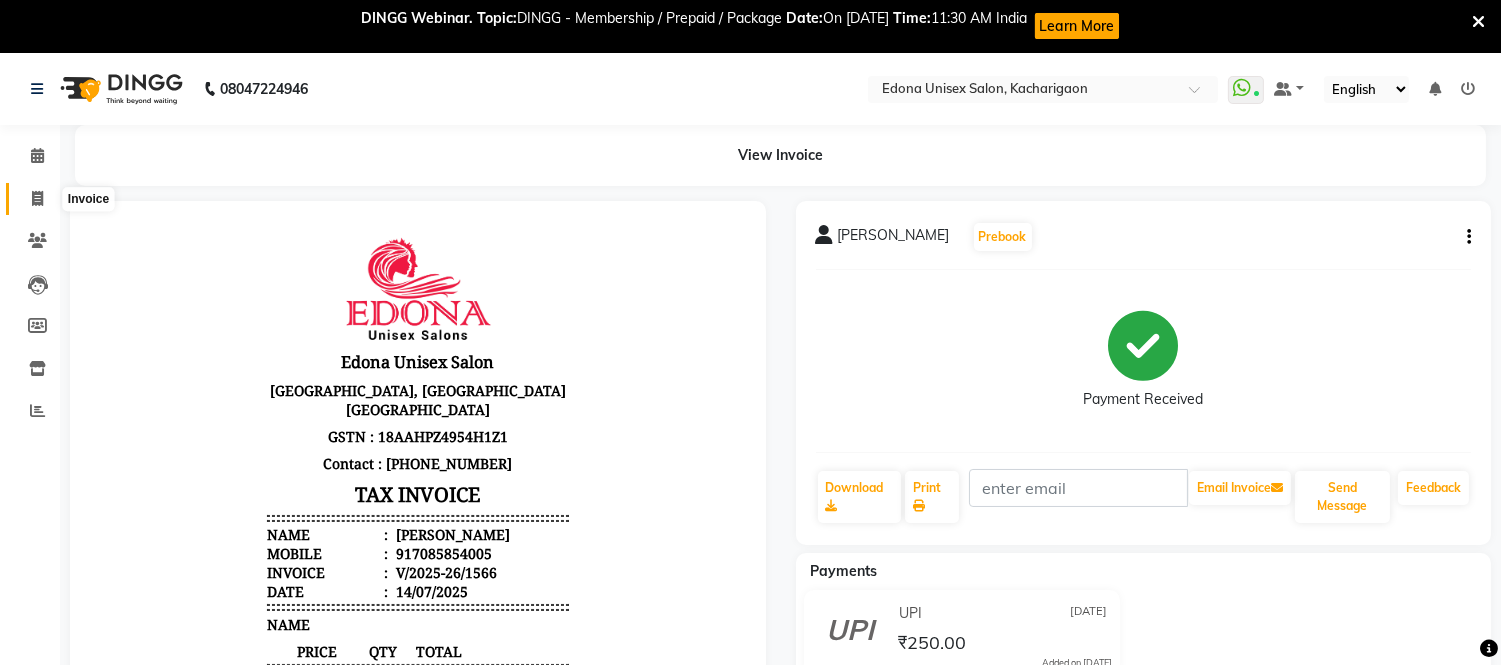 drag, startPoint x: 35, startPoint y: 193, endPoint x: 56, endPoint y: 183, distance: 23.259407 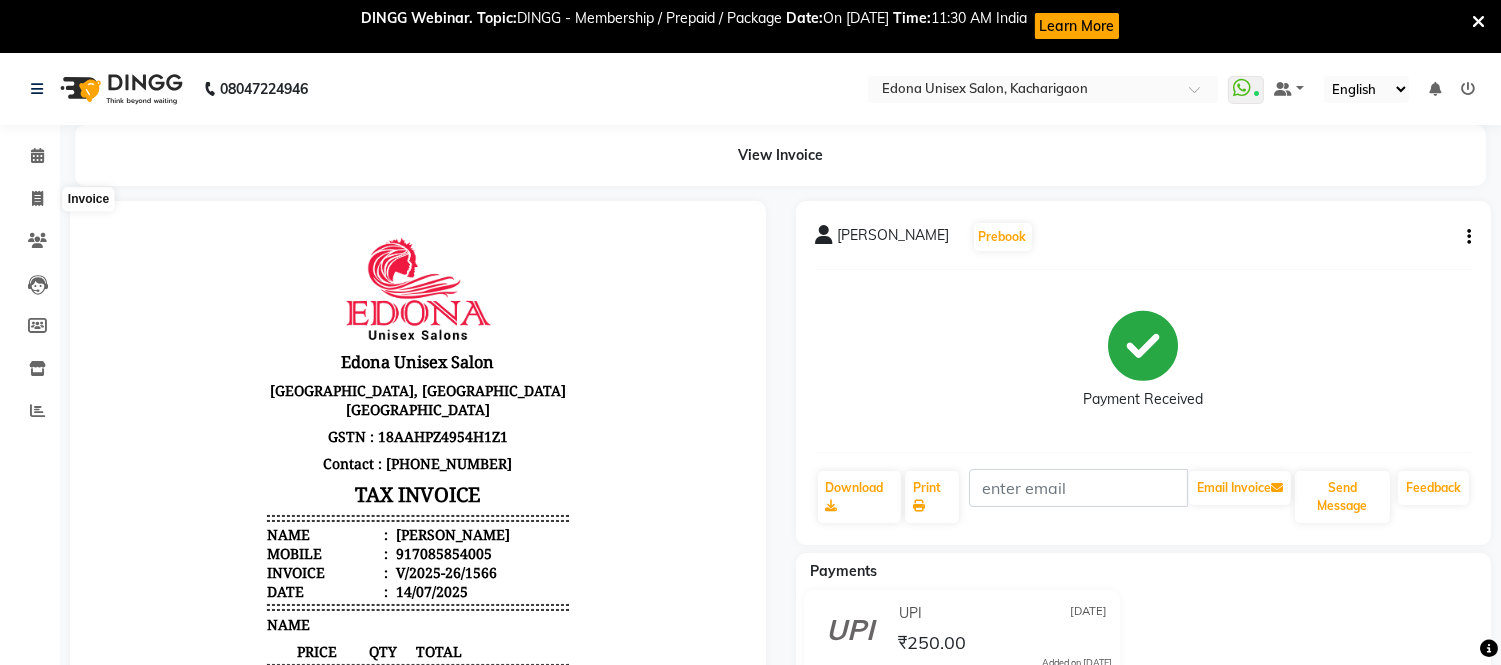 select on "5389" 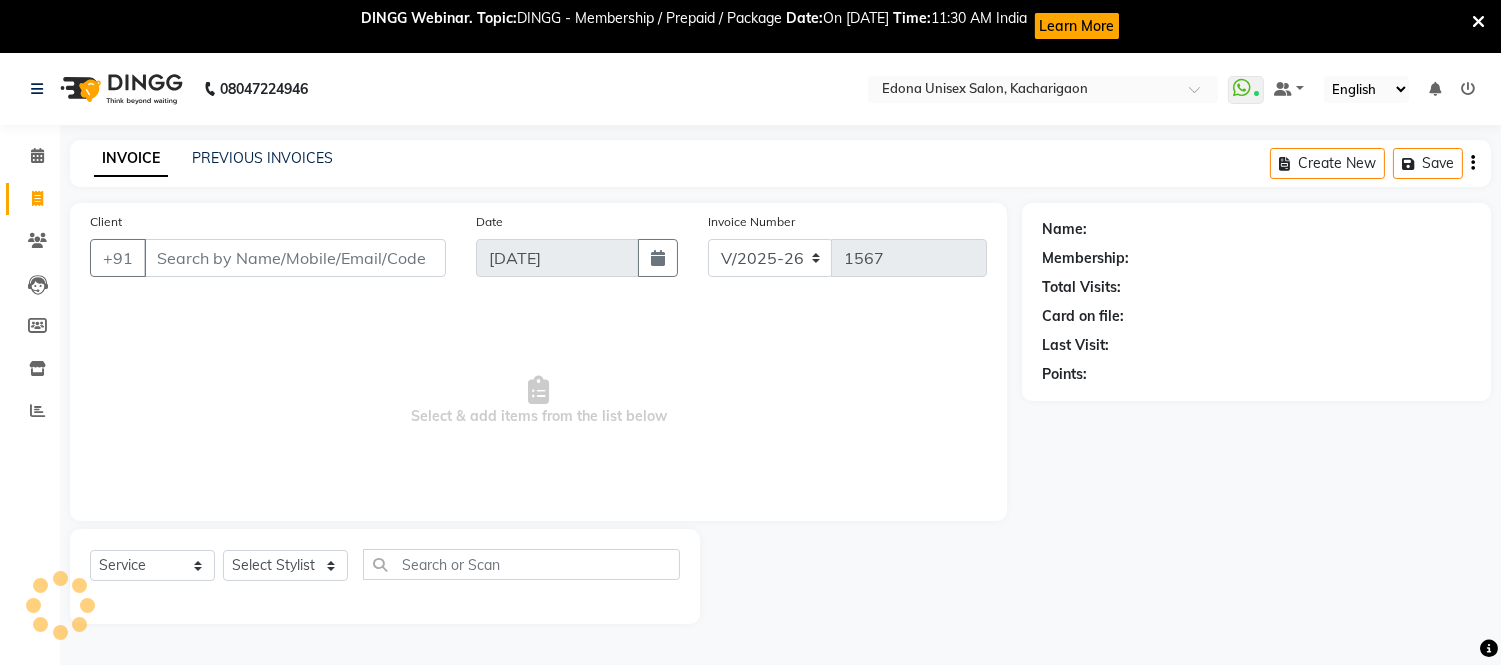 scroll, scrollTop: 53, scrollLeft: 0, axis: vertical 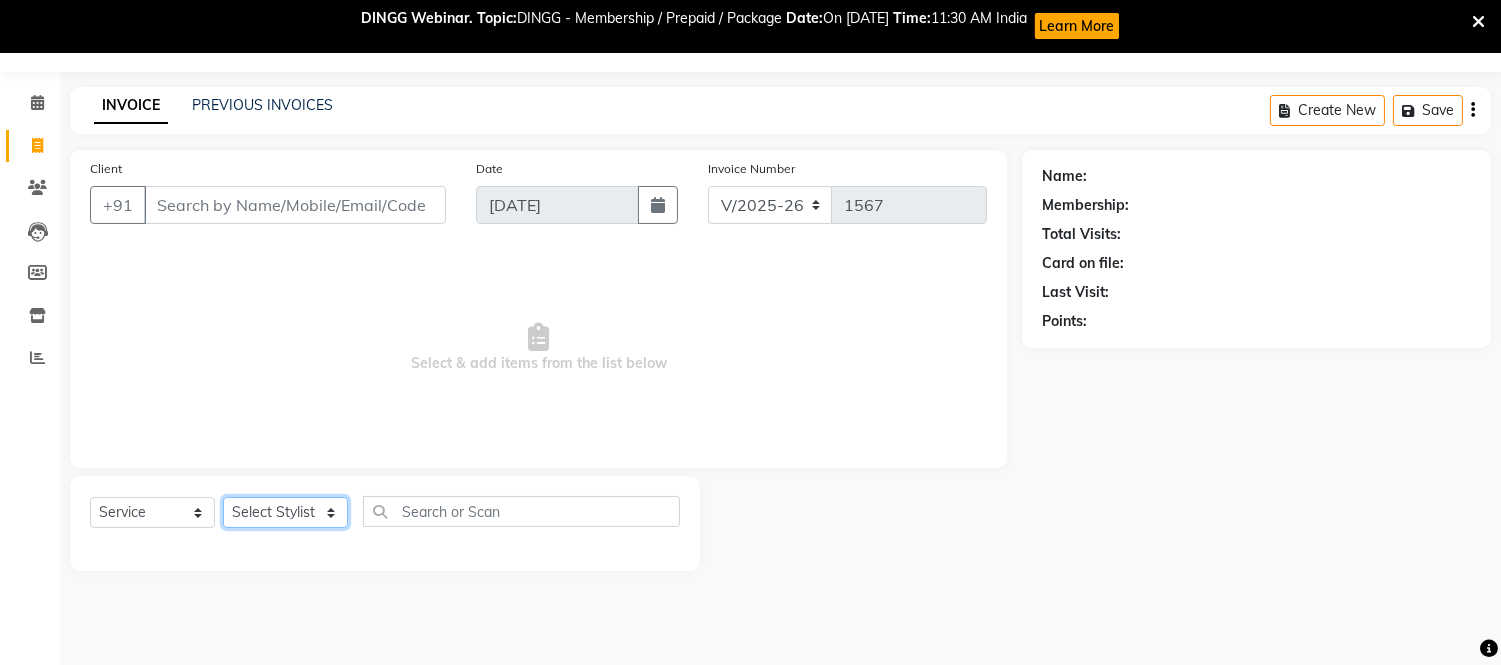 click on "Select Stylist Admin Anju Sonar Bir Basumtary Bishal Bharma Hemen Daimari Hombr Jogi Jenny Kayina Kriti Lokesh Verma Mithiser Bodo Monisha Goyari Neha Sonar Pahi Prabir Das Rashmi Basumtary Reshma Sultana Roselin Basumtary Sumitra Subba" 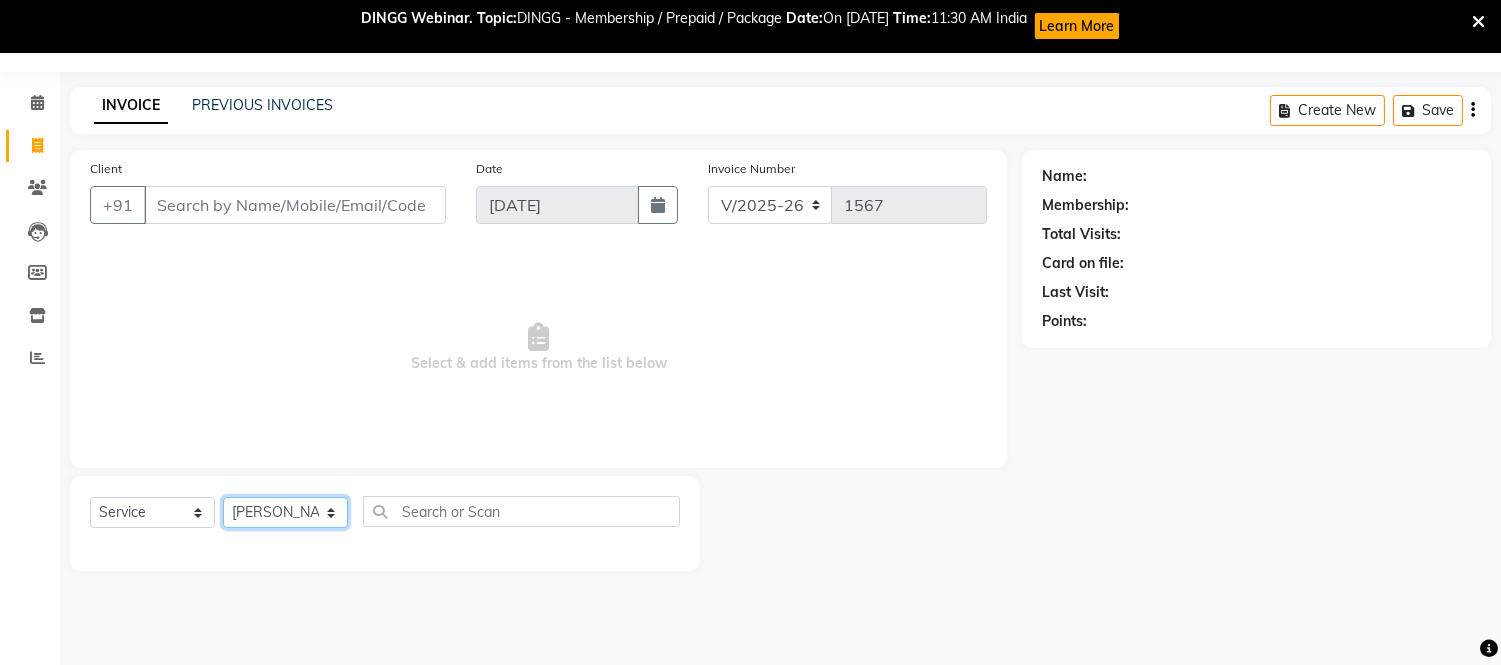 click on "Select Stylist Admin Anju Sonar Bir Basumtary Bishal Bharma Hemen Daimari Hombr Jogi Jenny Kayina Kriti Lokesh Verma Mithiser Bodo Monisha Goyari Neha Sonar Pahi Prabir Das Rashmi Basumtary Reshma Sultana Roselin Basumtary Sumitra Subba" 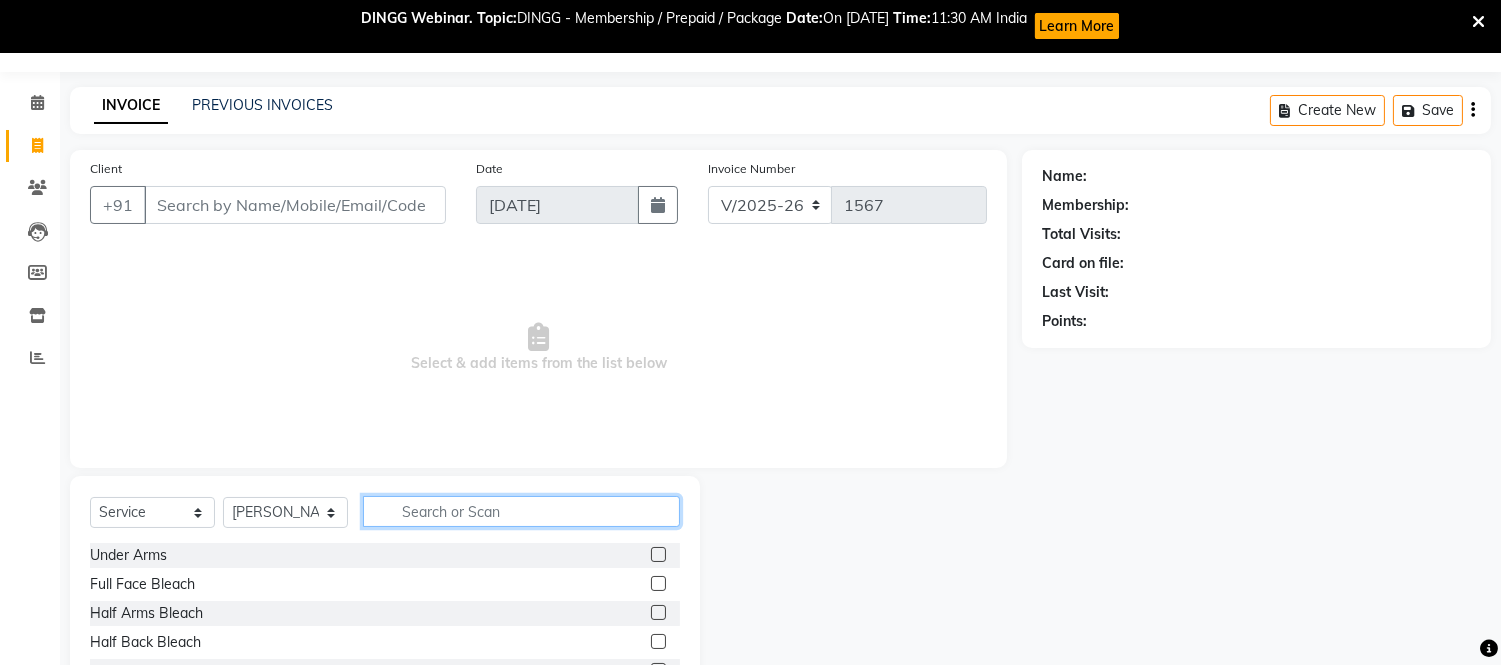 click 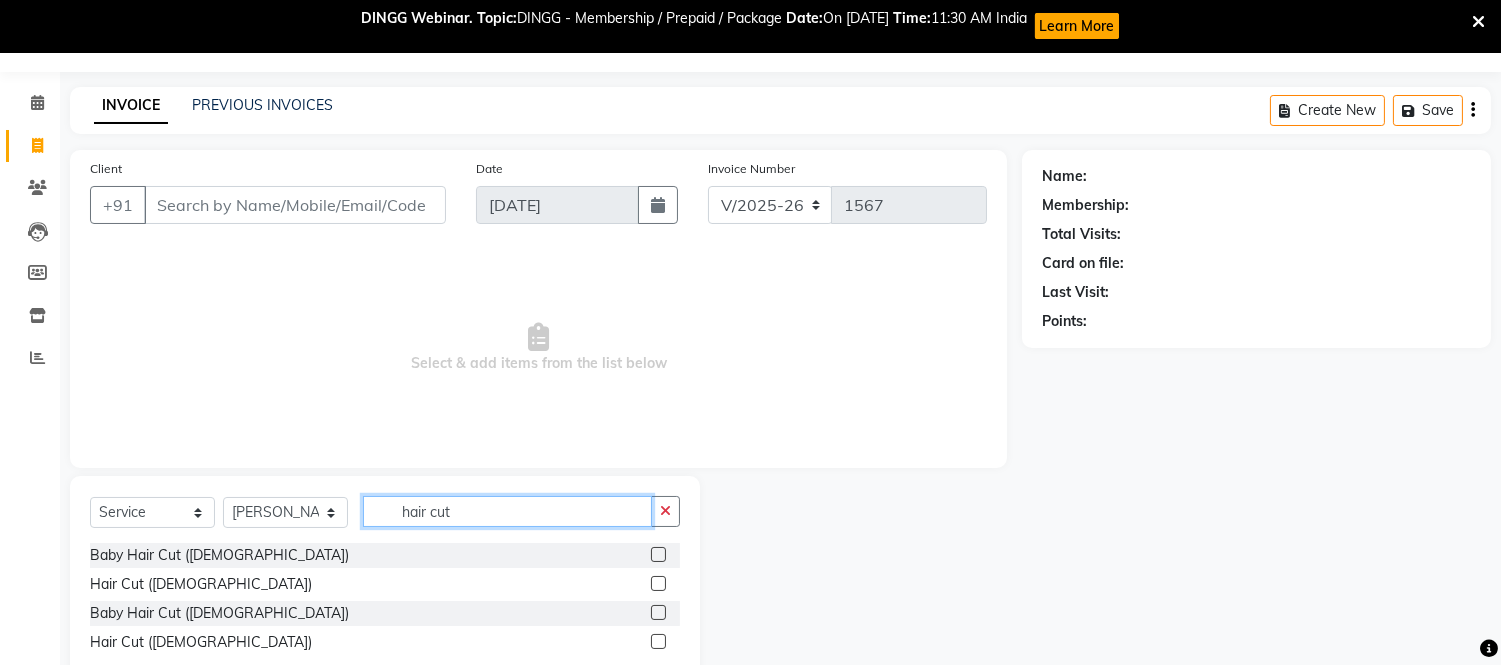 type on "hair cut" 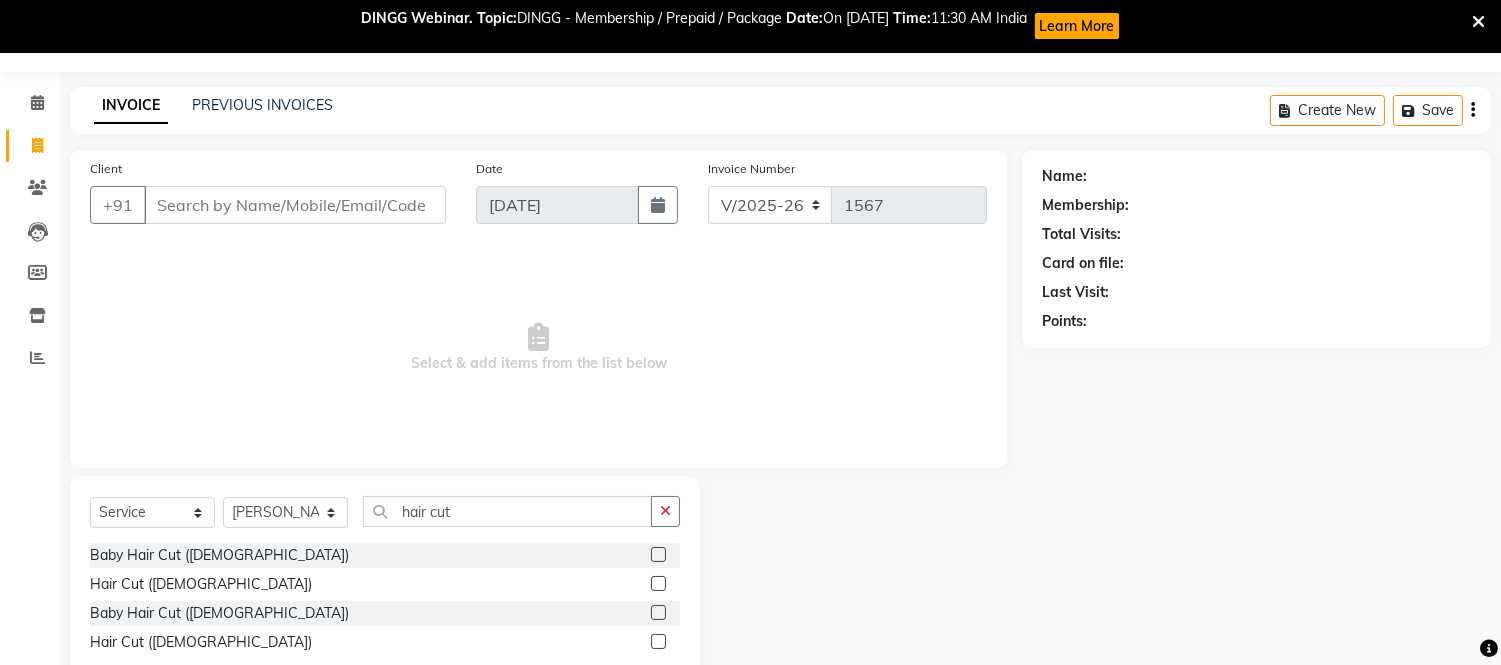 click 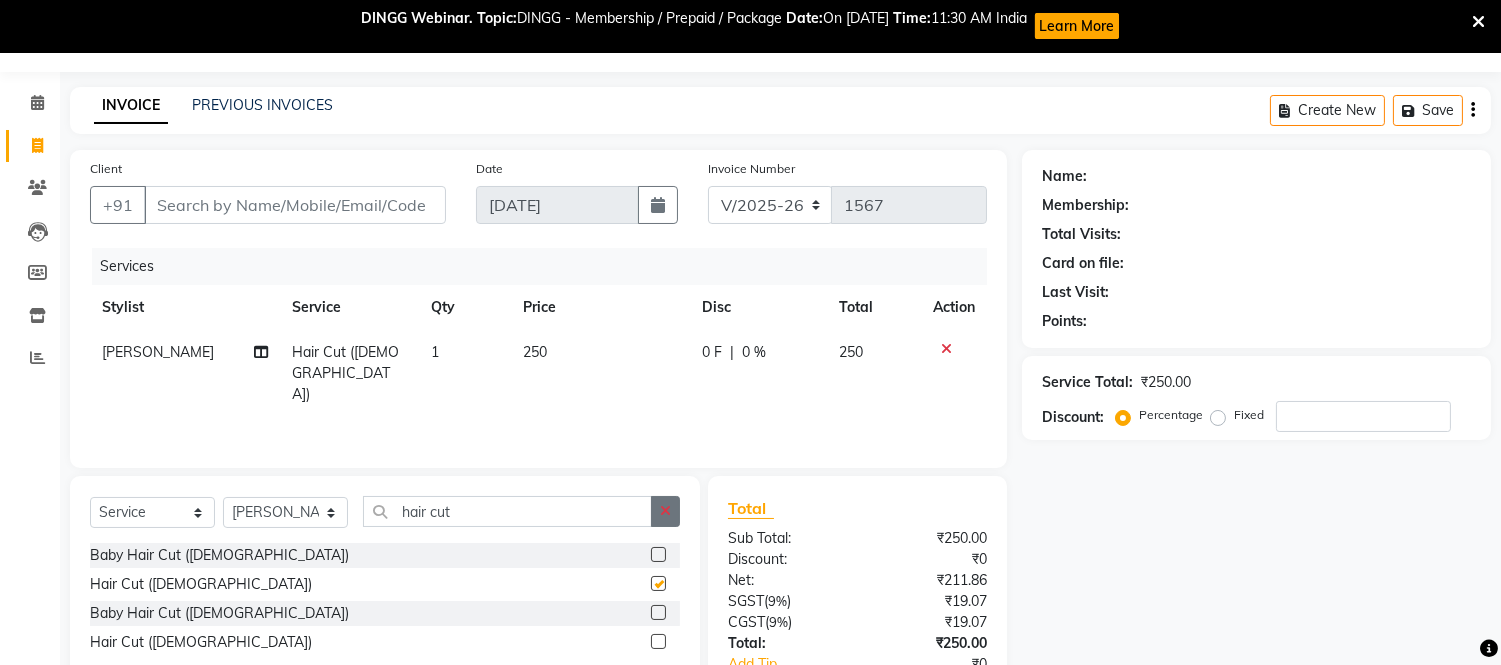 checkbox on "false" 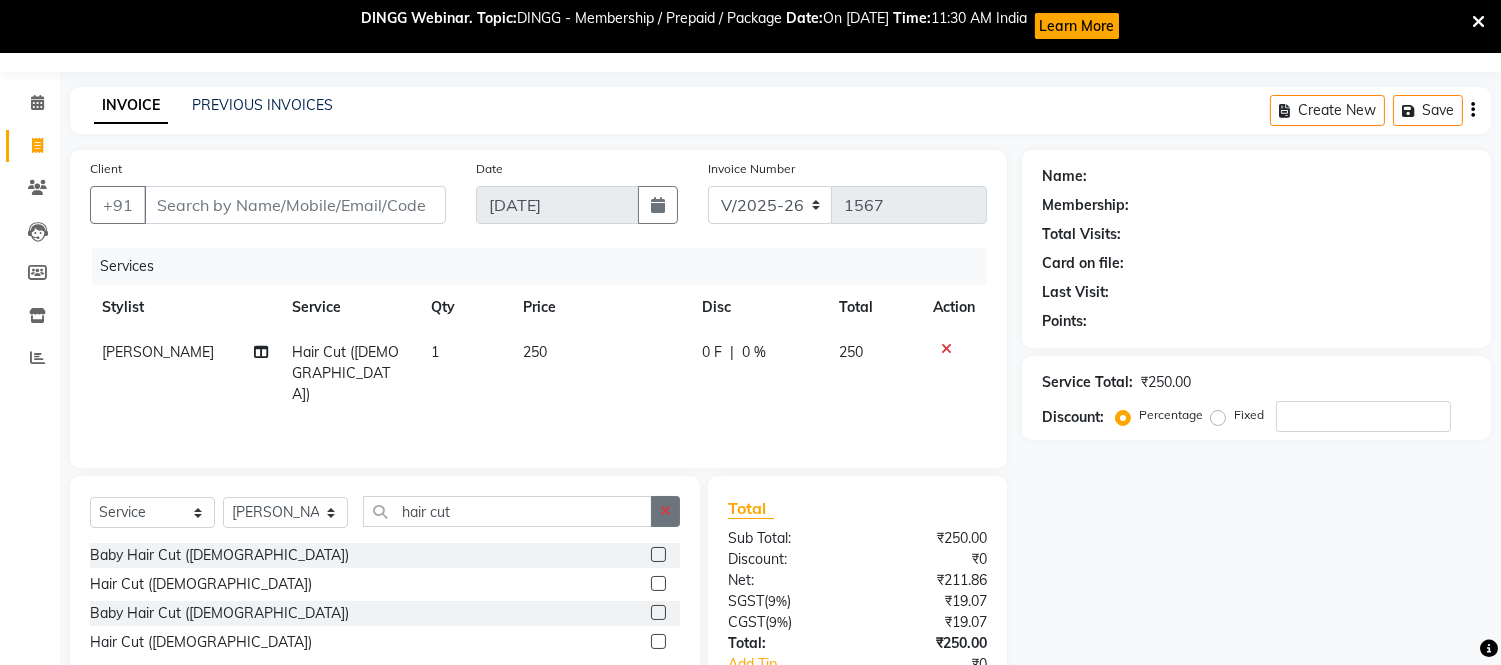 click 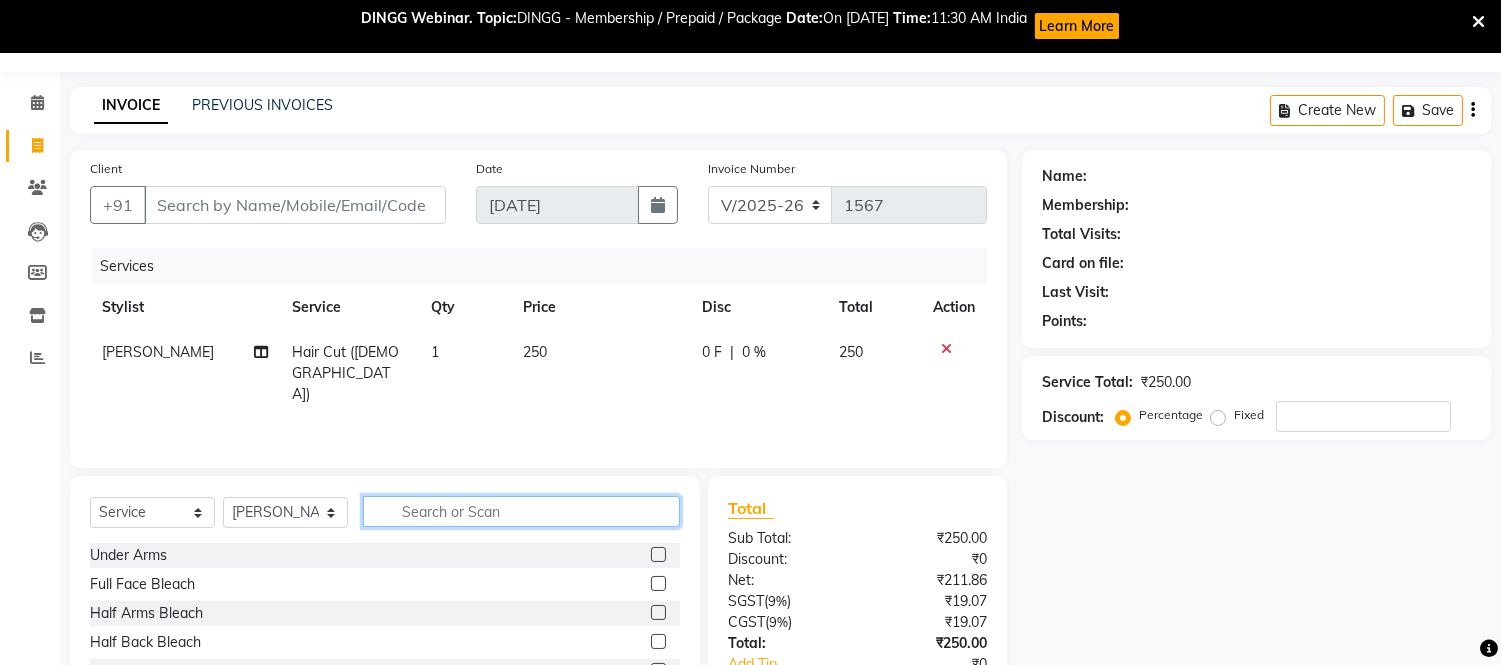 click 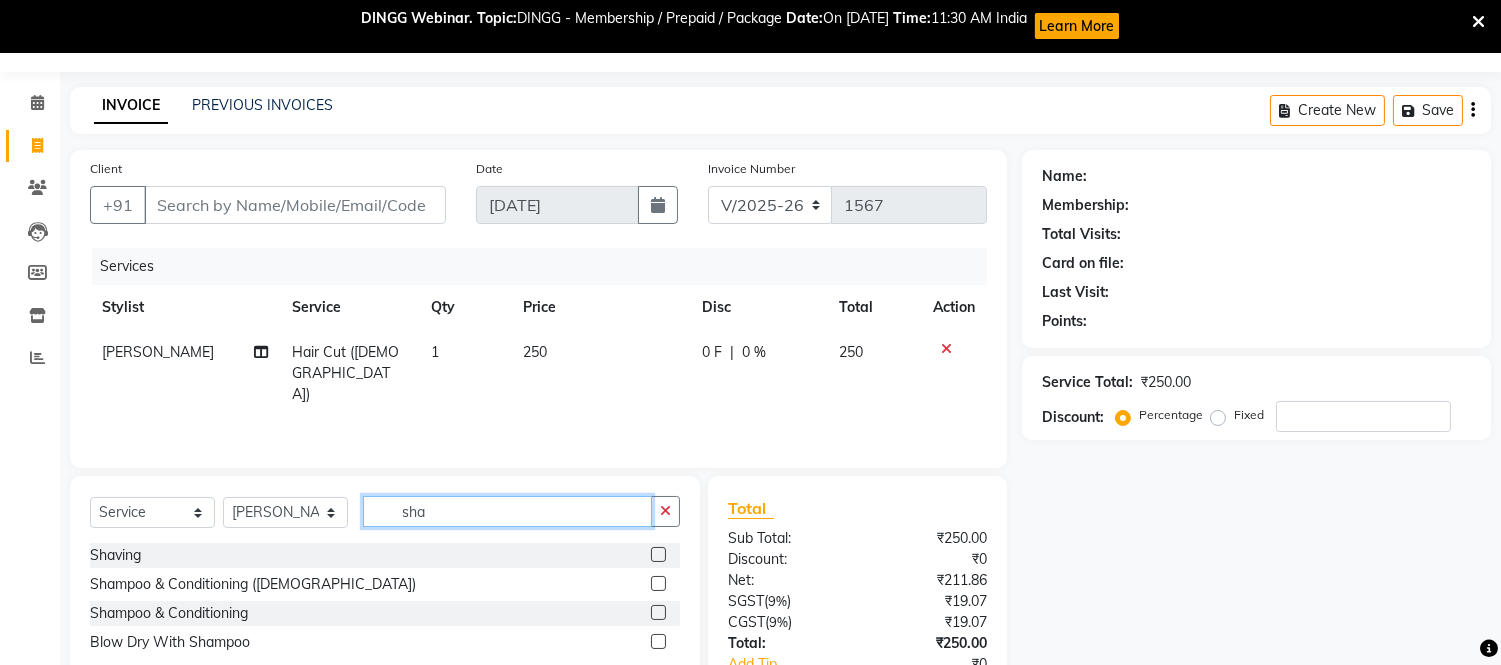 type on "sha" 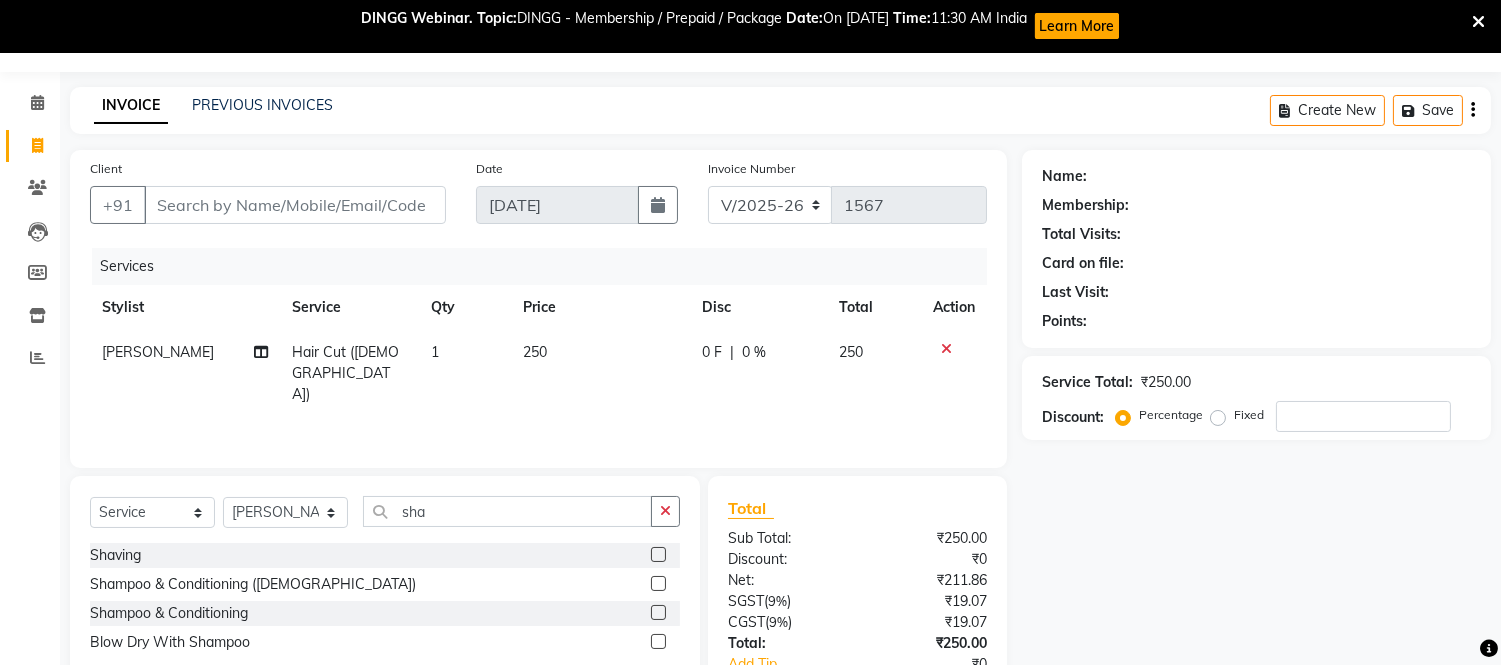 click 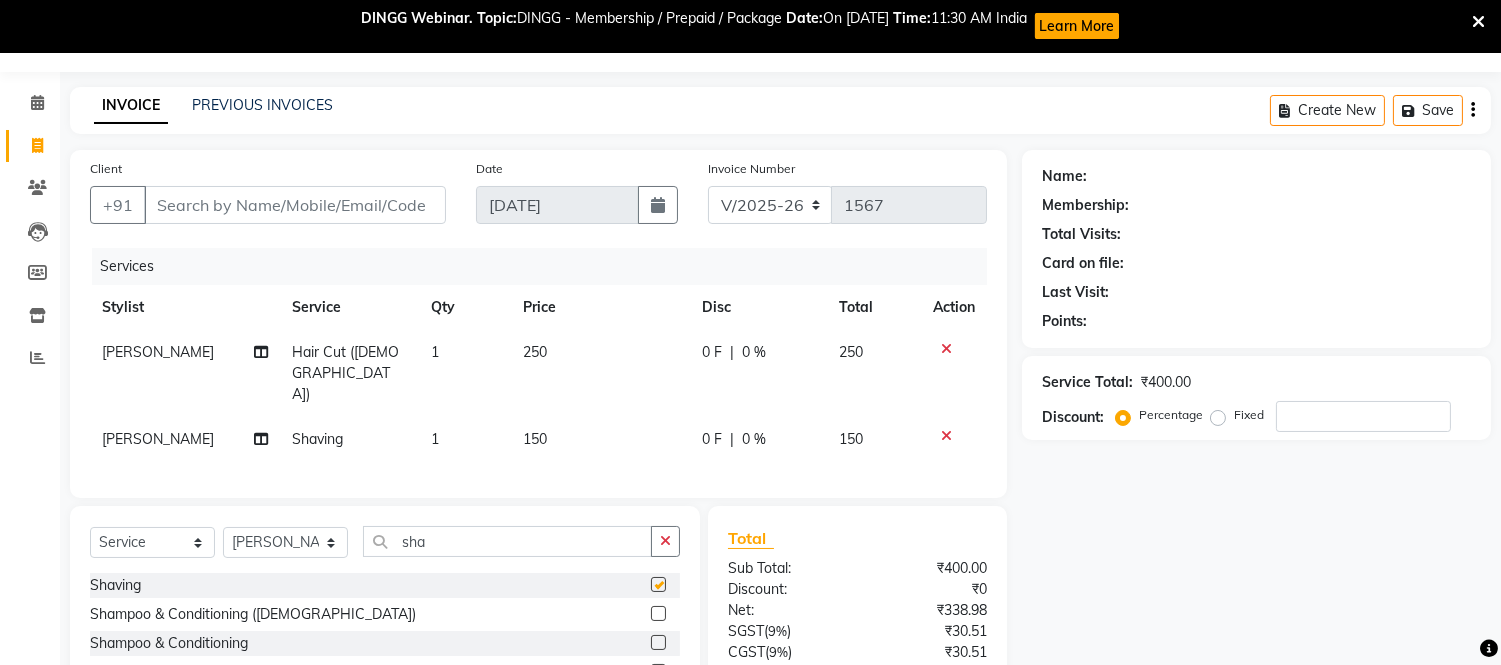 checkbox on "false" 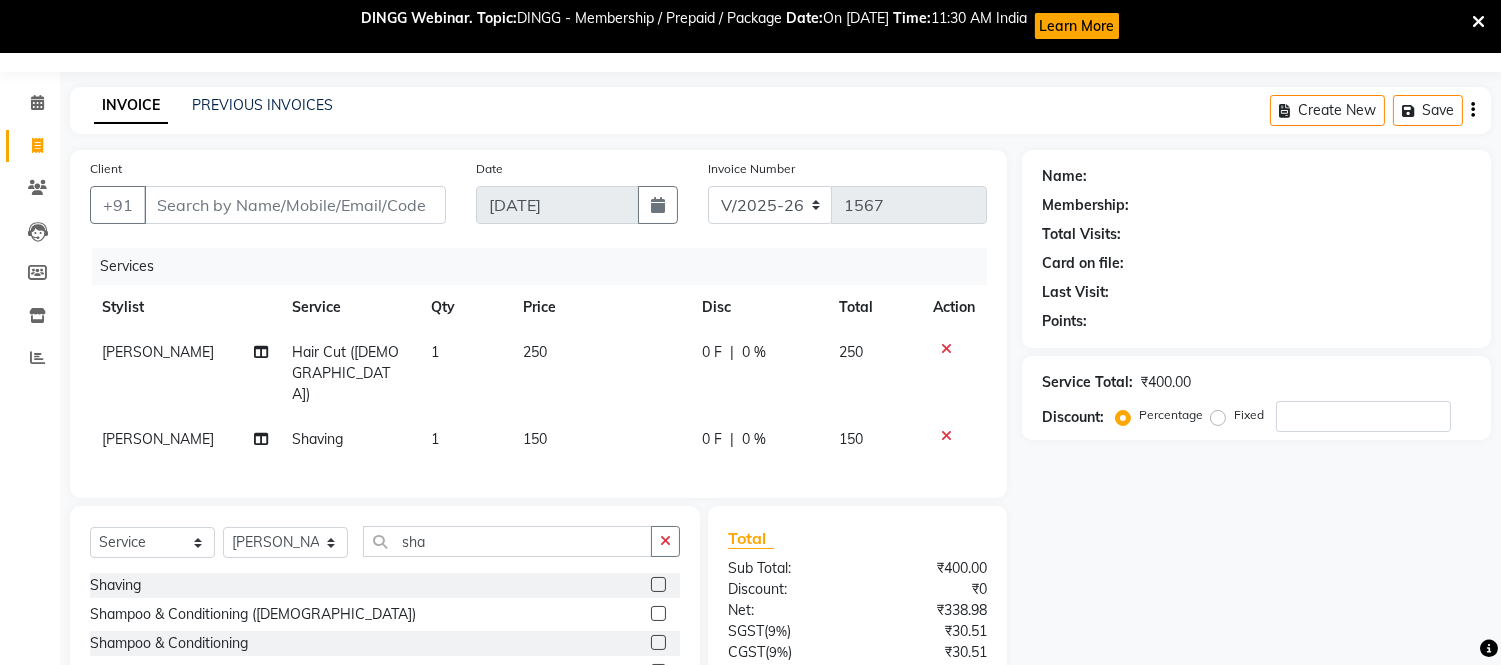 click on "150" 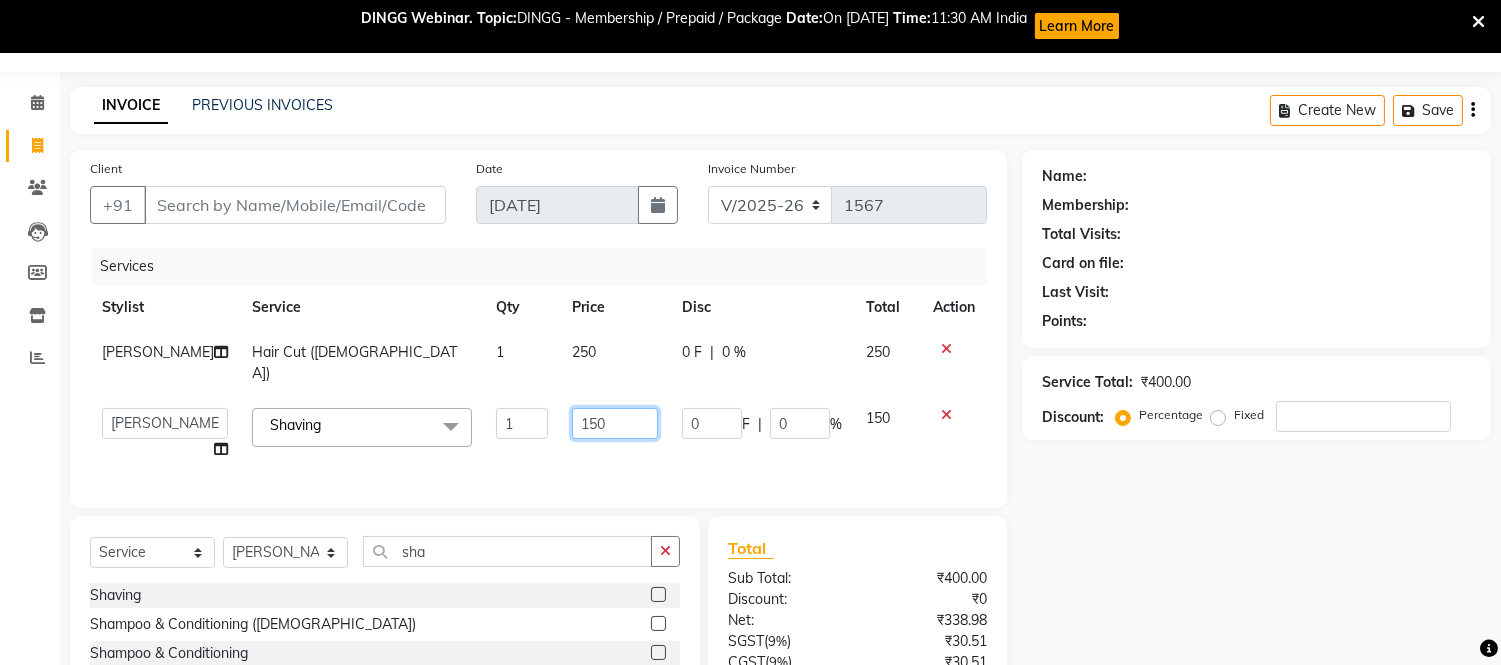 click on "150" 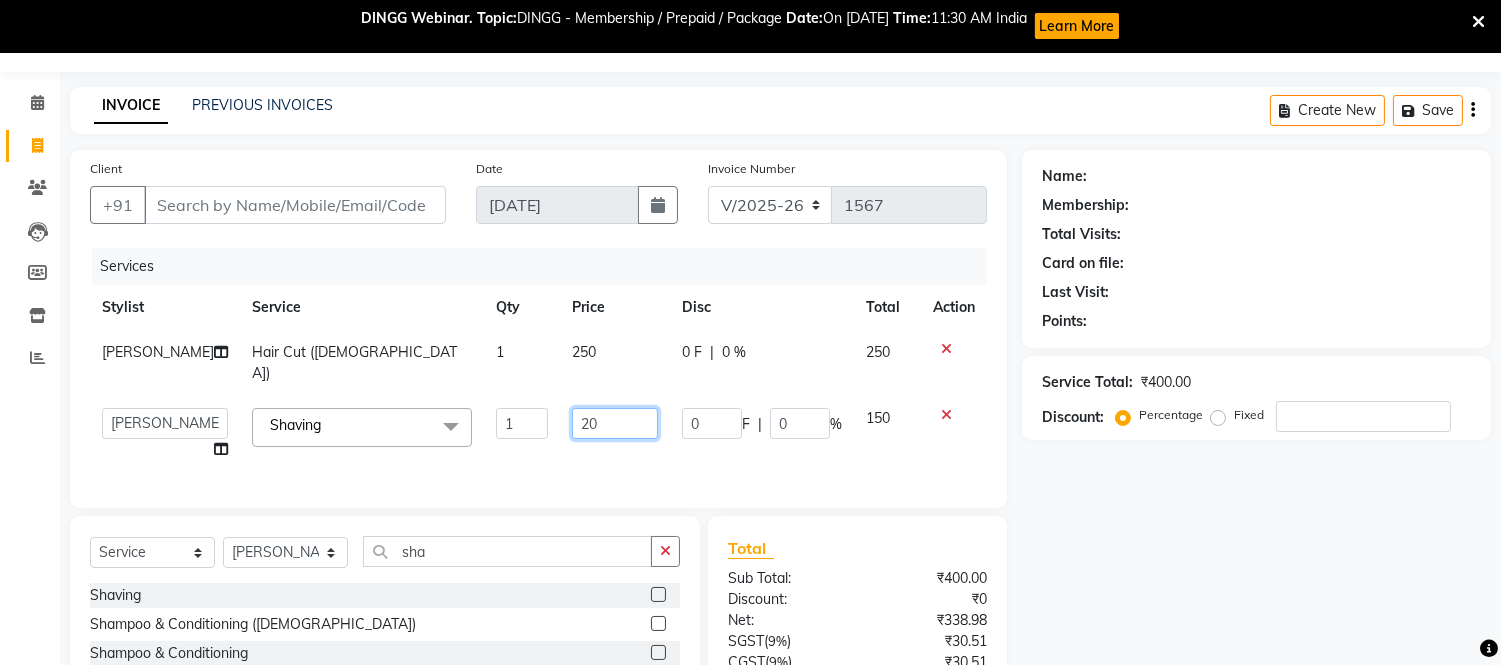 type on "200" 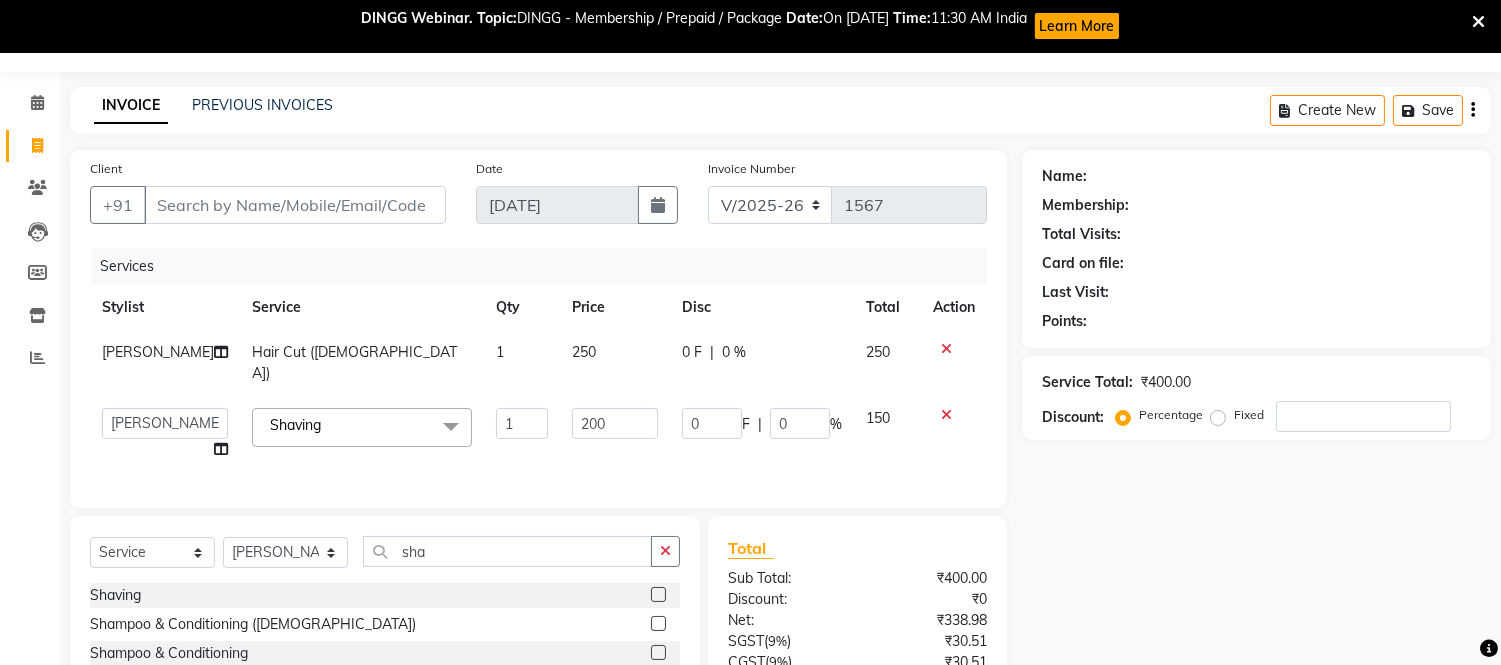 click on "250" 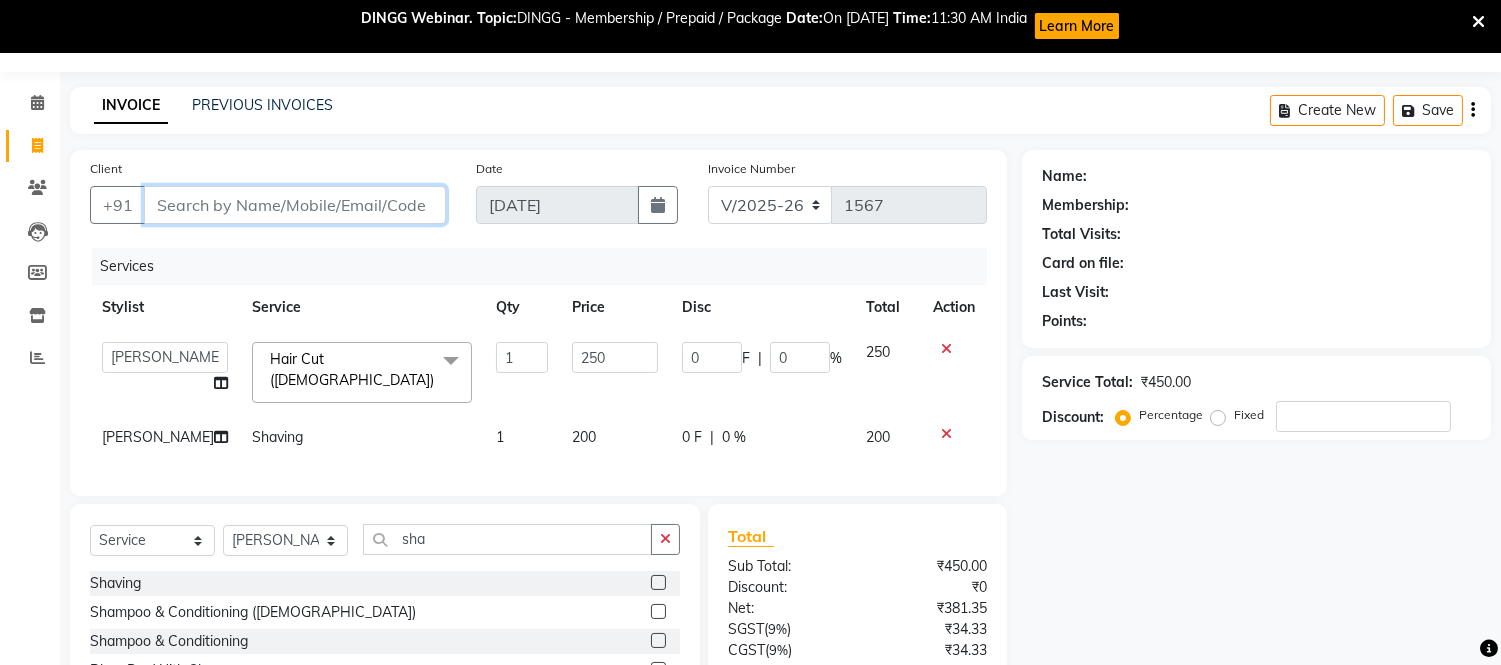 click on "Client" at bounding box center [295, 205] 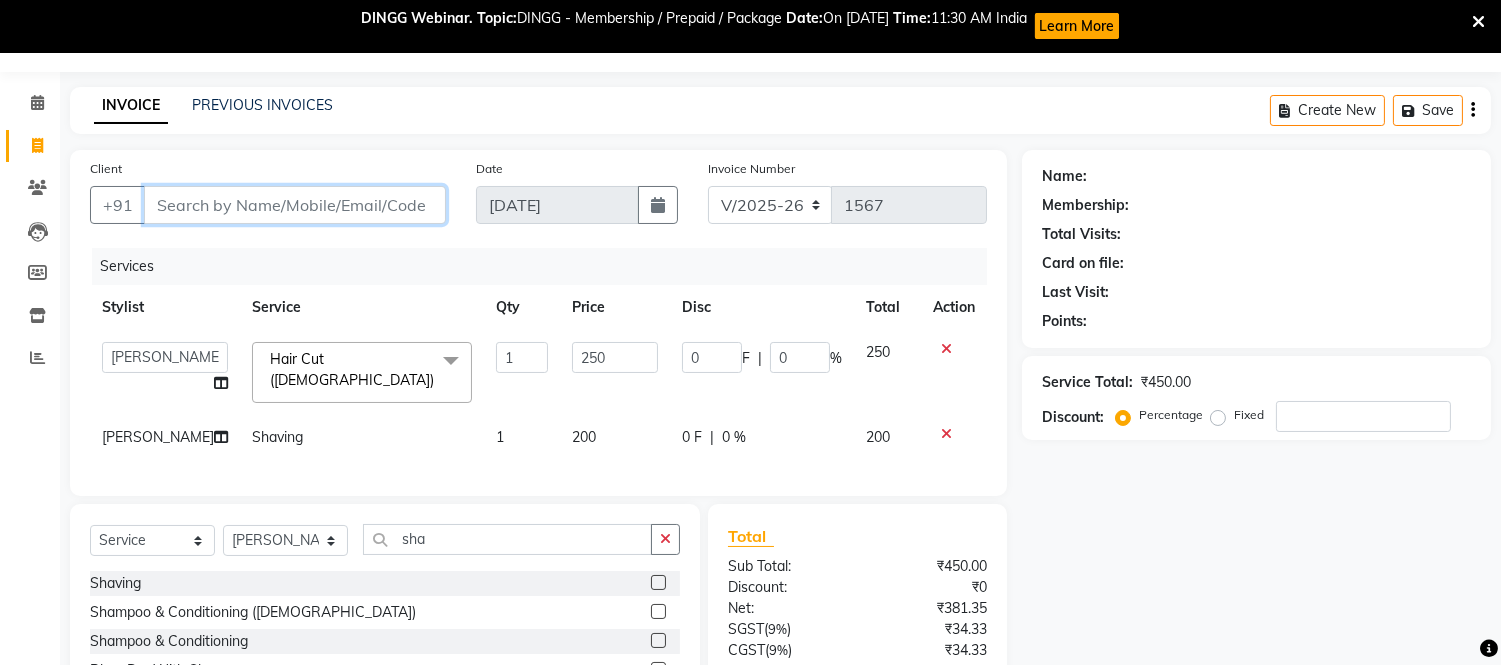 type on "7" 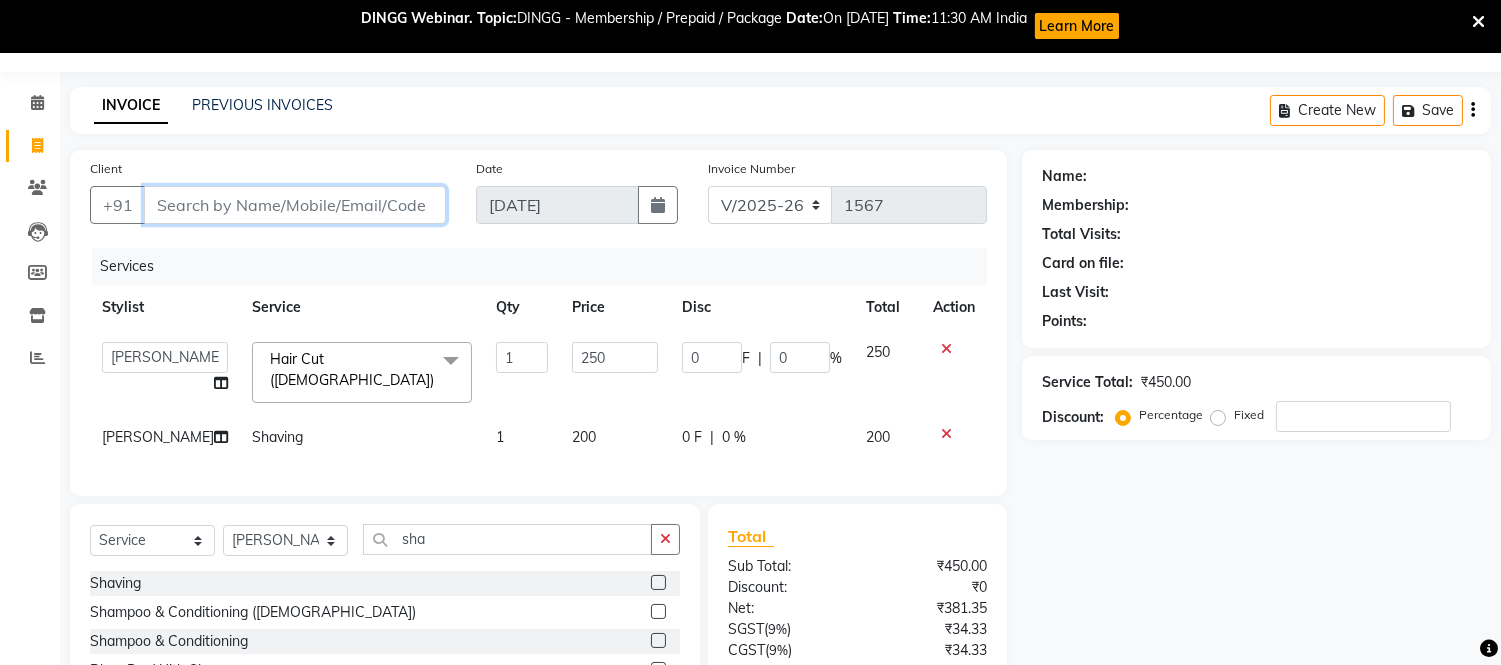type on "0" 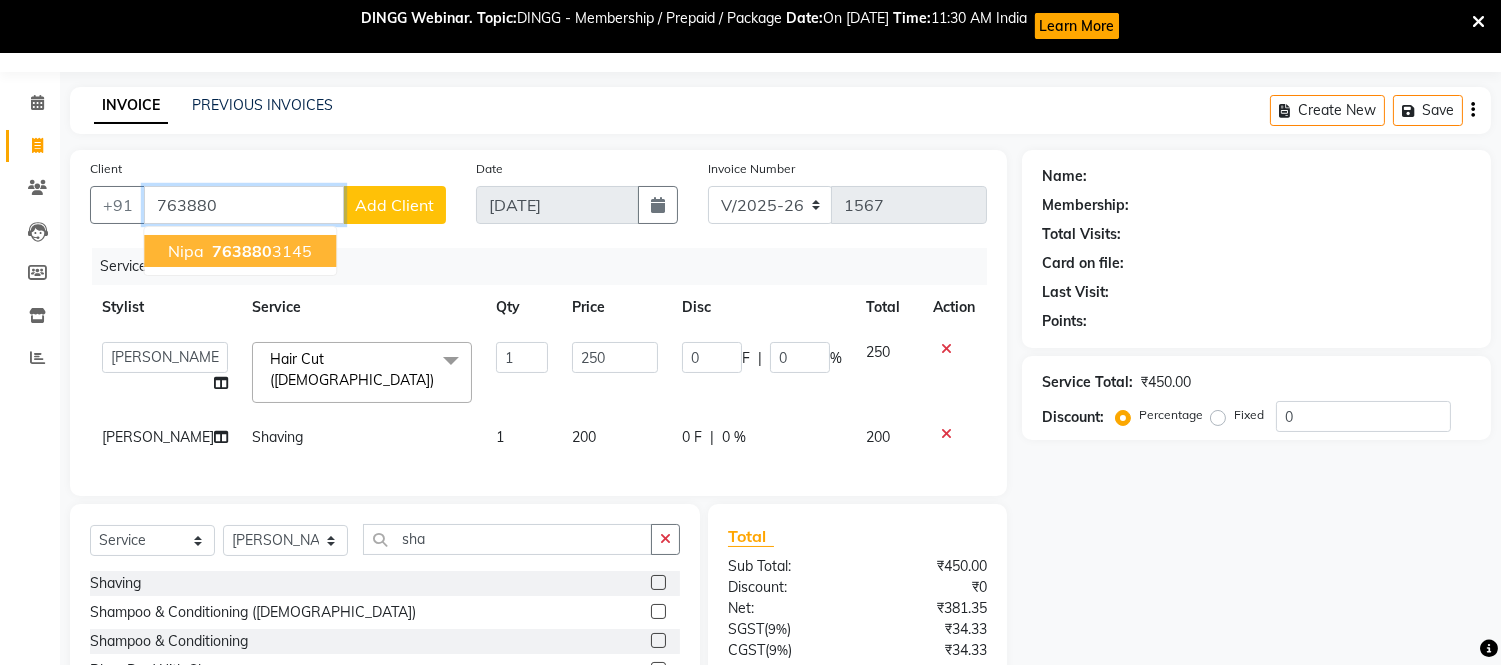 click on "Nipa   763880 3145" at bounding box center (240, 251) 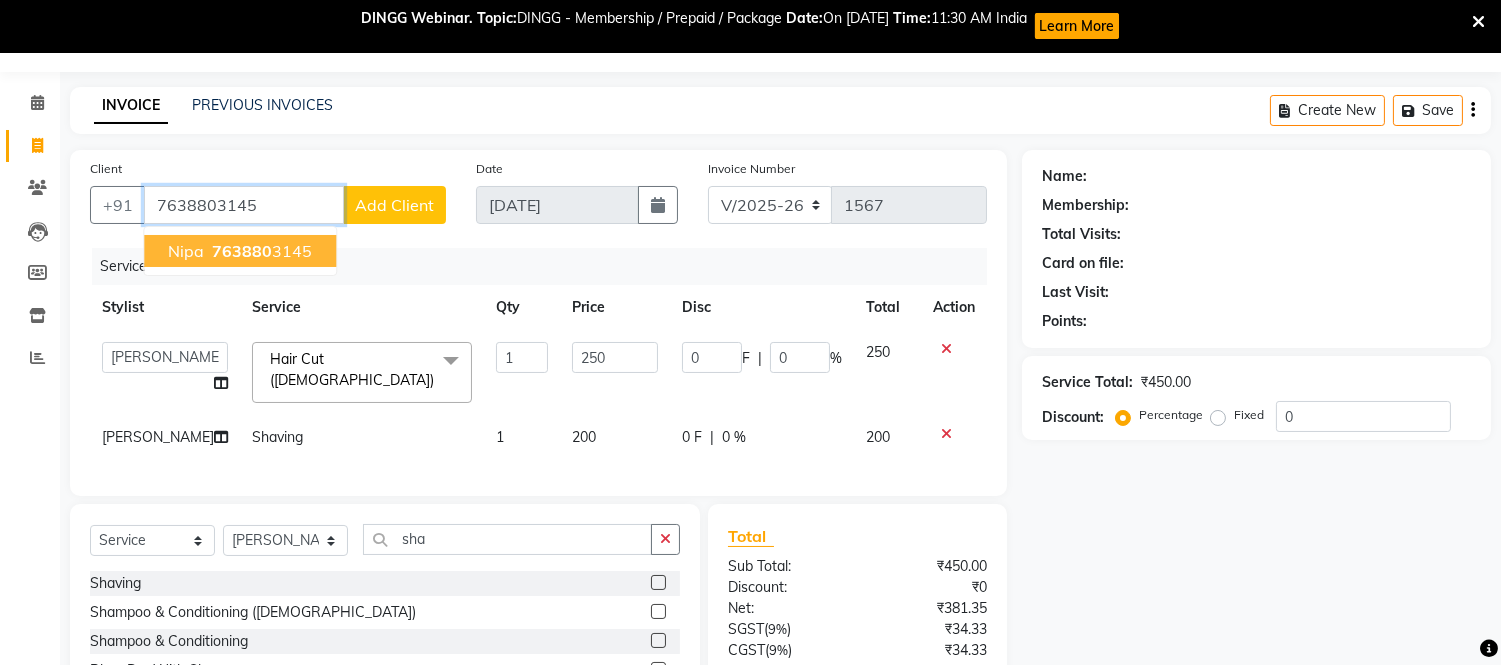 type on "7638803145" 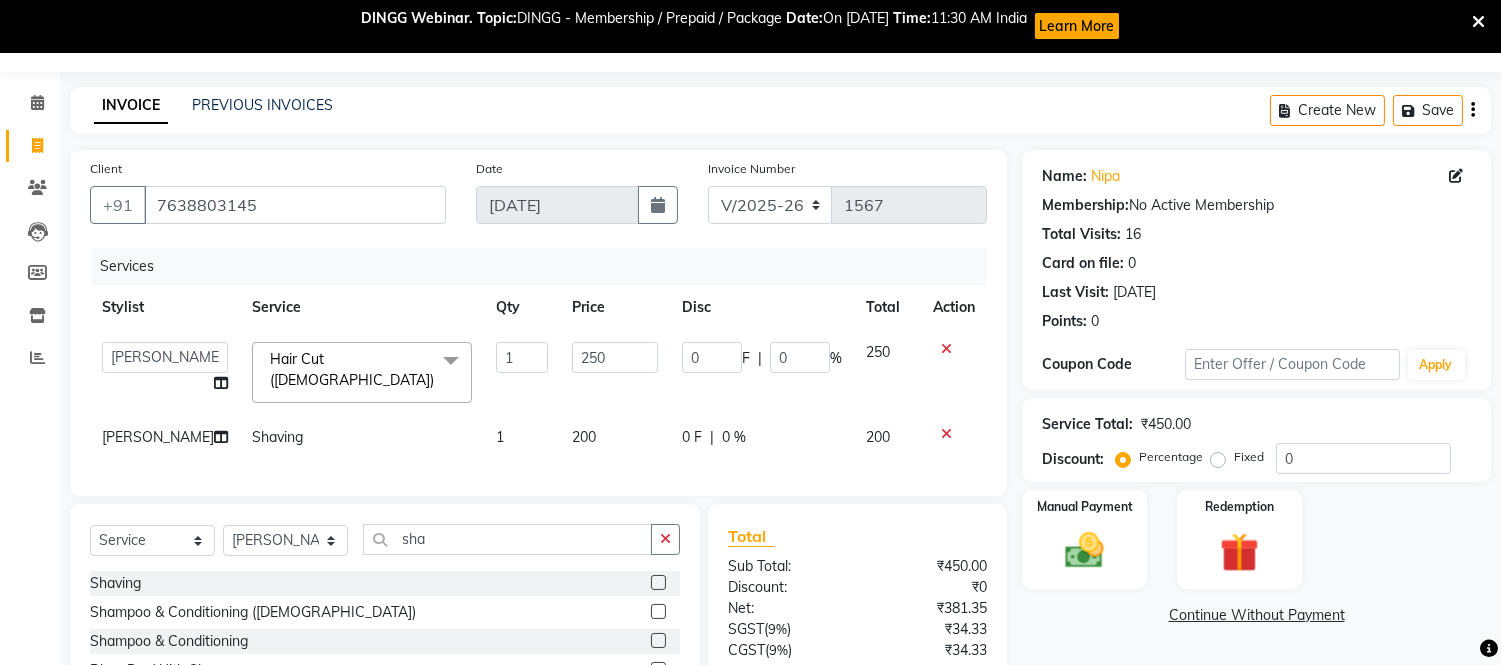 scroll, scrollTop: 244, scrollLeft: 0, axis: vertical 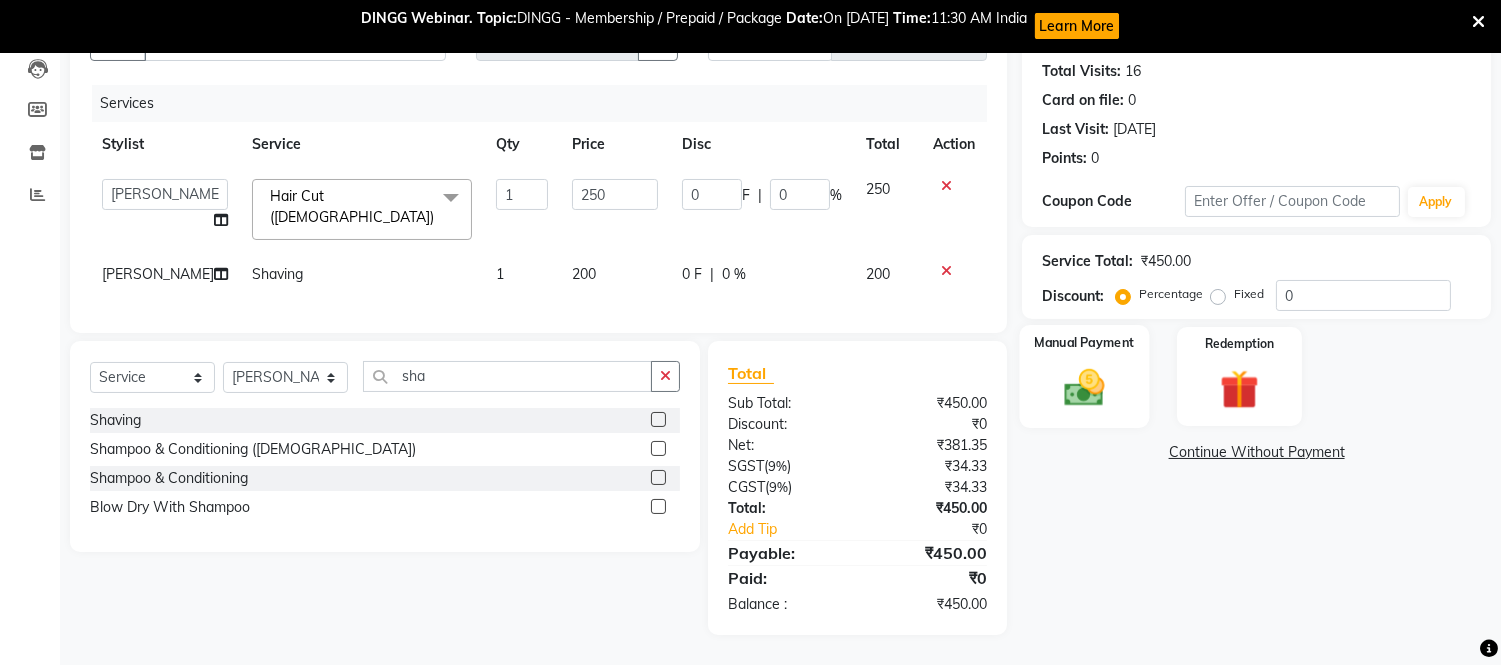 click 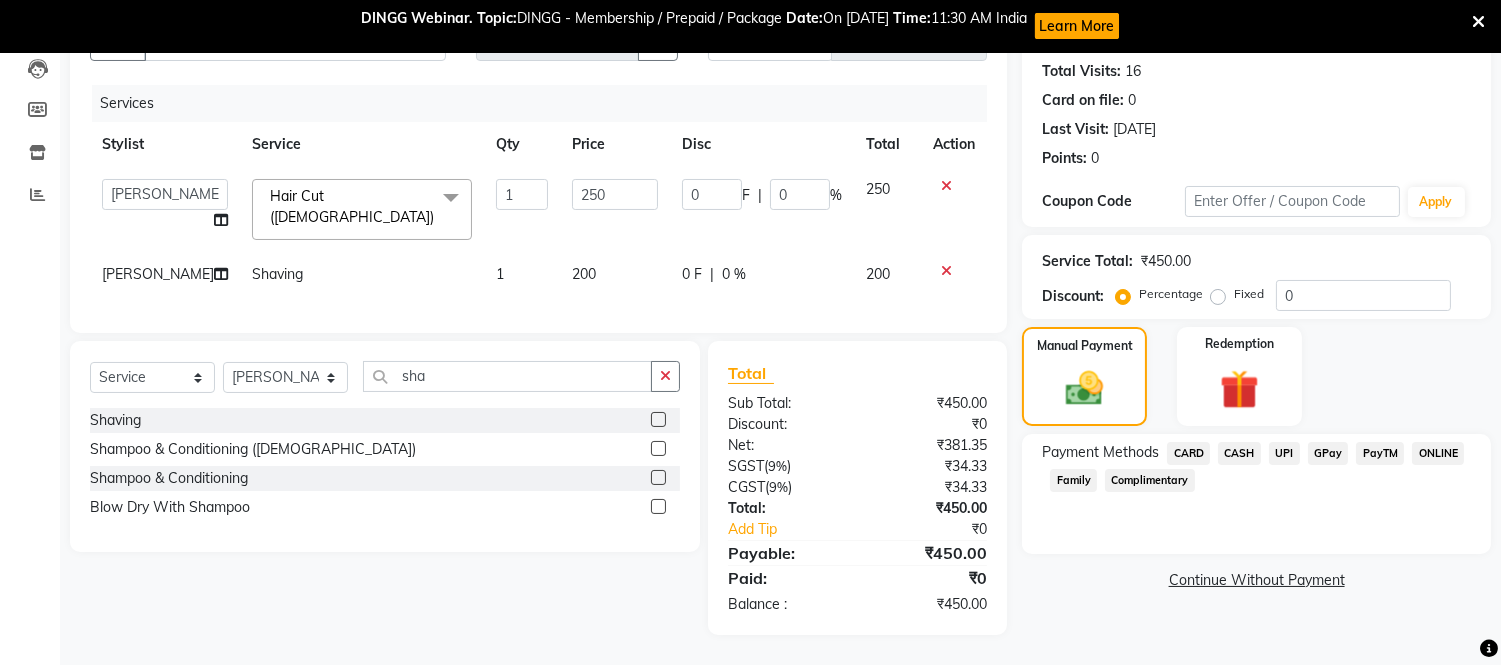 click on "UPI" 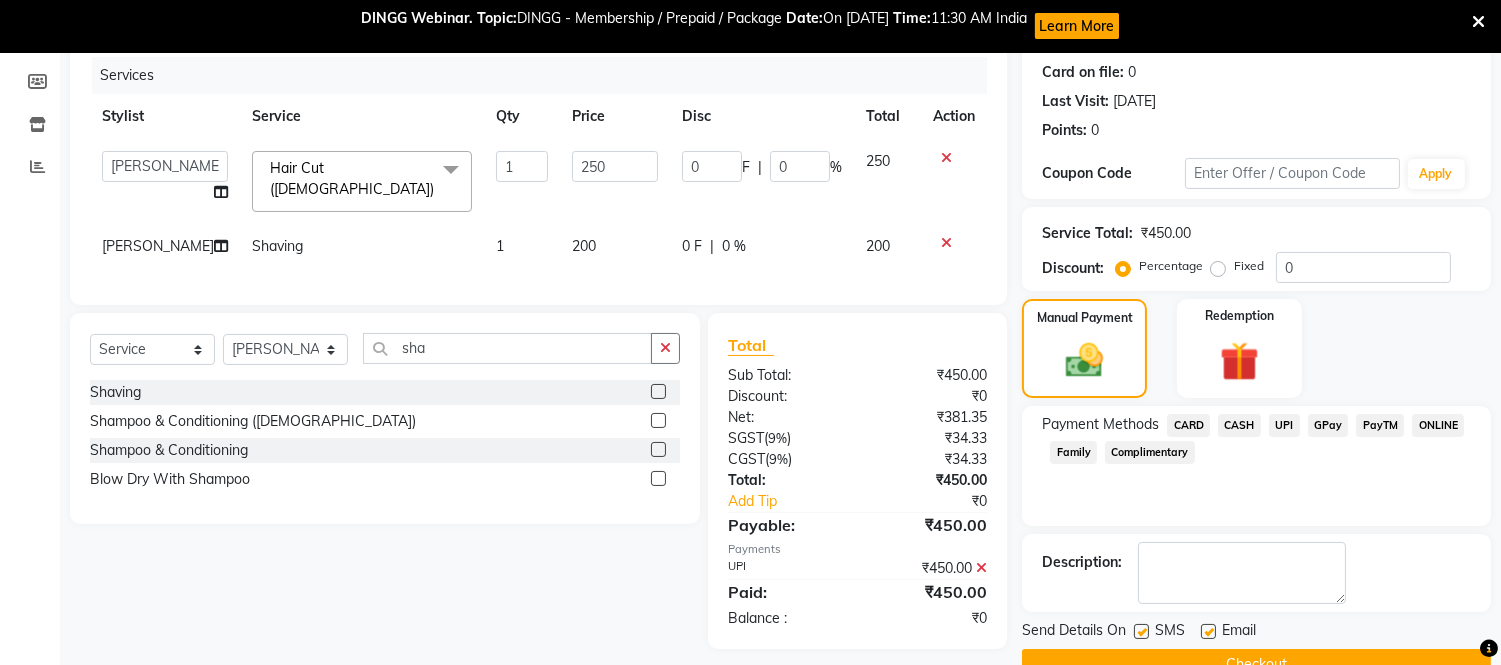 scroll, scrollTop: 287, scrollLeft: 0, axis: vertical 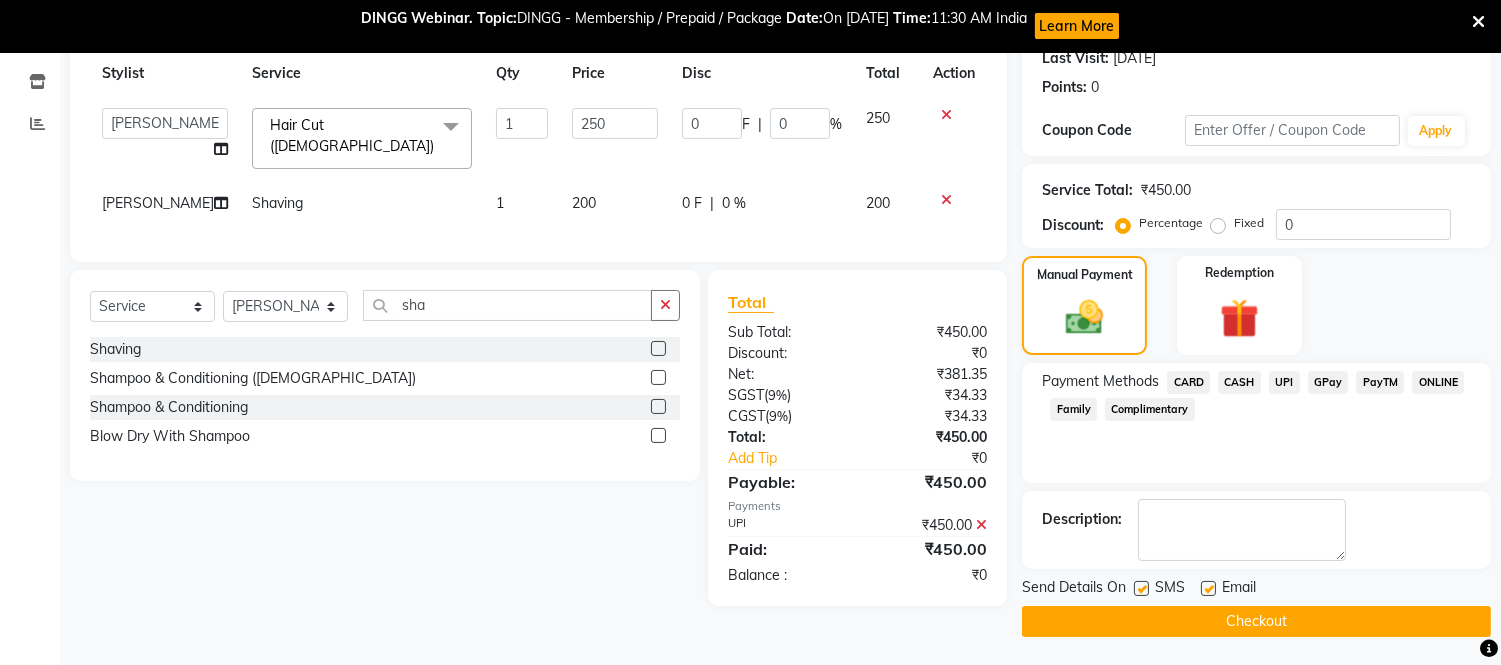 click on "Send Details On SMS Email  Checkout" 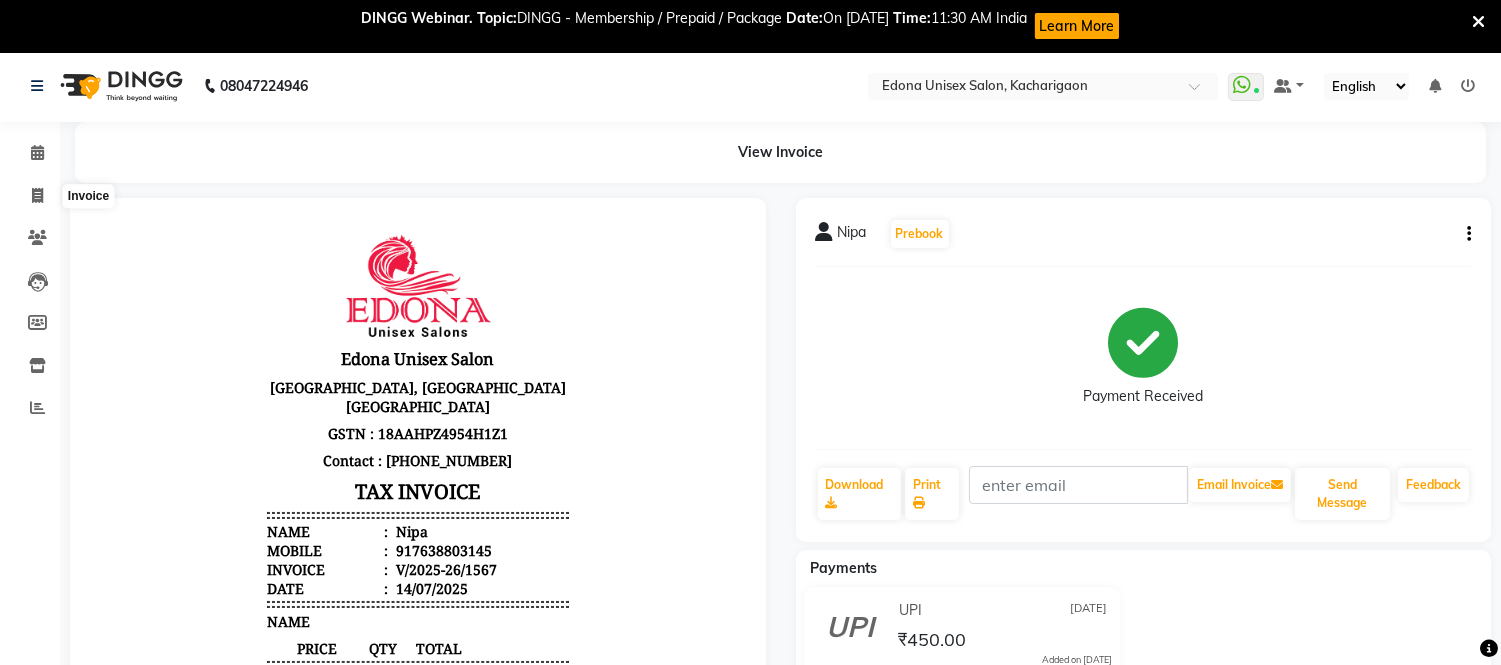 scroll, scrollTop: 0, scrollLeft: 0, axis: both 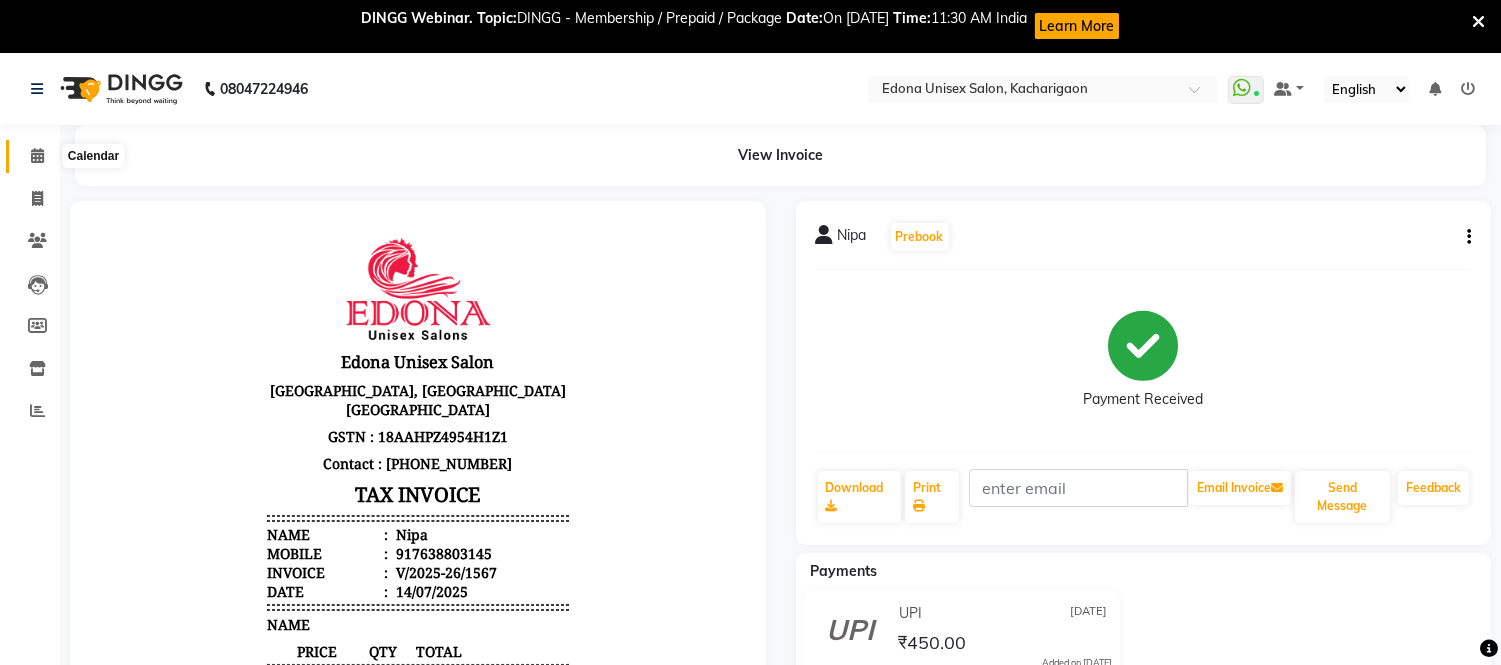 click 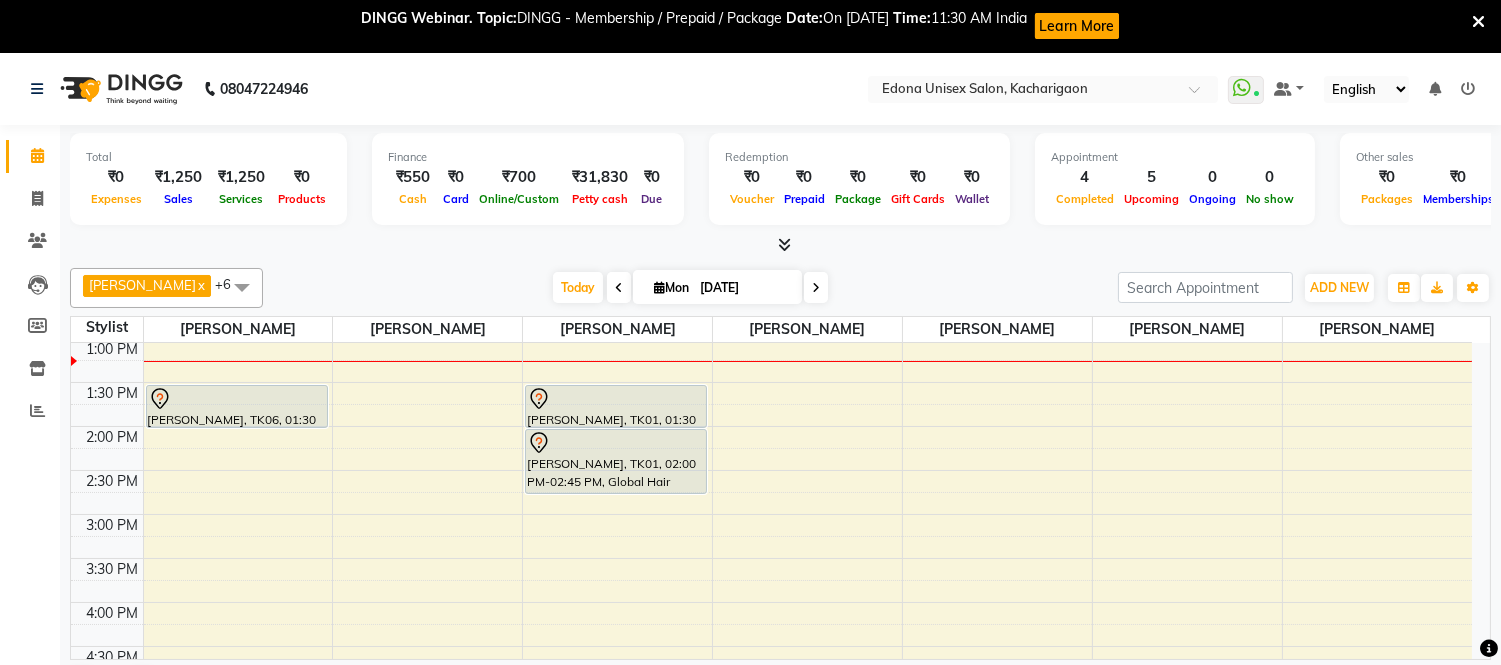 scroll, scrollTop: 555, scrollLeft: 0, axis: vertical 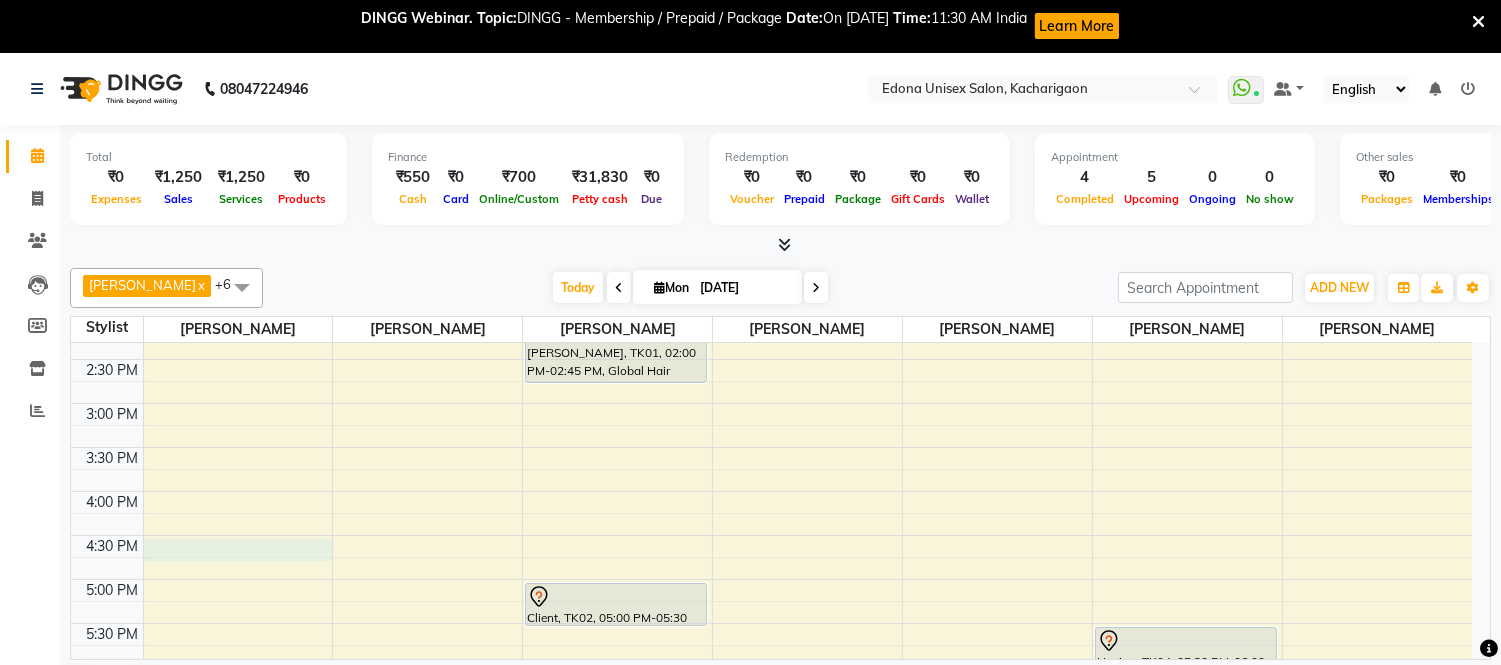 click on "8:00 AM 8:30 AM 9:00 AM 9:30 AM 10:00 AM 10:30 AM 11:00 AM 11:30 AM 12:00 PM 12:30 PM 1:00 PM 1:30 PM 2:00 PM 2:30 PM 3:00 PM 3:30 PM 4:00 PM 4:30 PM 5:00 PM 5:30 PM 6:00 PM 6:30 PM 7:00 PM 7:30 PM 8:00 PM 8:30 PM             Mridul, TK06, 01:30 PM-02:00 PM, Hair Cut (Gents)     Tsering Jurmey, TK03, 10:30 AM-11:00 AM, Hair Cut (Gents)     shandilya, TK05, 11:10 AM-11:40 AM, Hair Cut (Gents)             Priti Borah, TK01, 01:30 PM-02:00 PM, Hair Spa             Priti Borah, TK01, 02:00 PM-02:45 PM, Global Hair Colour (Inoa)             Client, TK02, 05:00 PM-05:30 PM, Smoothening / Straightening (Loreal)     Nipa, TK08, 11:50 AM-12:50 PM, Hair Cut (Gents),Shaving     Mampi, TK07, 11:50 AM-12:20 PM, Hair Cut (Gents)     Tsering Jurmey, TK03, 10:30 AM-11:00 AM, Hair Cut (Gents)             Hasina, TK04, 05:30 PM-06:00 PM, Hair Cut (Ladies)" at bounding box center (771, 359) 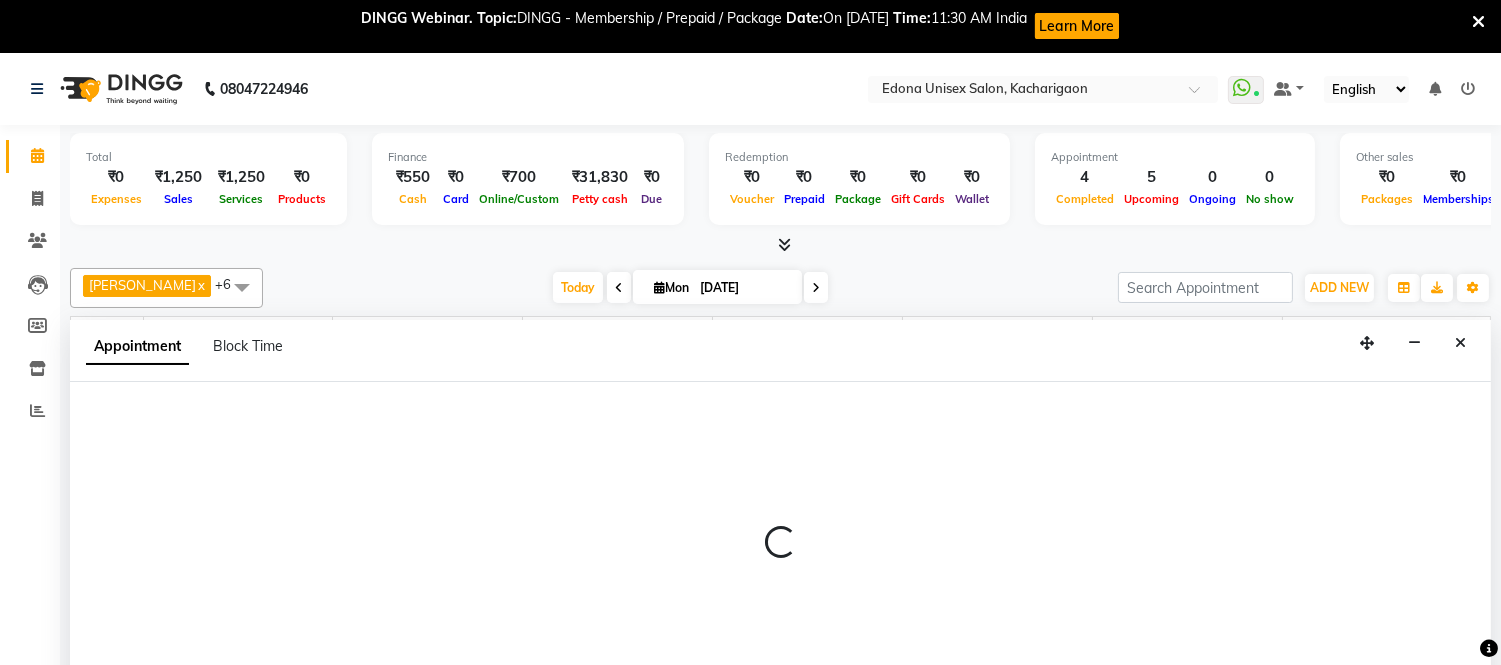 scroll, scrollTop: 53, scrollLeft: 0, axis: vertical 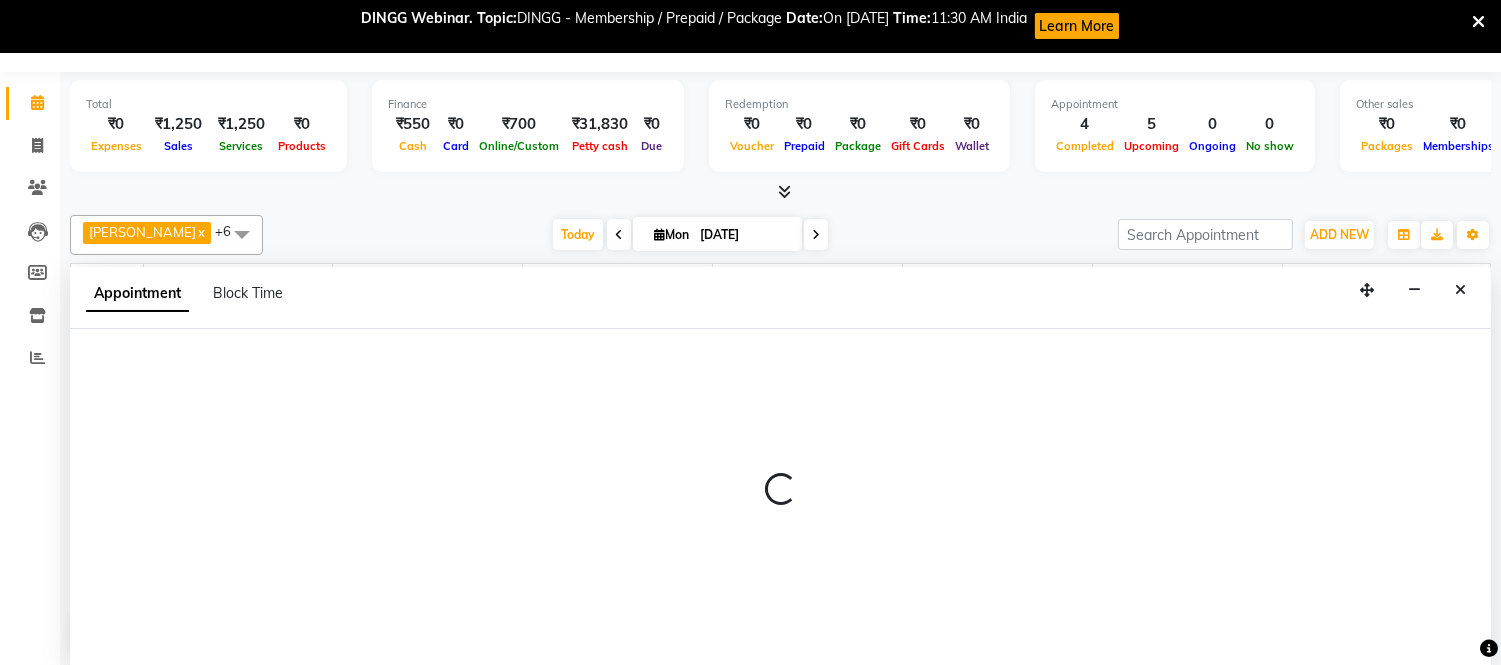 select on "35927" 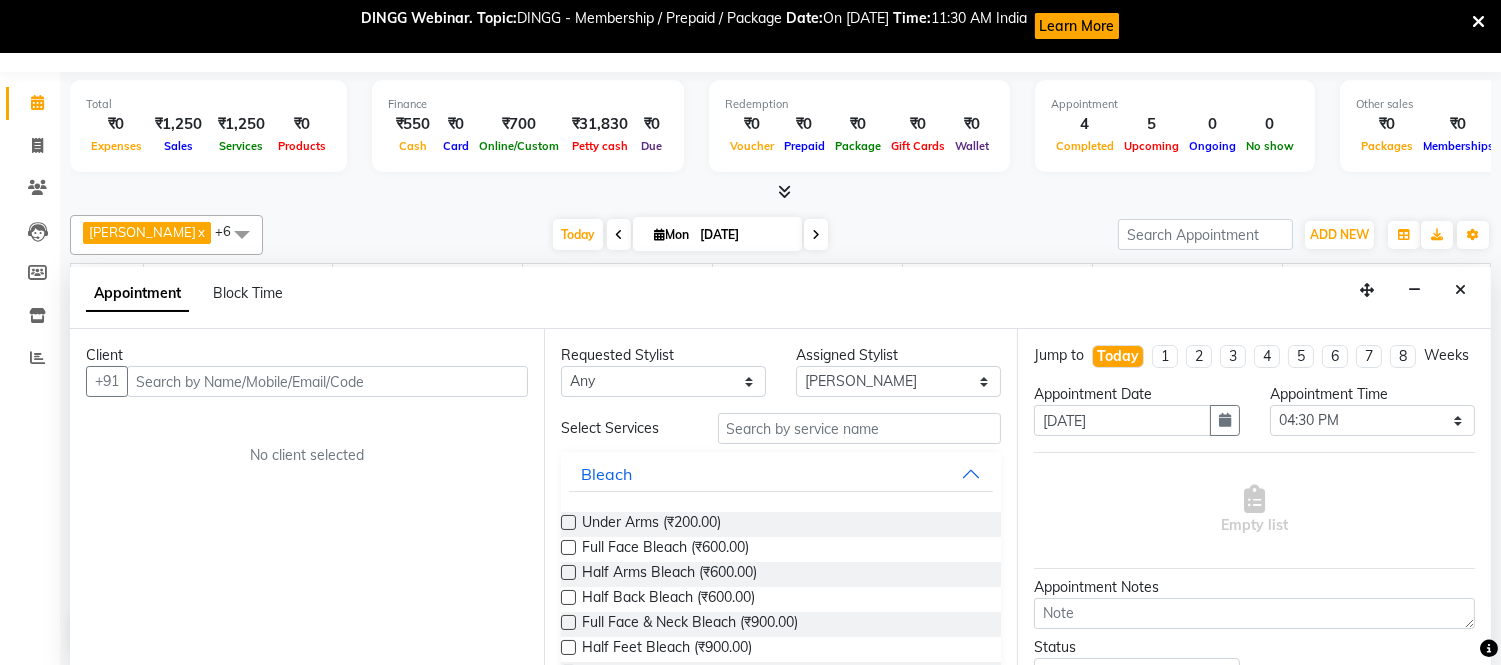 click at bounding box center (327, 381) 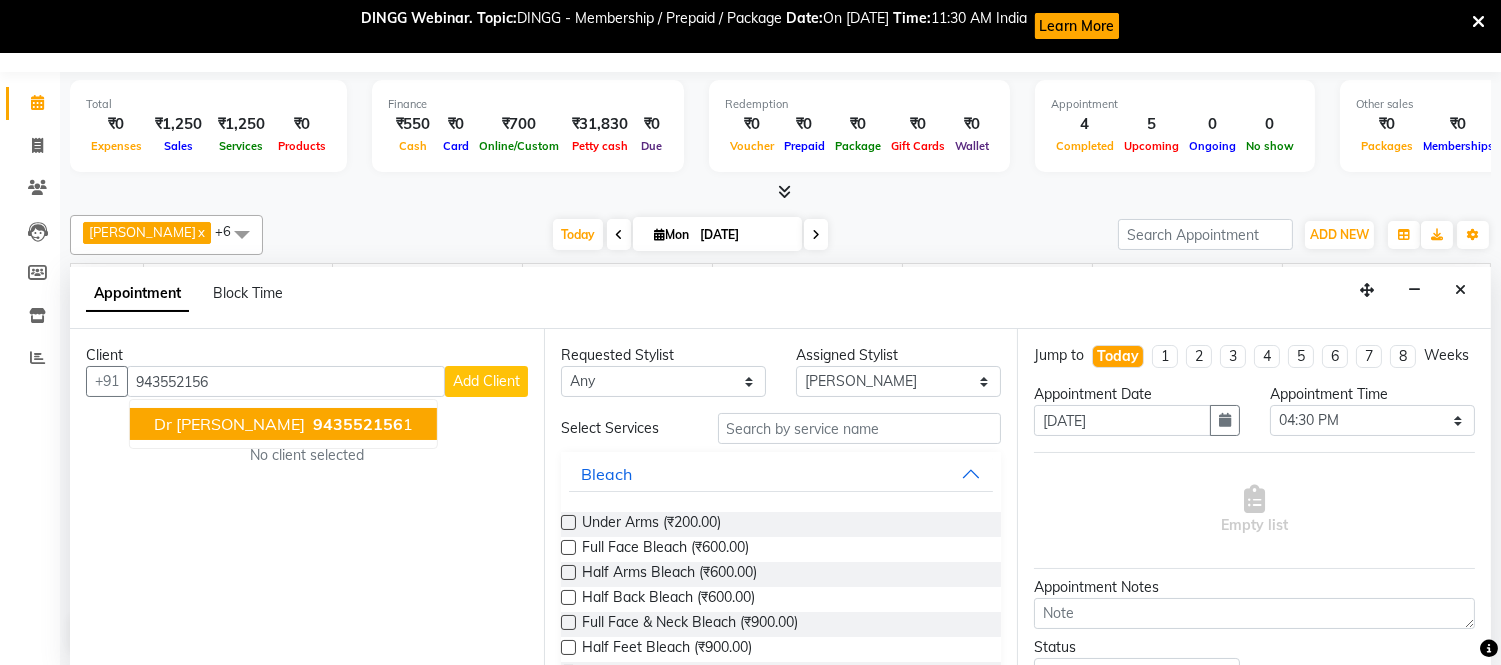 click on "943552156" at bounding box center (358, 424) 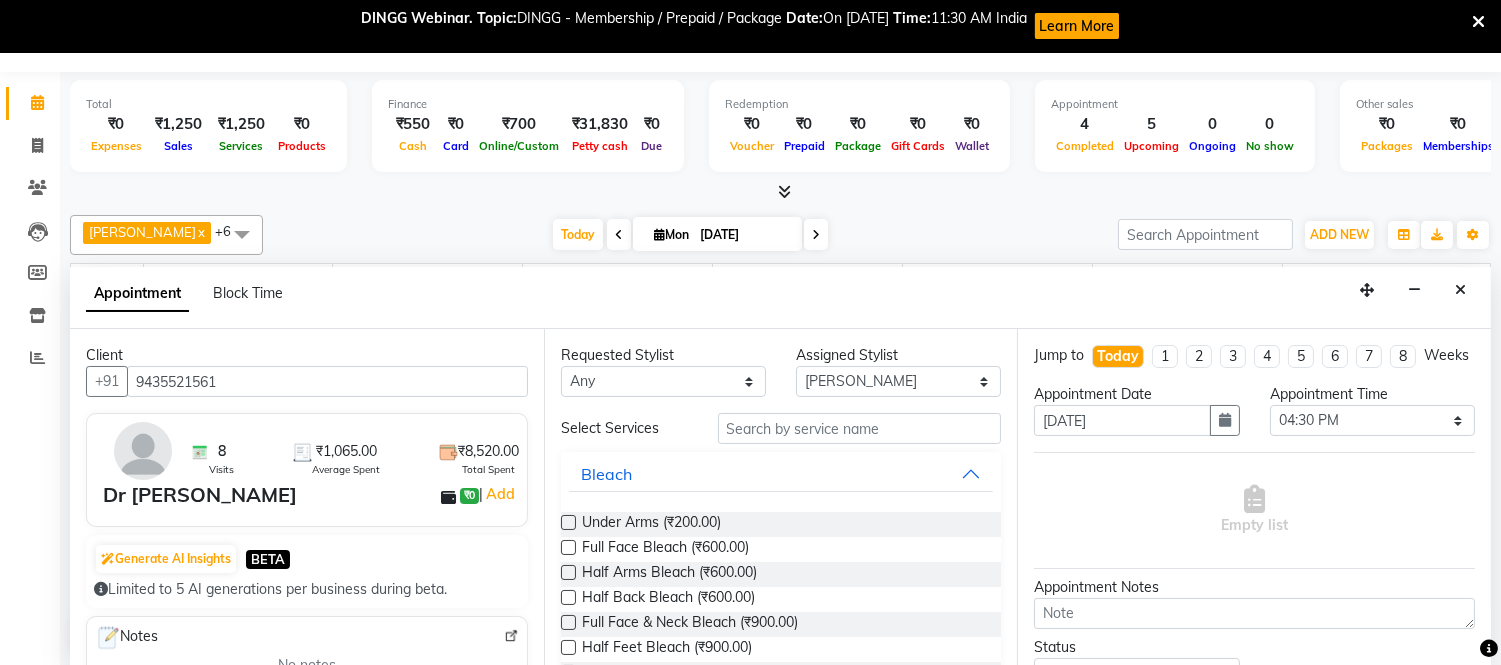 type on "9435521561" 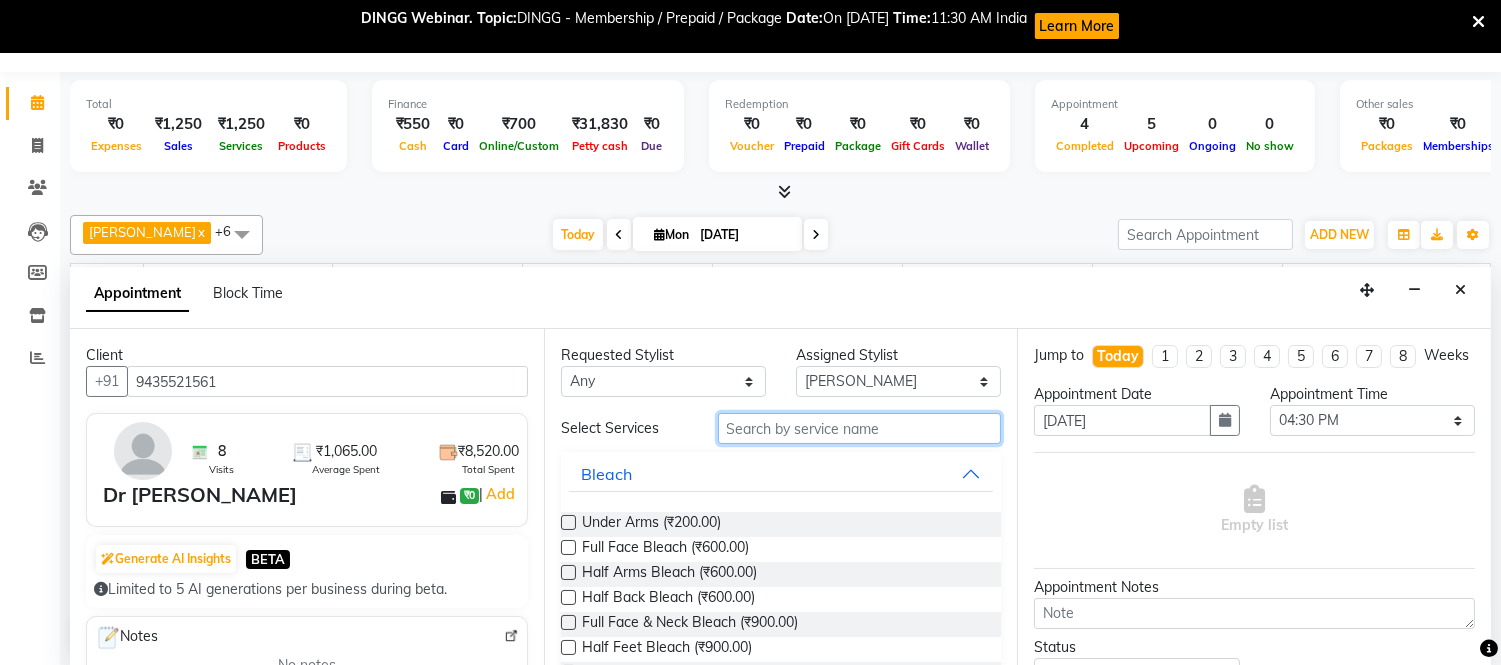 click at bounding box center (860, 428) 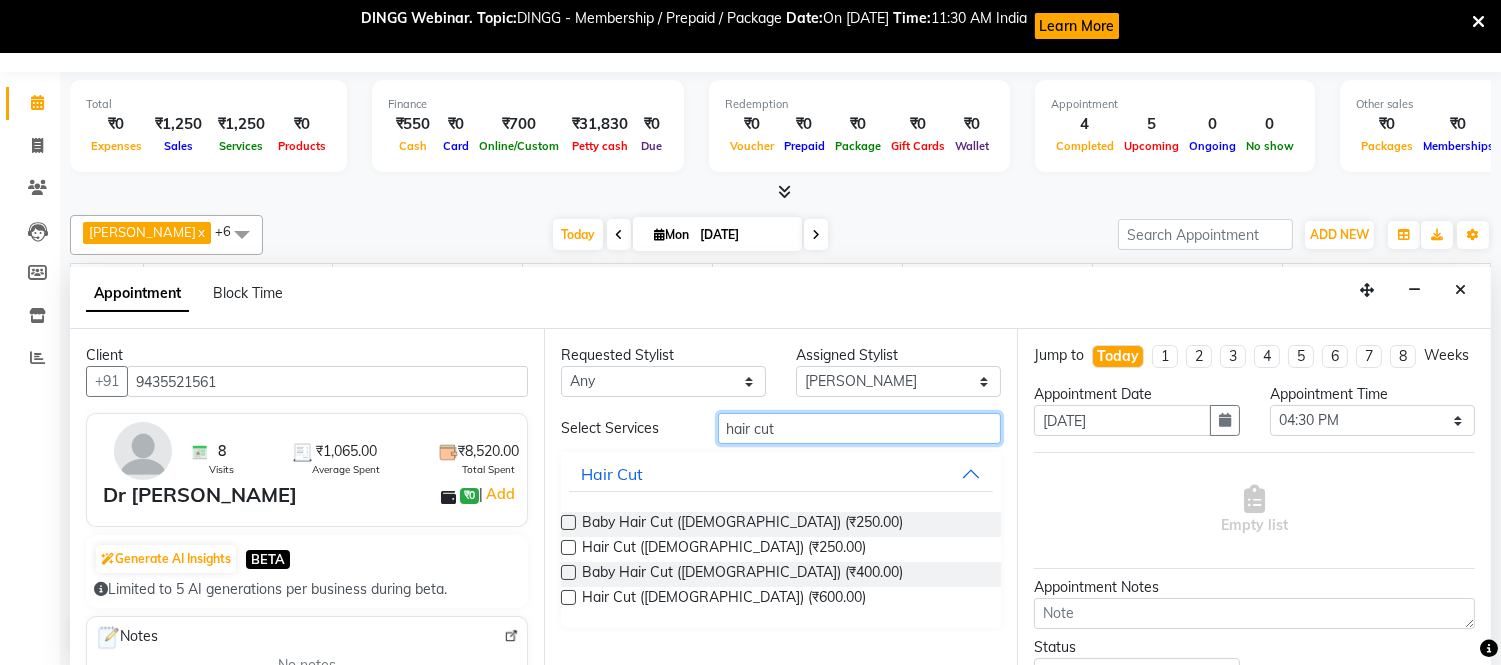 type on "hair cut" 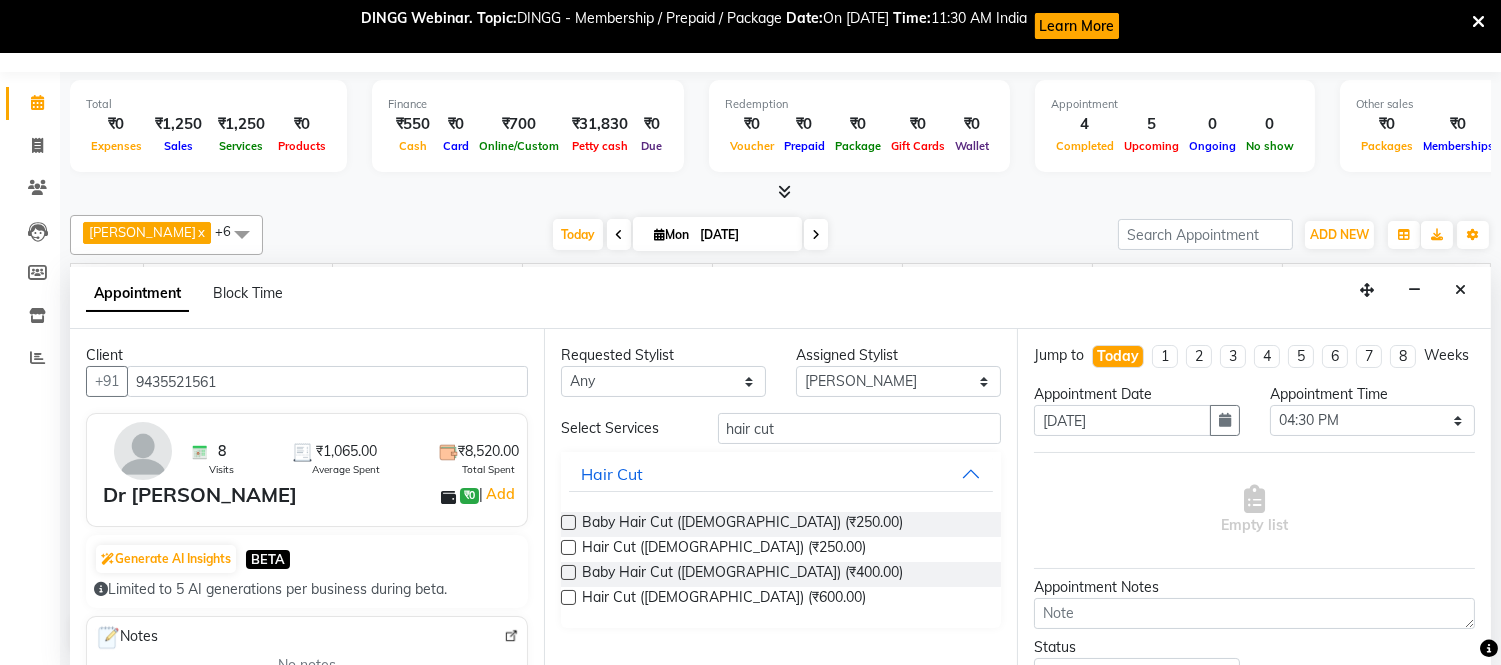 click at bounding box center (568, 547) 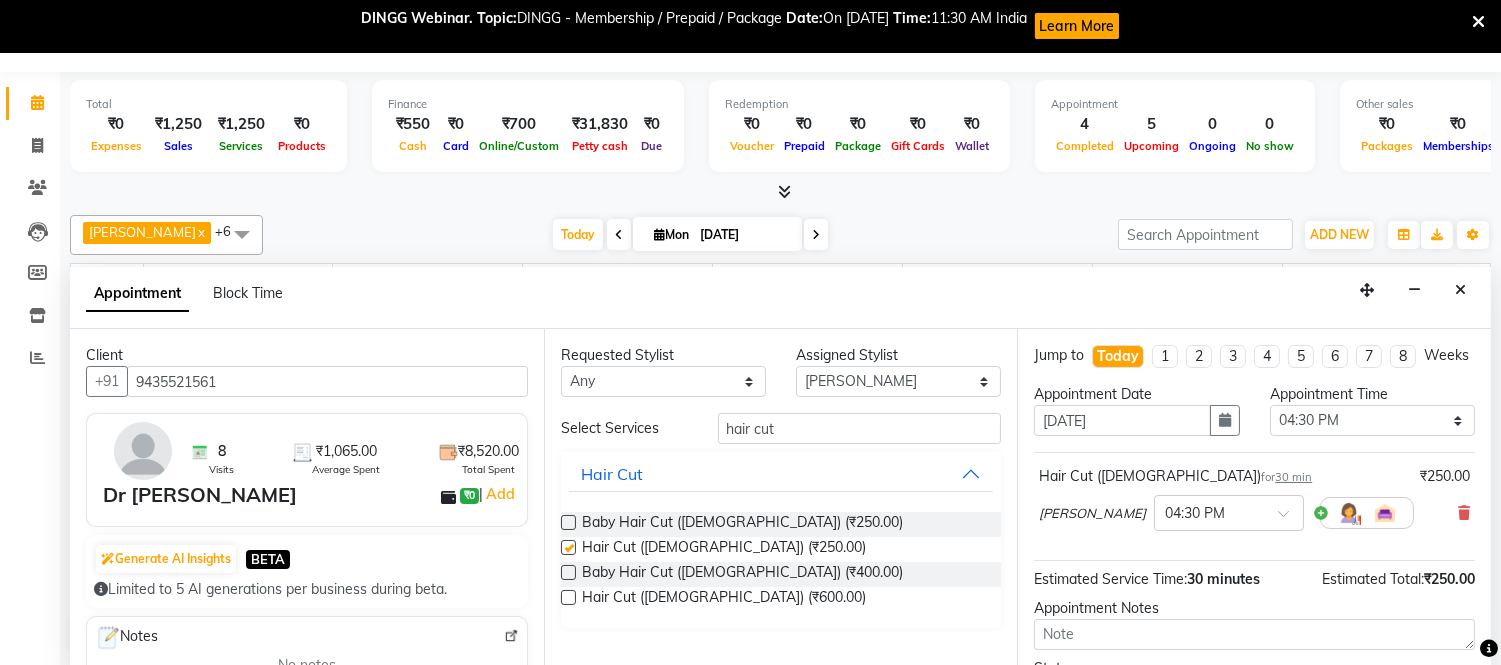 checkbox on "false" 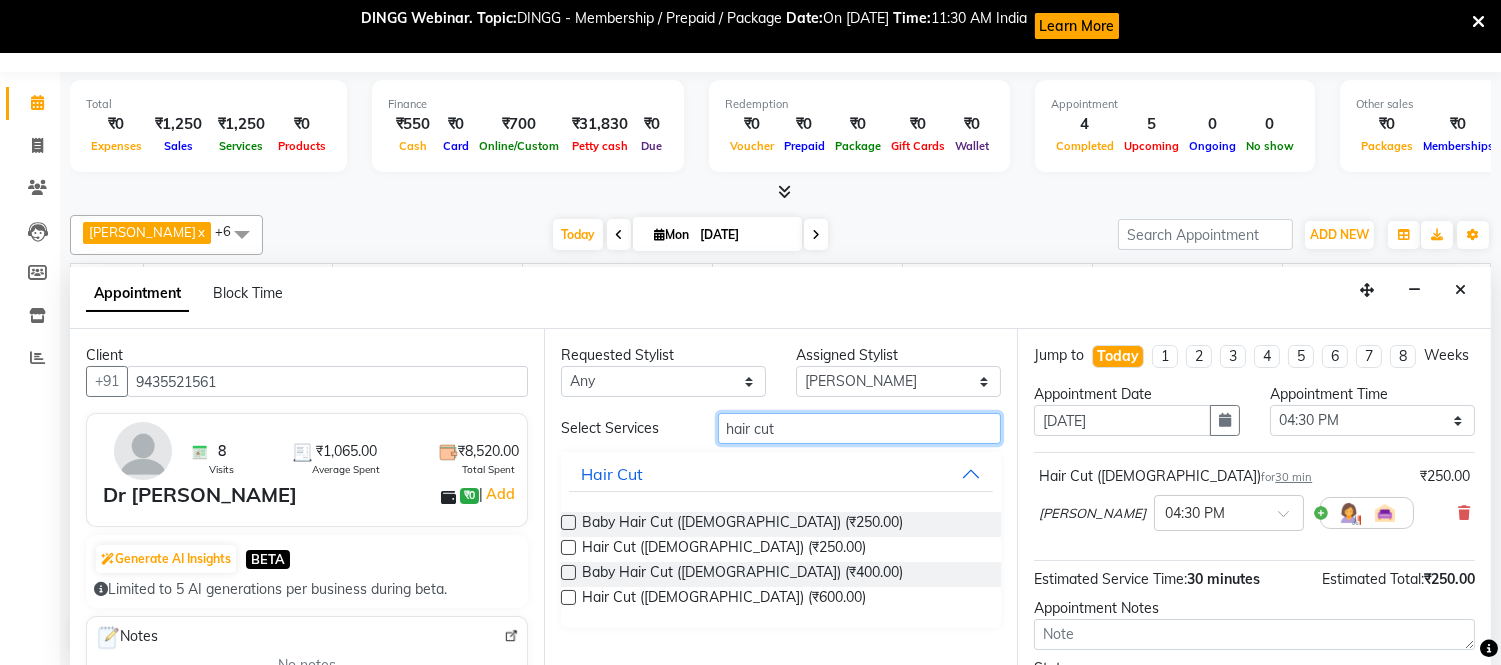 click on "hair cut" at bounding box center (860, 428) 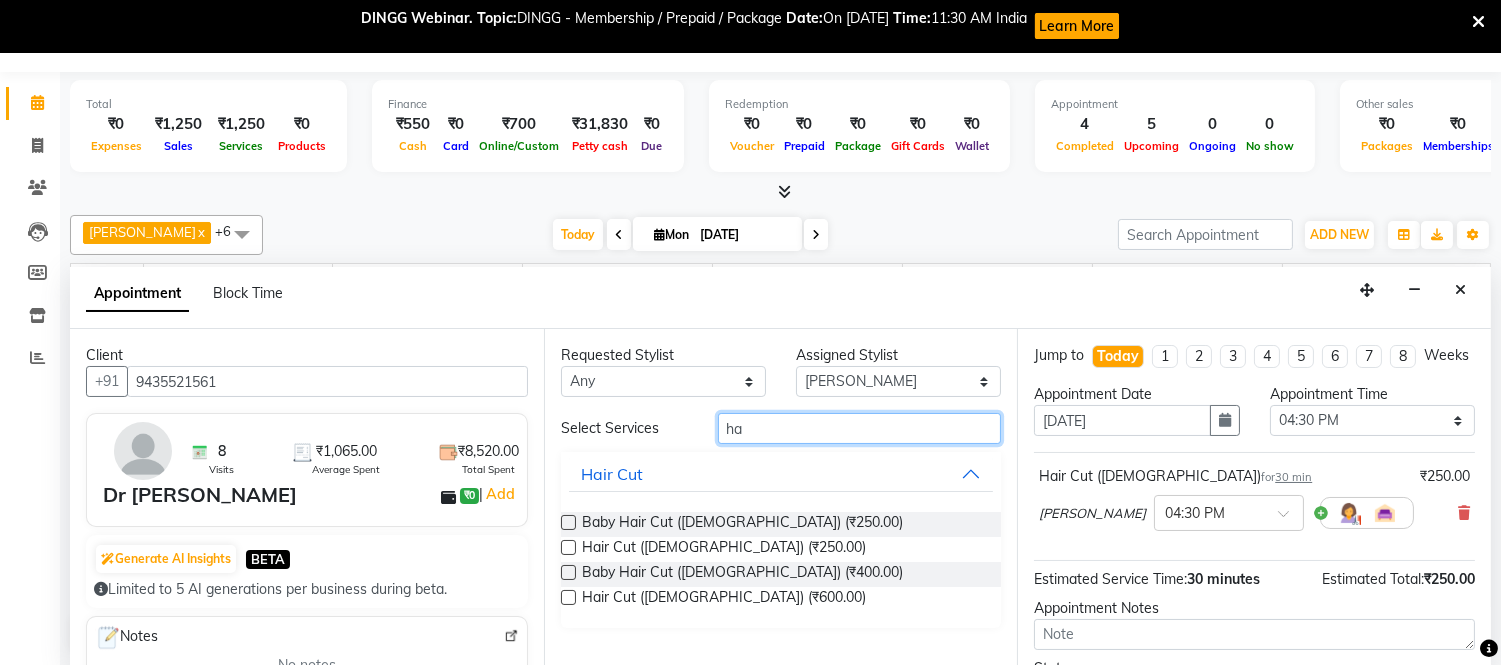 type on "h" 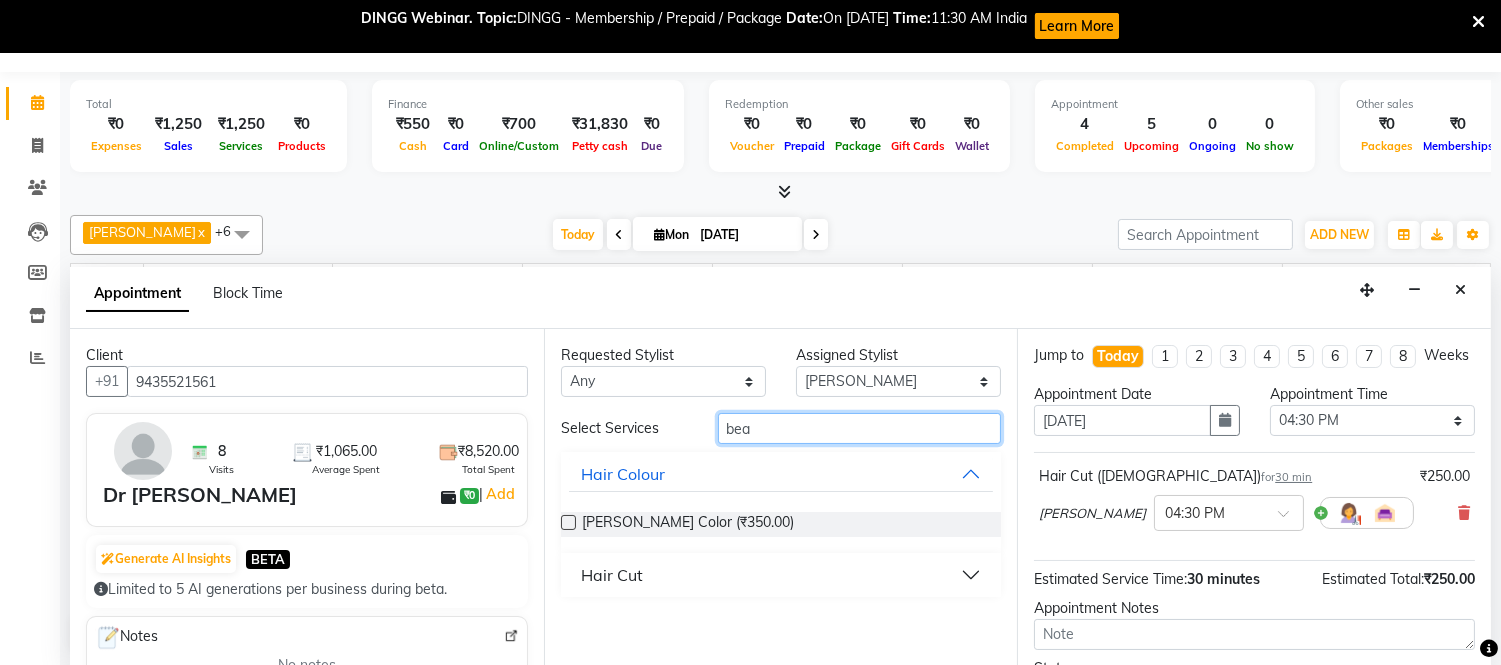 type on "bea" 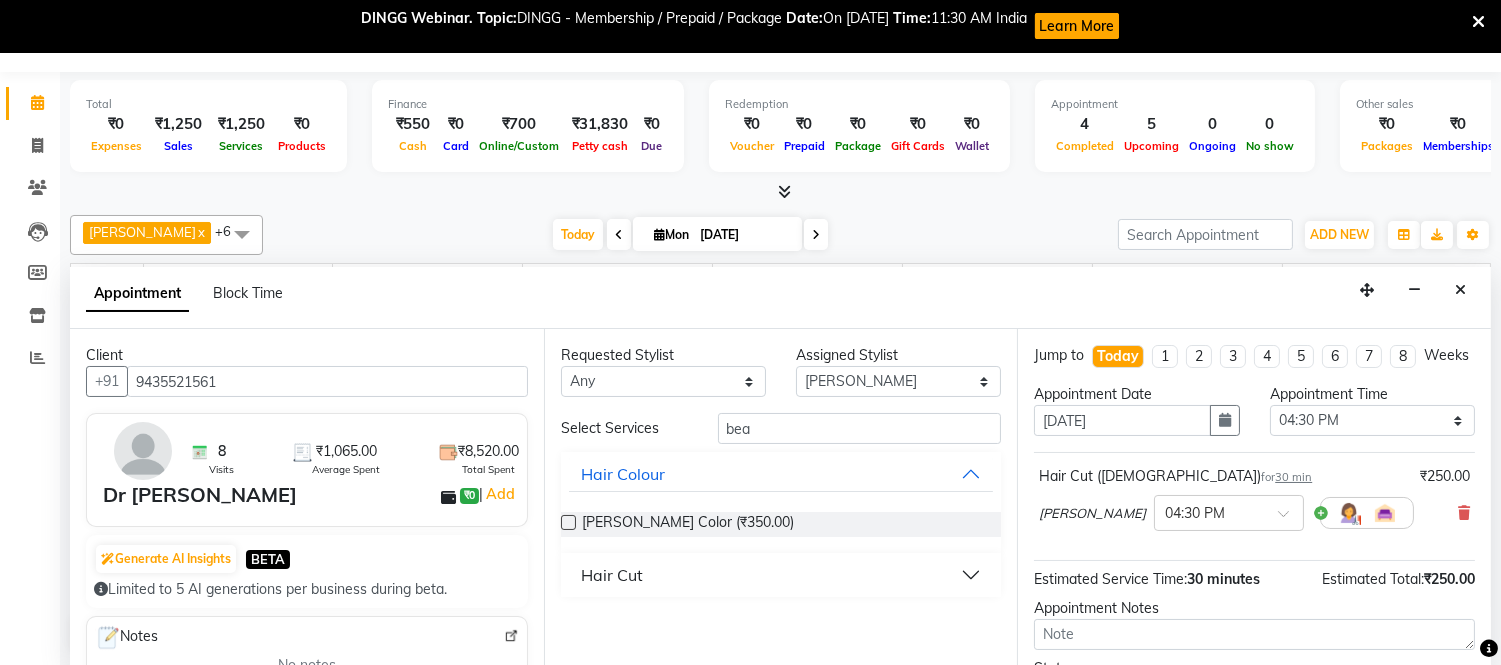click on "Hair Cut" at bounding box center [781, 575] 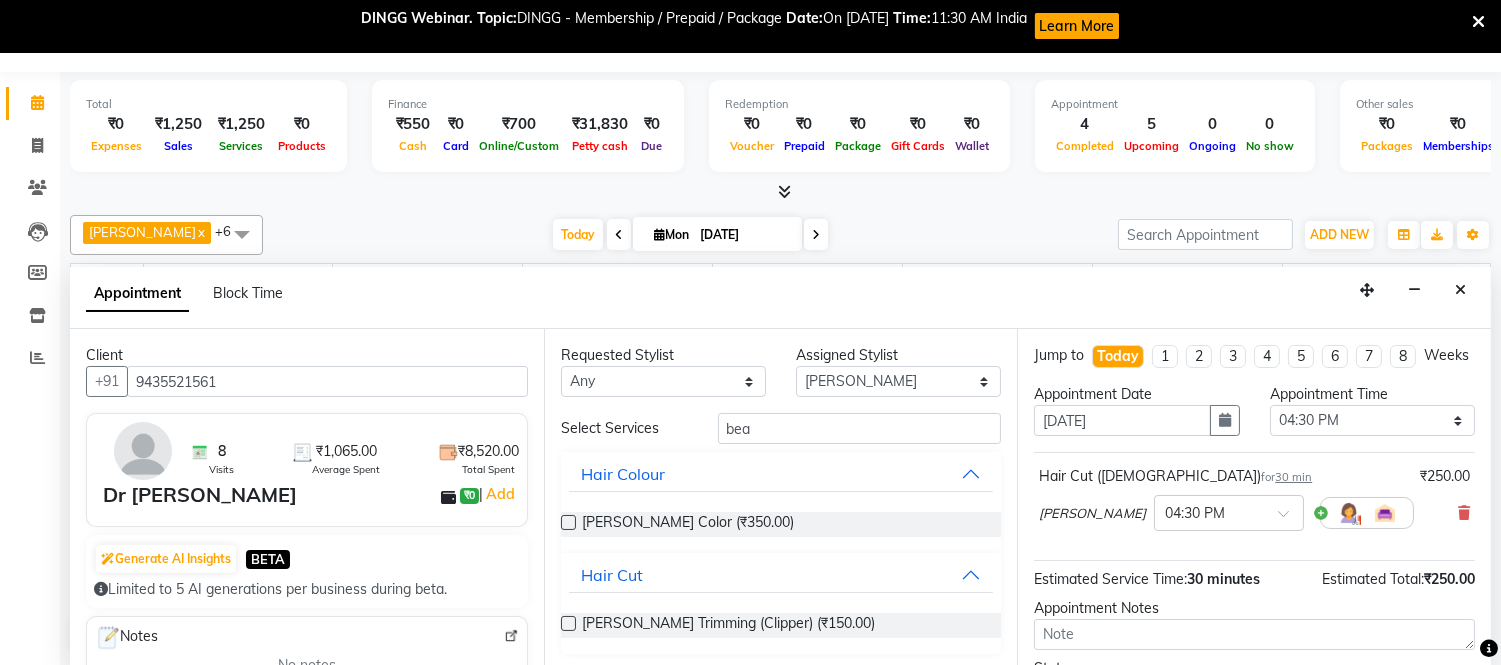 click at bounding box center (568, 623) 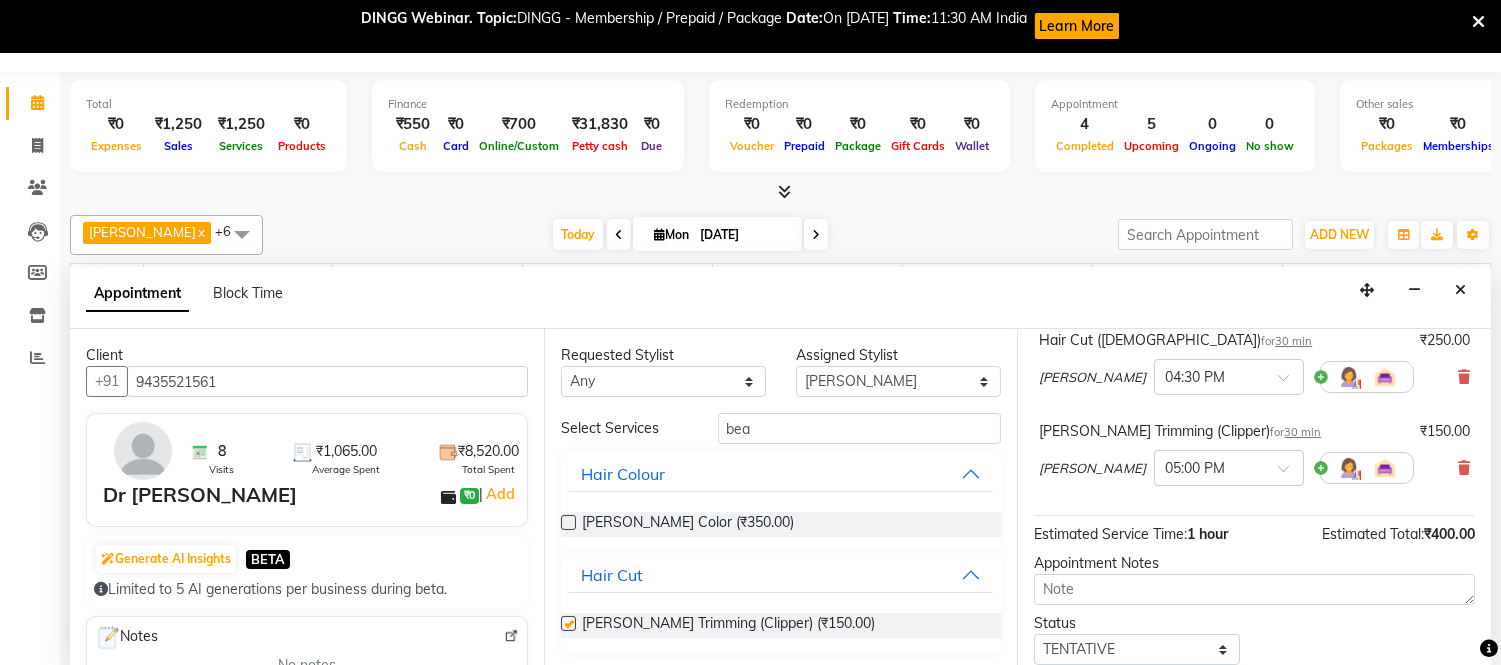 checkbox on "false" 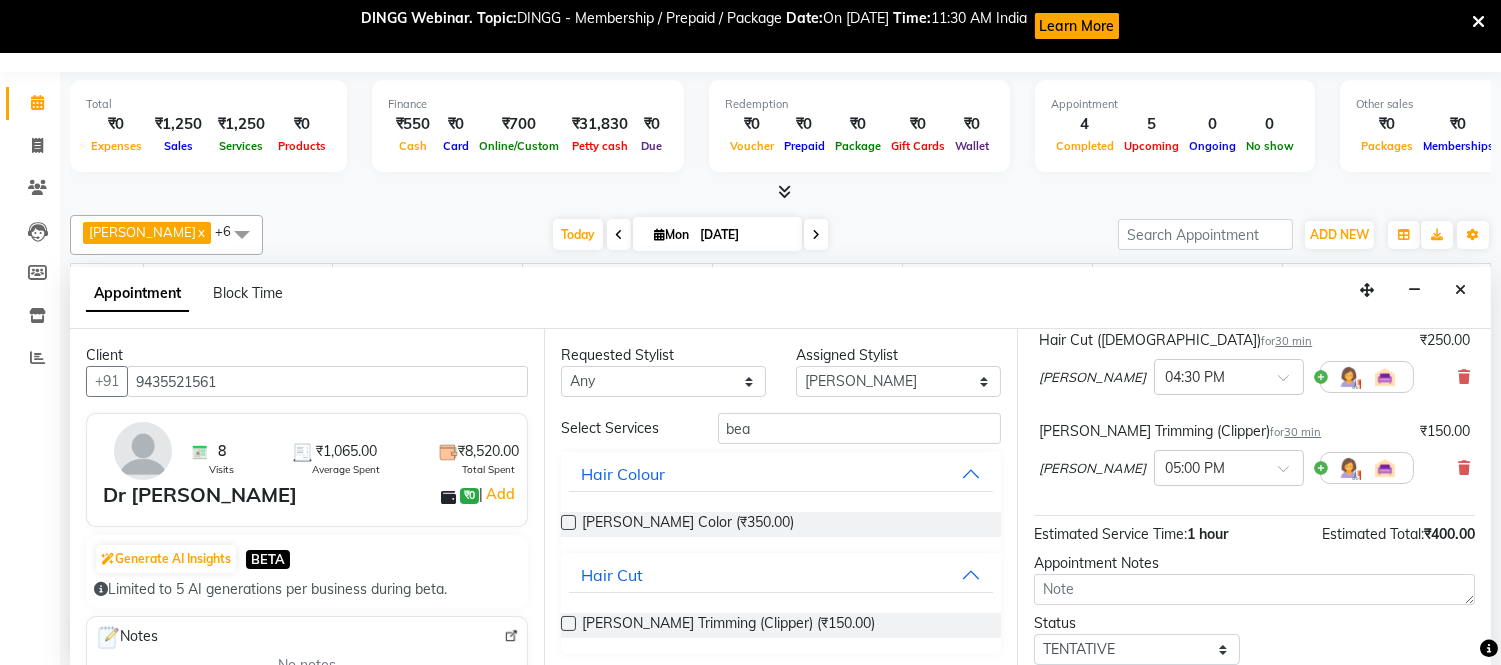 scroll, scrollTop: 280, scrollLeft: 0, axis: vertical 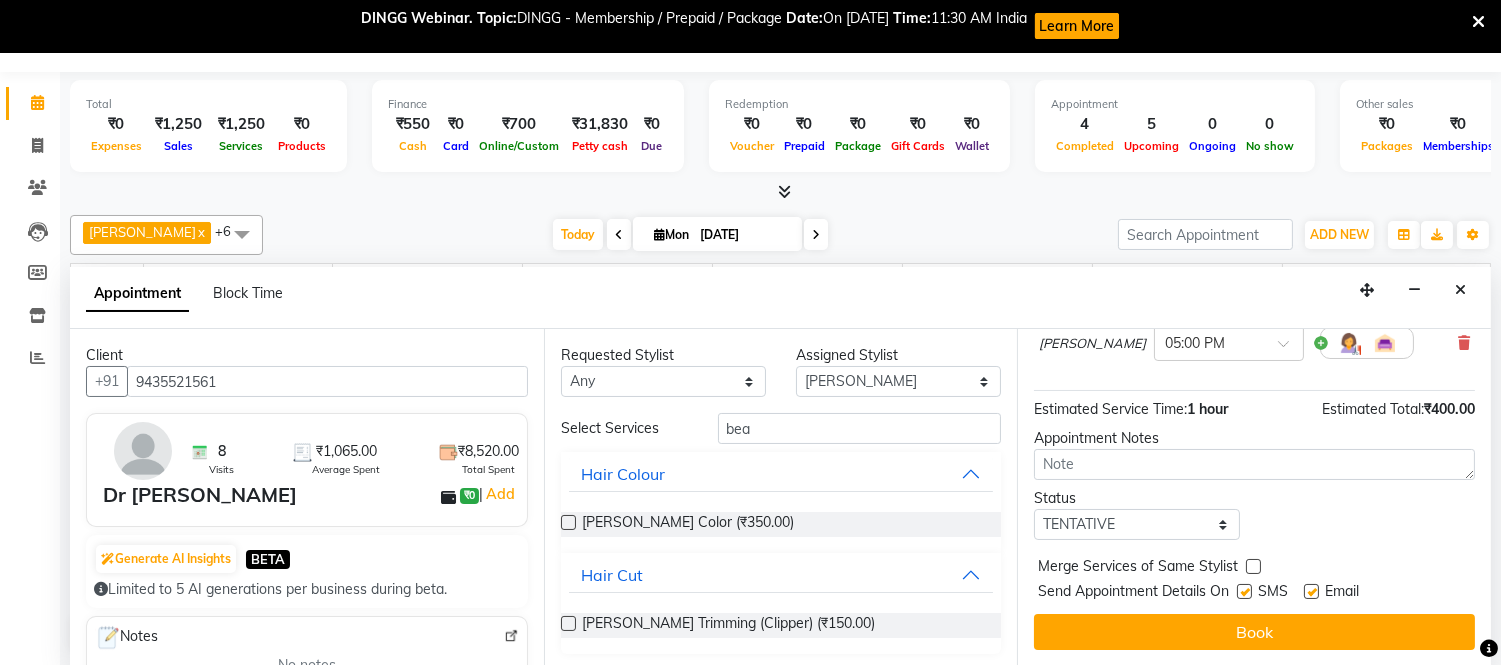 click on "Jump to Today 1 2 3 4 5 6 7 8 Weeks Appointment Date 14-07-2025 Appointment Time Select 09:00 AM 09:15 AM 09:30 AM 09:45 AM 10:00 AM 10:15 AM 10:30 AM 10:45 AM 11:00 AM 11:15 AM 11:30 AM 11:45 AM 12:00 PM 12:15 PM 12:30 PM 12:45 PM 01:00 PM 01:15 PM 01:30 PM 01:45 PM 02:00 PM 02:15 PM 02:30 PM 02:45 PM 03:00 PM 03:15 PM 03:30 PM 03:45 PM 04:00 PM 04:15 PM 04:30 PM 04:45 PM 05:00 PM 05:15 PM 05:30 PM 05:45 PM 06:00 PM 06:15 PM 06:30 PM 06:45 PM 07:00 PM 07:15 PM 07:30 PM 07:45 PM 08:00 PM Hair Cut (Gents)   for  30 min ₹250.00 Lokesh Verma × 04:30 PM Beard Trimming (Clipper)   for  30 min ₹150.00 Lokesh Verma × 05:00 PM Estimated Service Time:  1 hour Estimated Total:  ₹400.00 Appointment Notes Status Select TENTATIVE CONFIRM CHECK-IN UPCOMING Merge Services of Same Stylist Send Appointment Details On SMS Email  Book" at bounding box center [1254, 497] 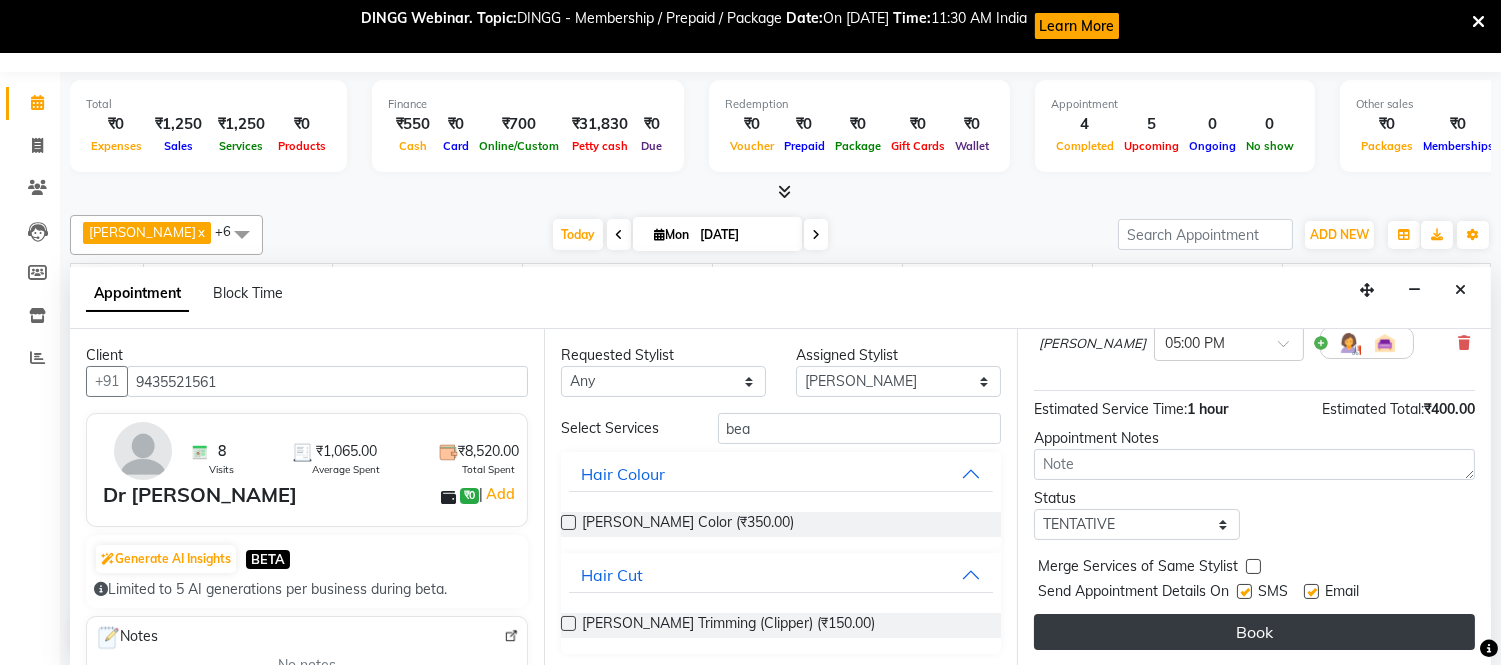 click on "Book" at bounding box center [1254, 632] 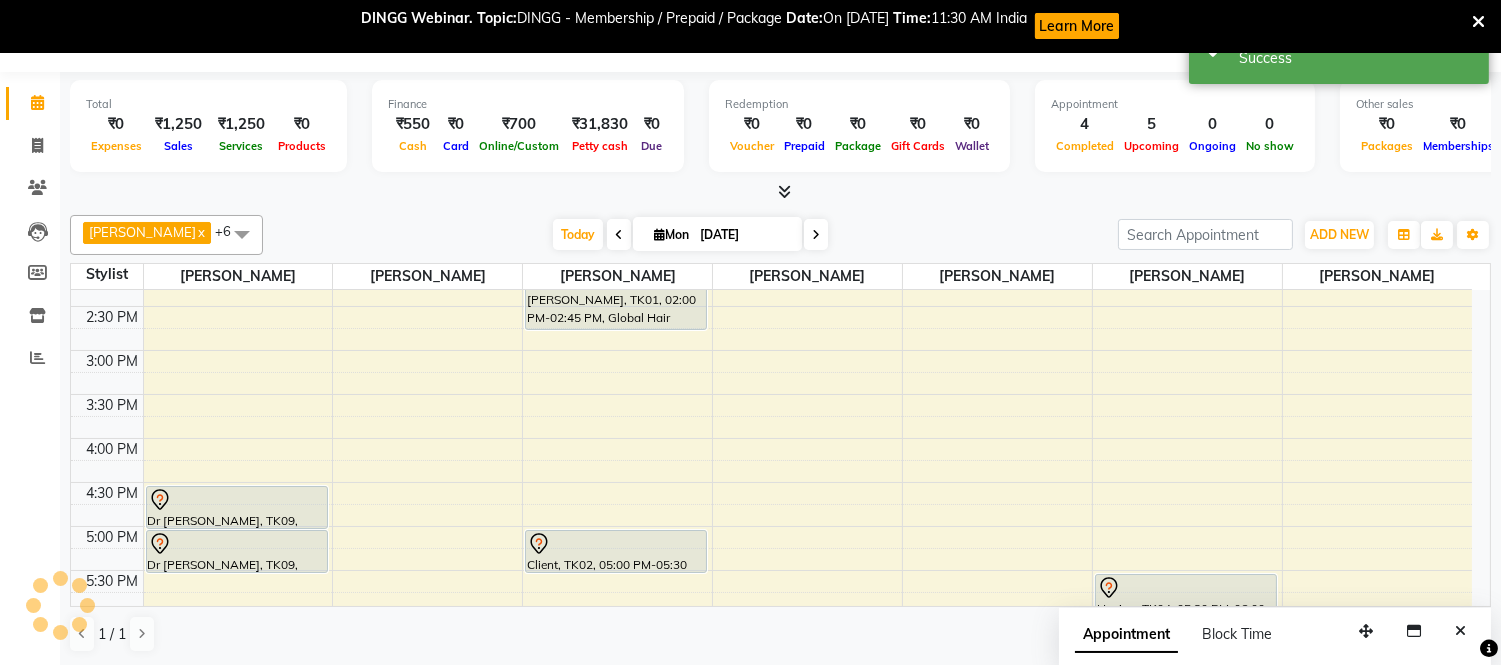 scroll, scrollTop: 0, scrollLeft: 0, axis: both 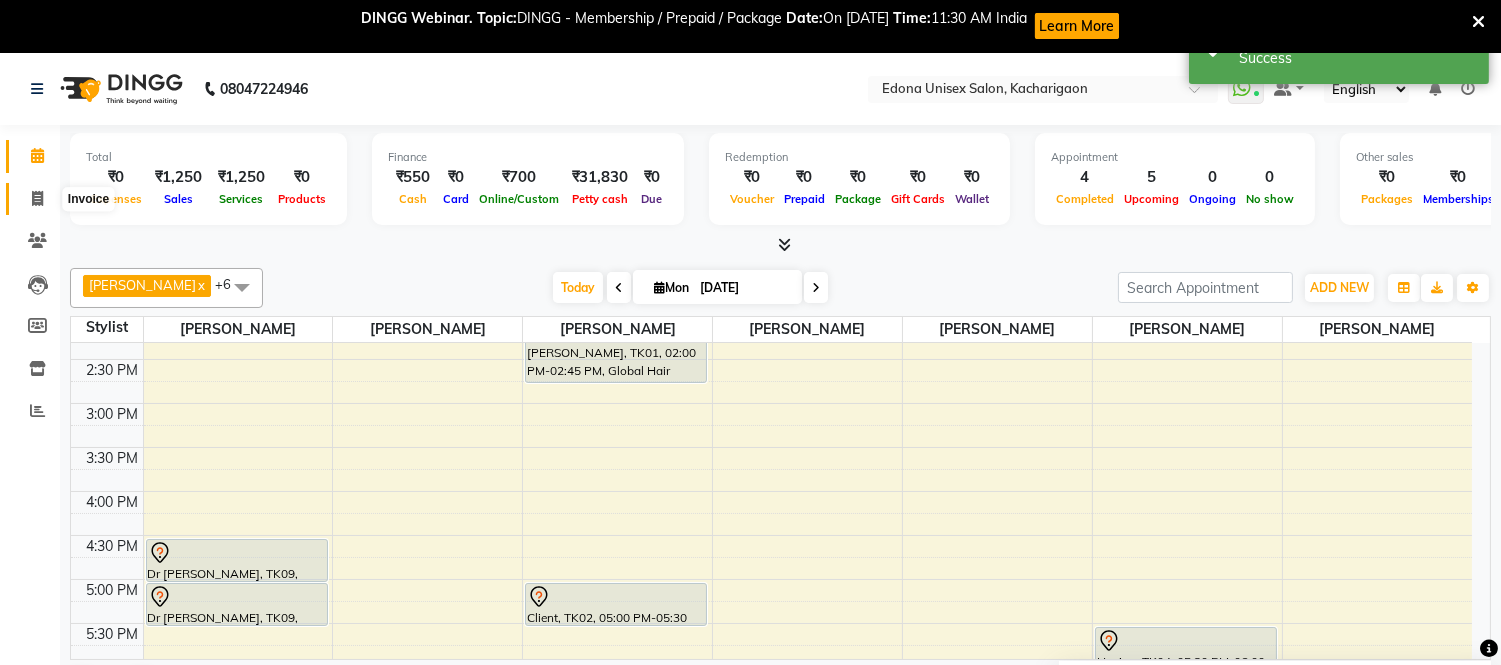 click 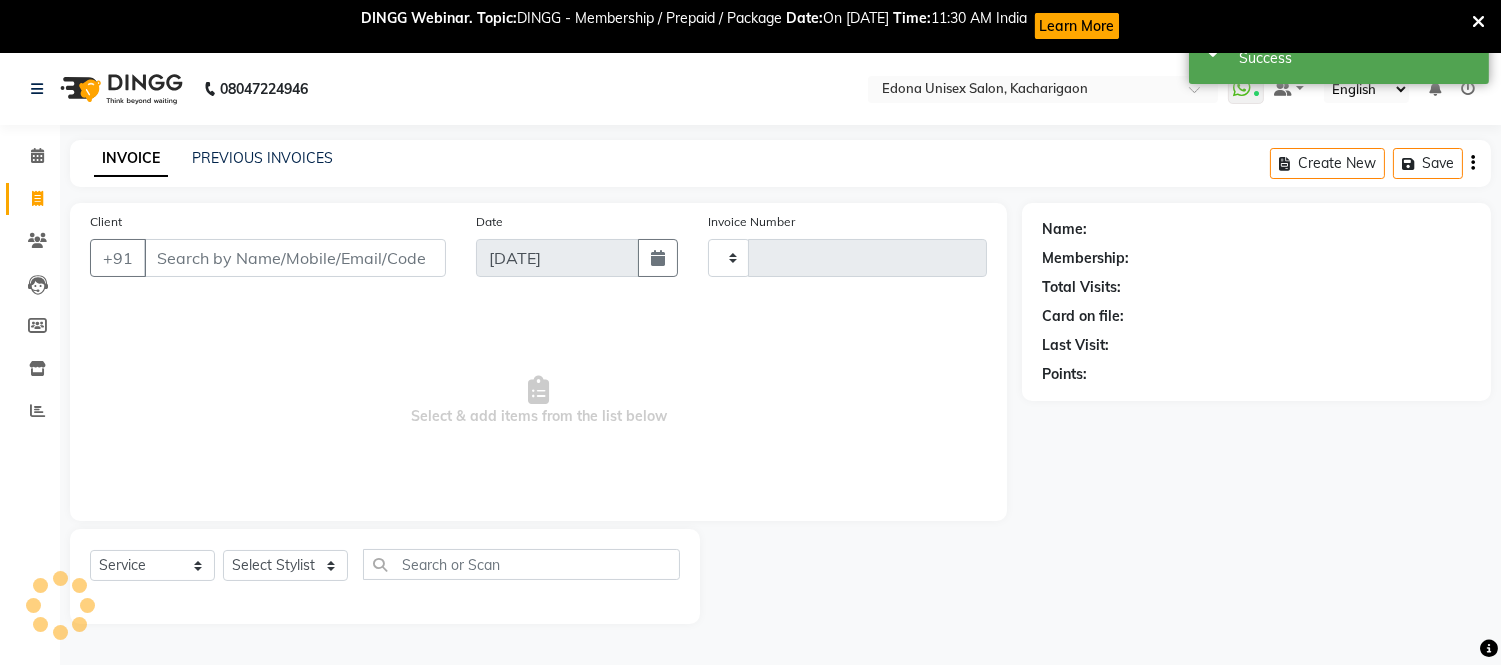 type on "1568" 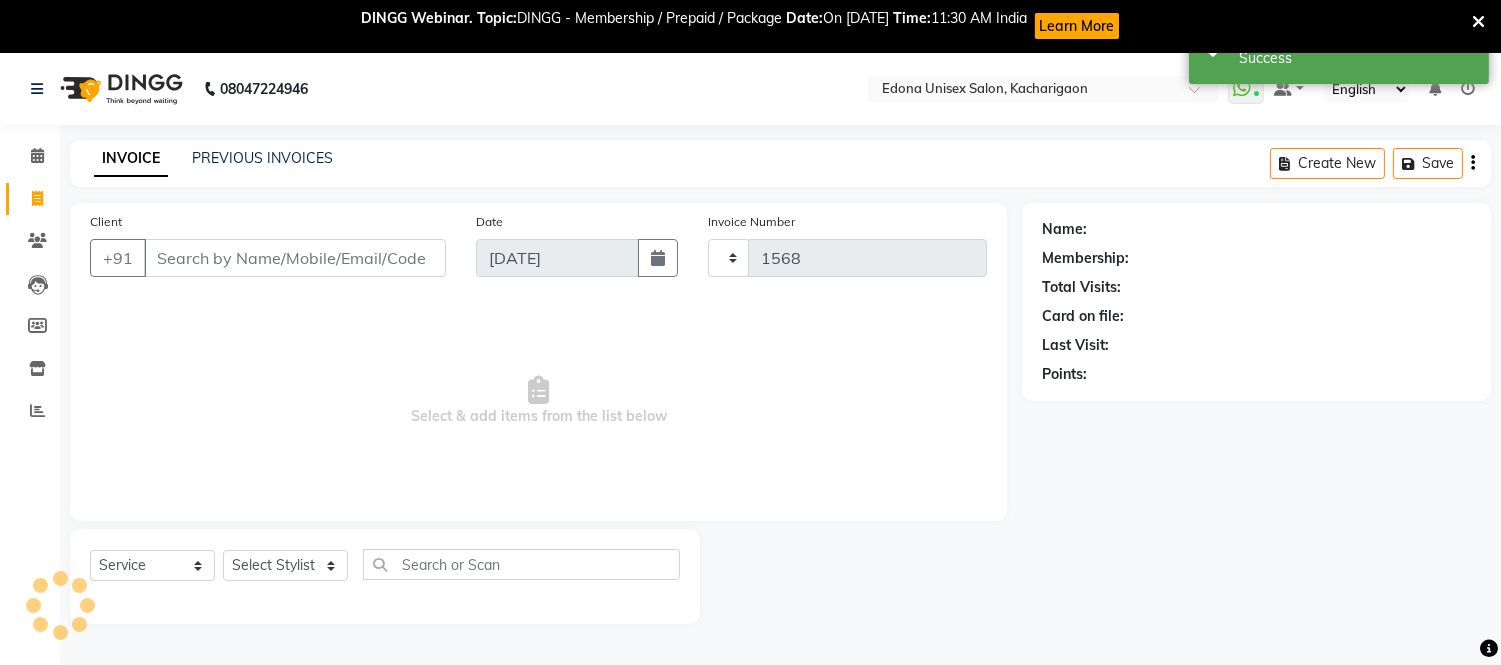 select on "5389" 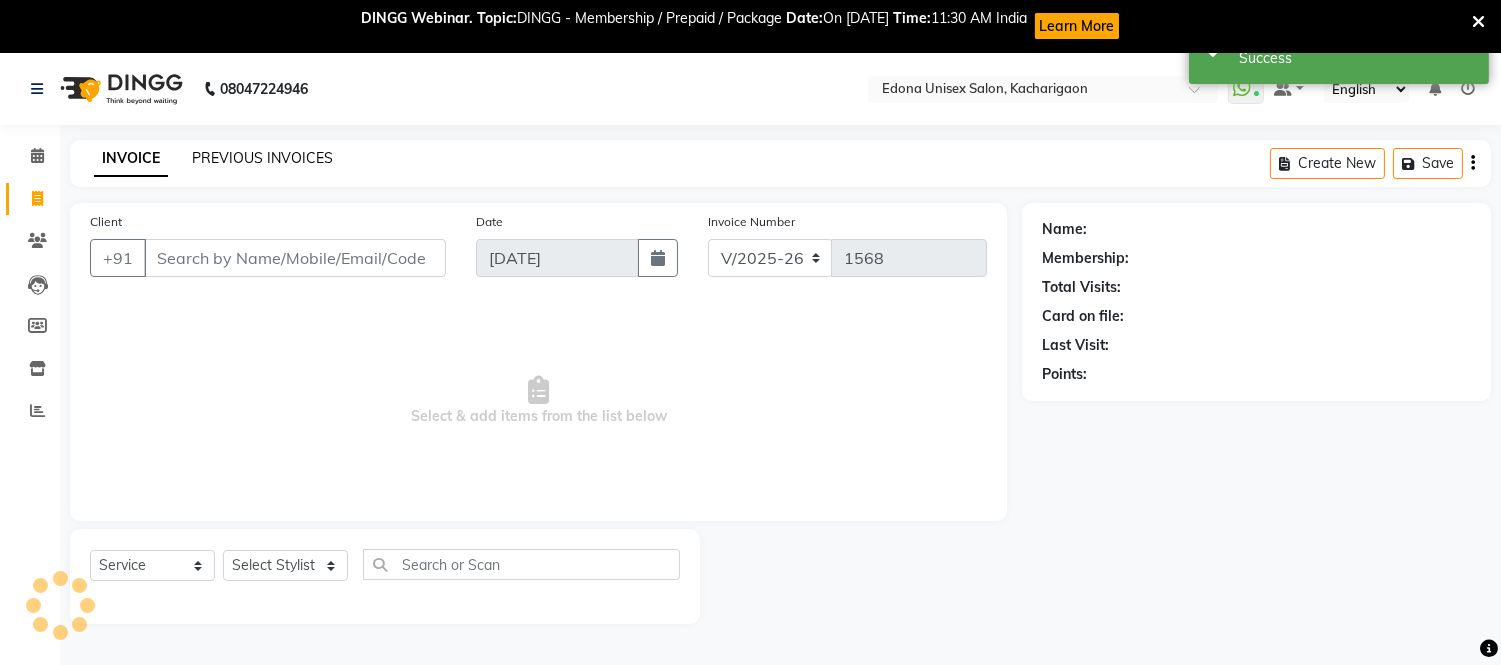 click on "PREVIOUS INVOICES" 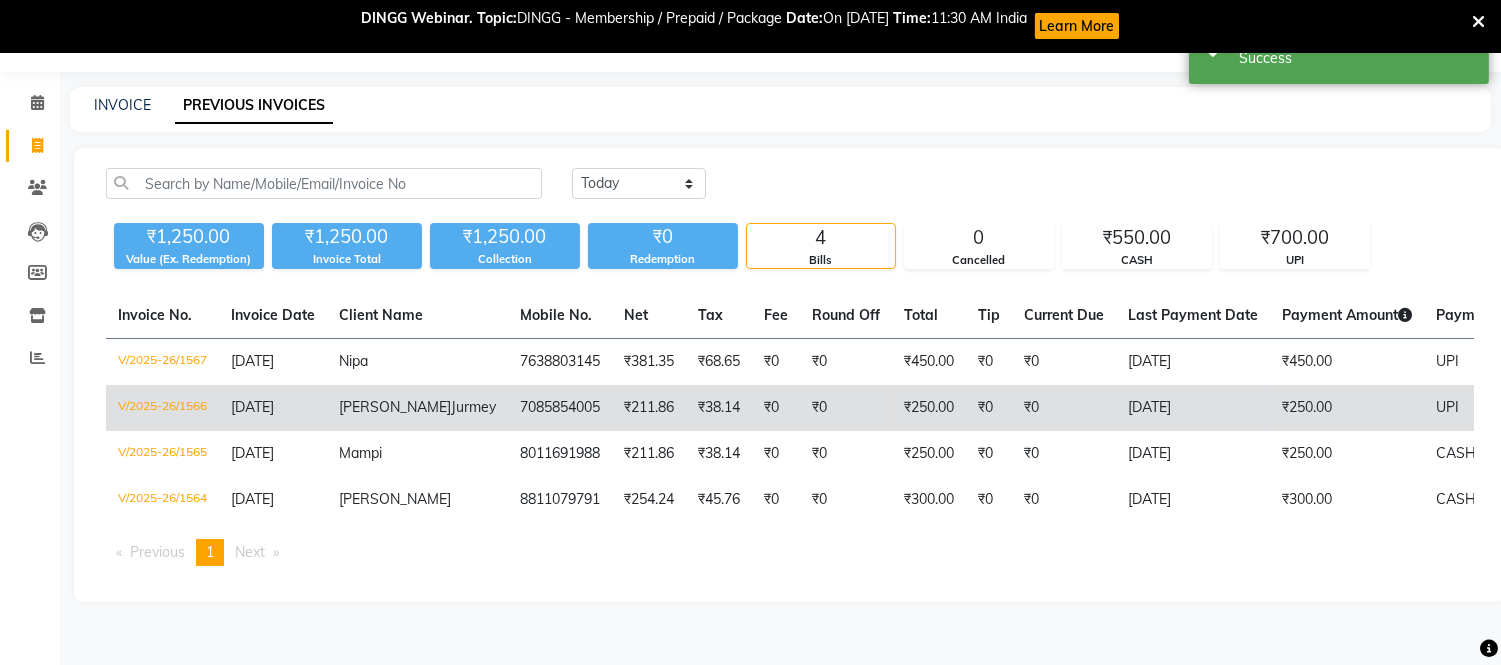 scroll, scrollTop: 55, scrollLeft: 0, axis: vertical 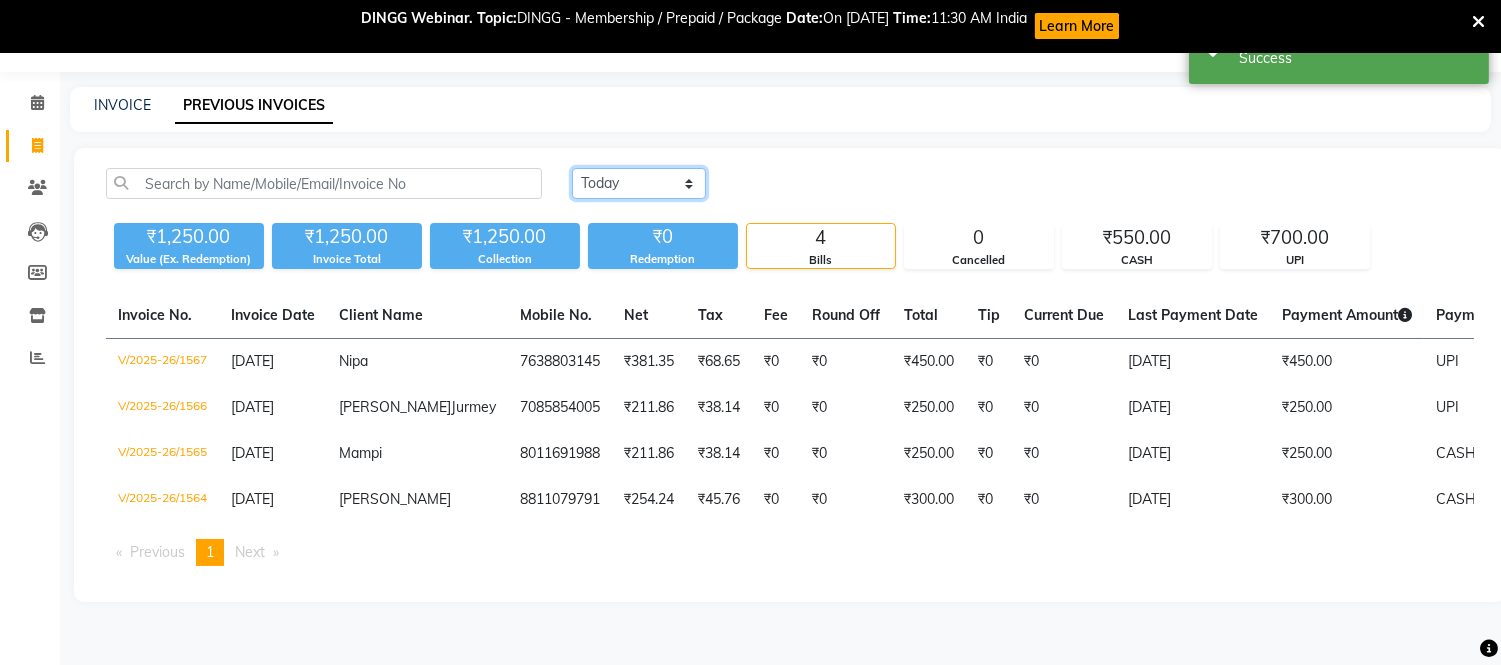 click on "Today Yesterday Custom Range" 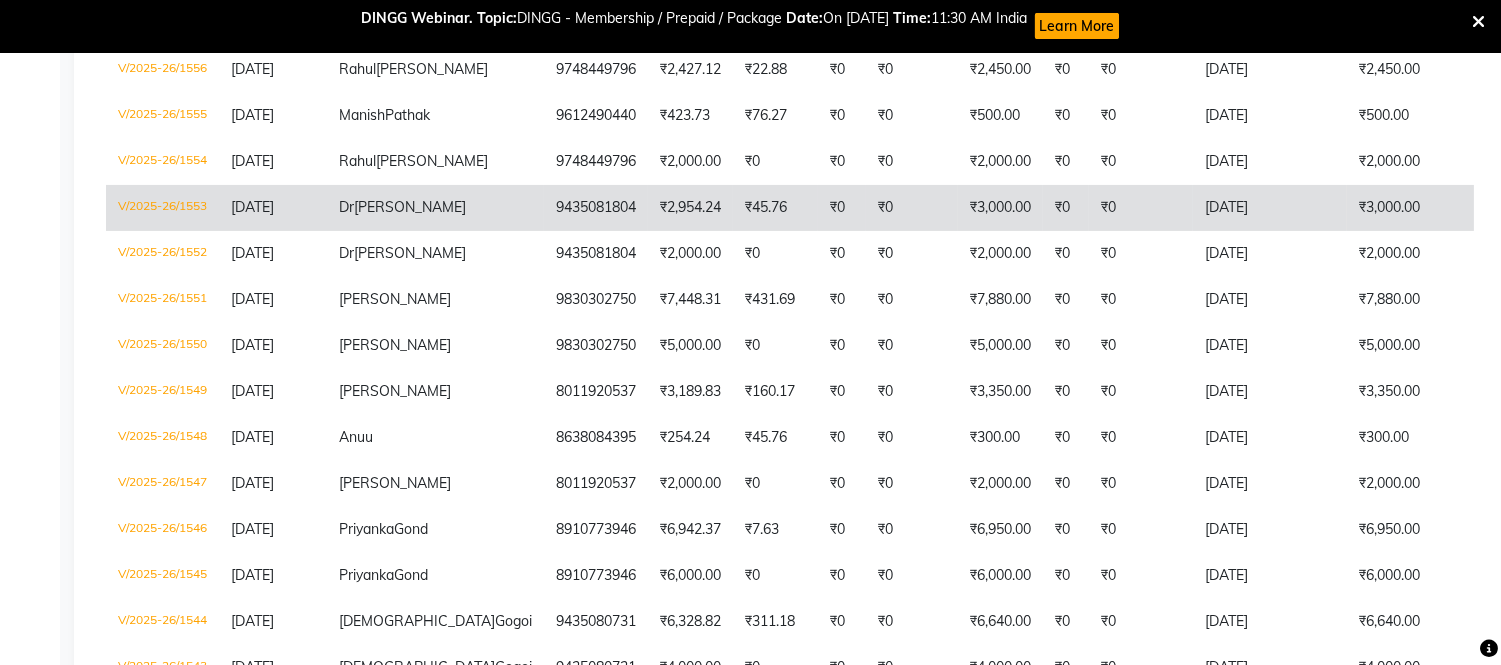 scroll, scrollTop: 833, scrollLeft: 0, axis: vertical 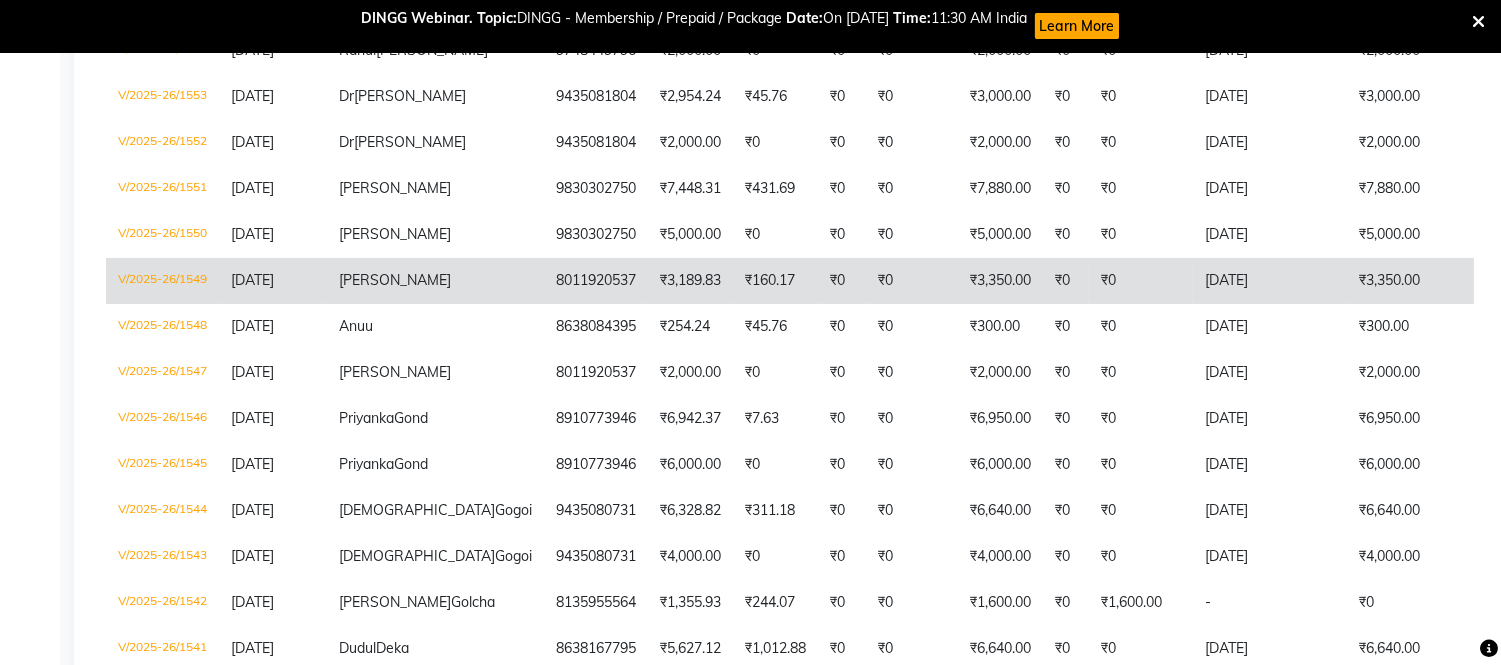 click on "₹160.17" 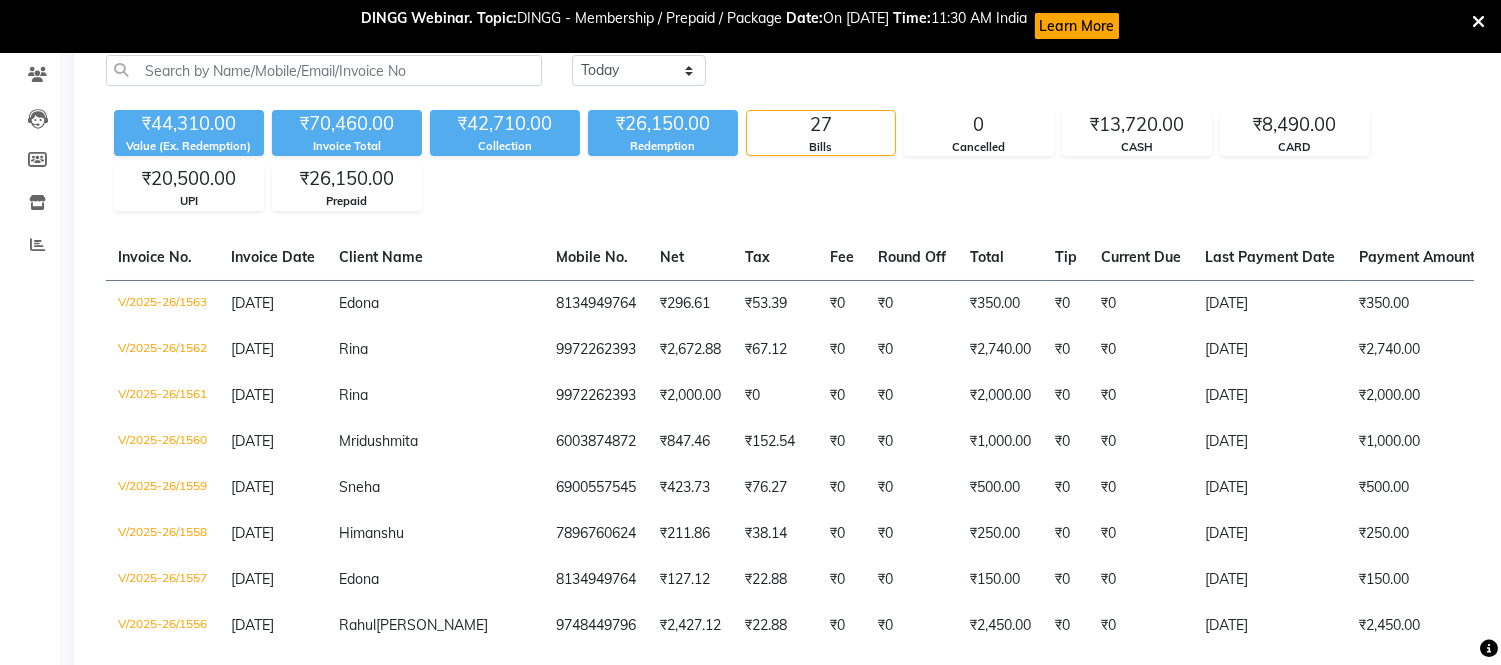 scroll, scrollTop: 0, scrollLeft: 0, axis: both 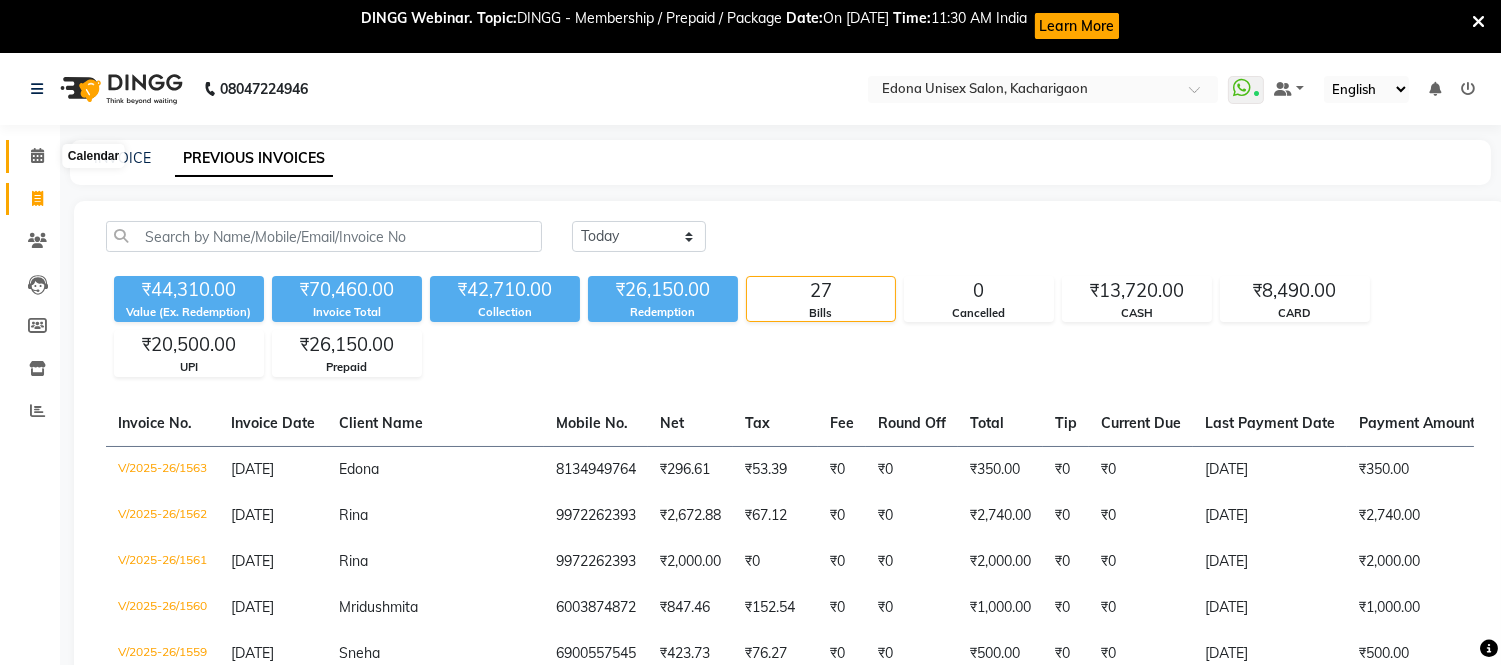 click 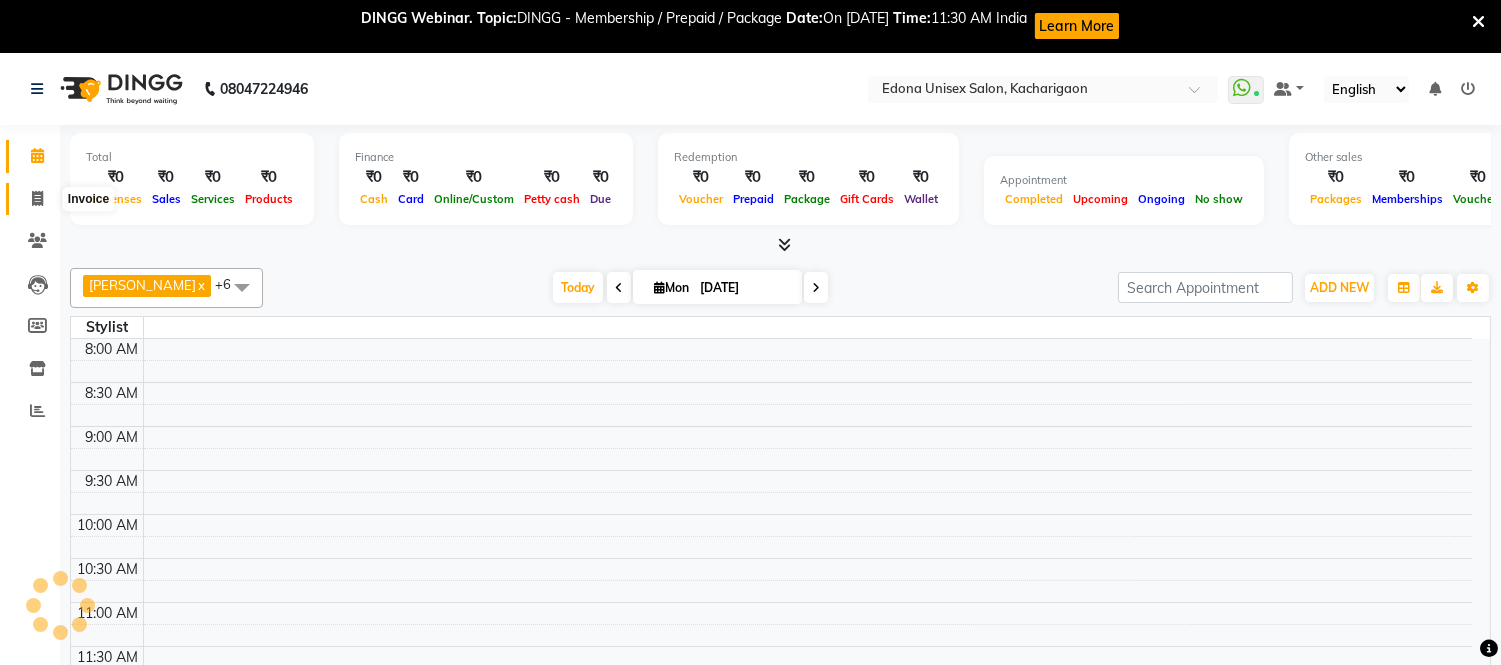 scroll, scrollTop: 531, scrollLeft: 0, axis: vertical 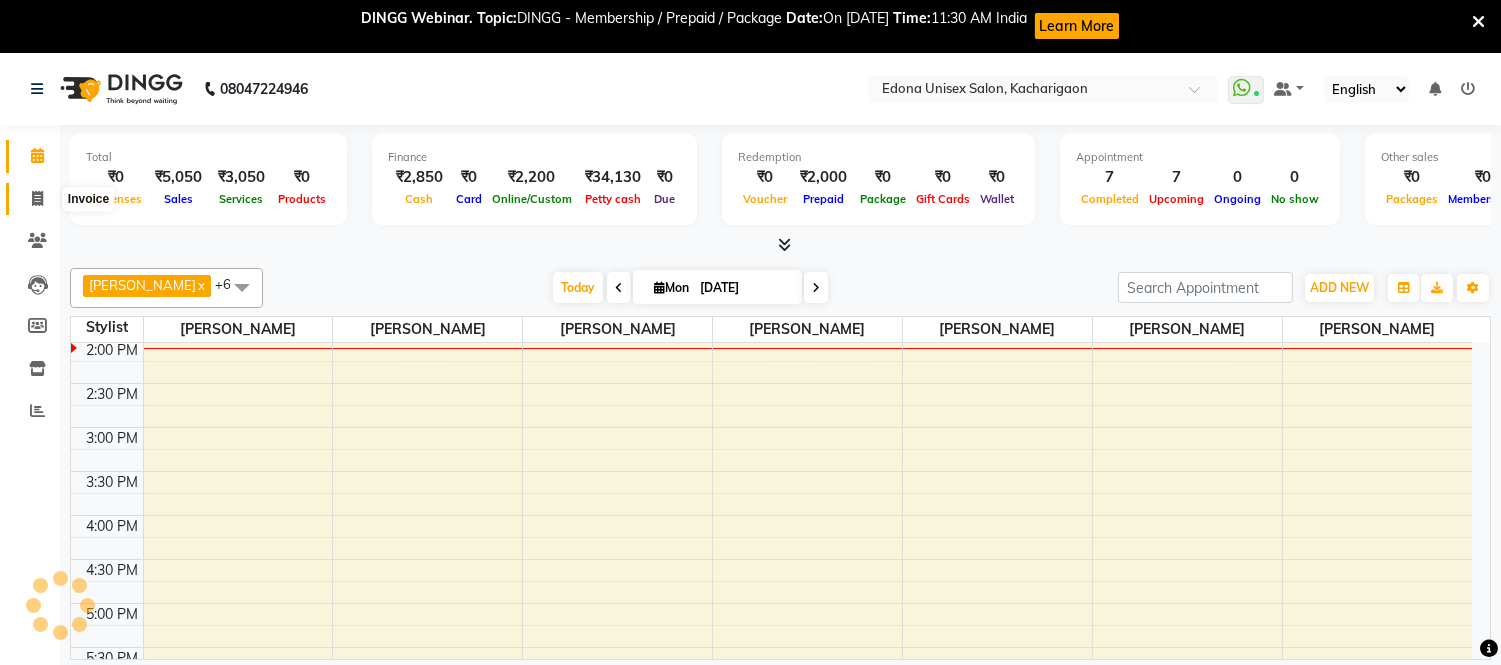 click 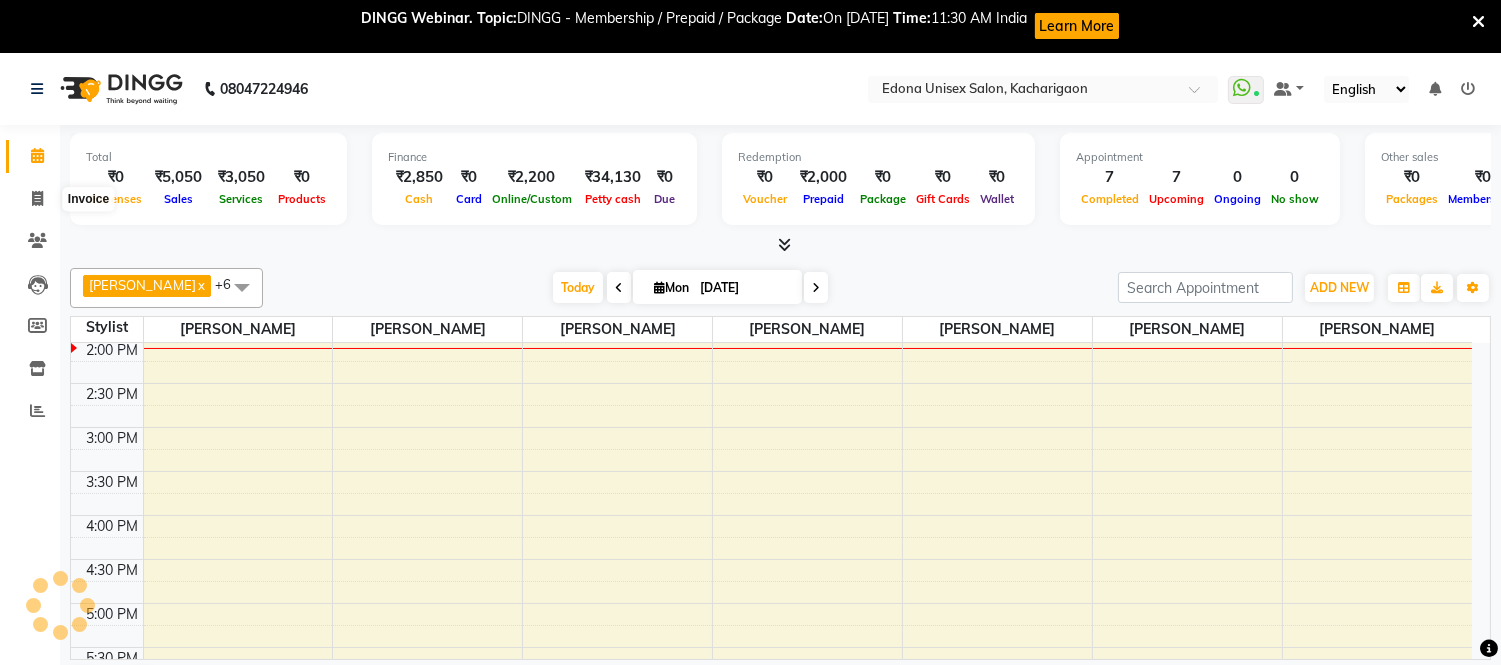 select on "service" 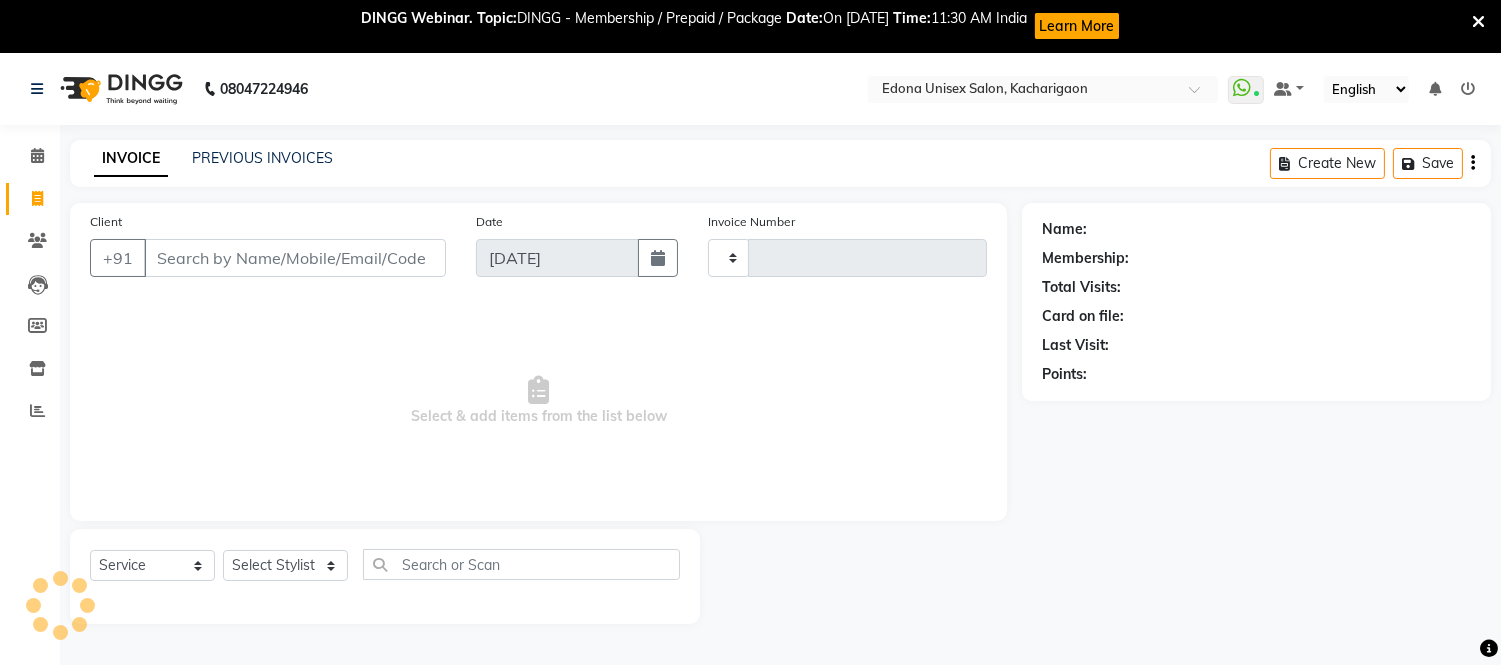 type on "1572" 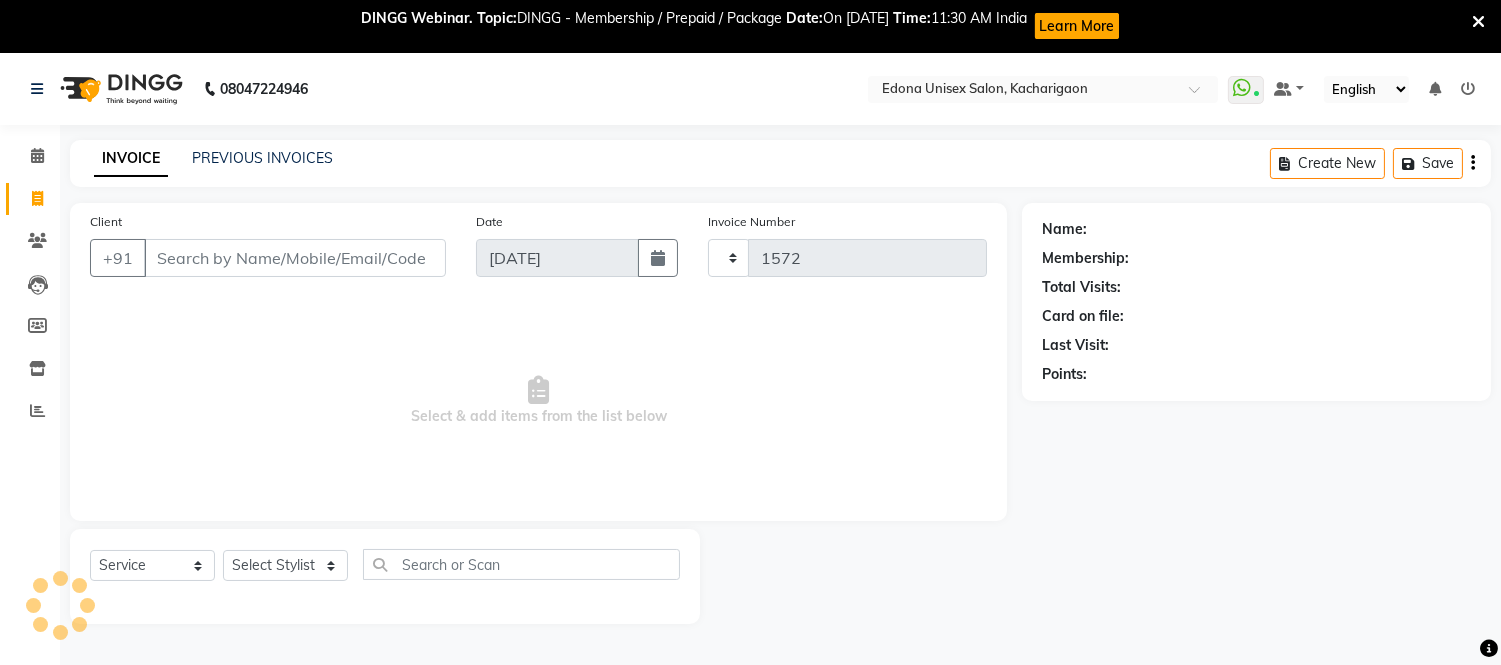 select on "5389" 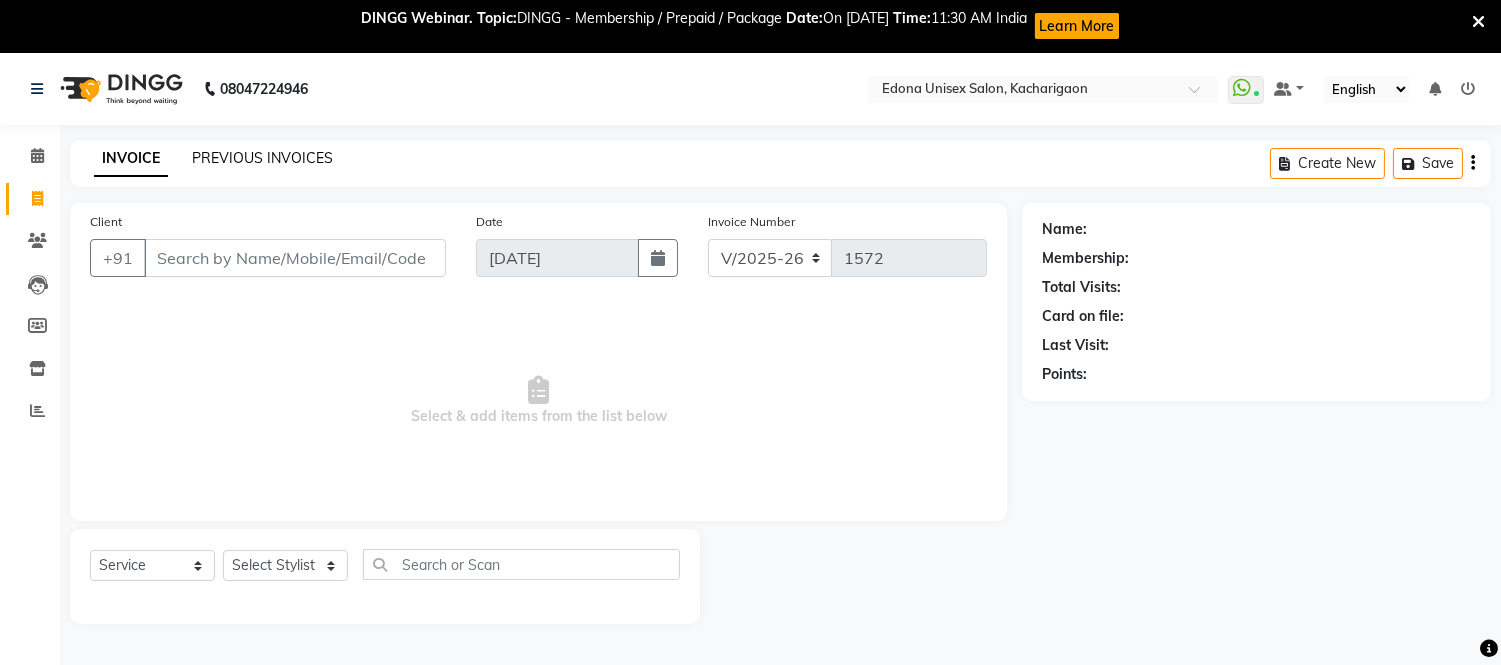 click on "PREVIOUS INVOICES" 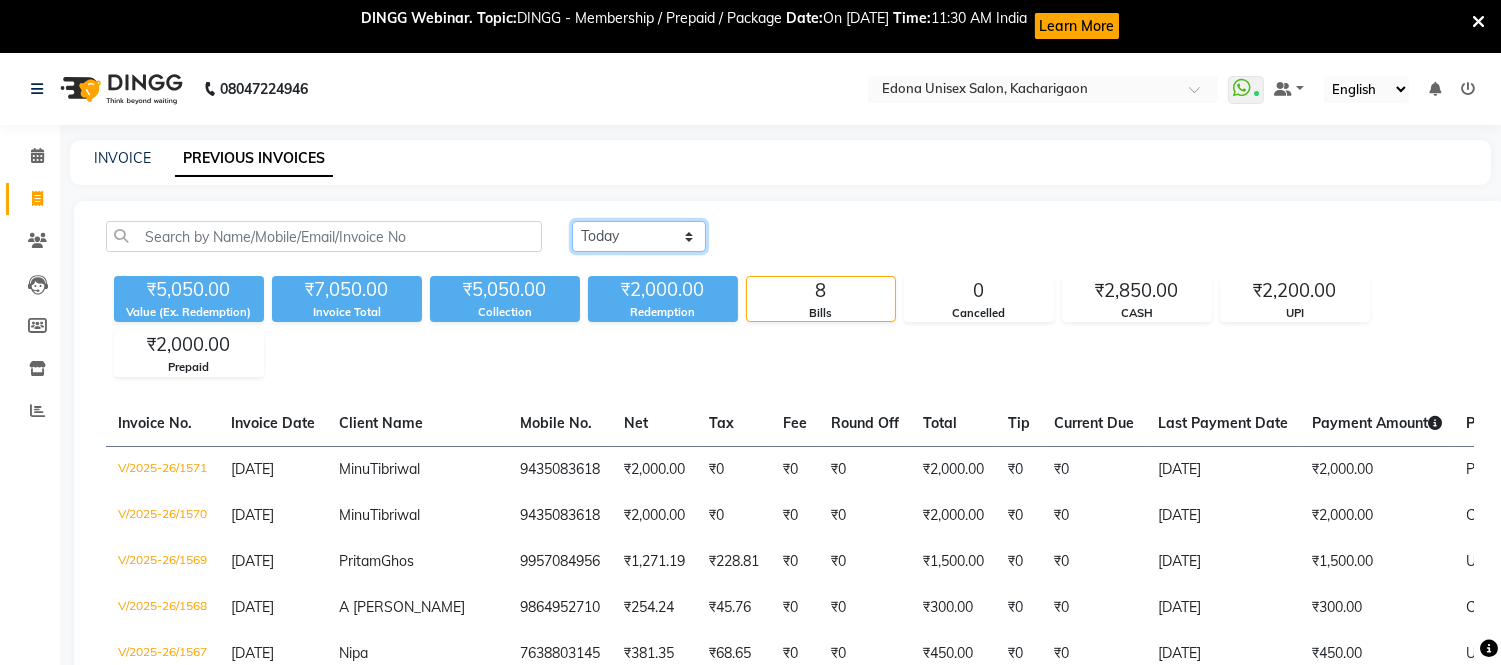 click on "Today Yesterday Custom Range" 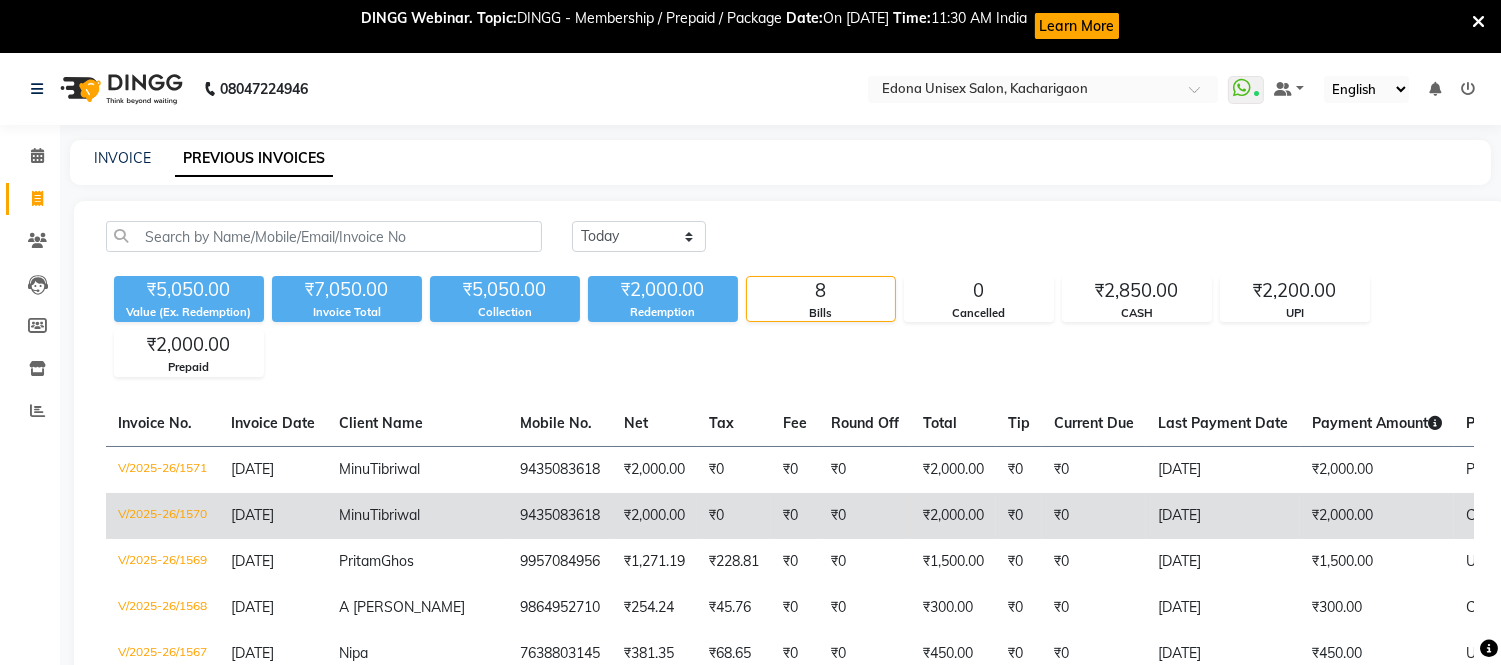 click on "9435083618" 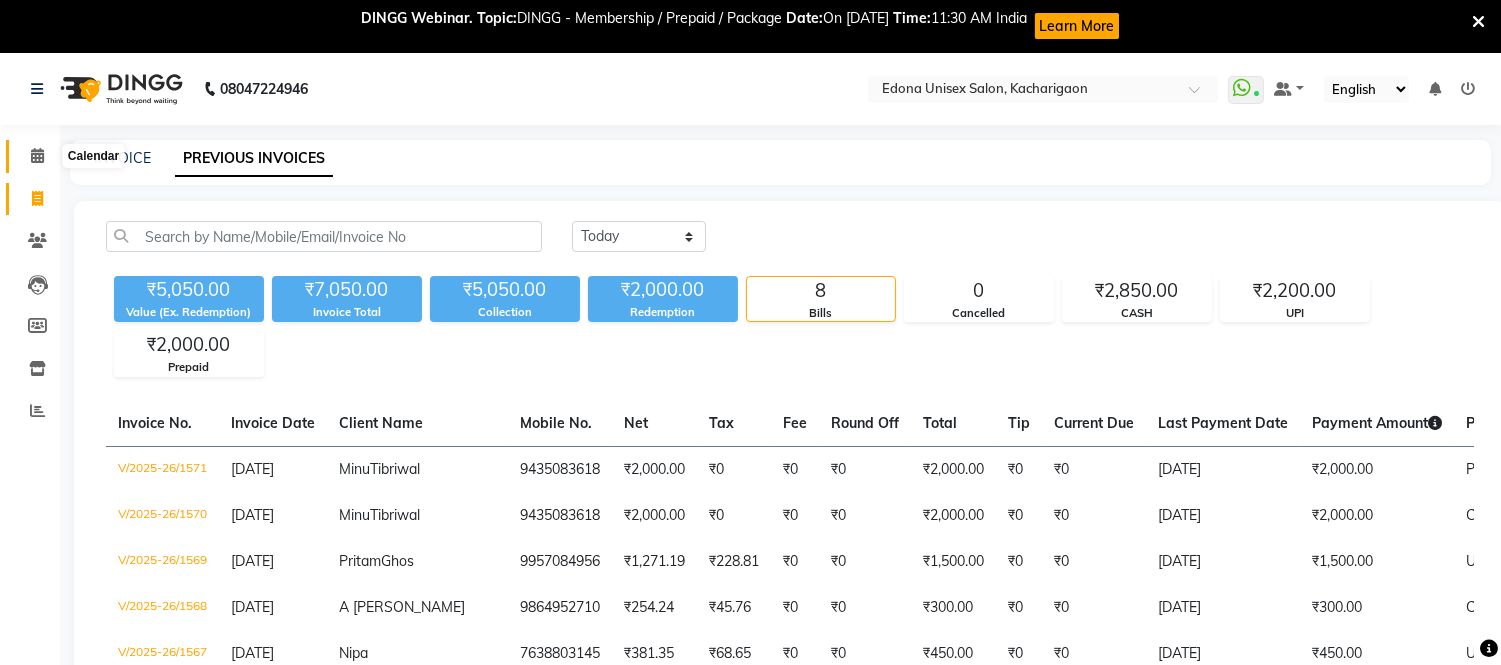 click 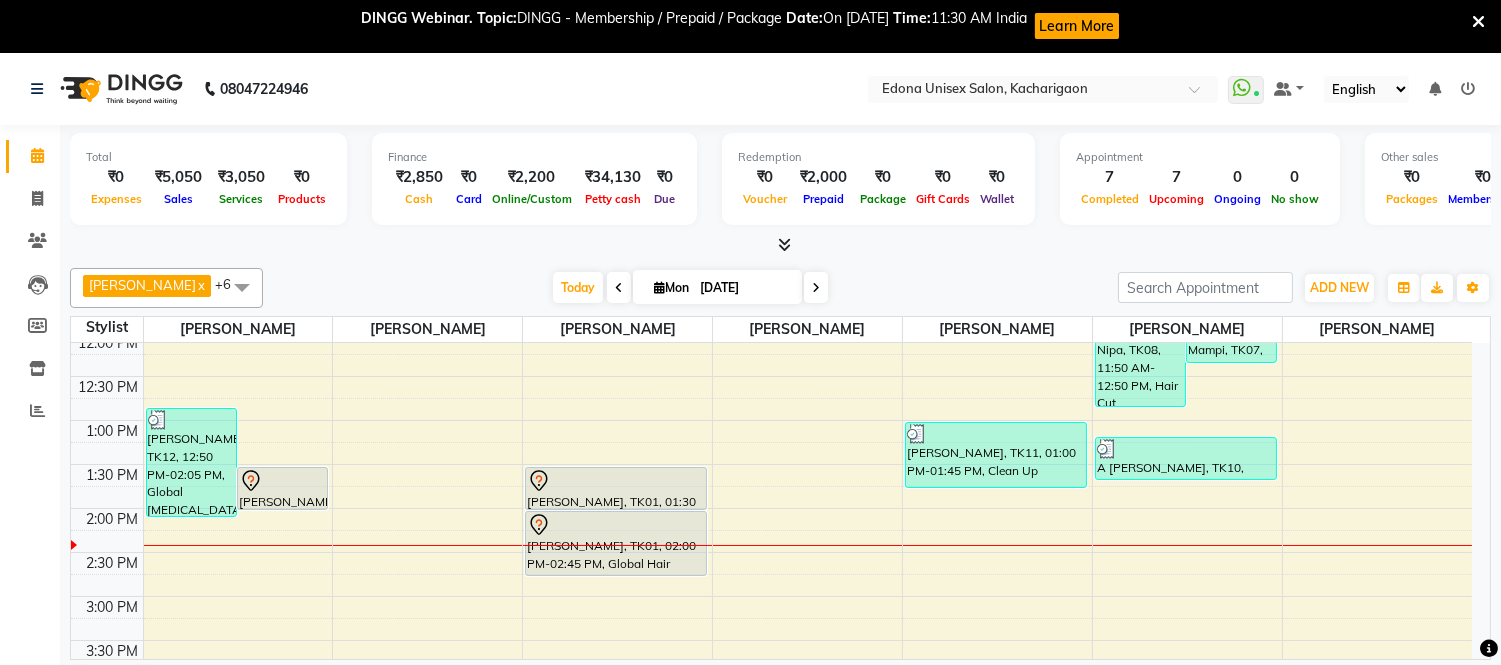 scroll, scrollTop: 333, scrollLeft: 0, axis: vertical 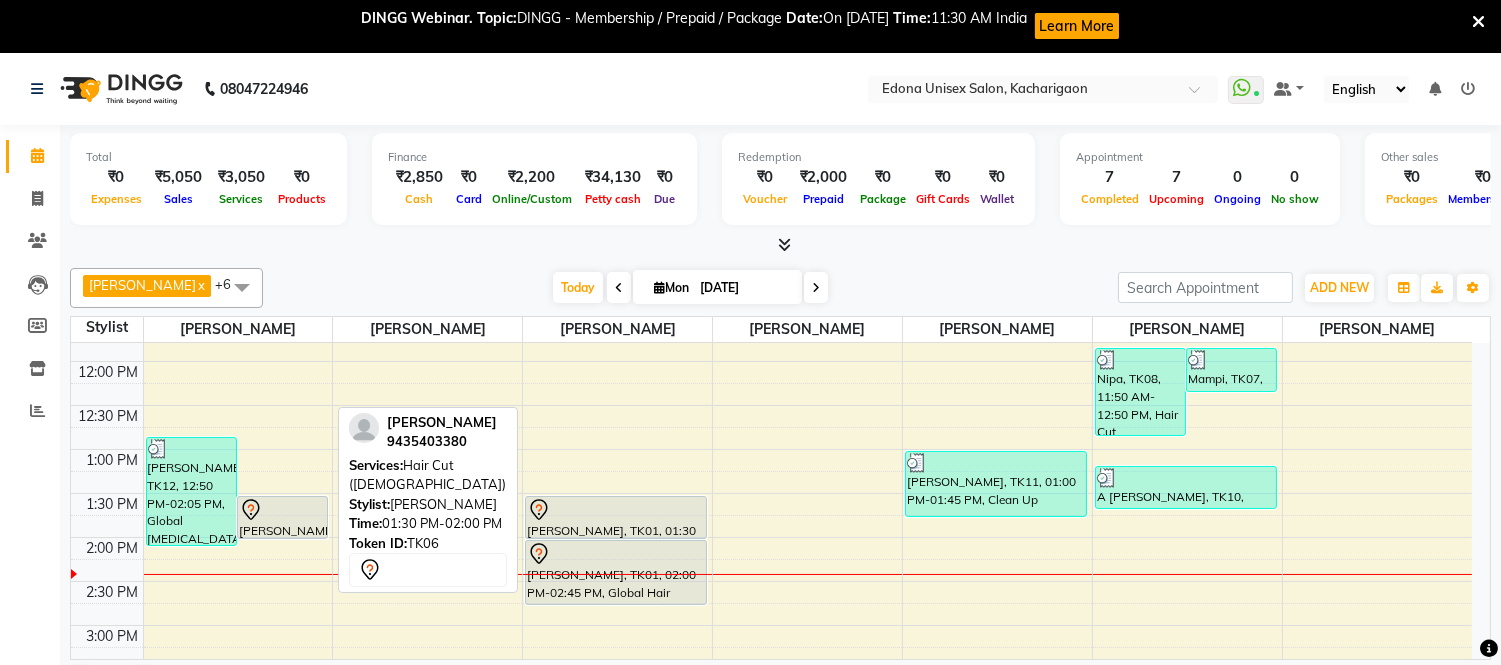 click on "Mridul, TK06, 01:30 PM-02:00 PM, Hair Cut (Gents)" at bounding box center (282, 517) 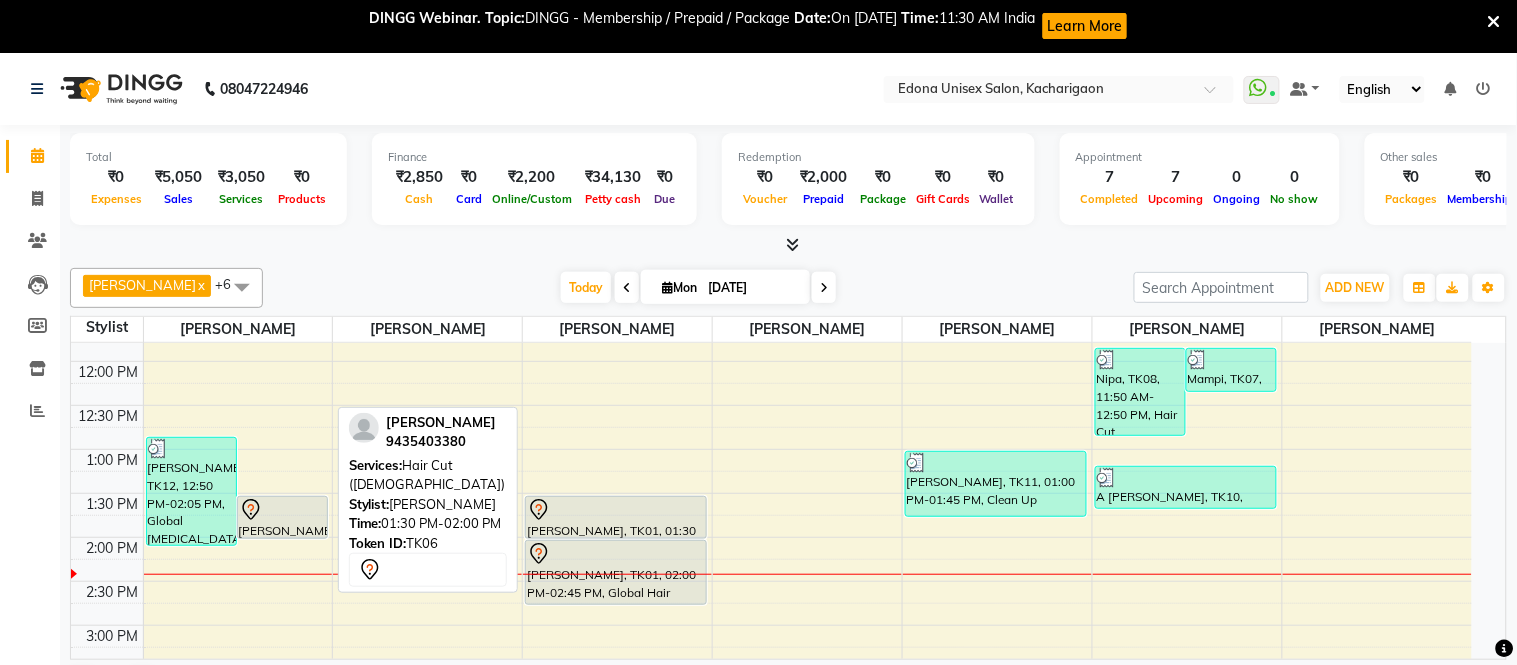 select on "7" 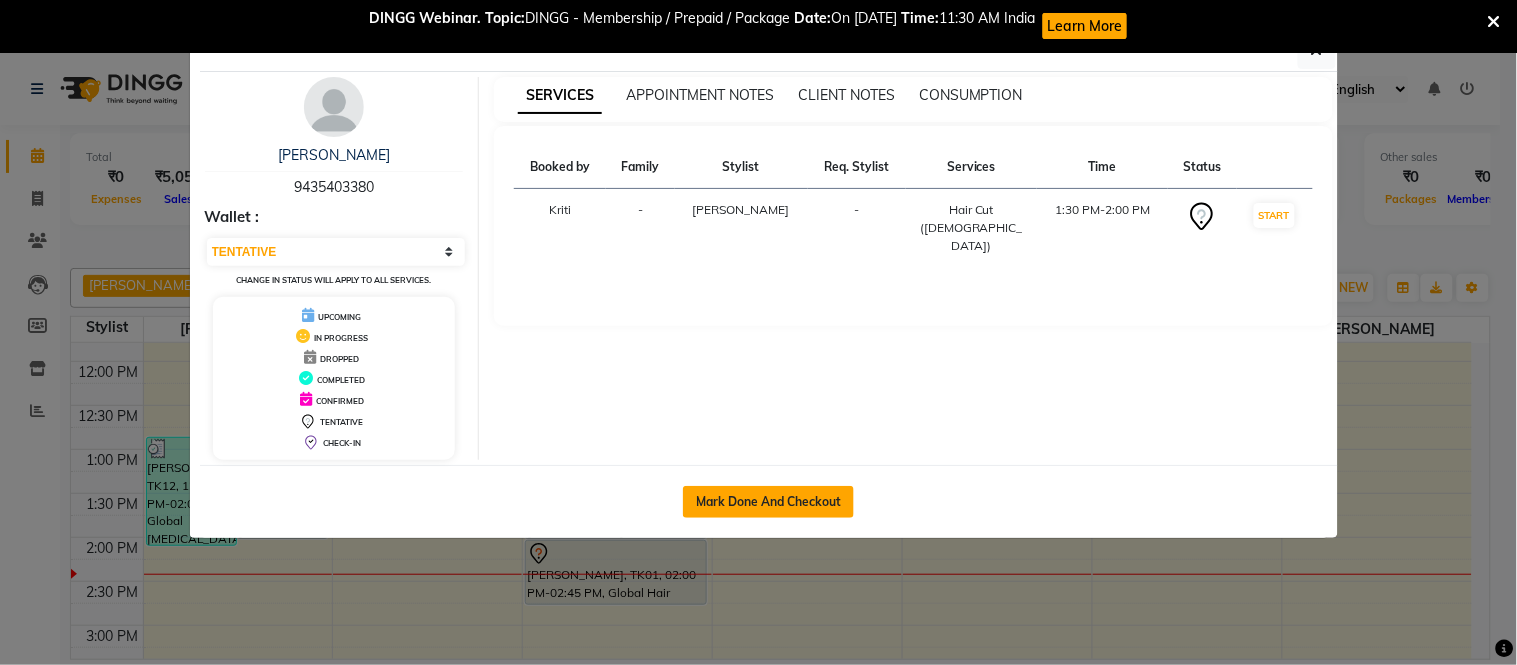 click on "Mark Done And Checkout" 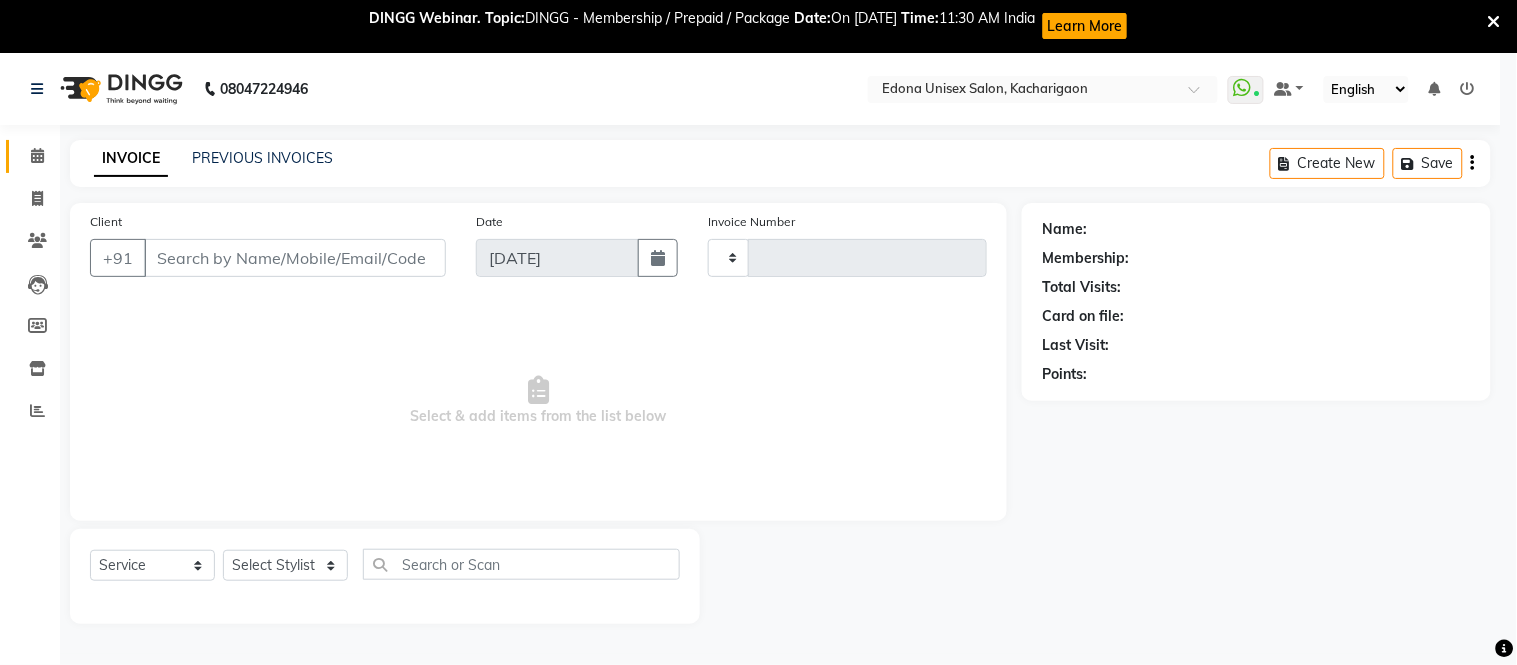 type on "1572" 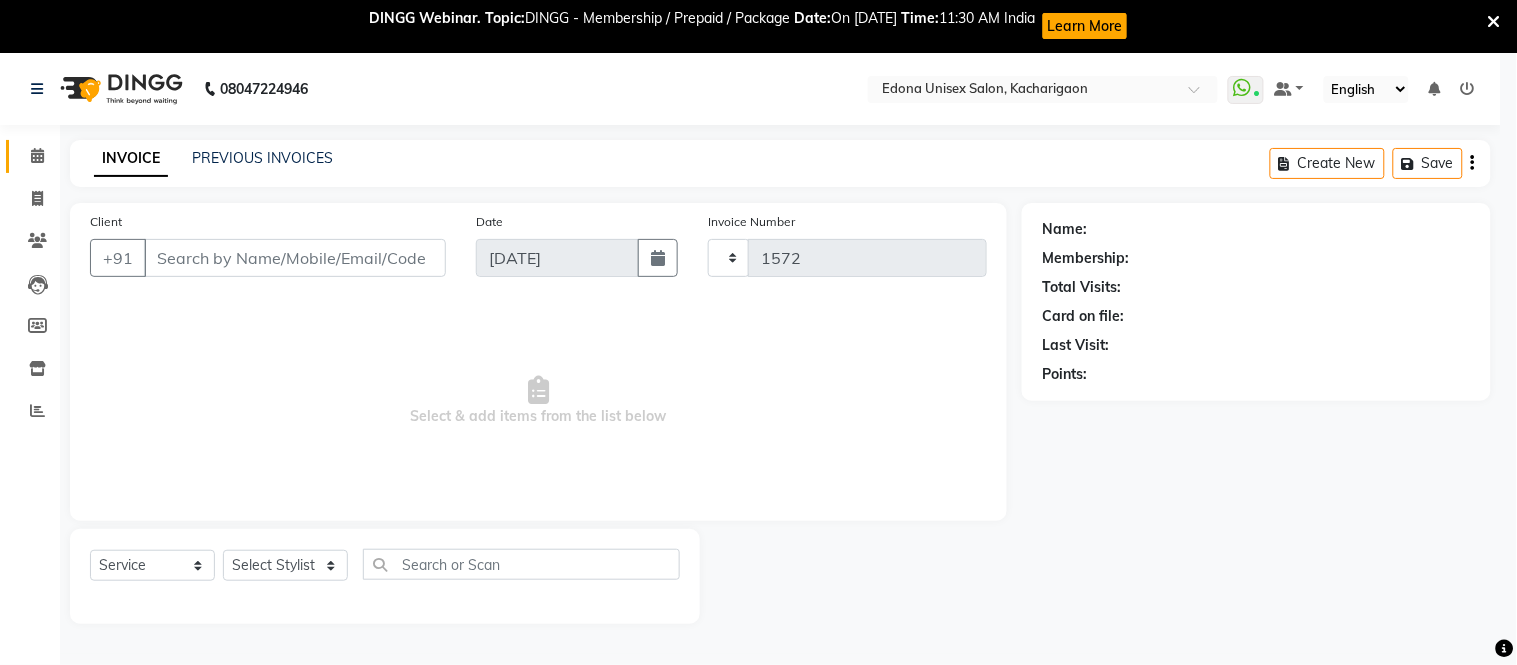 select on "5389" 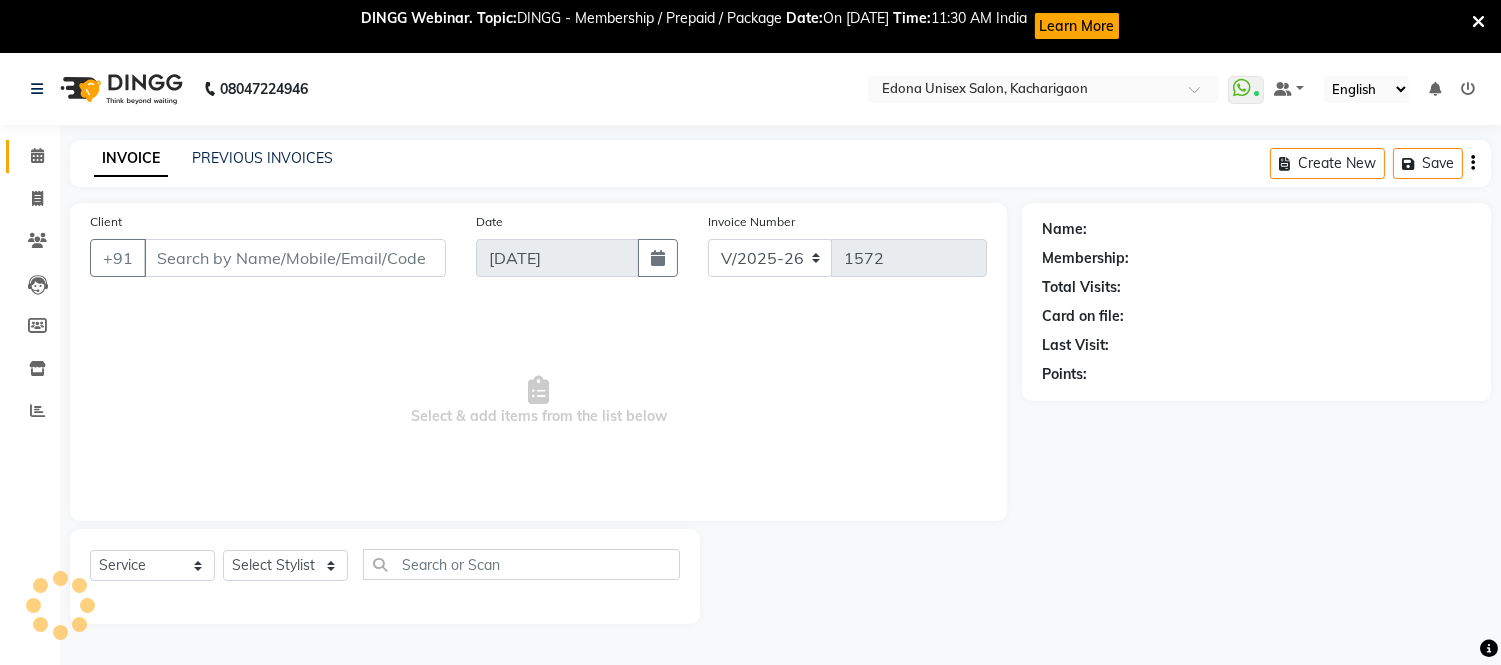 type on "9435403380" 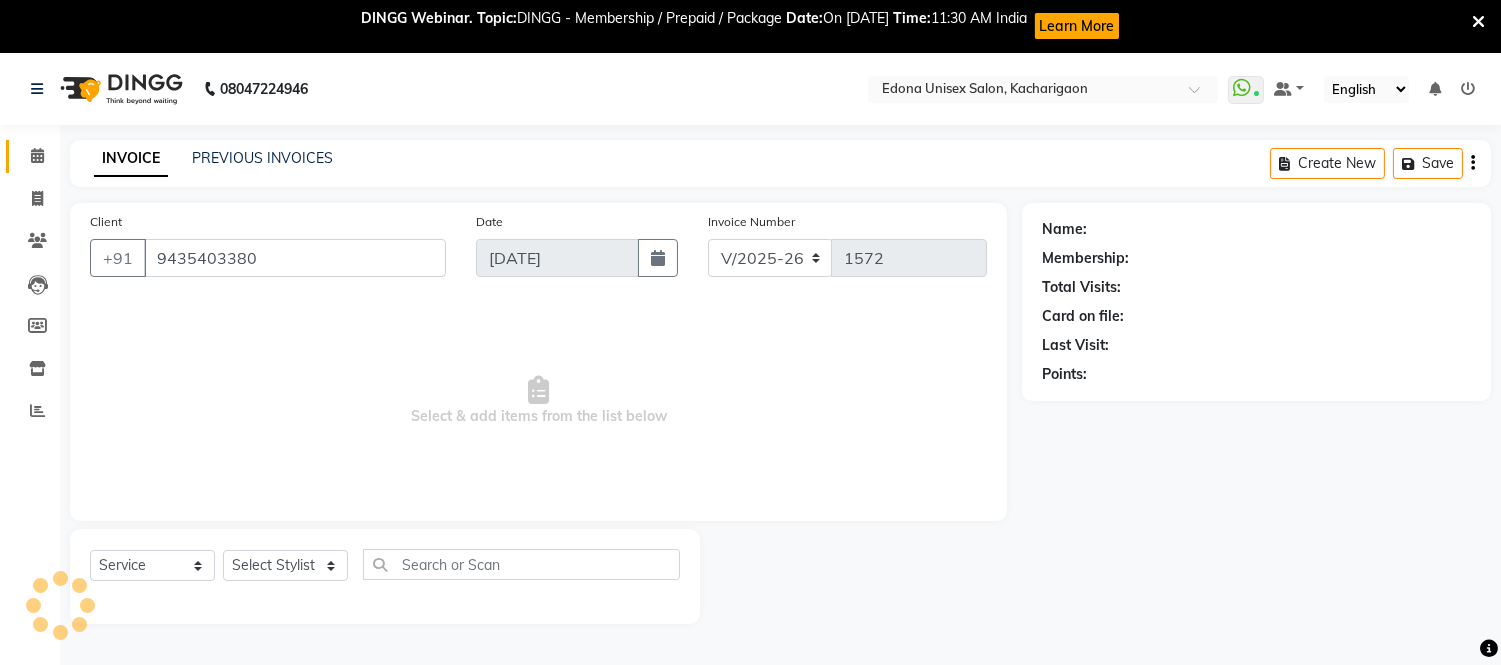 select on "35927" 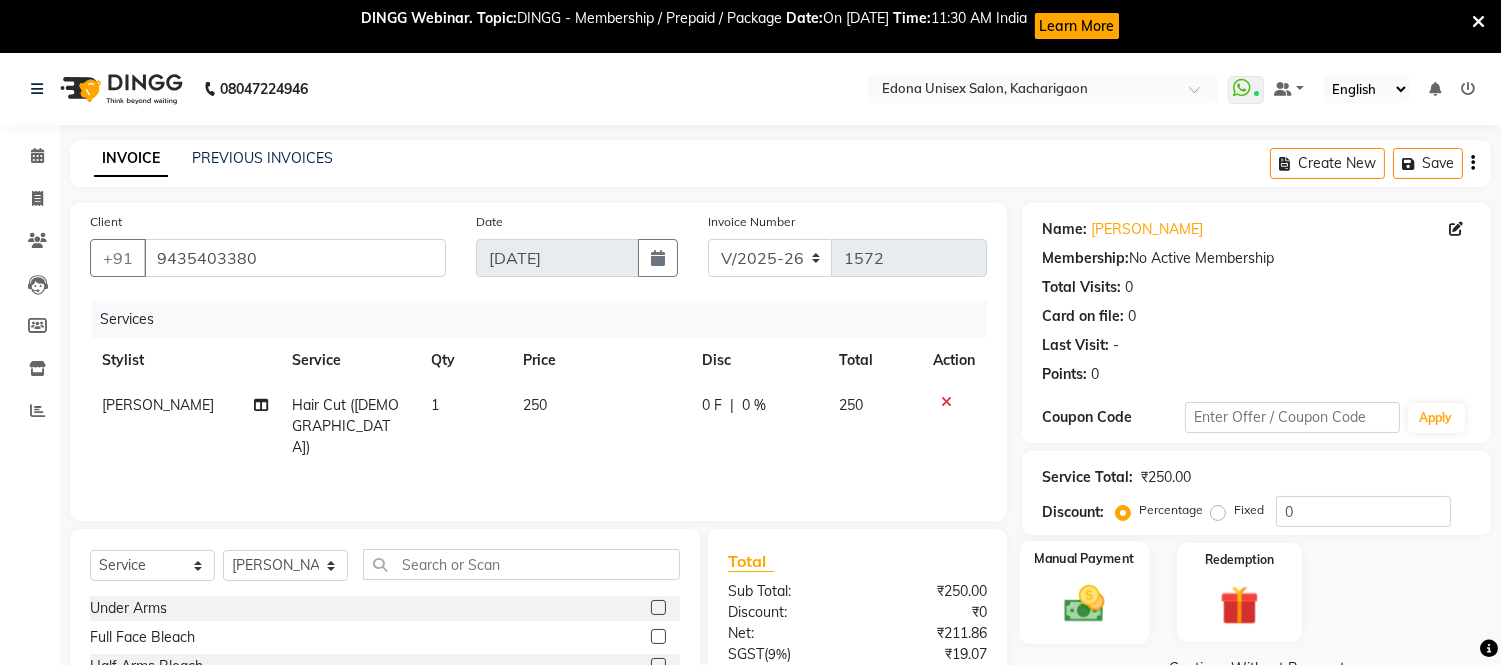 click 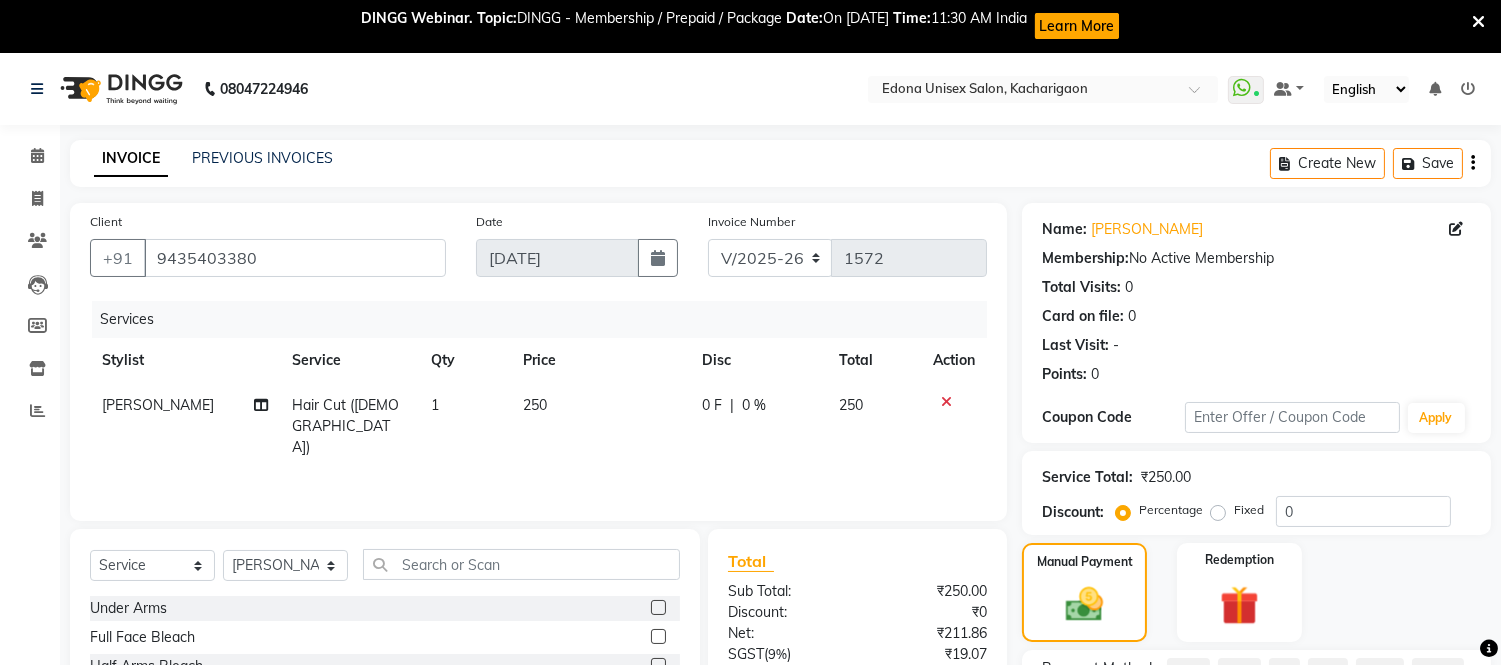 scroll, scrollTop: 188, scrollLeft: 0, axis: vertical 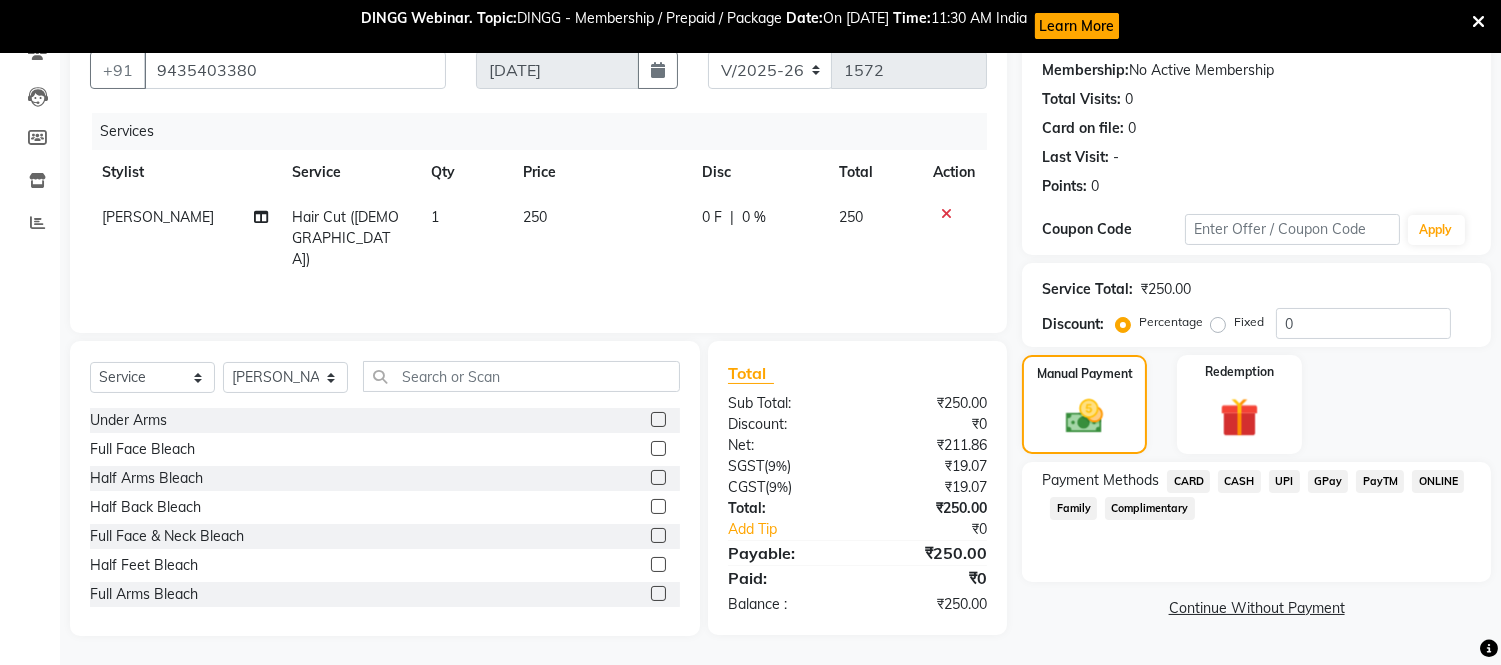 click on "CASH" 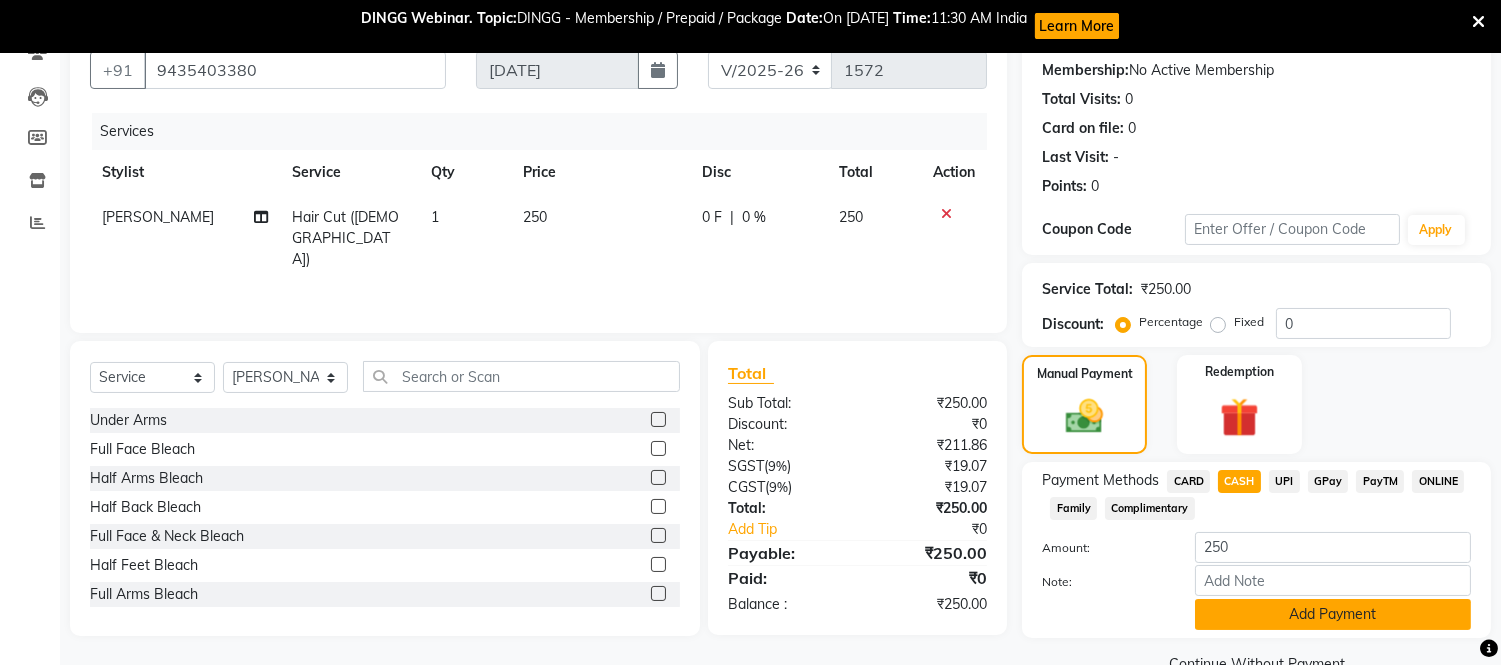 click on "Add Payment" 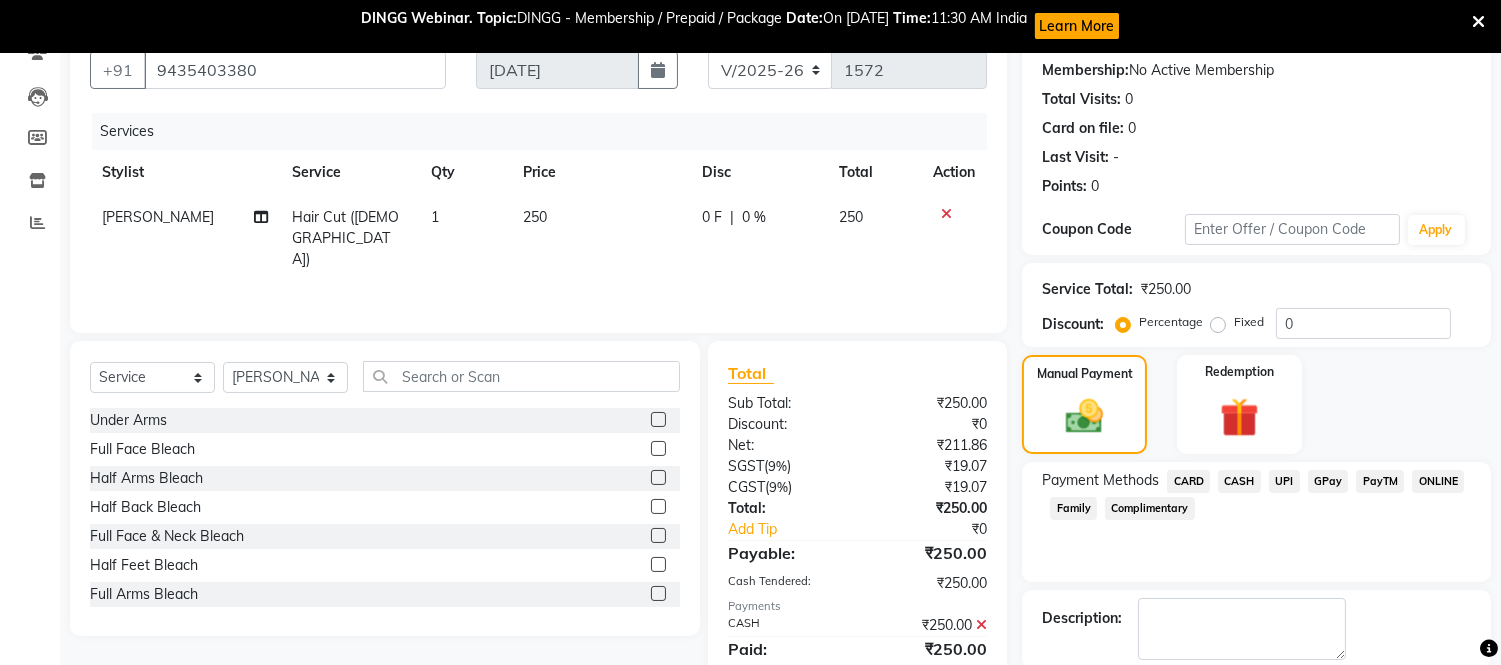 scroll, scrollTop: 287, scrollLeft: 0, axis: vertical 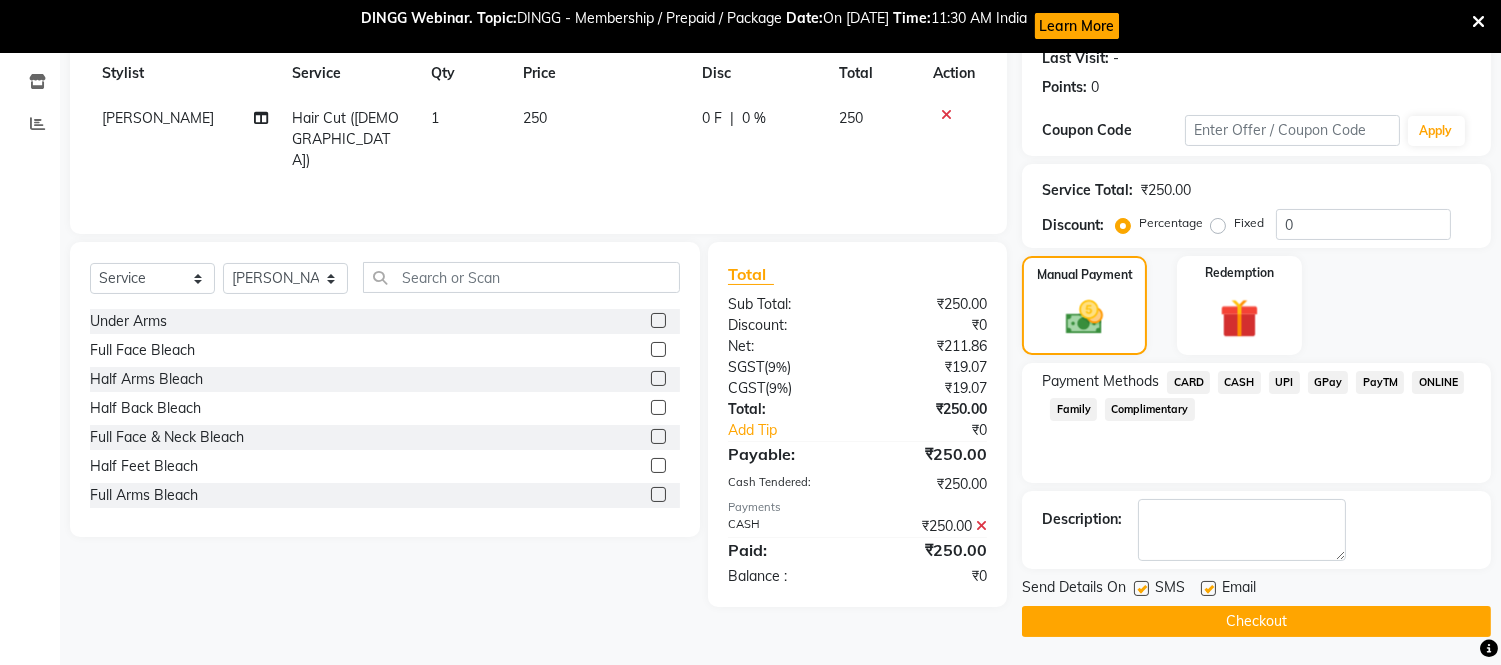click on "Checkout" 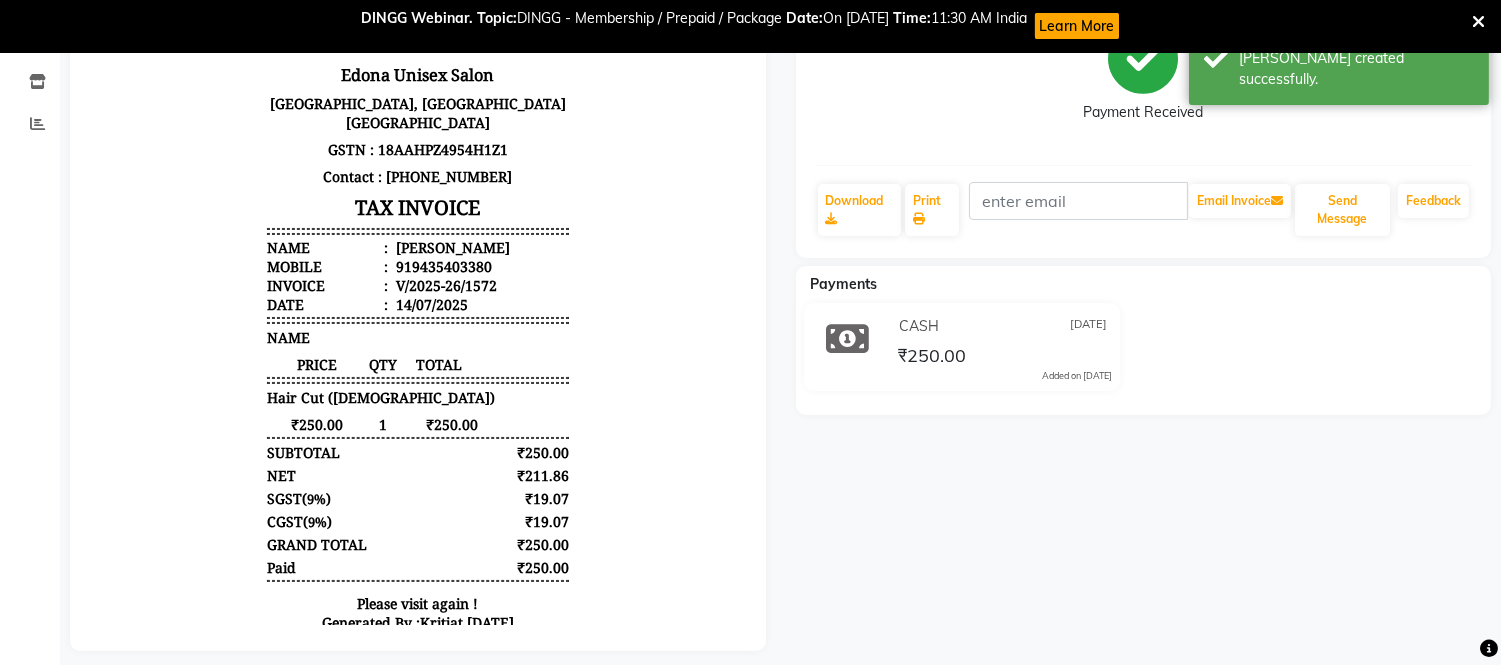 scroll, scrollTop: 0, scrollLeft: 0, axis: both 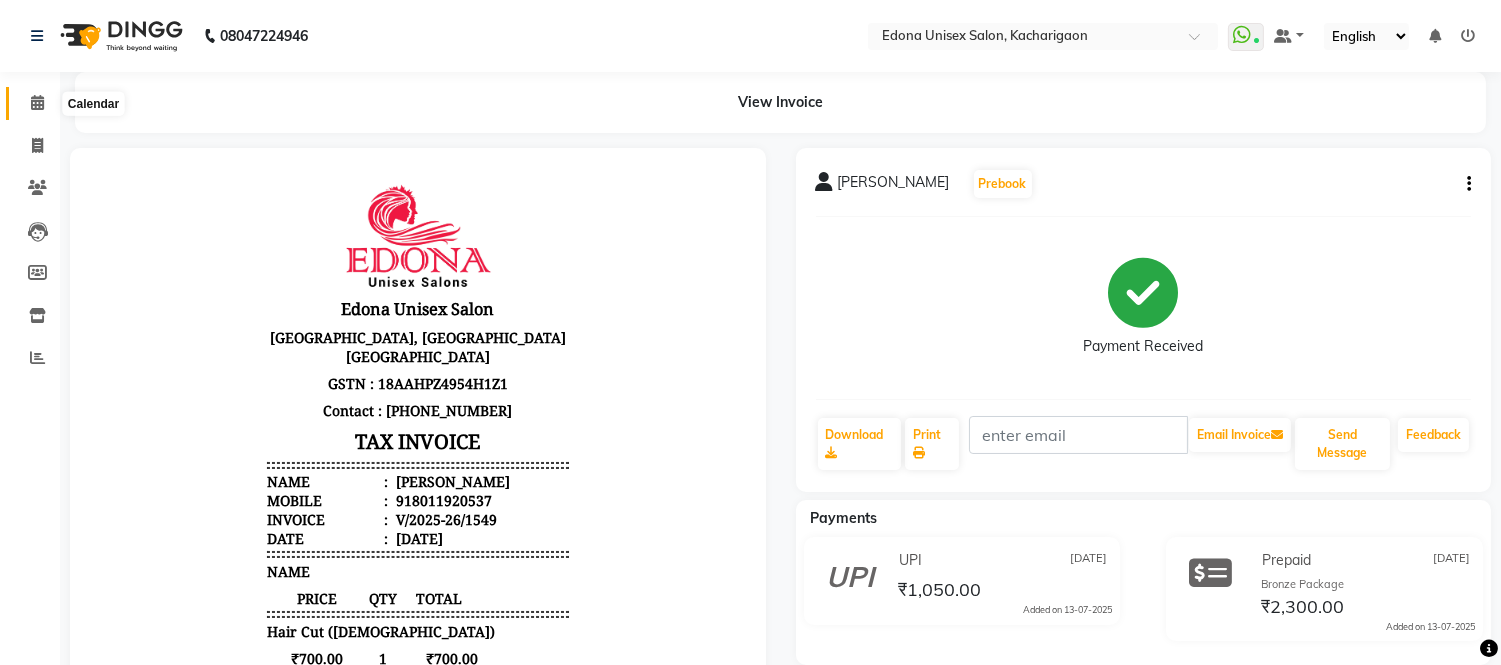 click 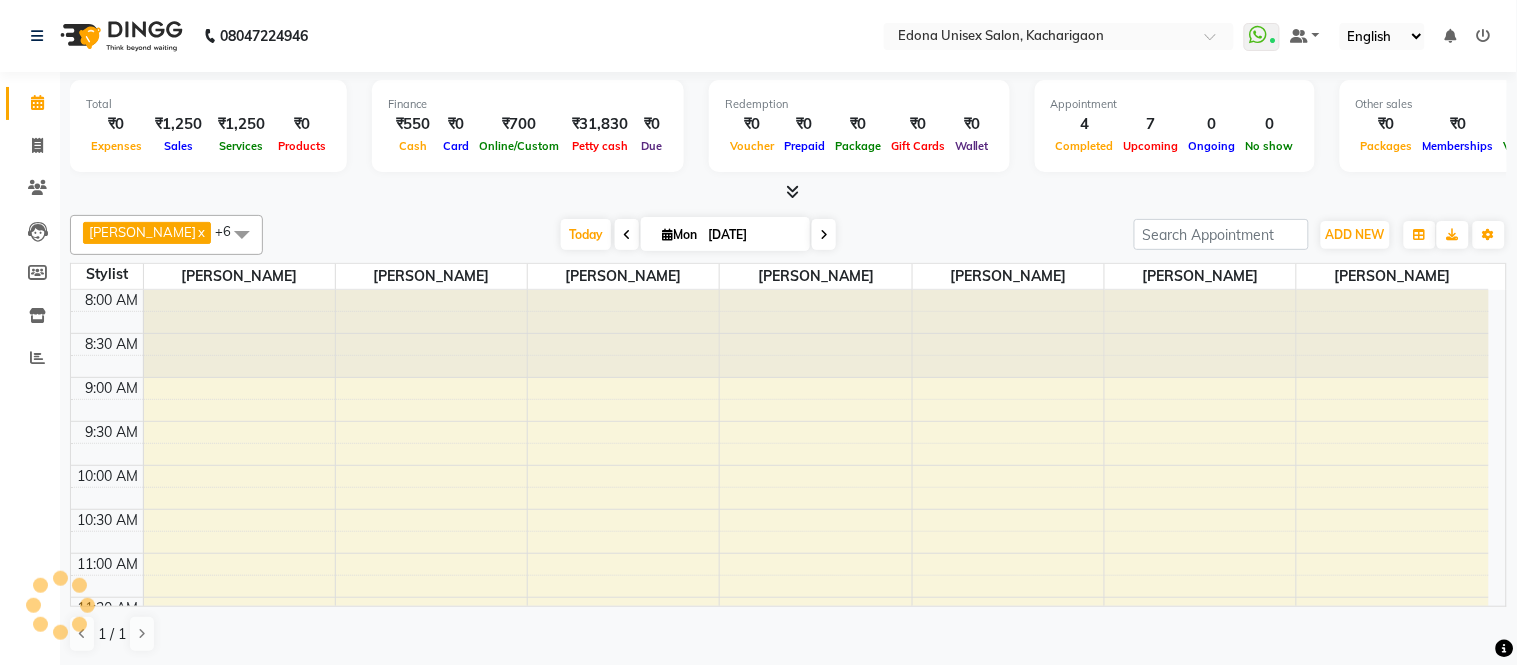 scroll, scrollTop: 0, scrollLeft: 0, axis: both 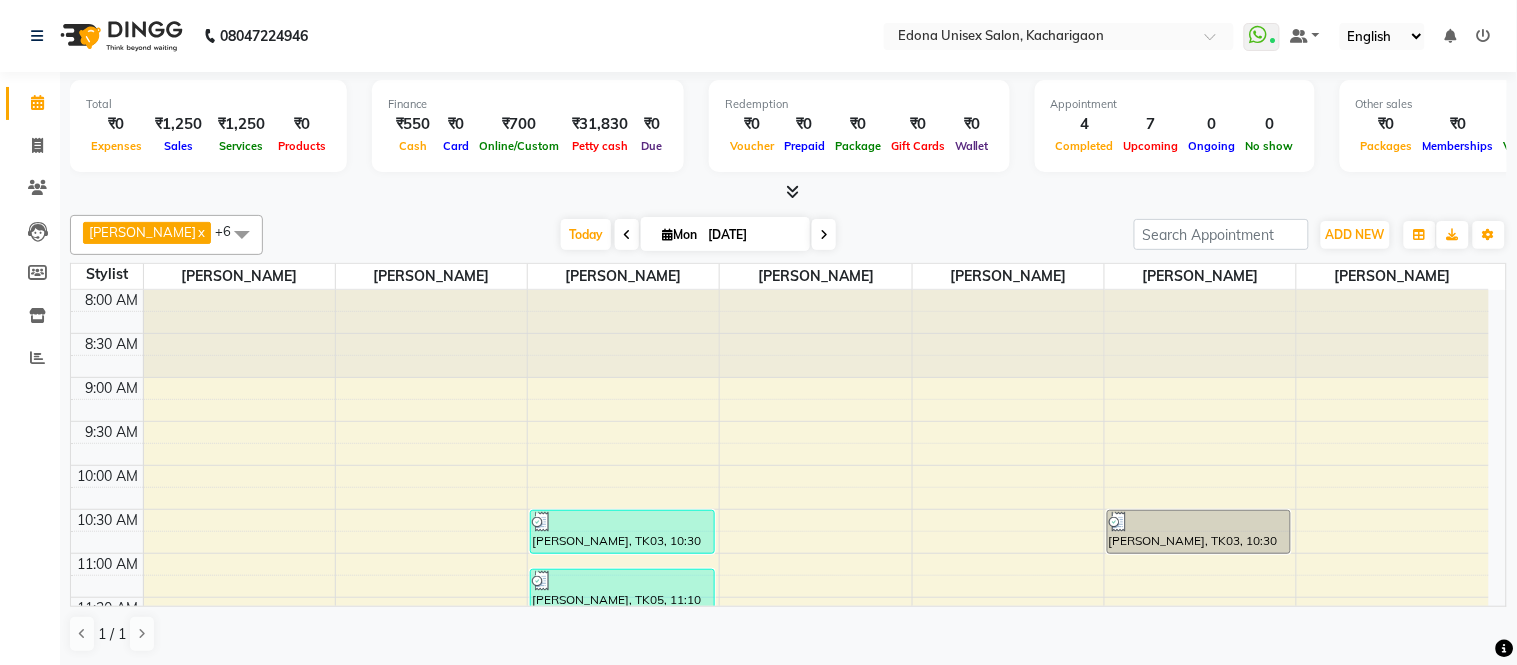 click at bounding box center [824, 235] 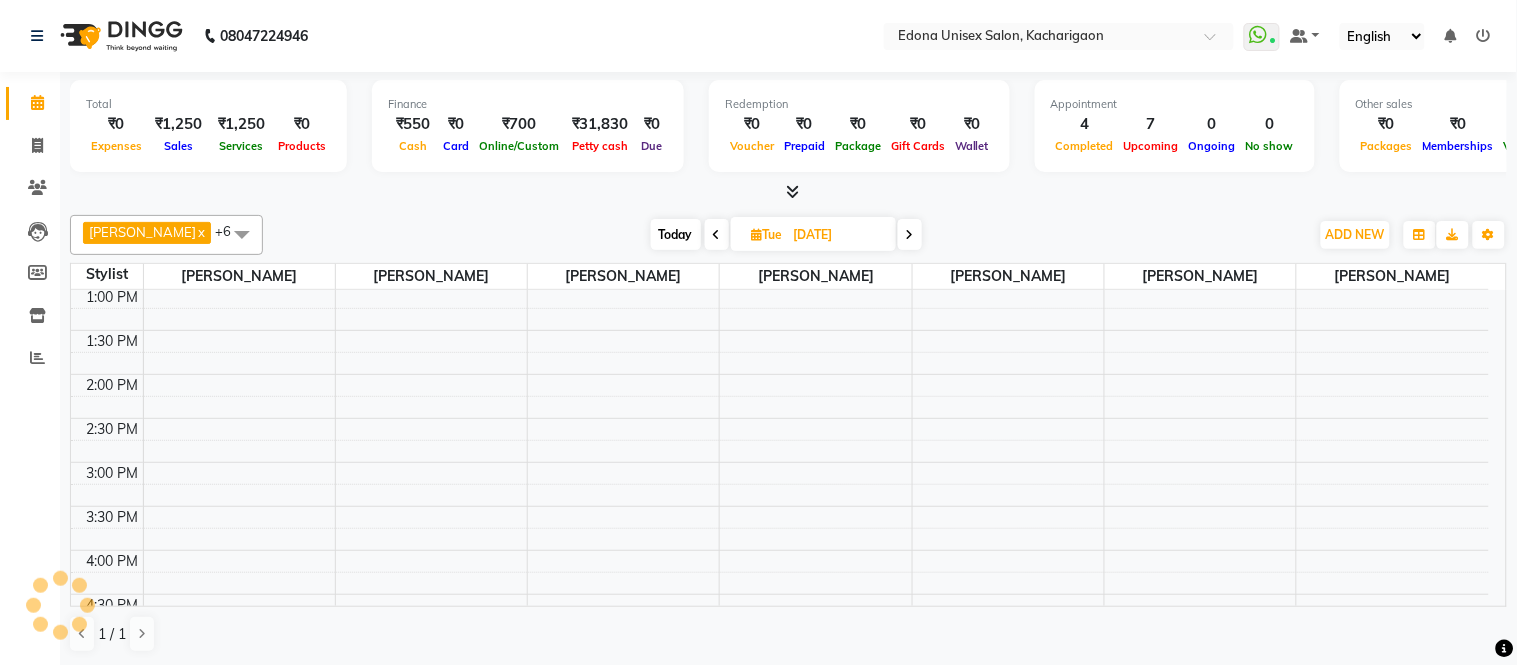 scroll, scrollTop: 554, scrollLeft: 0, axis: vertical 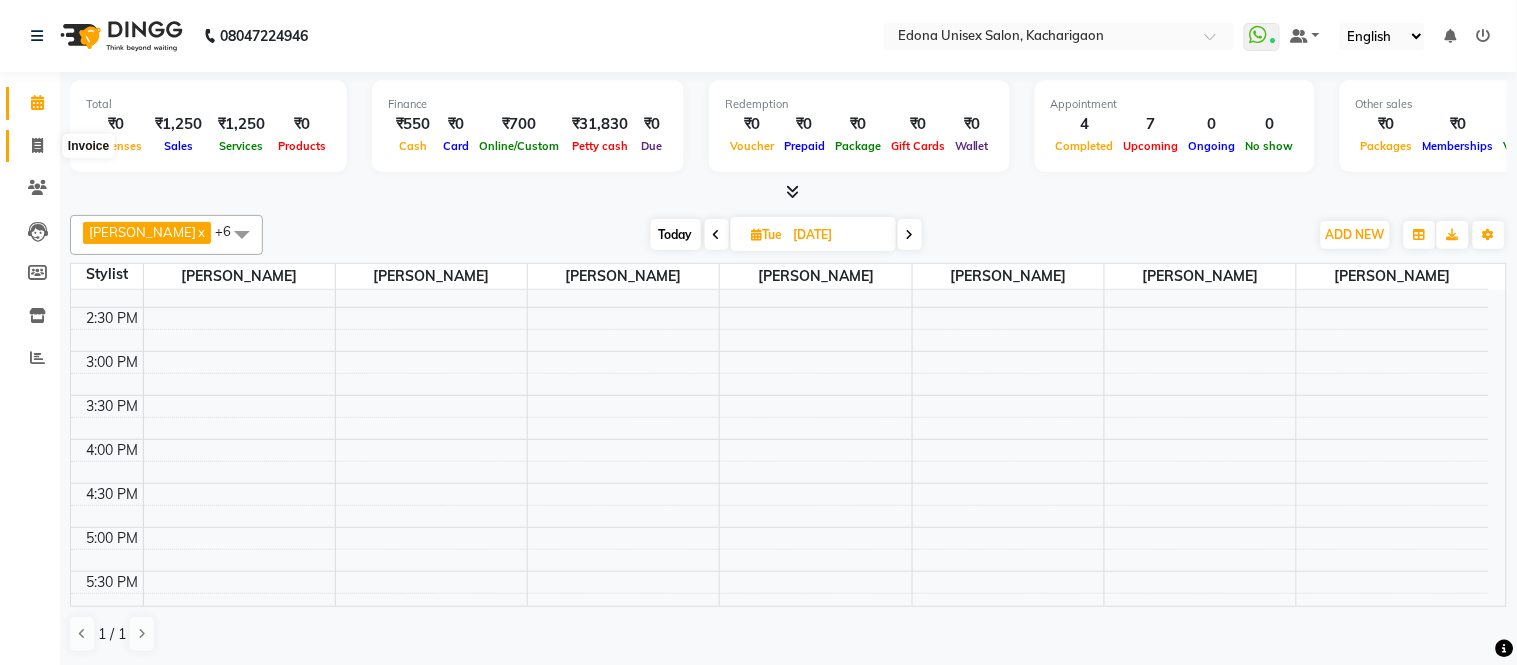 click 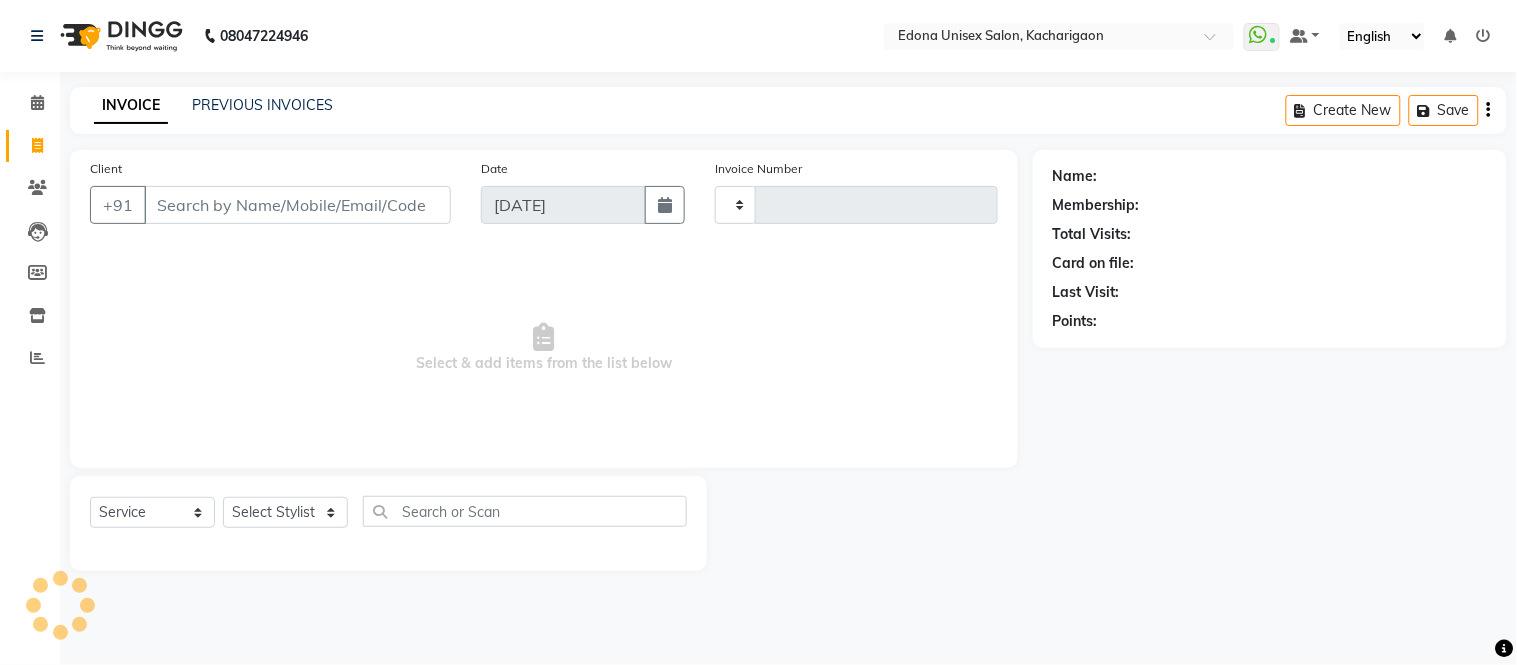 type on "1568" 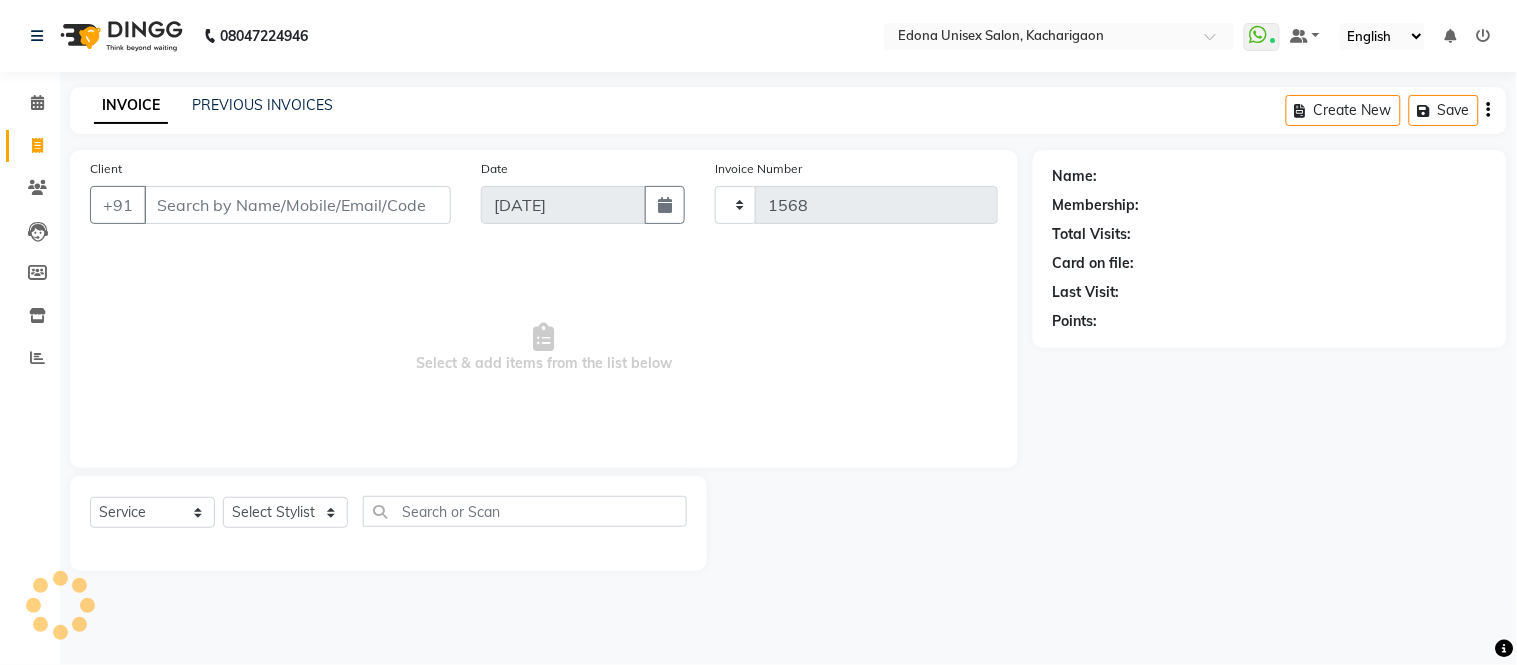 select on "5389" 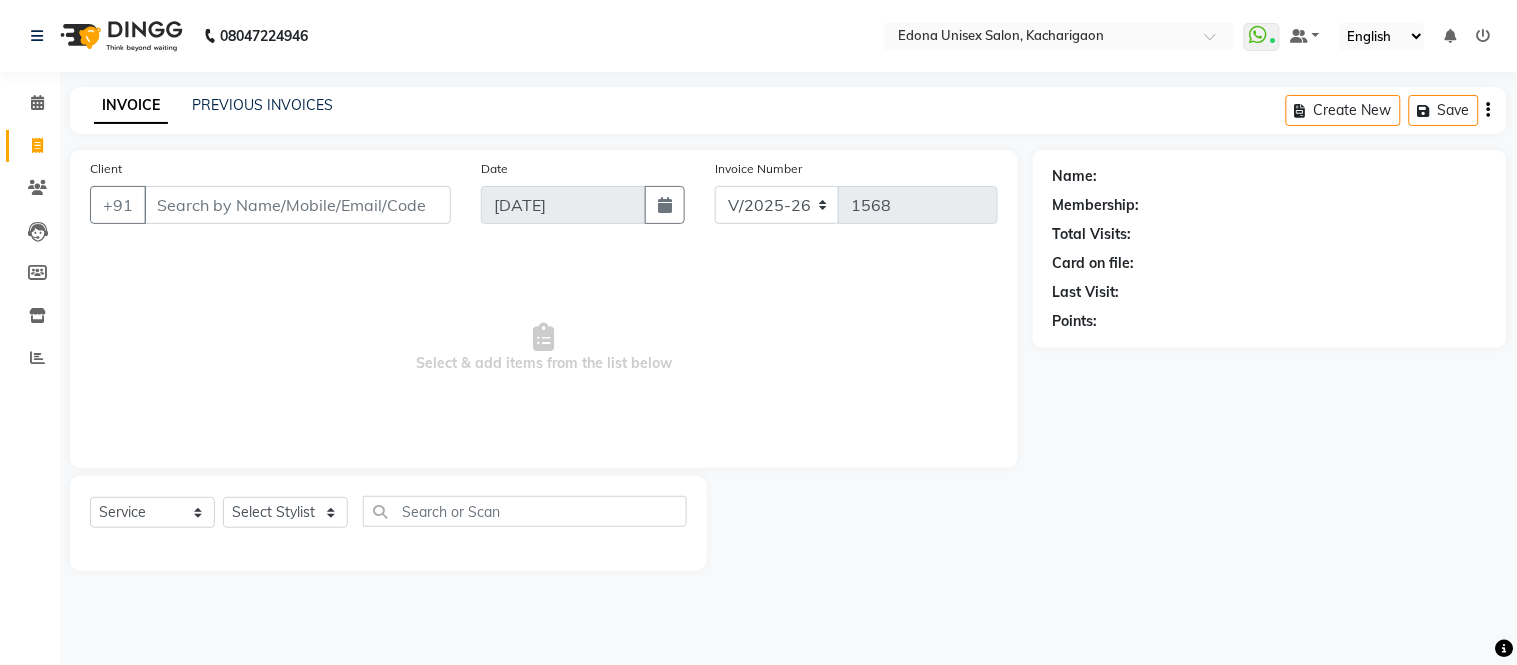 click on "Client" at bounding box center (297, 205) 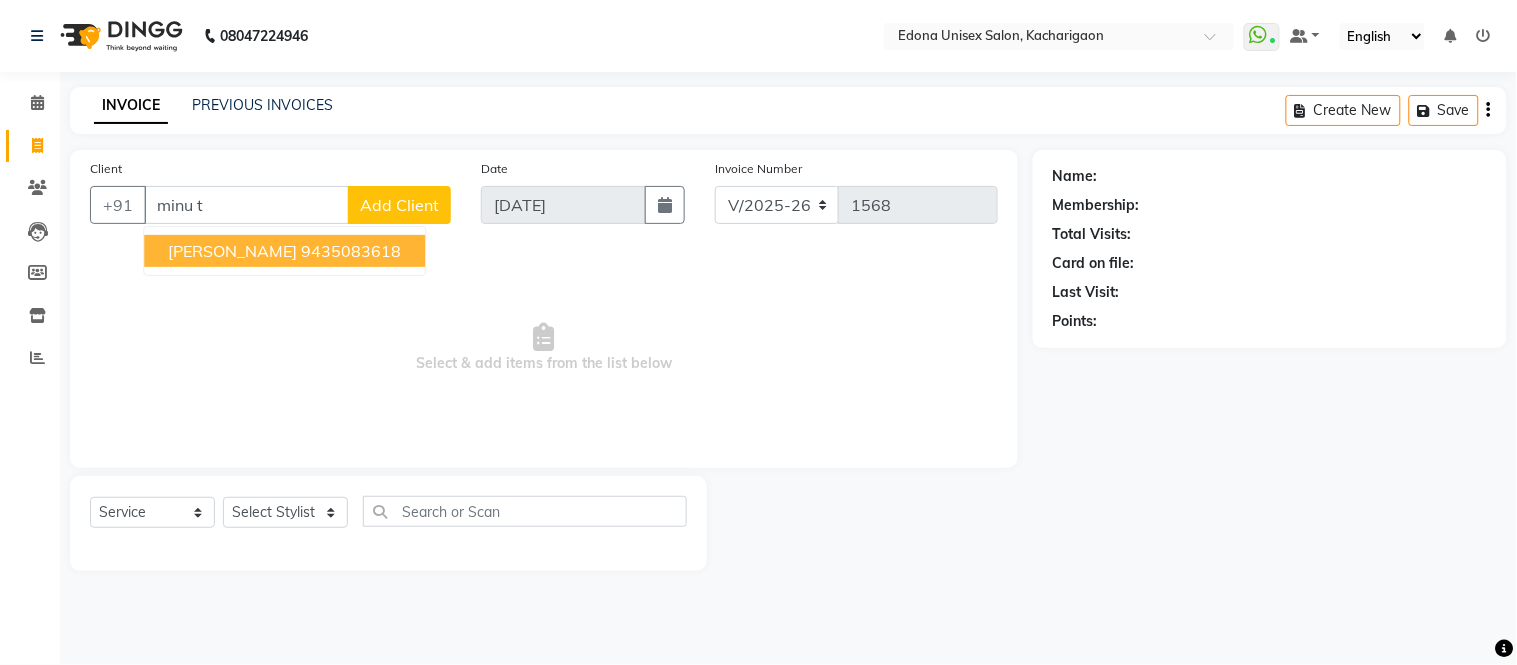 click on "9435083618" at bounding box center (351, 251) 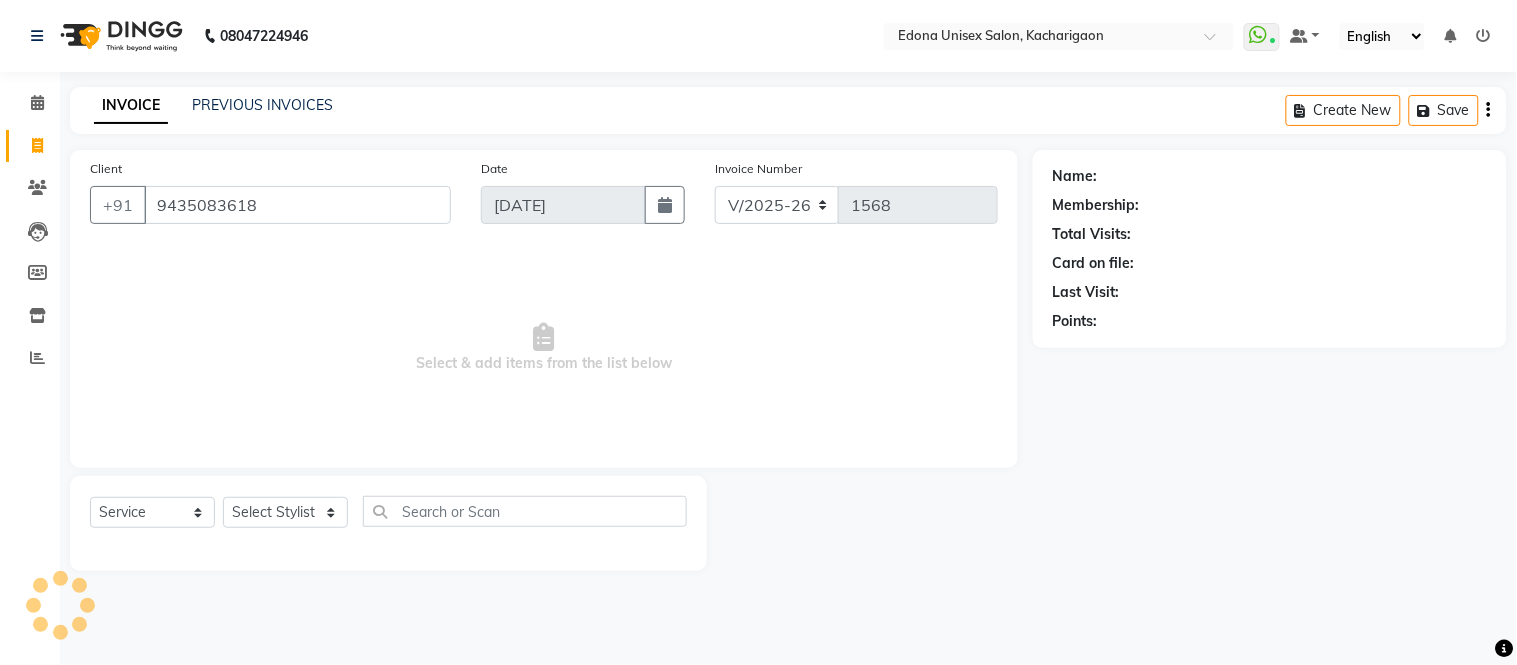 type on "9435083618" 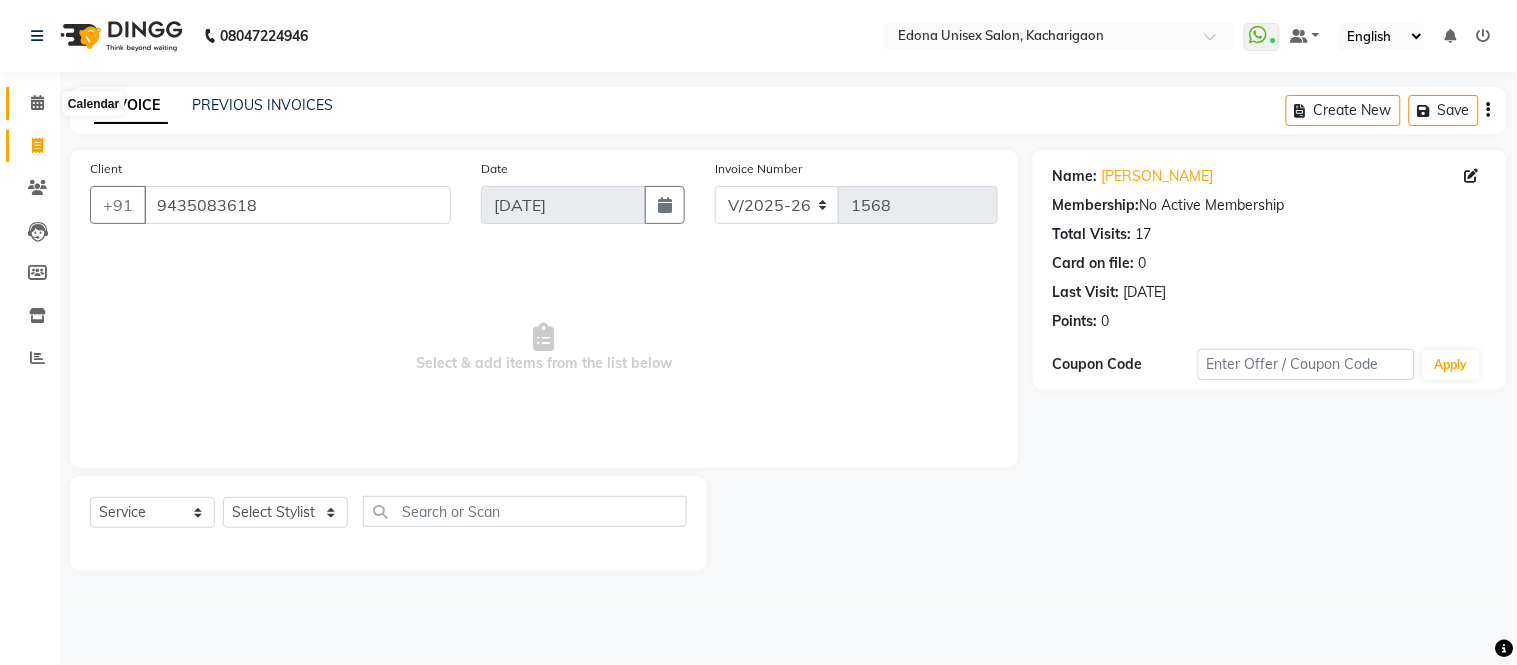 click 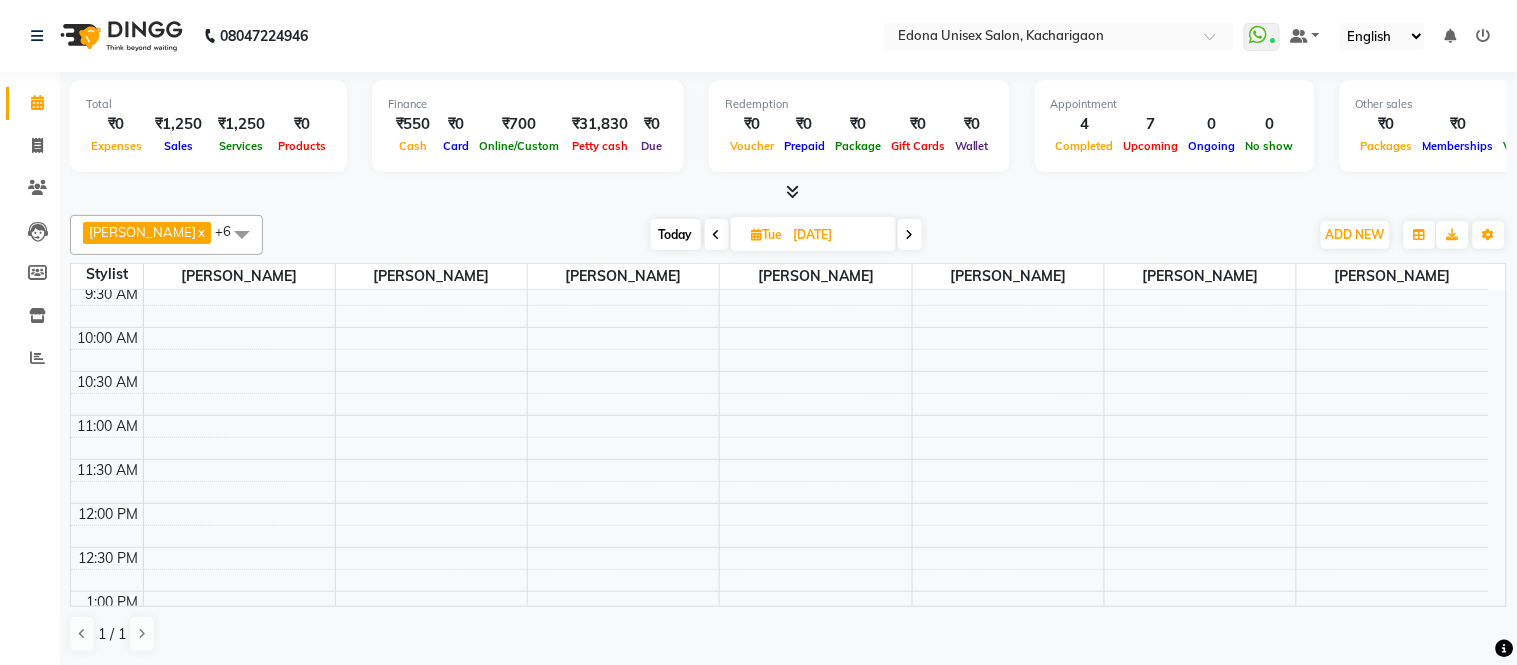 scroll, scrollTop: 111, scrollLeft: 0, axis: vertical 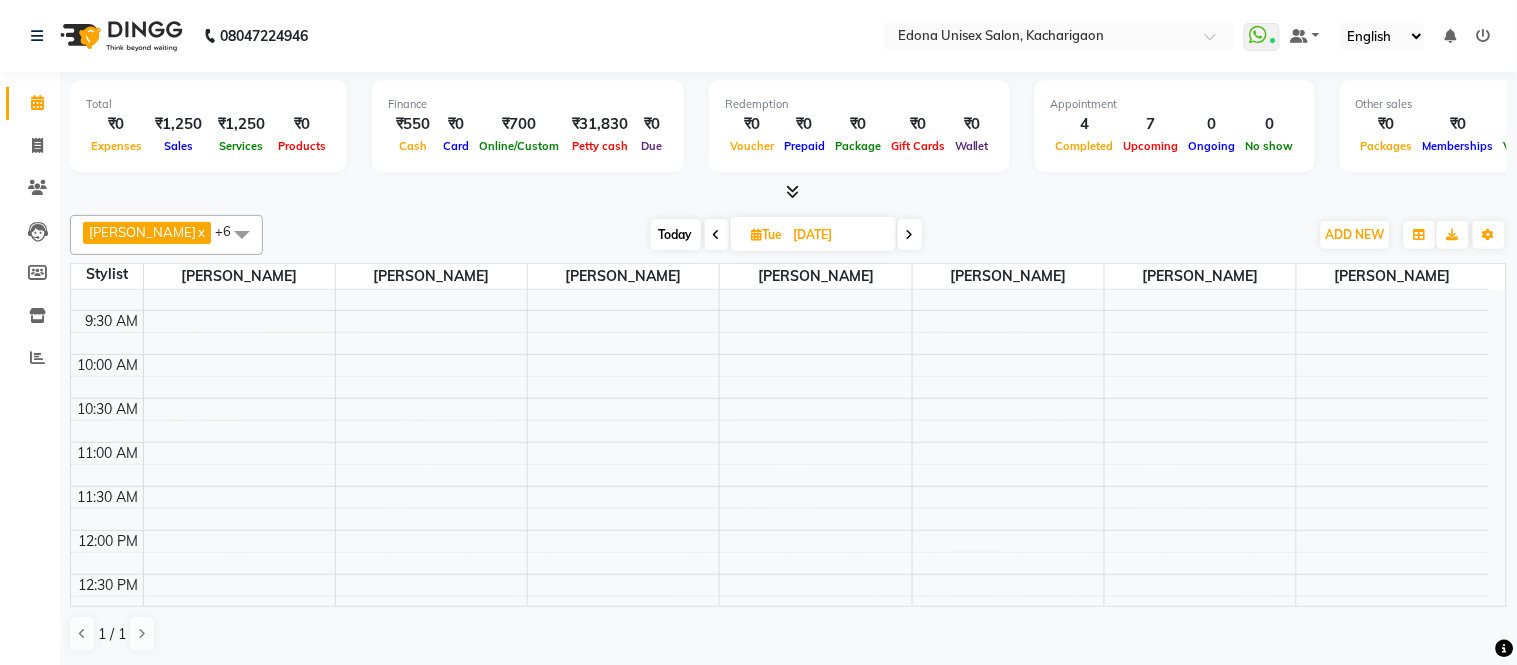 click at bounding box center (717, 234) 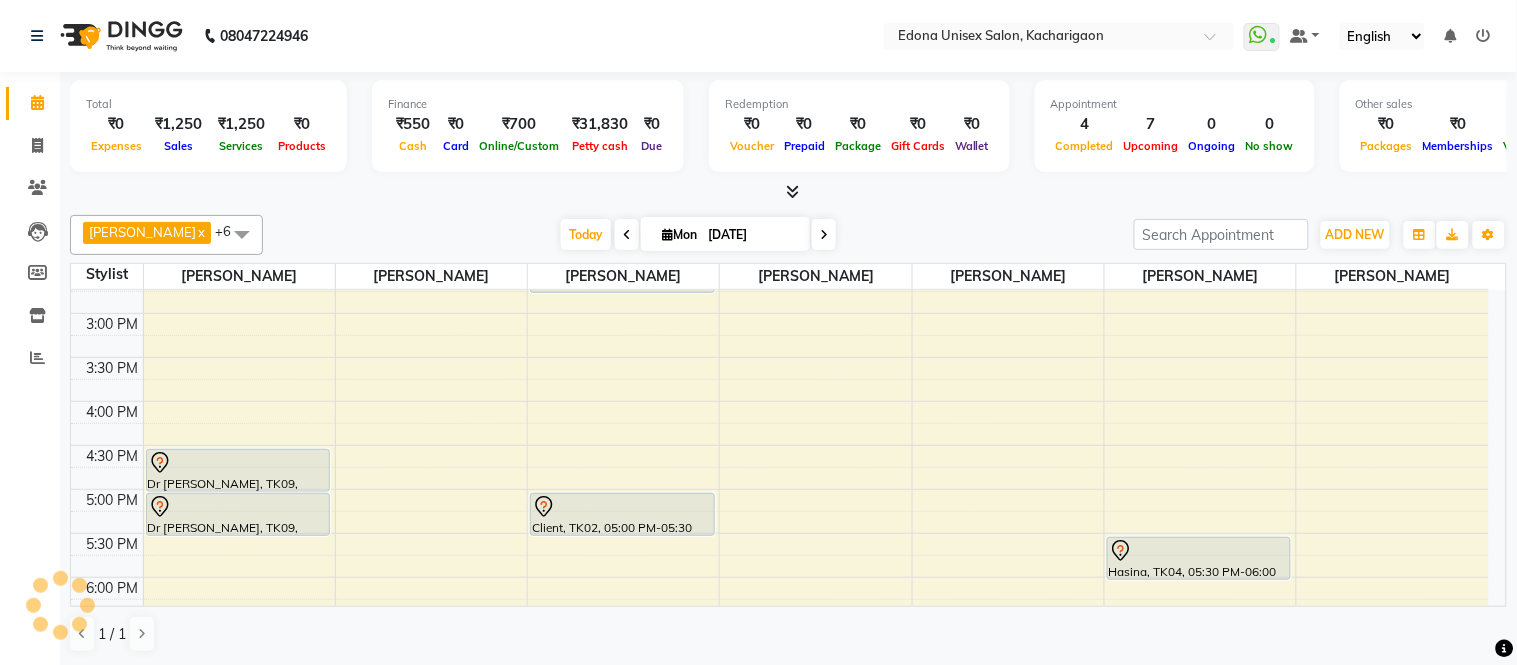 scroll, scrollTop: 665, scrollLeft: 0, axis: vertical 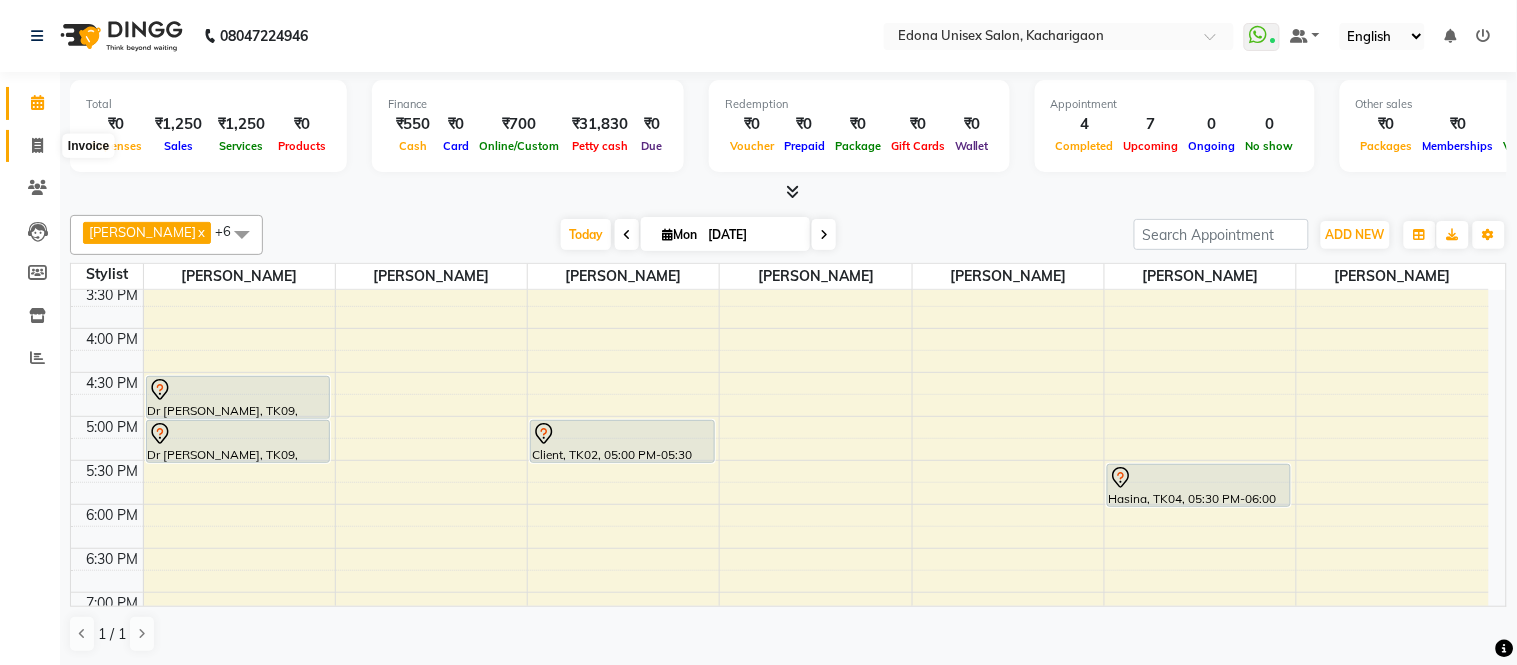 click 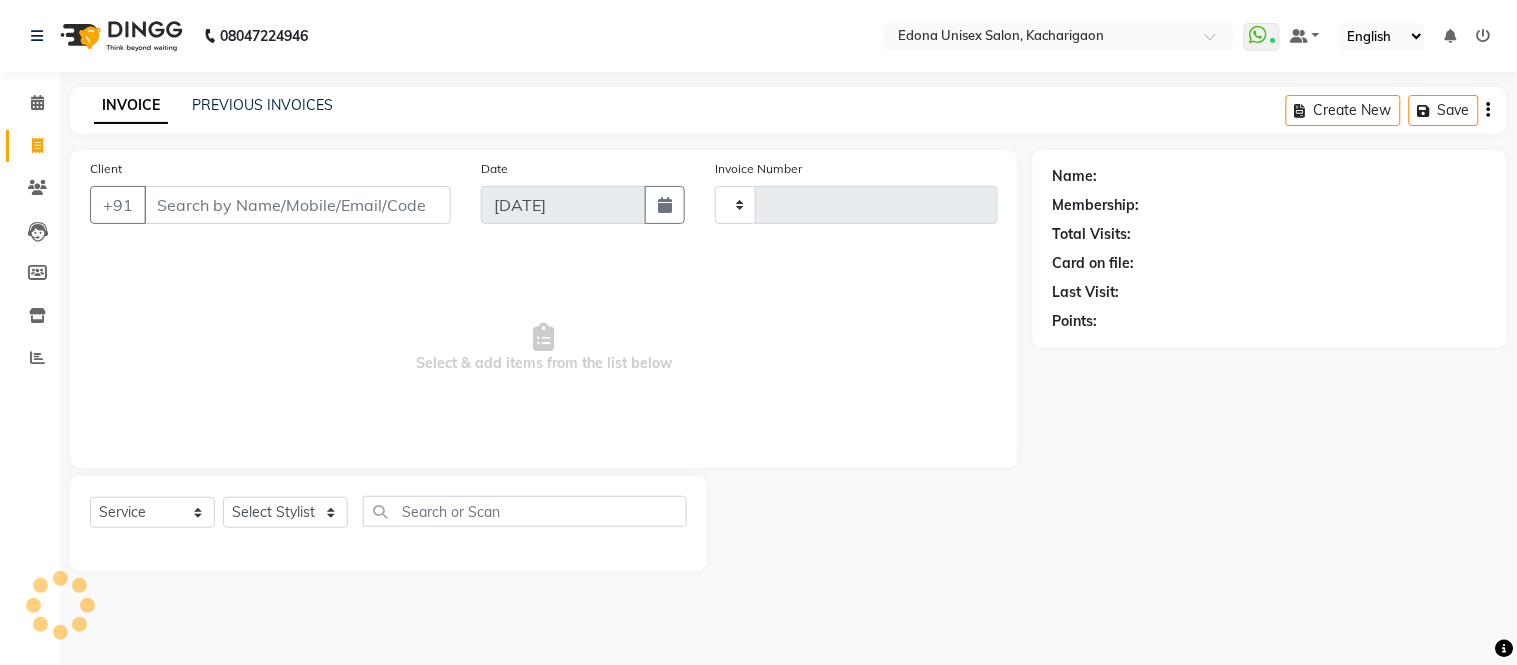 type on "1568" 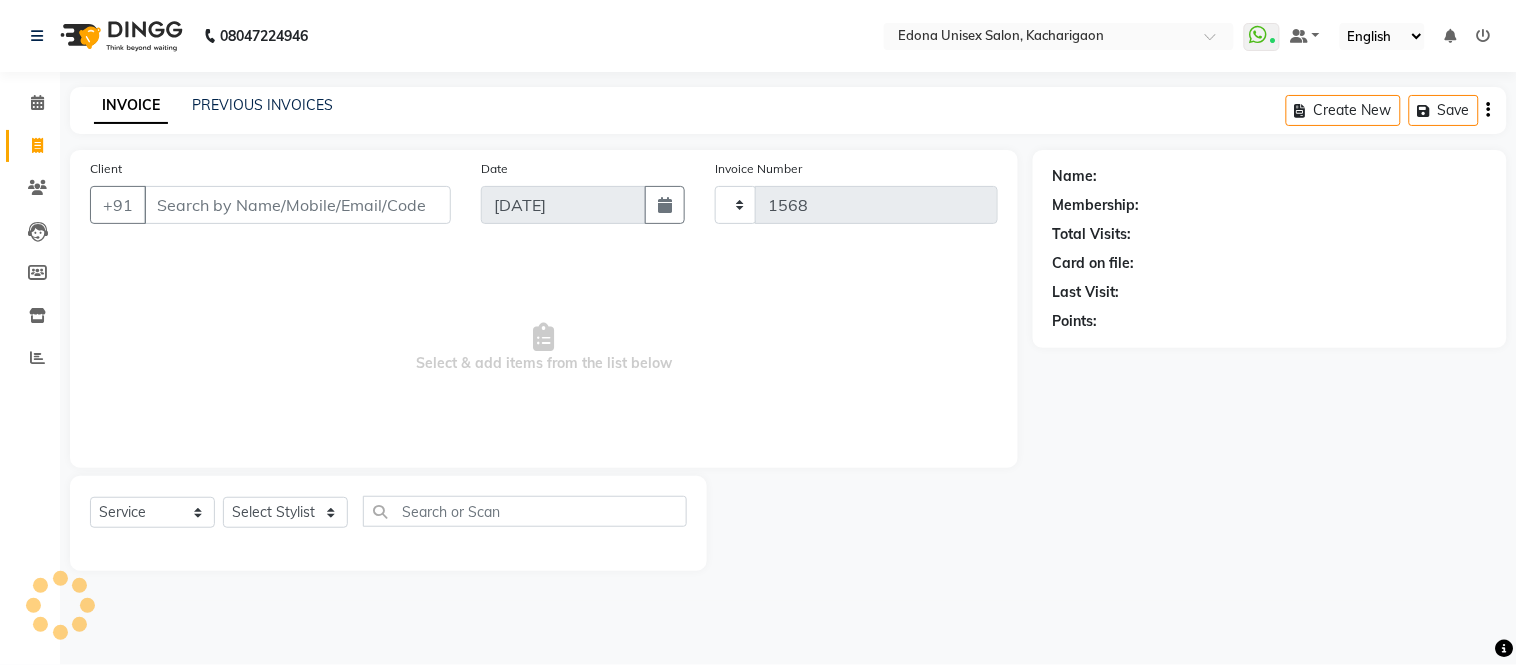 select on "5389" 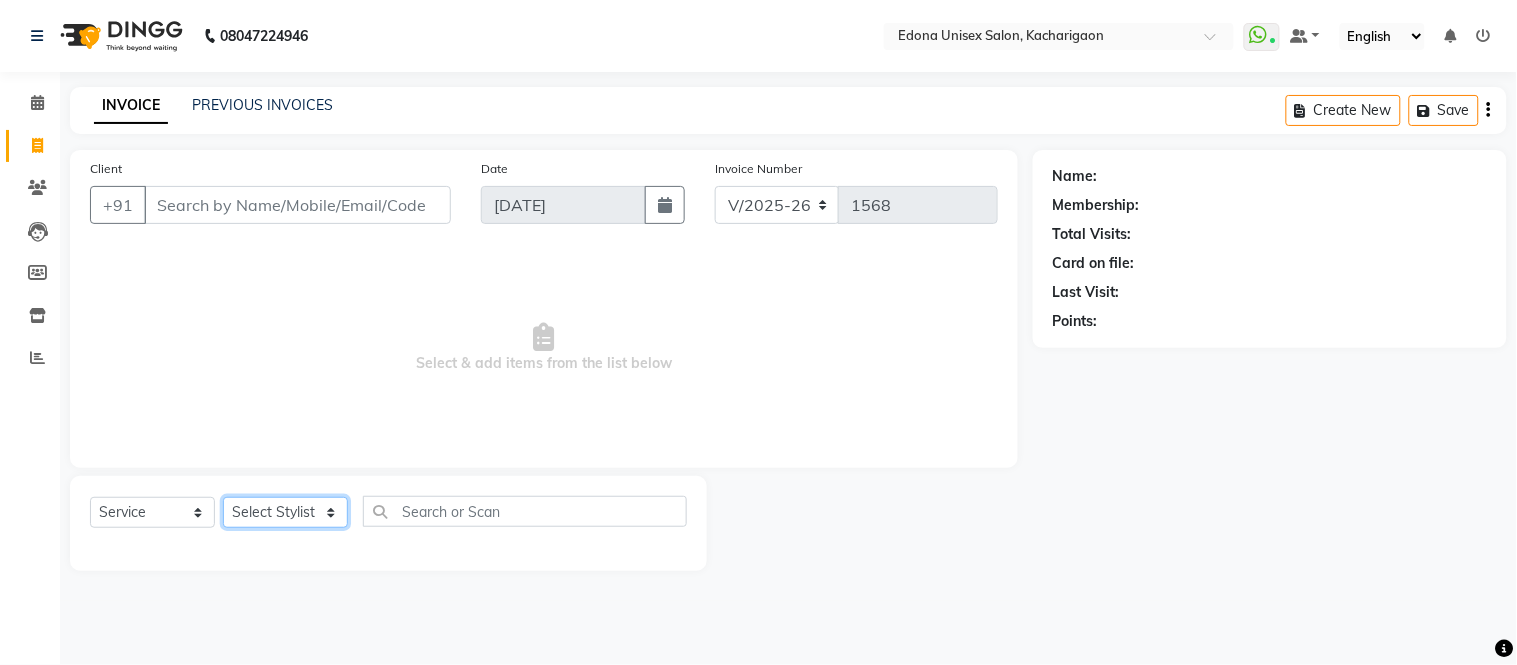 click on "Select Stylist Admin Anju Sonar Bir Basumtary Bishal Bharma Hemen Daimari Hombr Jogi Jenny Kayina Kriti Lokesh Verma Mithiser Bodo Monisha Goyari Neha Sonar Pahi Prabir Das Rashmi Basumtary Reshma Sultana Roselin Basumtary Sumitra Subba" 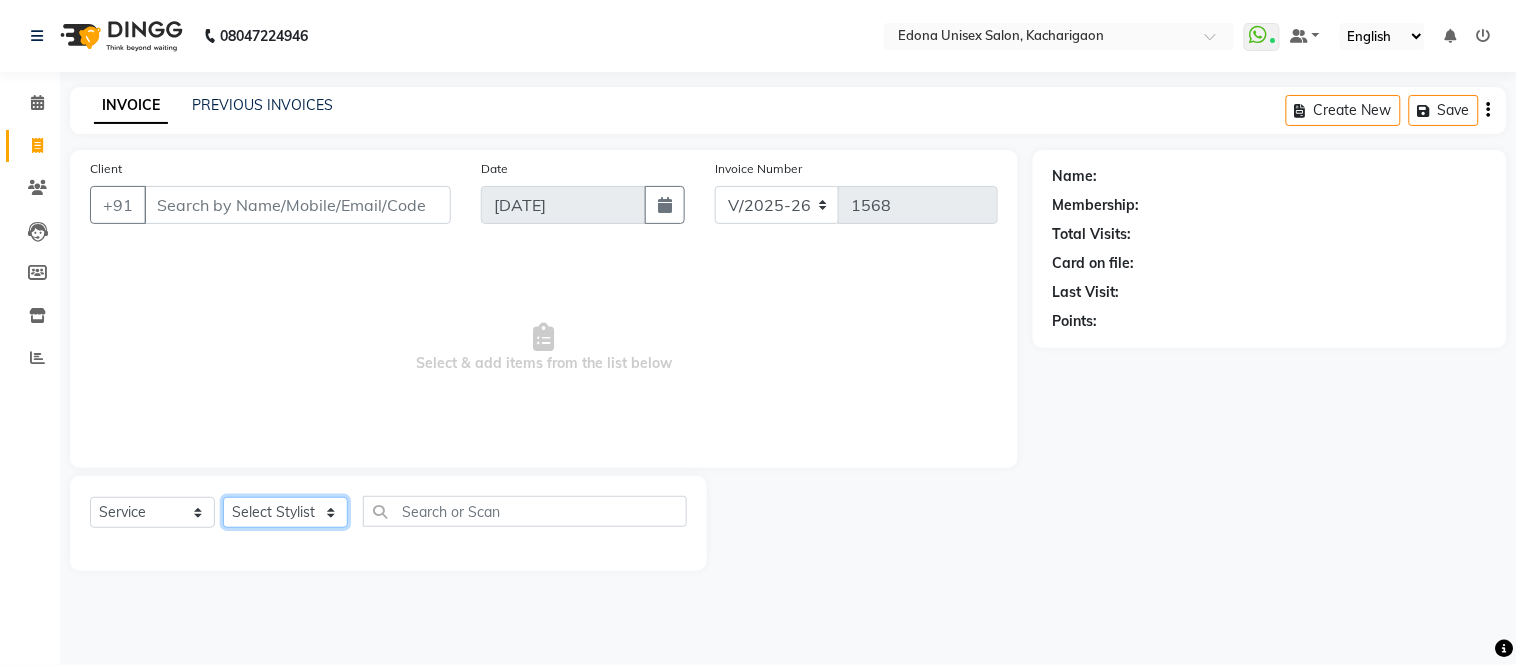 select on "77350" 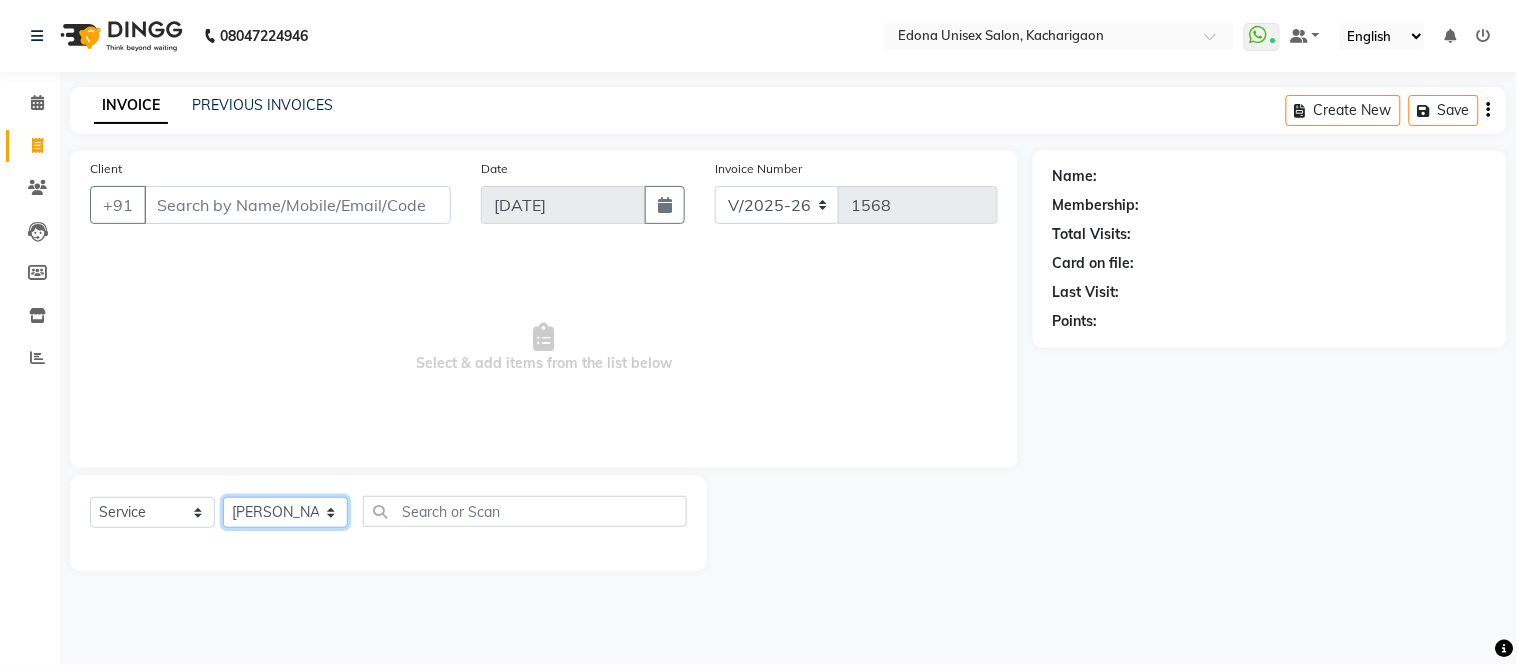 click on "Select Stylist Admin Anju Sonar Bir Basumtary Bishal Bharma Hemen Daimari Hombr Jogi Jenny Kayina Kriti Lokesh Verma Mithiser Bodo Monisha Goyari Neha Sonar Pahi Prabir Das Rashmi Basumtary Reshma Sultana Roselin Basumtary Sumitra Subba" 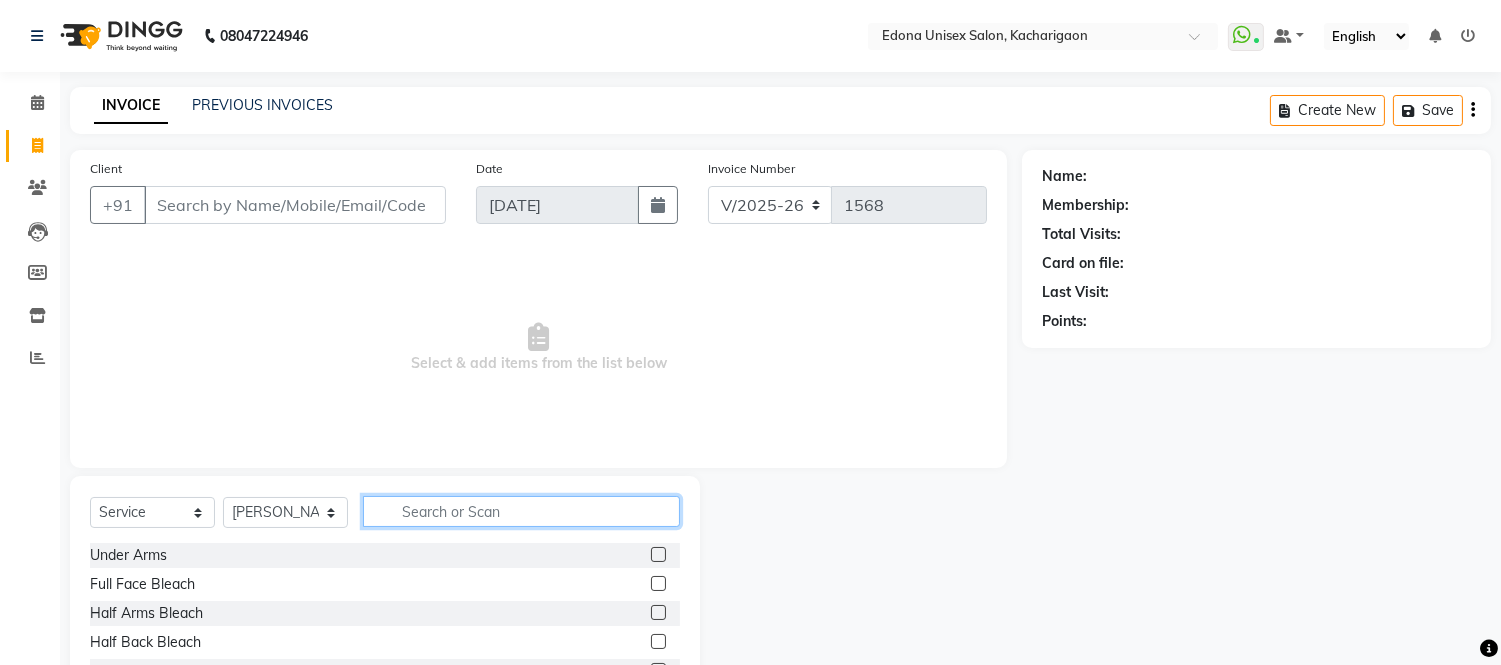 click 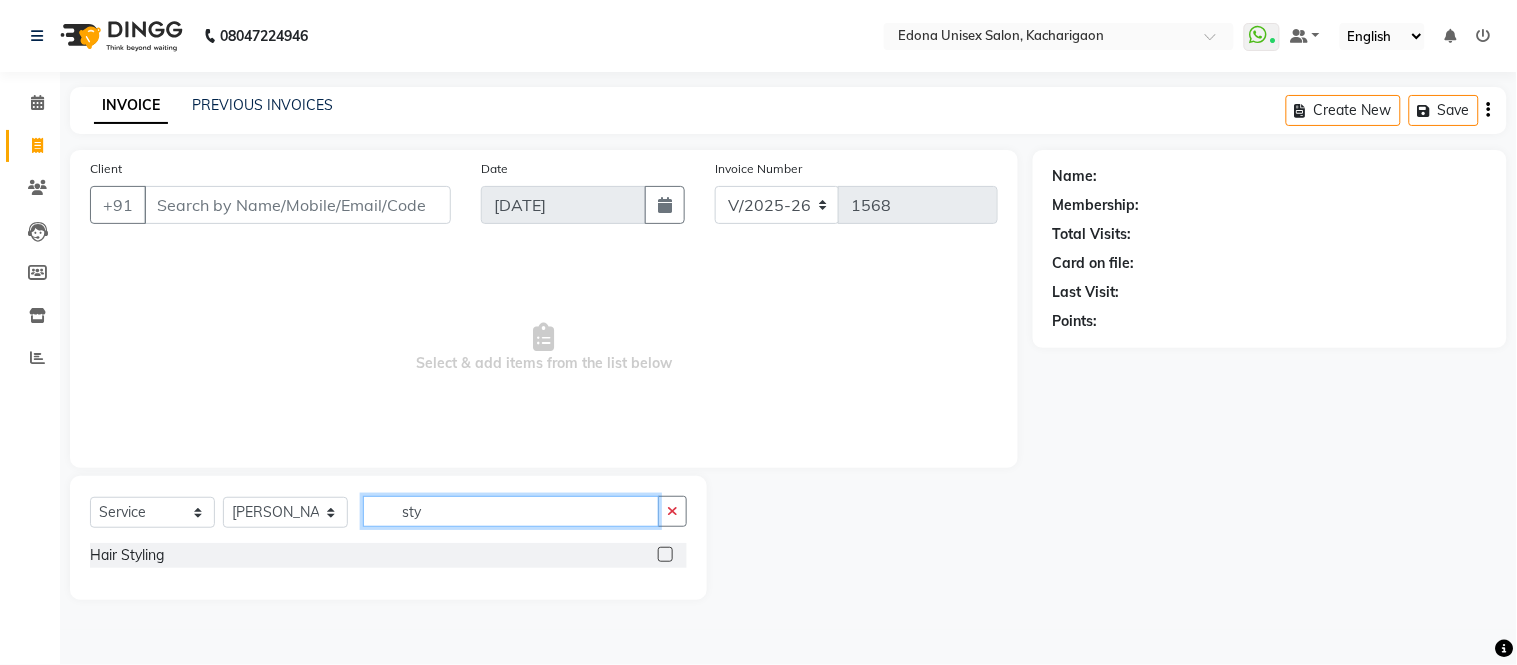 type on "sty" 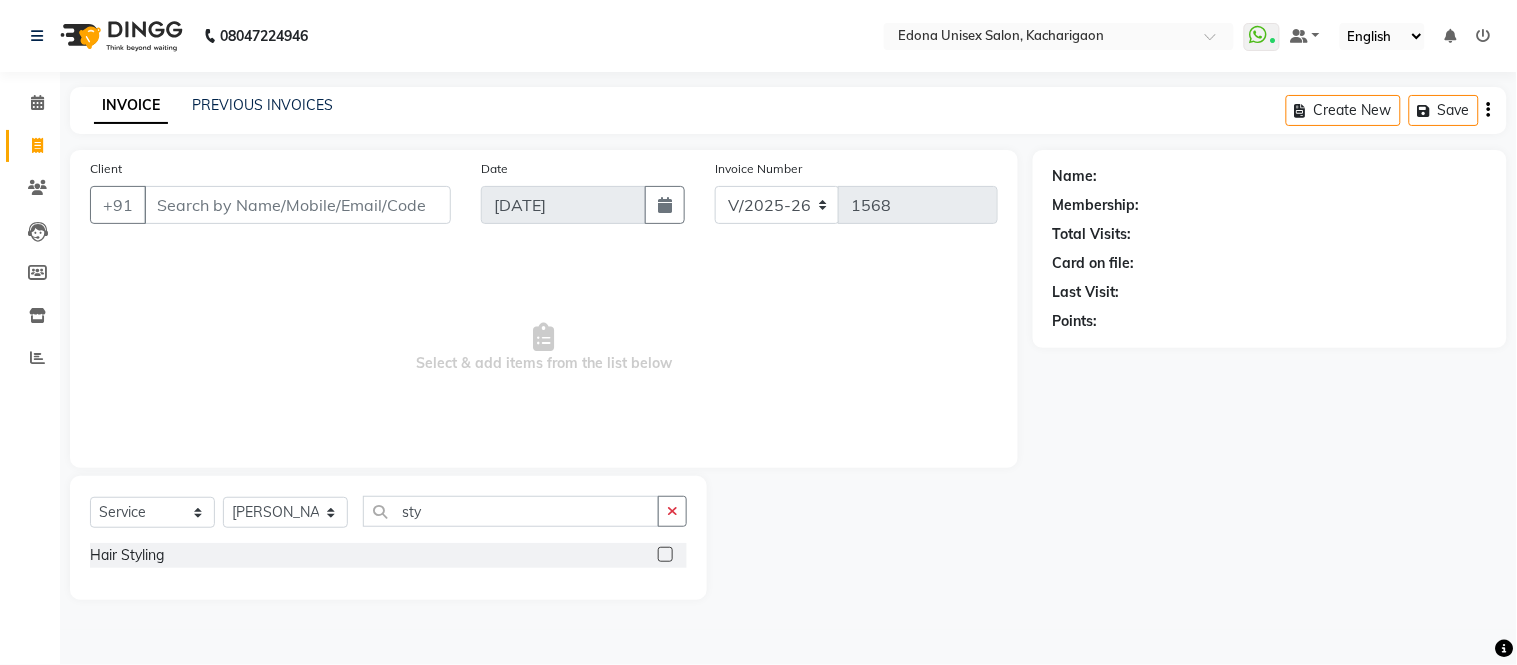 click 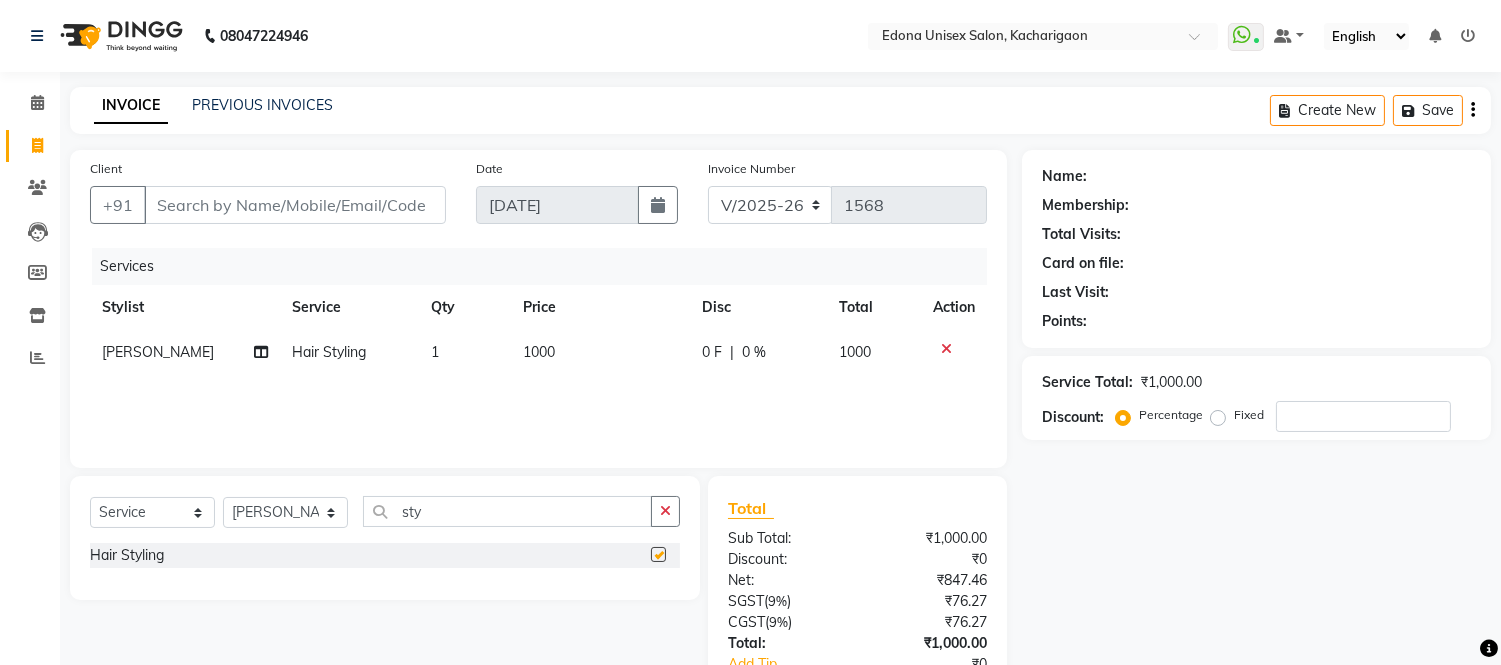 checkbox on "false" 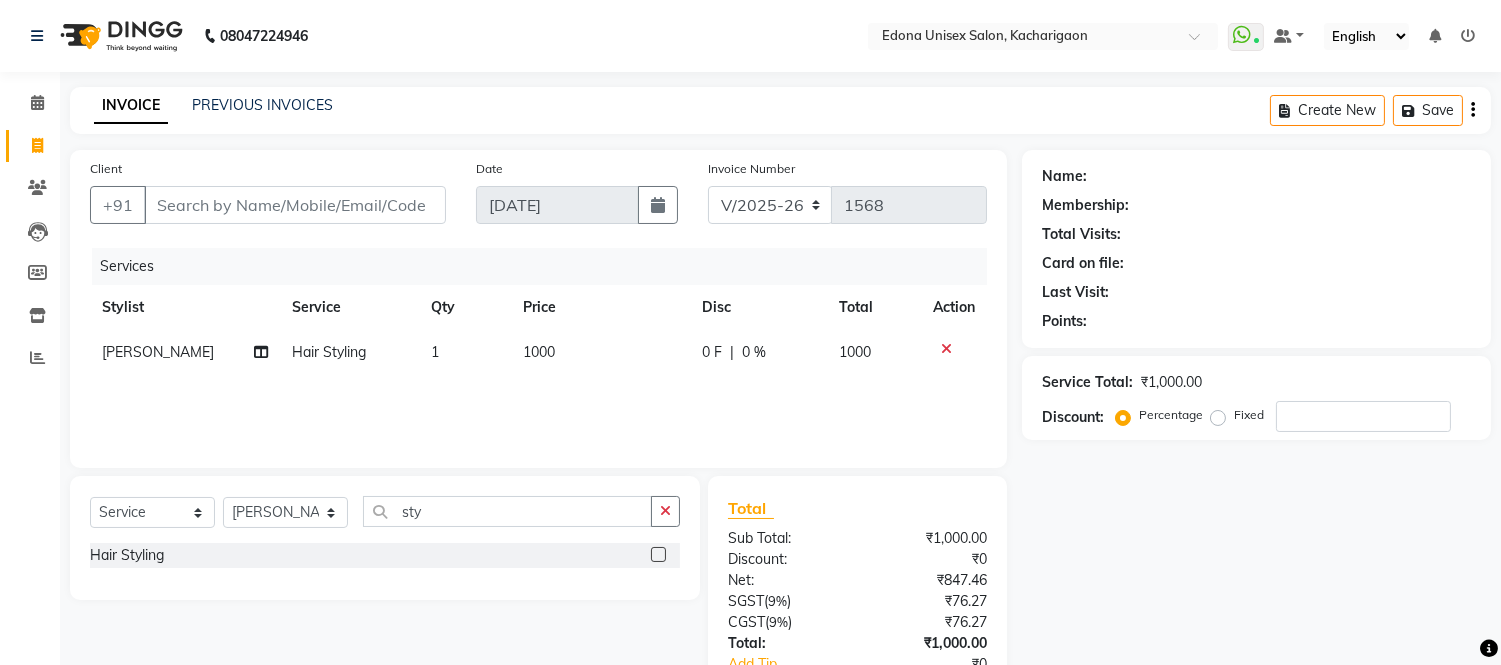 click on "Services Stylist Service Qty Price Disc Total Action Hemen Daimari Hair Styling 1 1000 0 F | 0 % 1000" 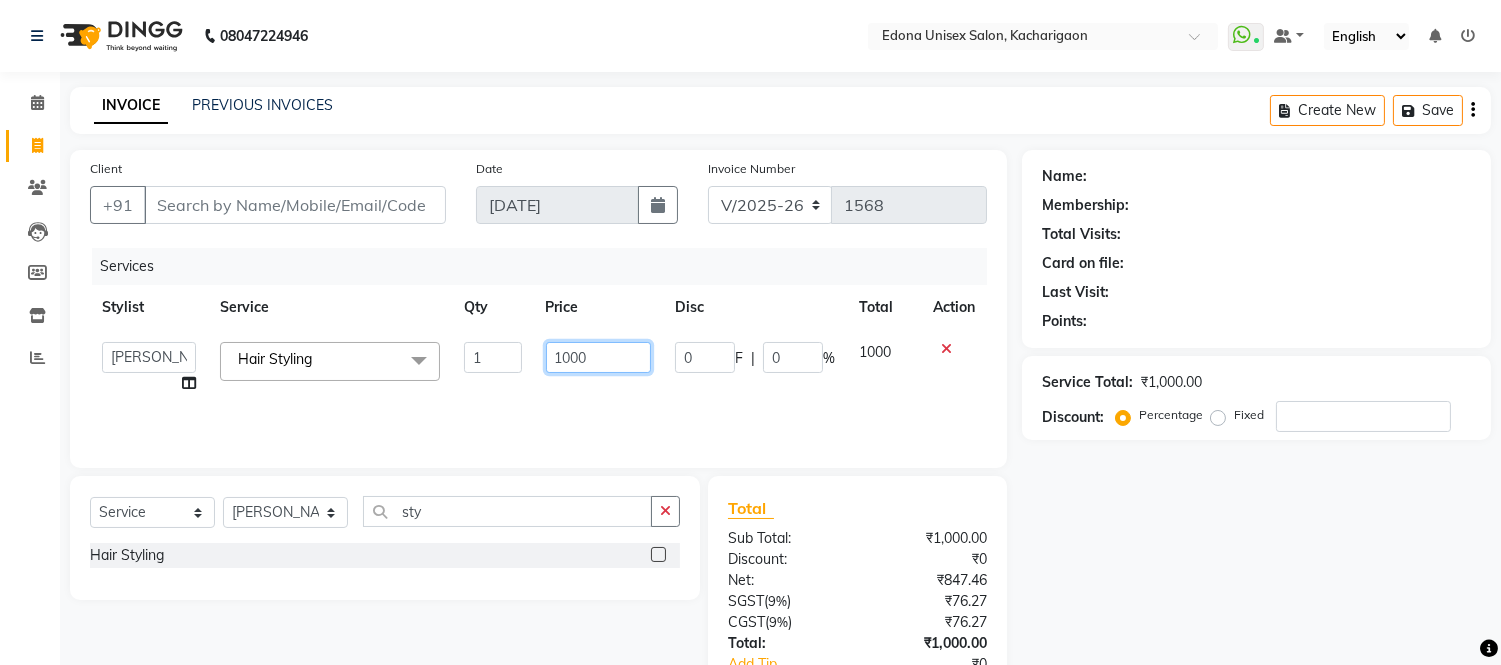 click on "1000" 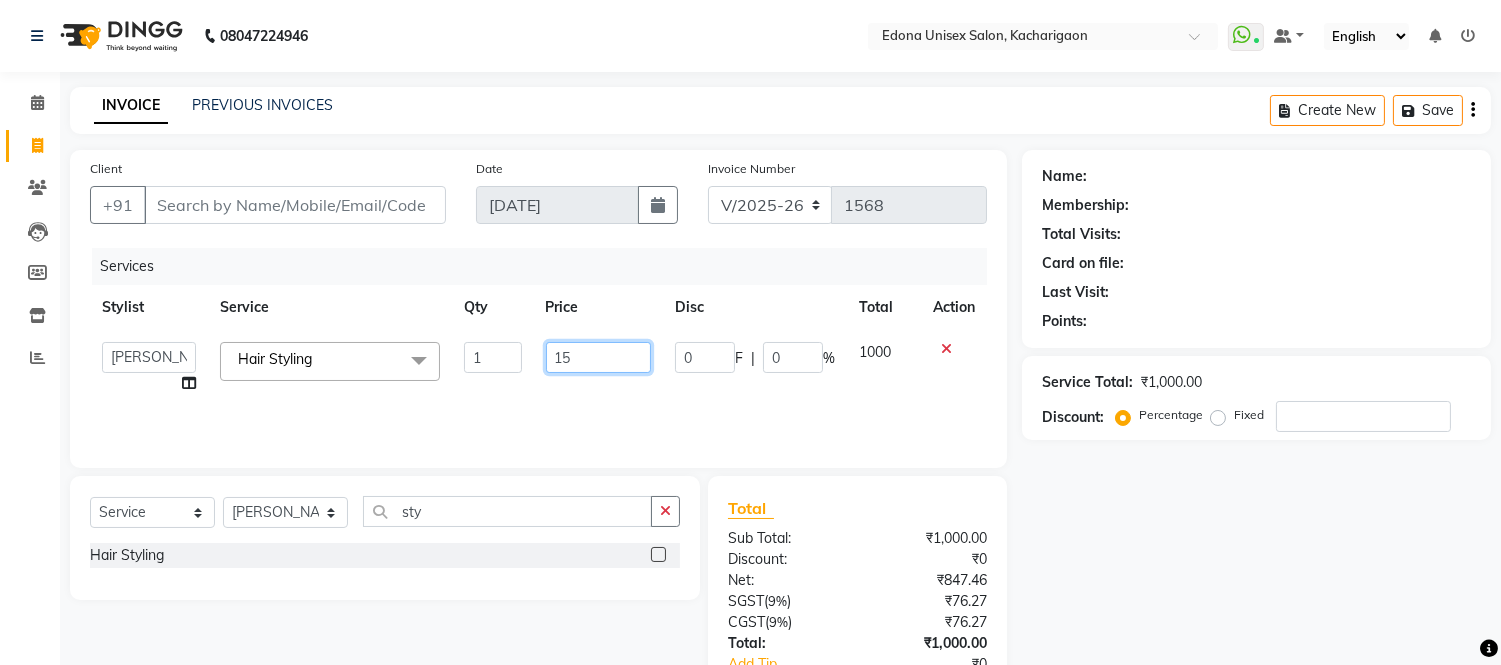 type on "150" 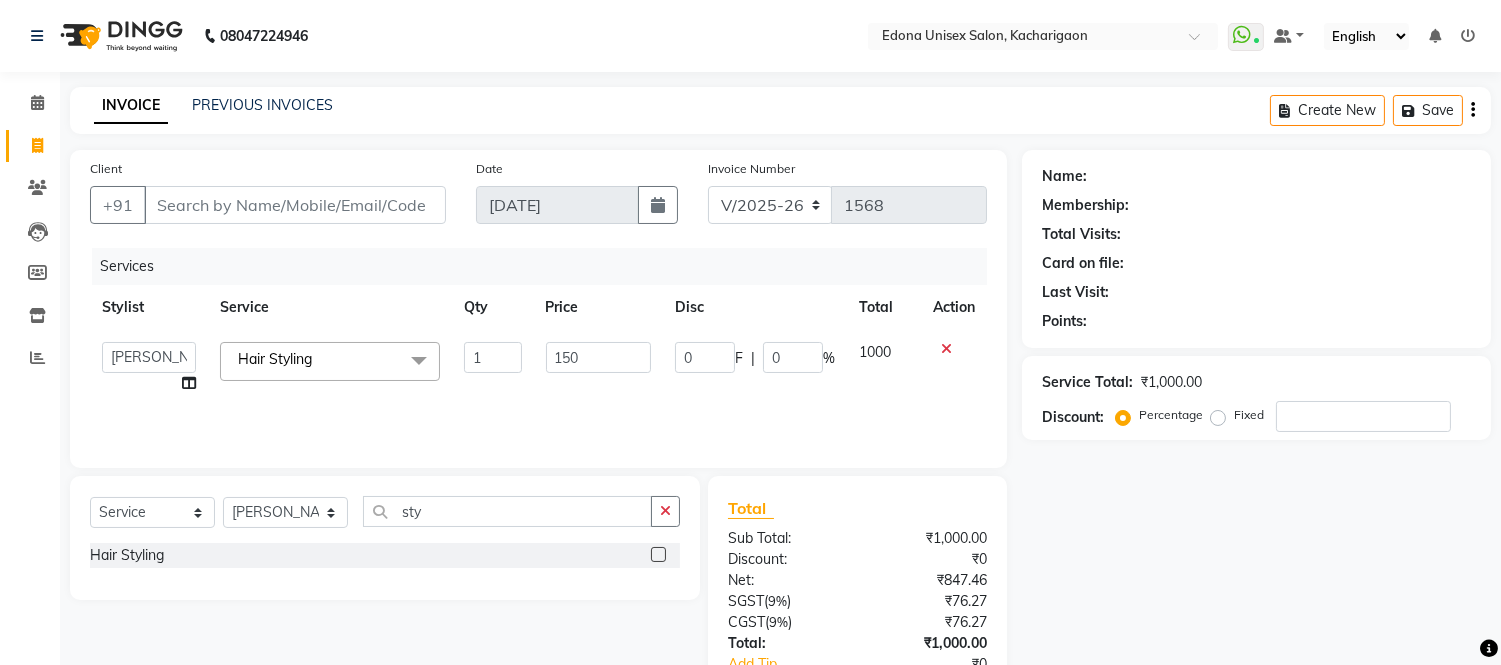 click on "Services Stylist Service Qty Price Disc Total Action  Admin   Anju Sonar   Bir Basumtary   Bishal Bharma   Hemen Daimari   Hombr Jogi   Jenny Kayina   Kriti   Lokesh Verma   Mithiser Bodo   Monisha Goyari   Neha Sonar   Pahi   Prabir Das   Rashmi Basumtary   Reshma Sultana   Roselin Basumtary   Sumitra Subba  Hair Styling  x Under Arms Full Face Bleach Half Arms Bleach Half Back Bleach Full Face & Neck Bleach Half Feet Bleach Full Arms Bleach Full Back Bleach Full Feet Bleach Full Body Bleach Nano Plastia Neck D-Tan Full/Face D-Tan Half Arms D-Tan Half Feet D-Tan Back D-Tan Full Arms D-Tan Full Feet D-Tan Other Pack Clean Up Lotus Clean Up Jeannot Clean Up Cheryl'S Clean Up O3 Clean Up Basic Facial O3 D-Tan Clean Up Advanced Facial Cheryl'S Facial Jeannot Facial O3+ Whitning & Brighting Facial Lotus (Preservita) Facial O3+ Shine & Glow Facial O3+ Anti Agening Facial O3+ Anti Pigmention Facial Treatment Facial Bridal Facial O3+ Diamond Facial Hydra facial Beard Color Global Hair Root Touch Up (Majirel) Back 1" 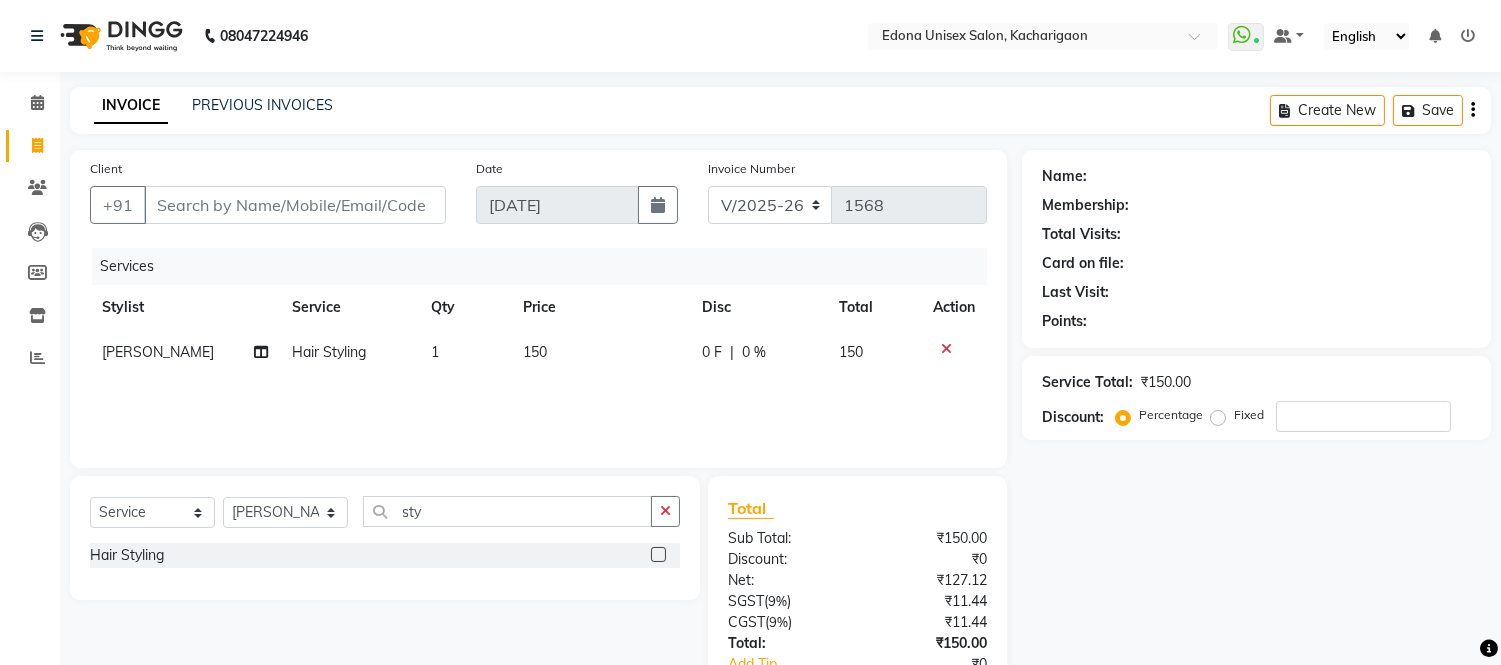 click on "150" 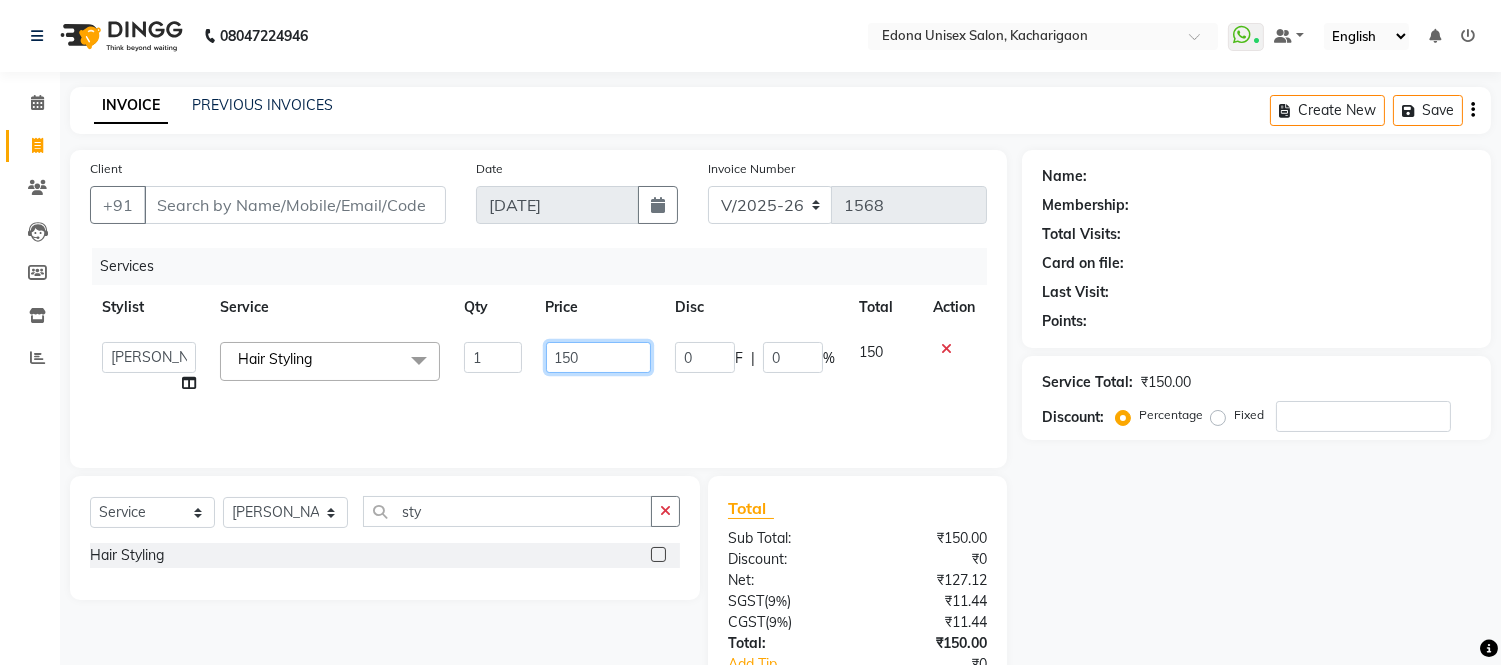 click on "150" 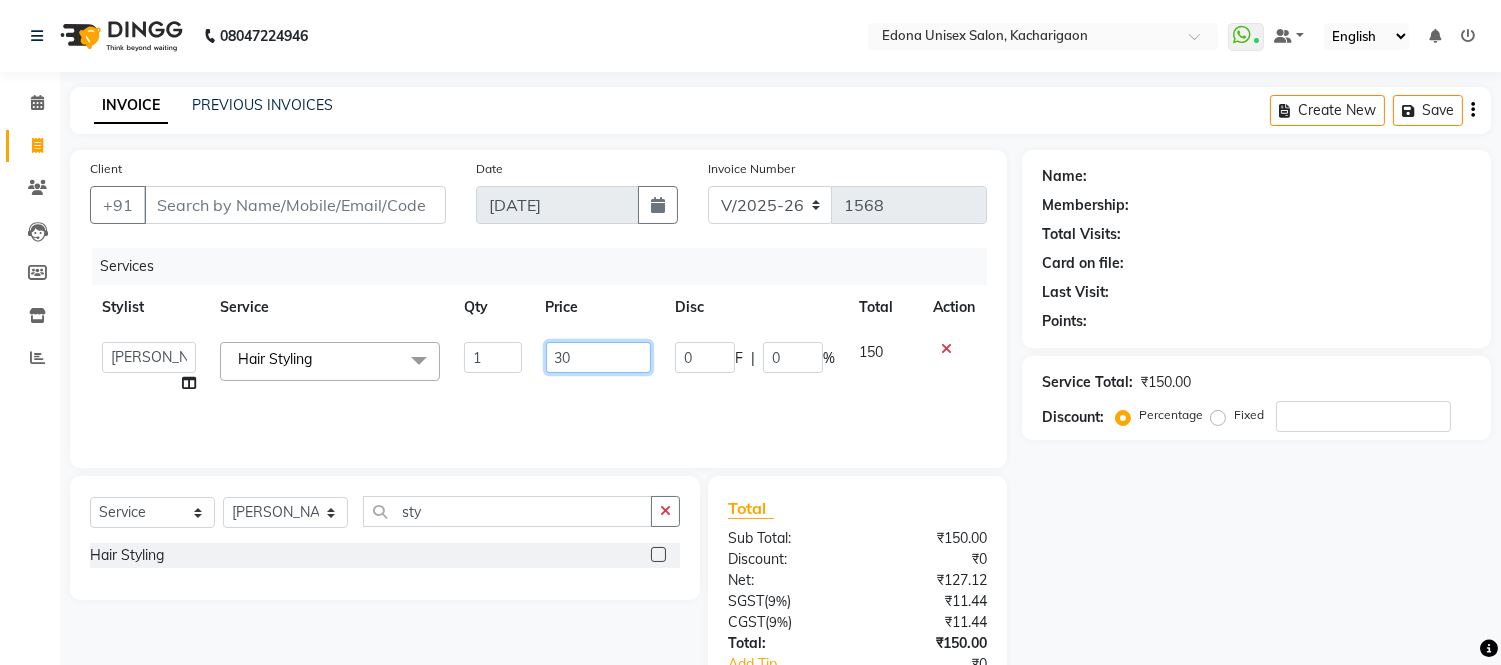 type on "300" 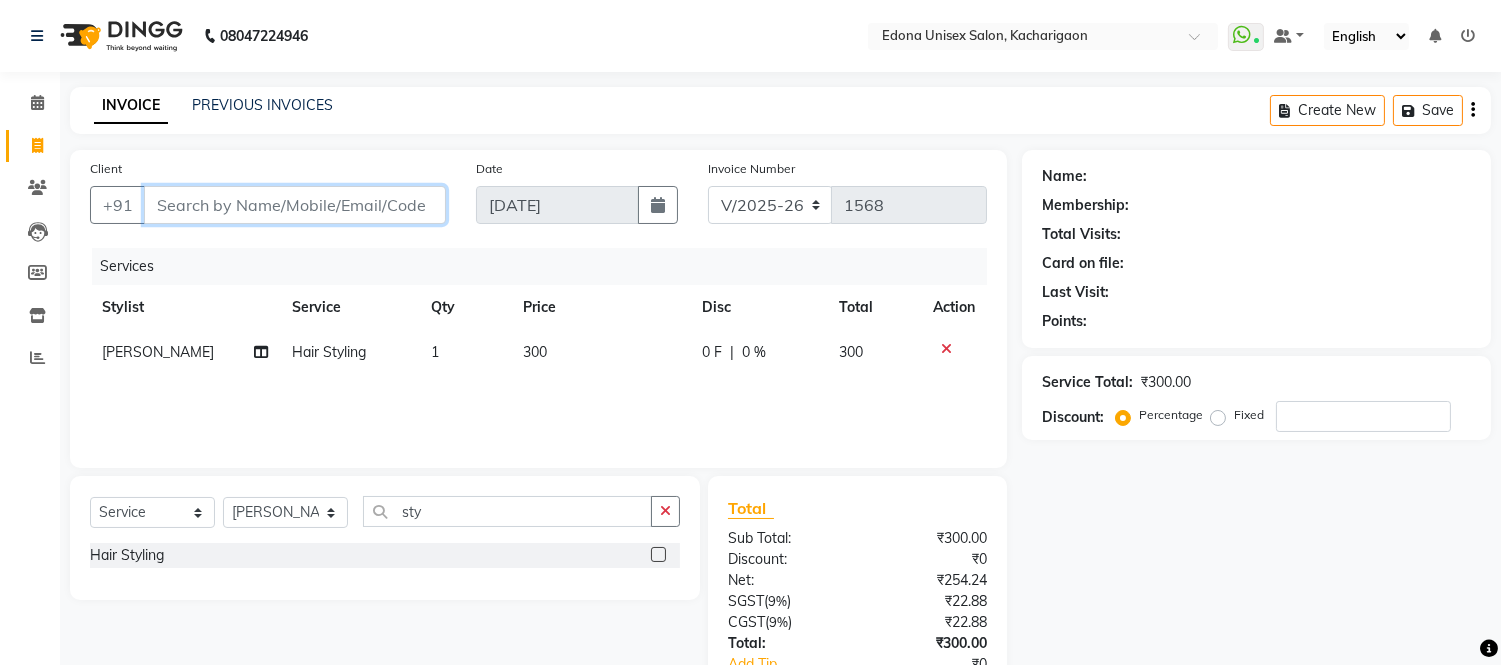 click on "Client" at bounding box center [295, 205] 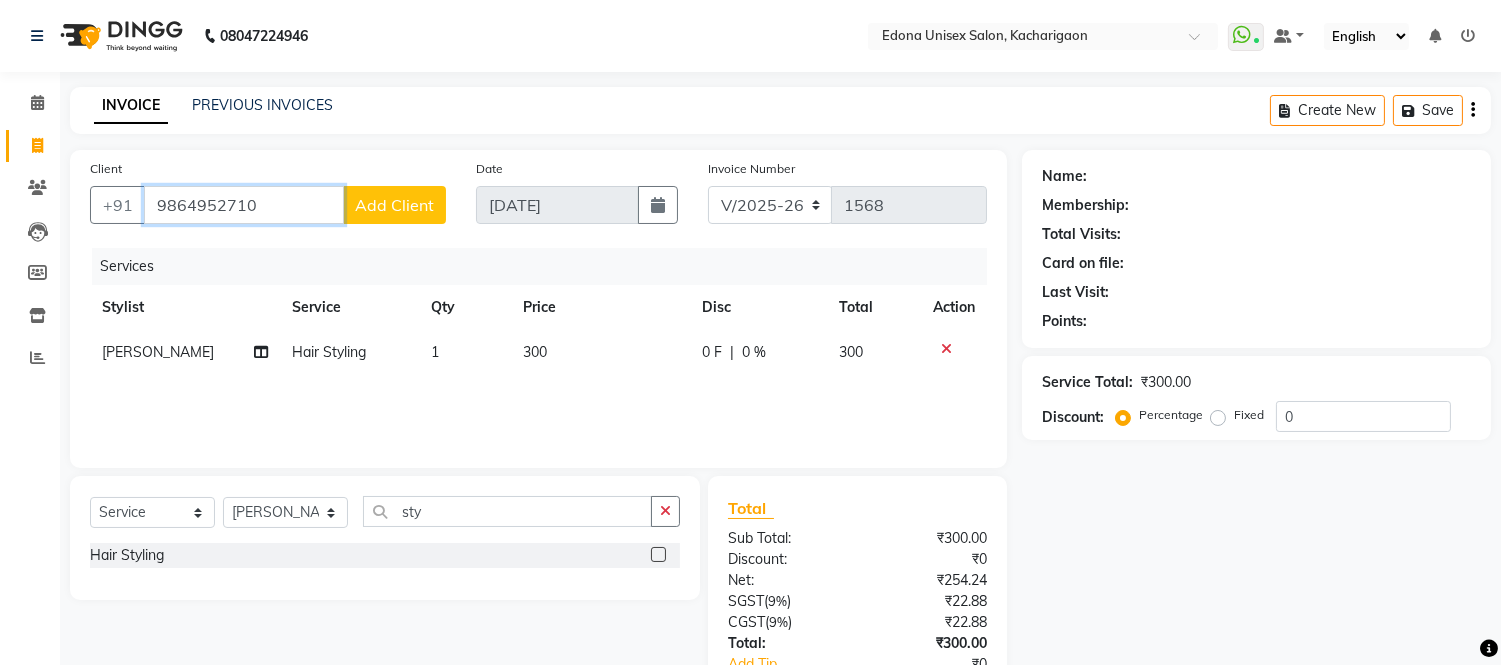 type on "9864952710" 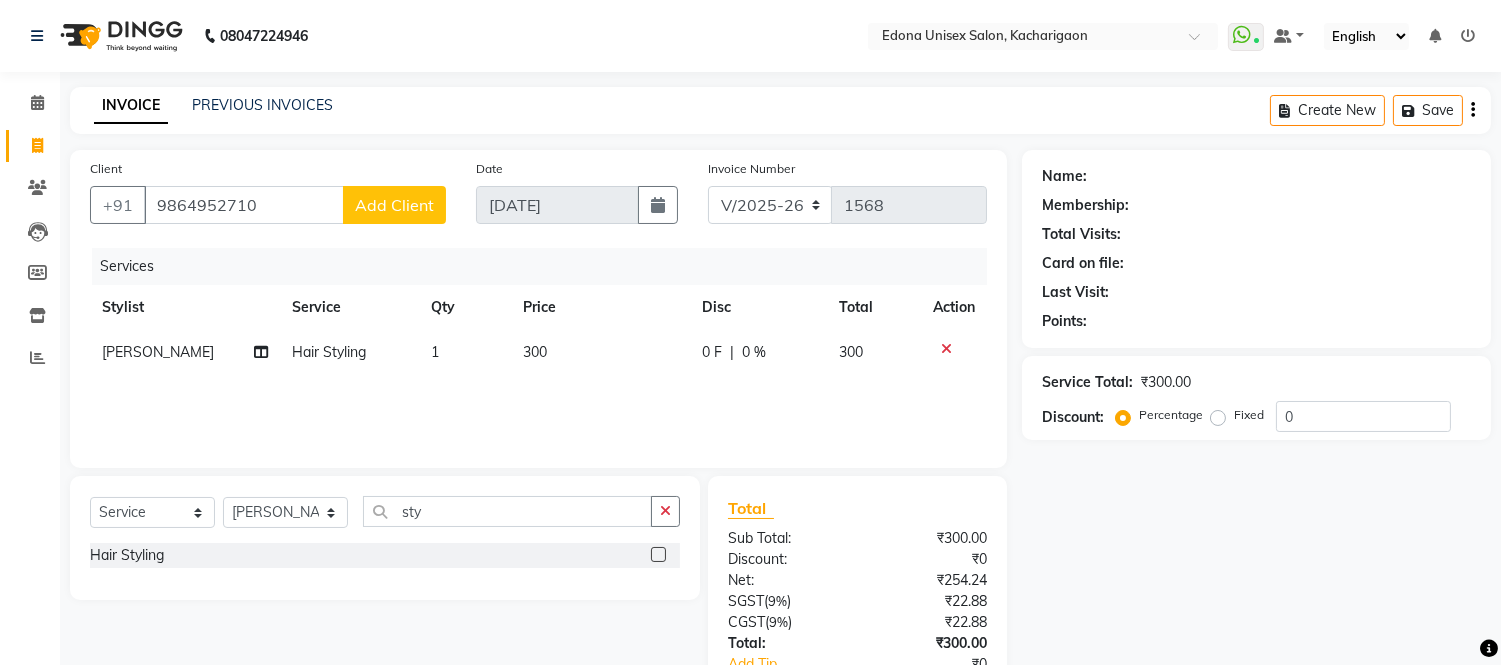 click on "Add Client" 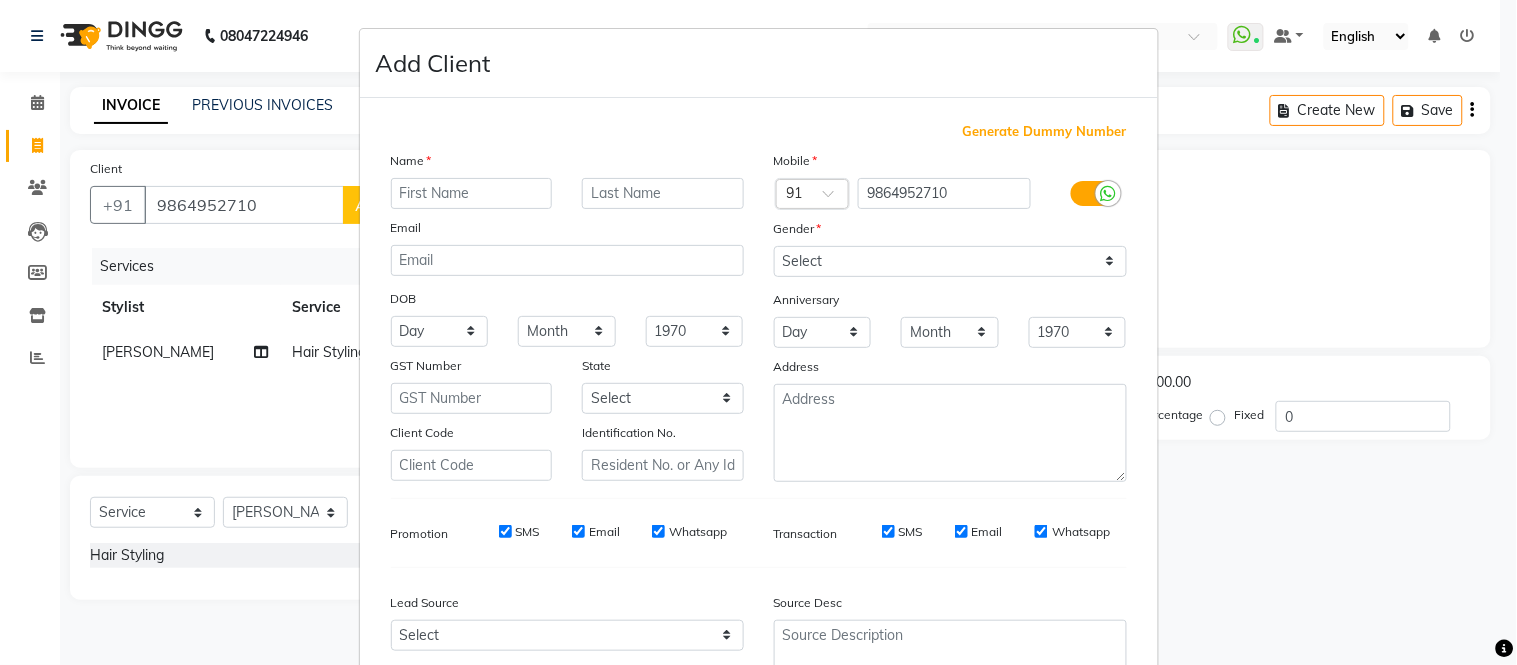 click at bounding box center [472, 193] 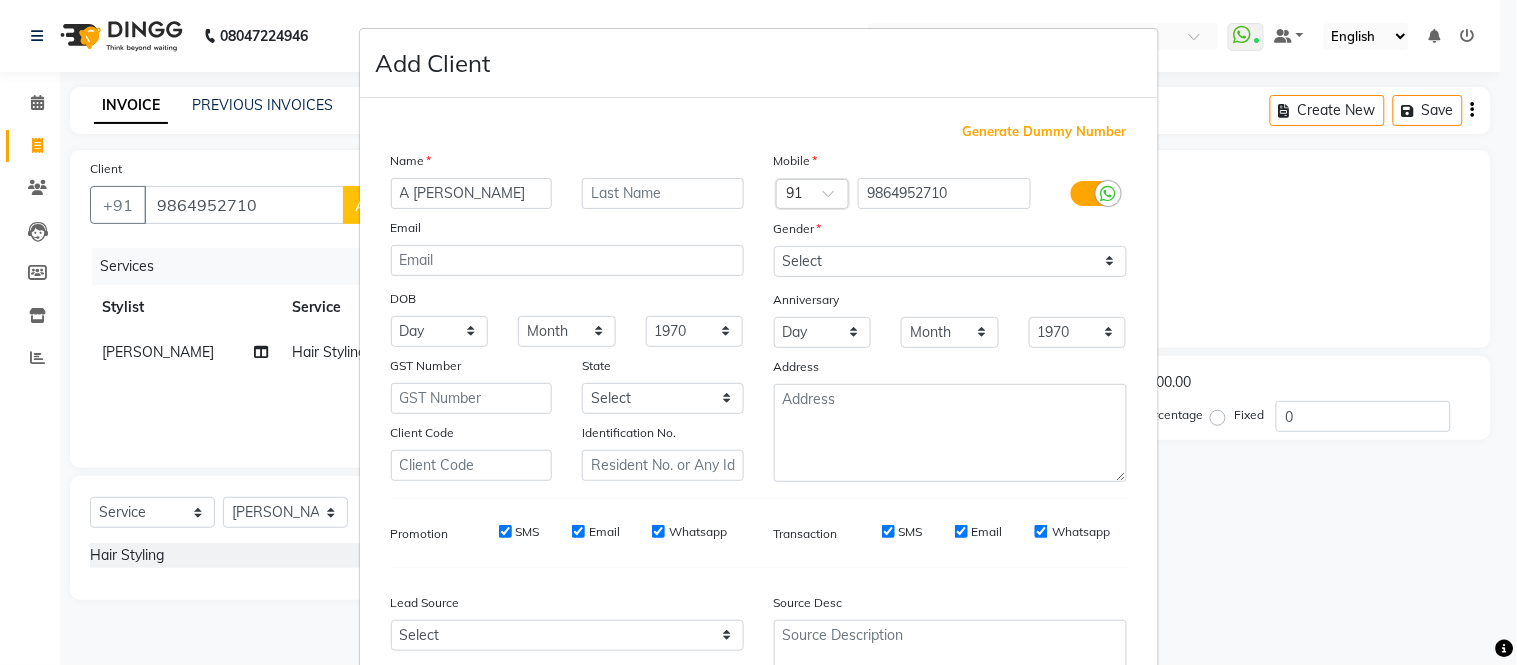type on "A shaha" 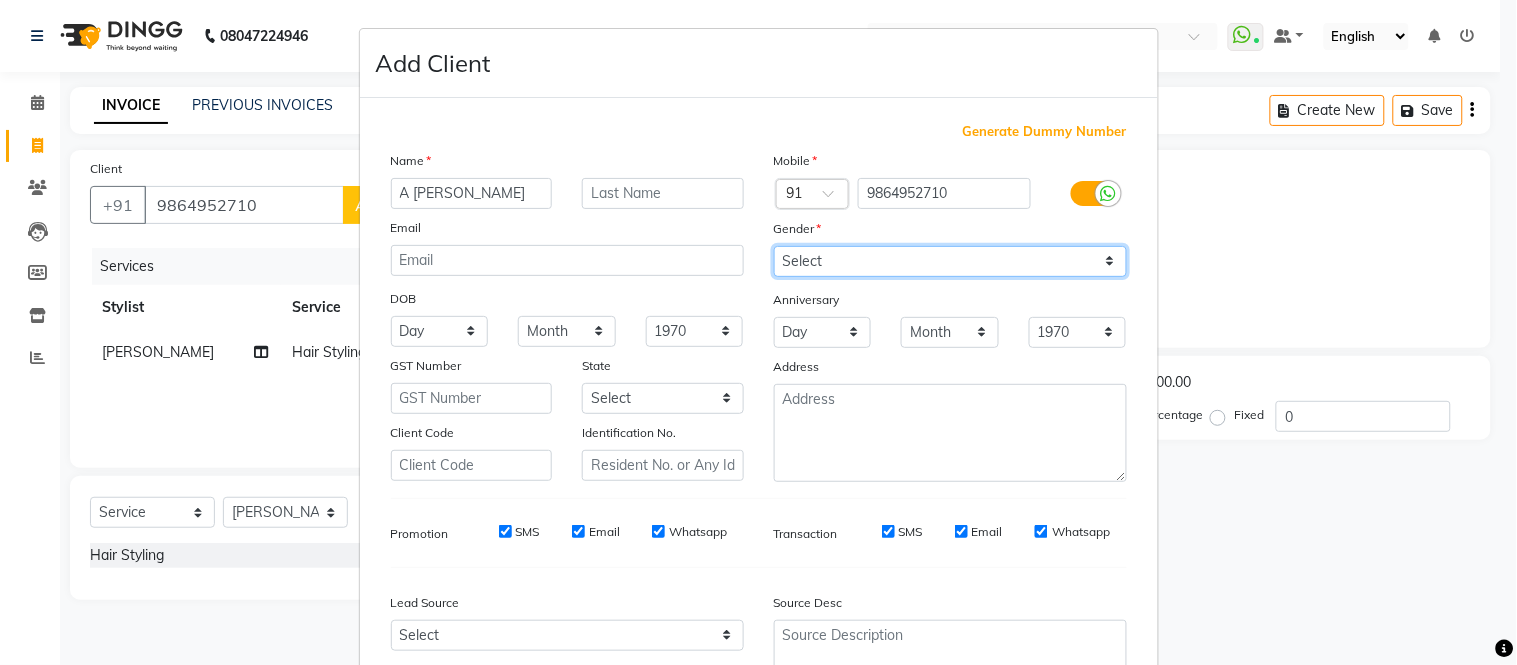 click on "Select Male Female Other Prefer Not To Say" at bounding box center [950, 261] 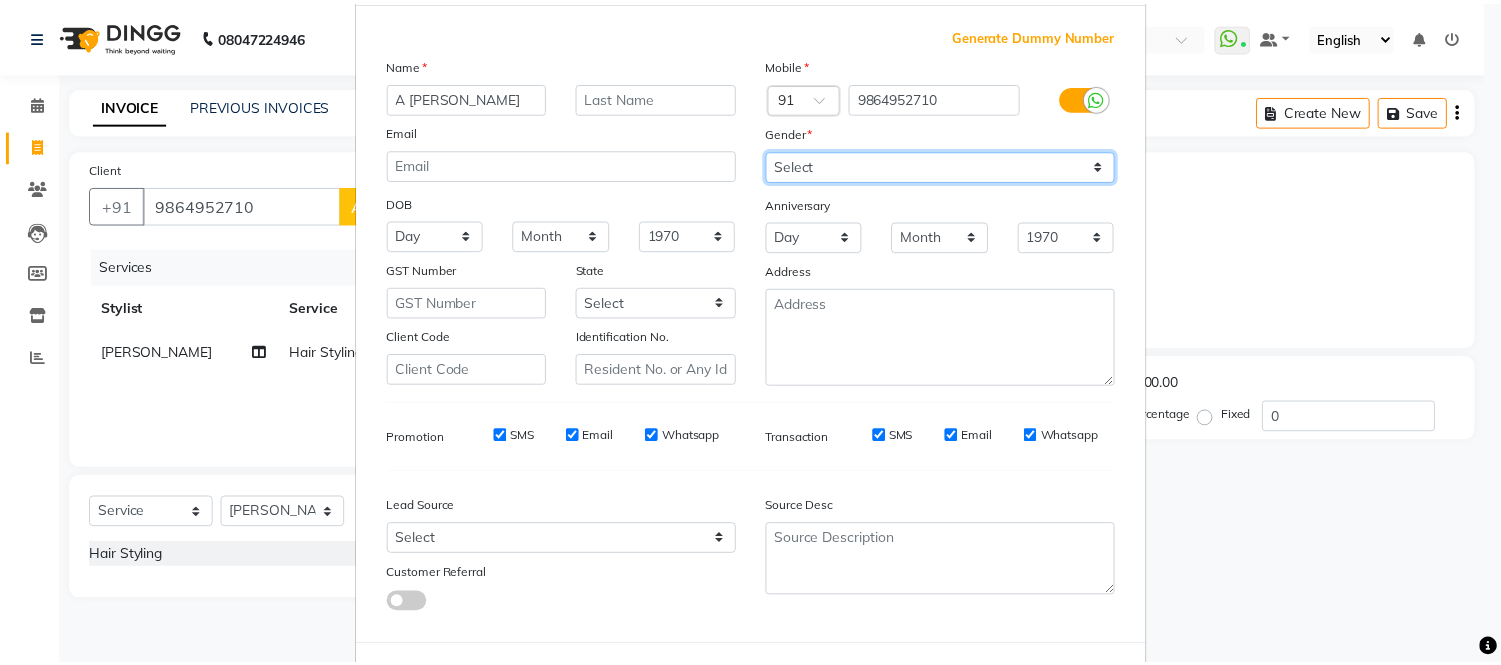 scroll, scrollTop: 185, scrollLeft: 0, axis: vertical 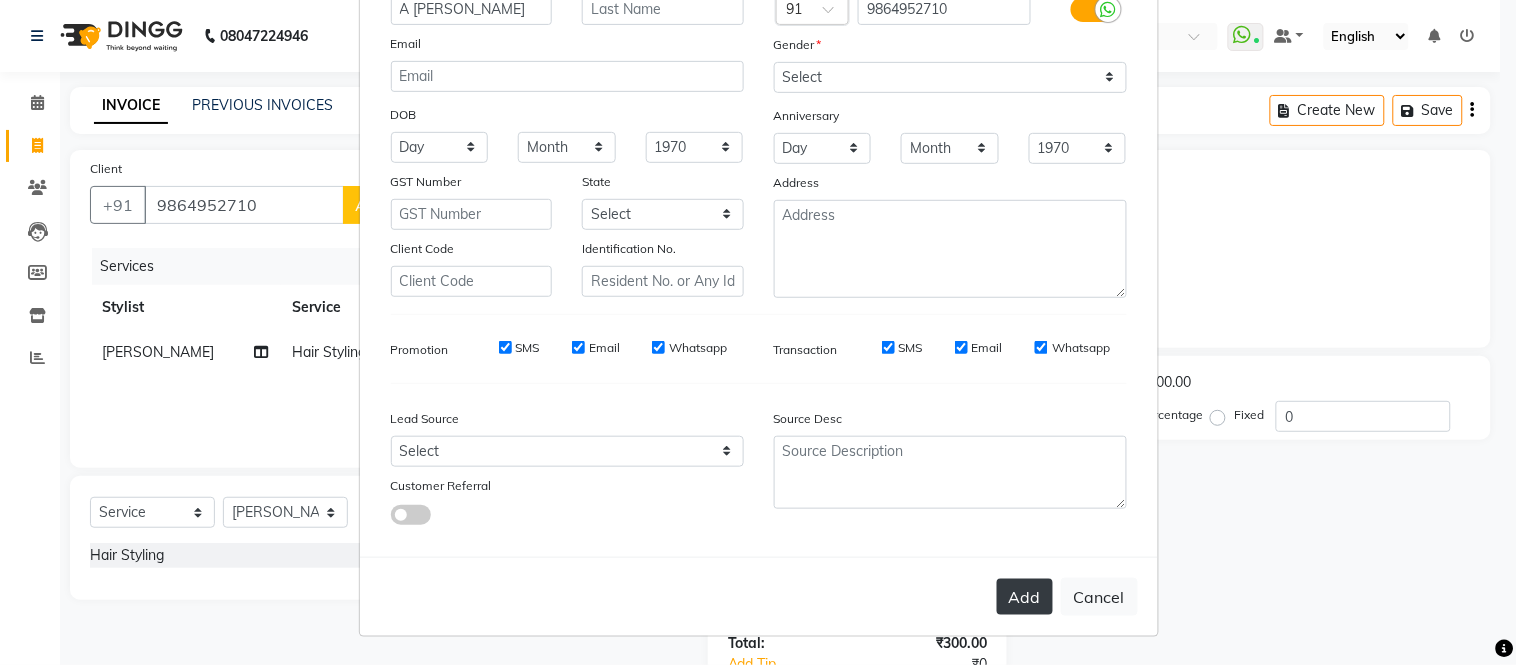 click on "Add" at bounding box center [1025, 597] 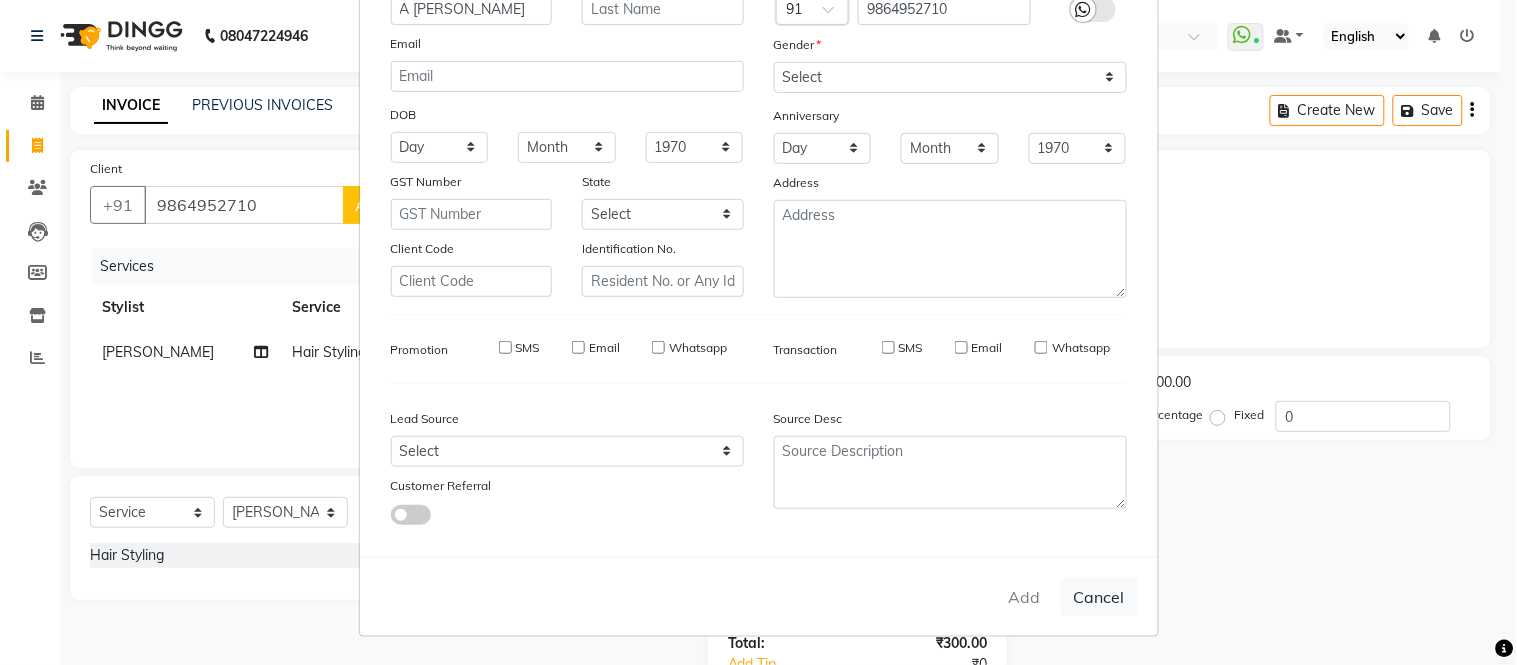 type 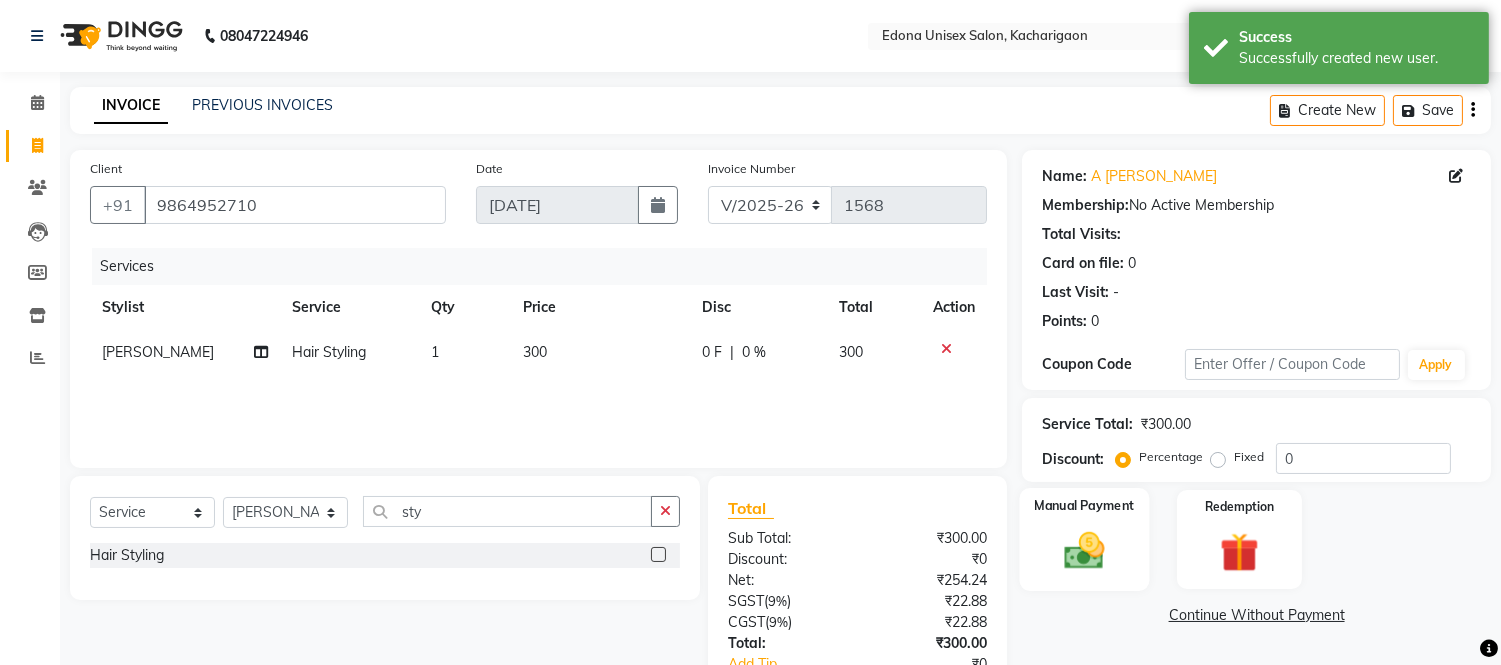 click 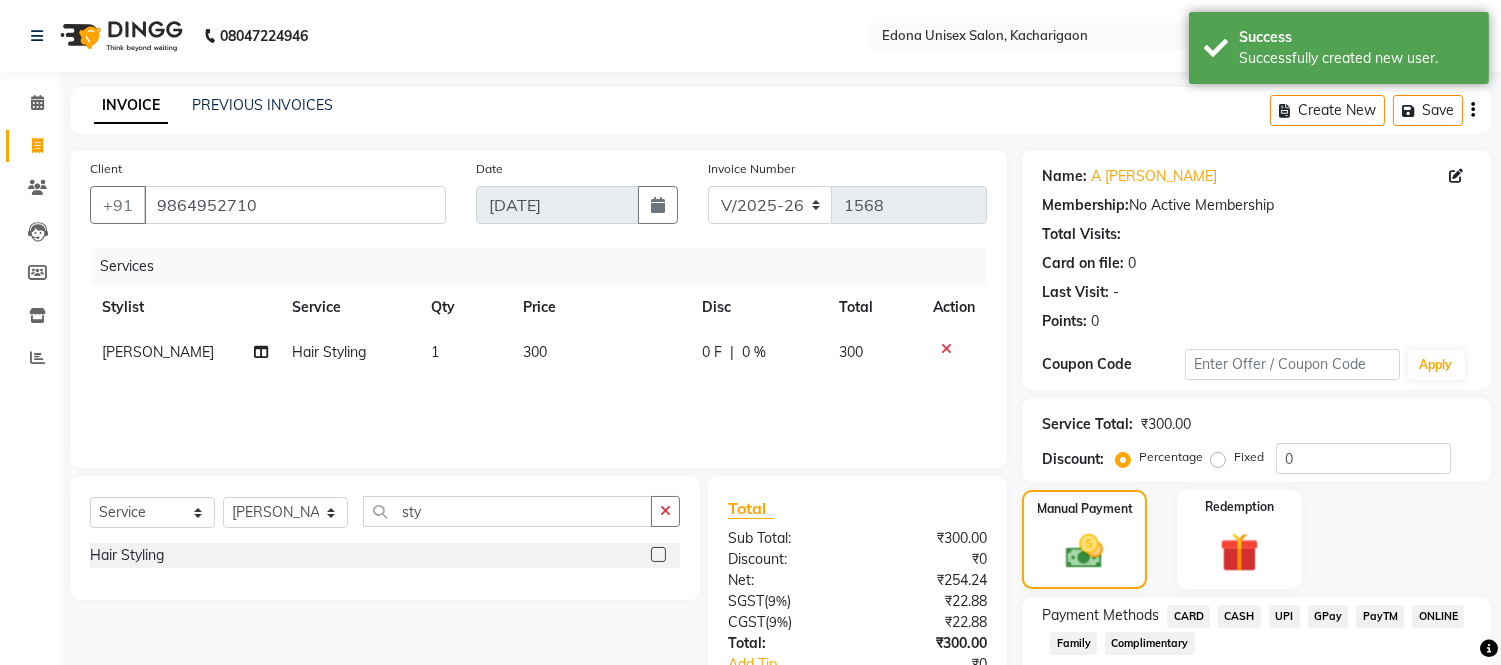 click on "CASH" 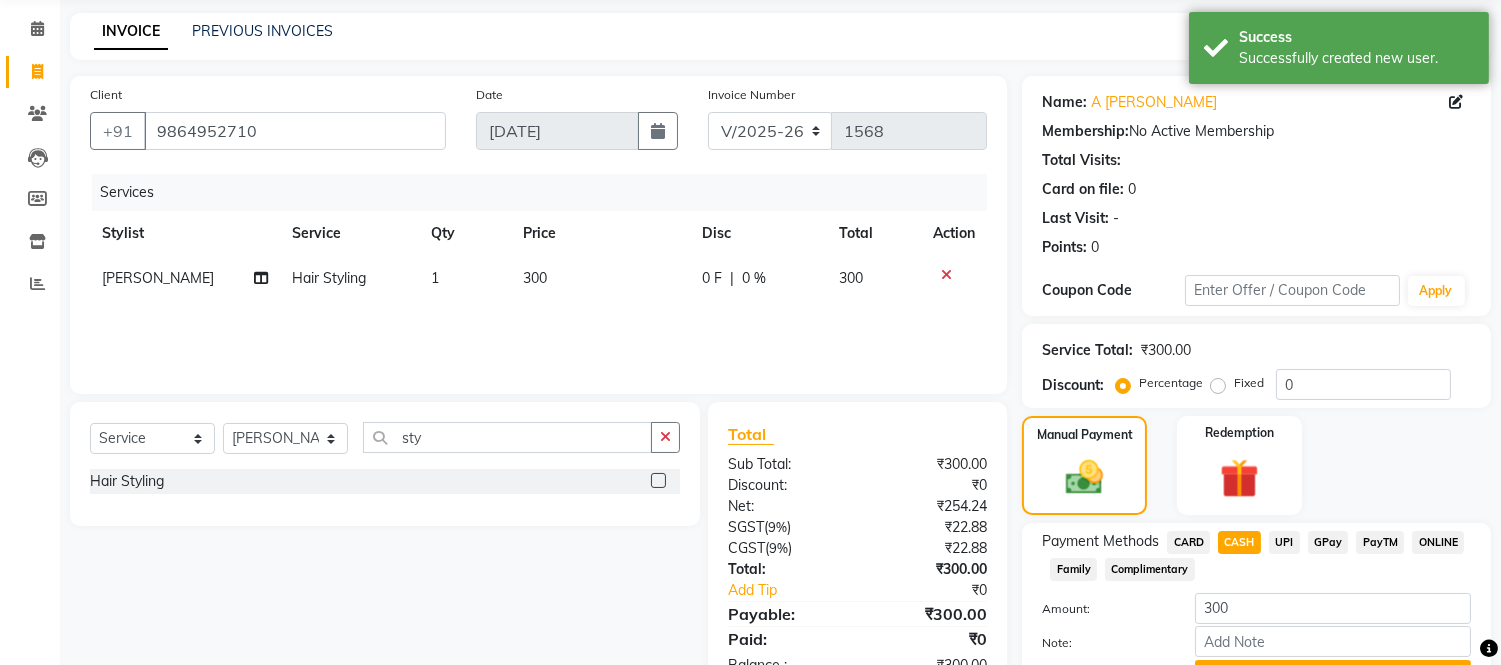 scroll, scrollTop: 178, scrollLeft: 0, axis: vertical 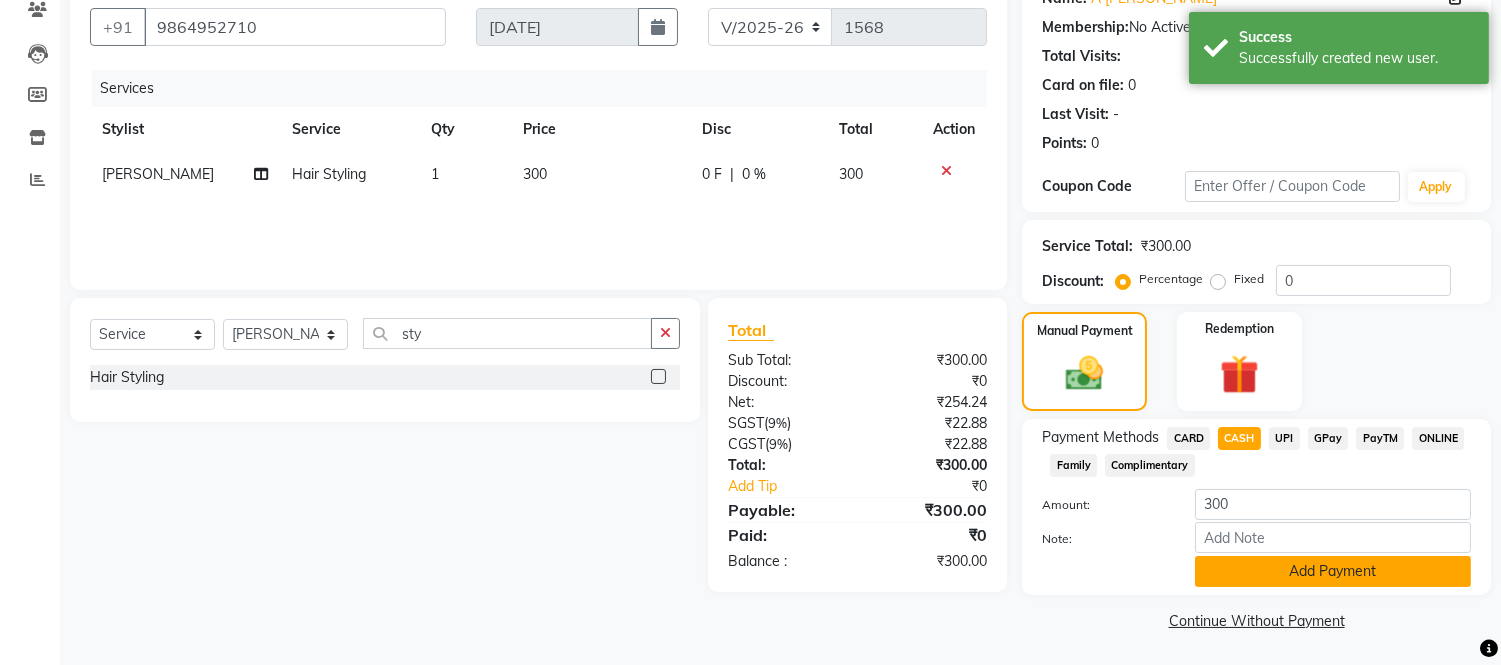 click on "Add Payment" 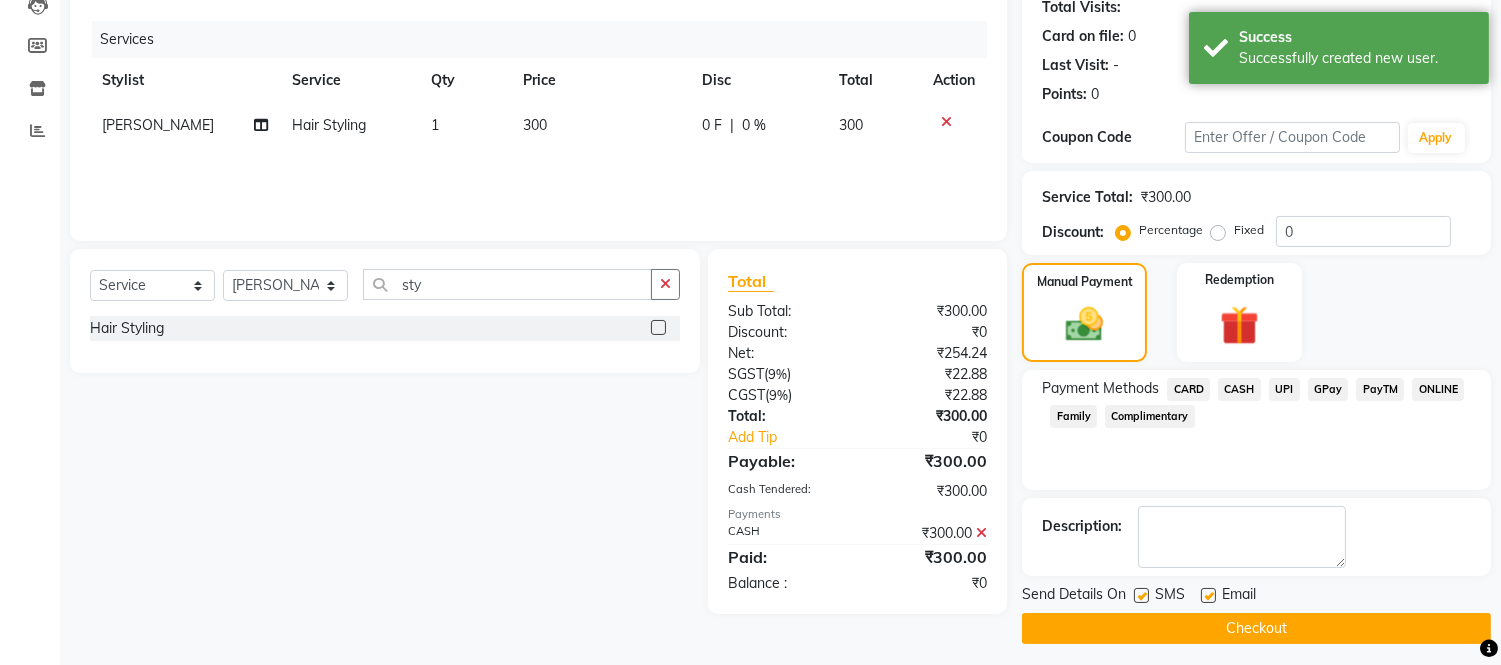 scroll, scrollTop: 234, scrollLeft: 0, axis: vertical 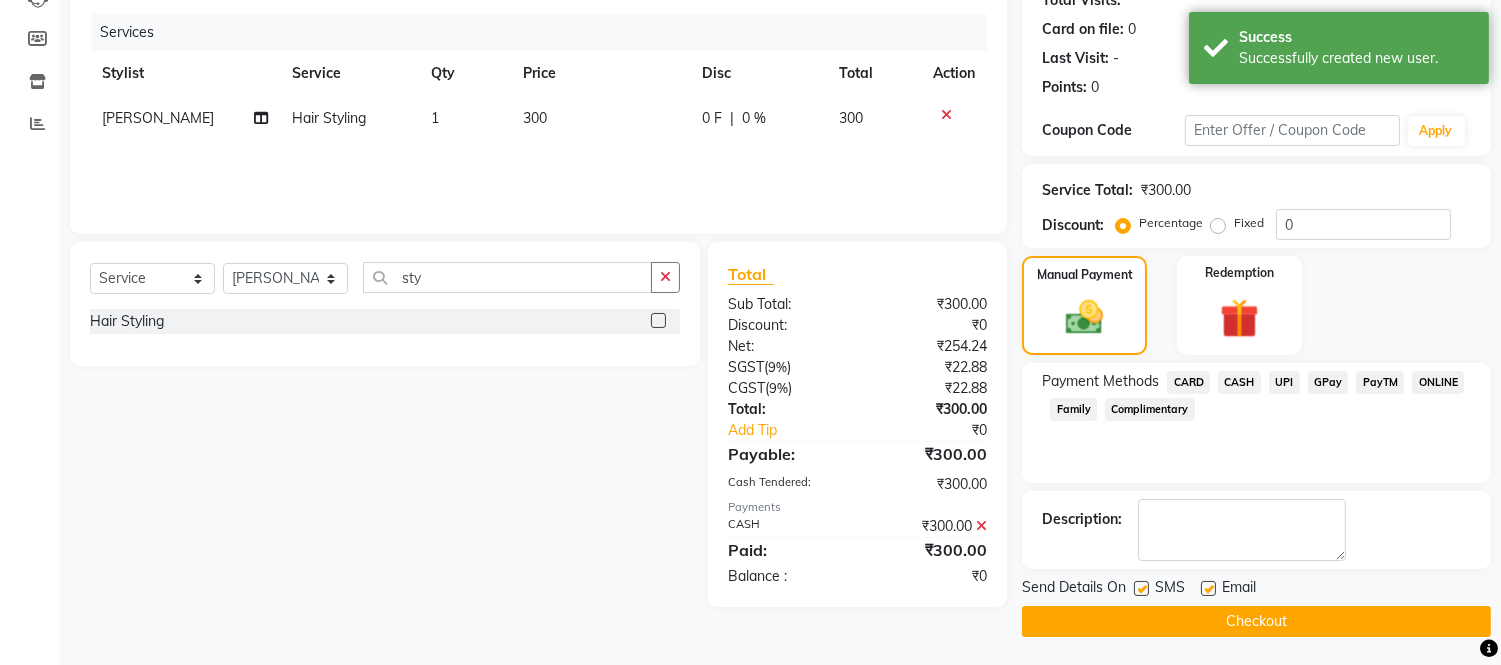 click on "Checkout" 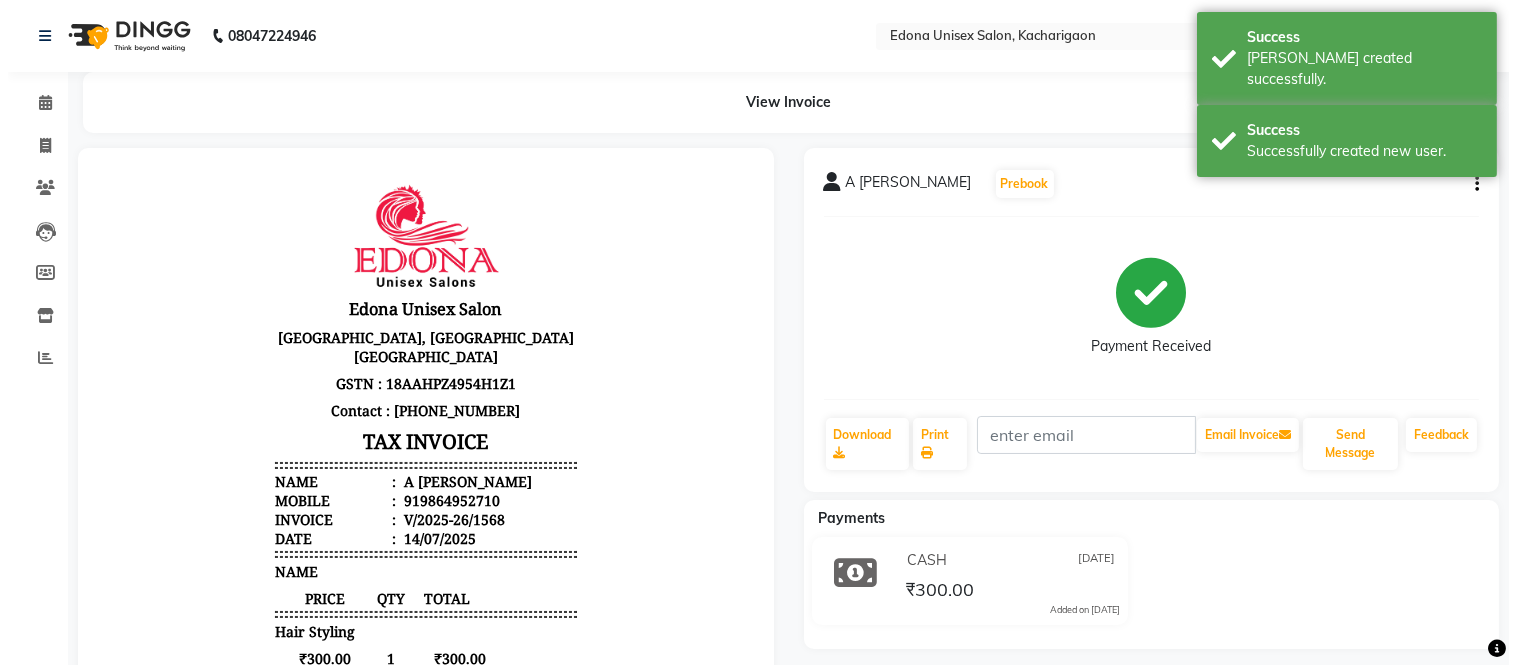 scroll, scrollTop: 0, scrollLeft: 0, axis: both 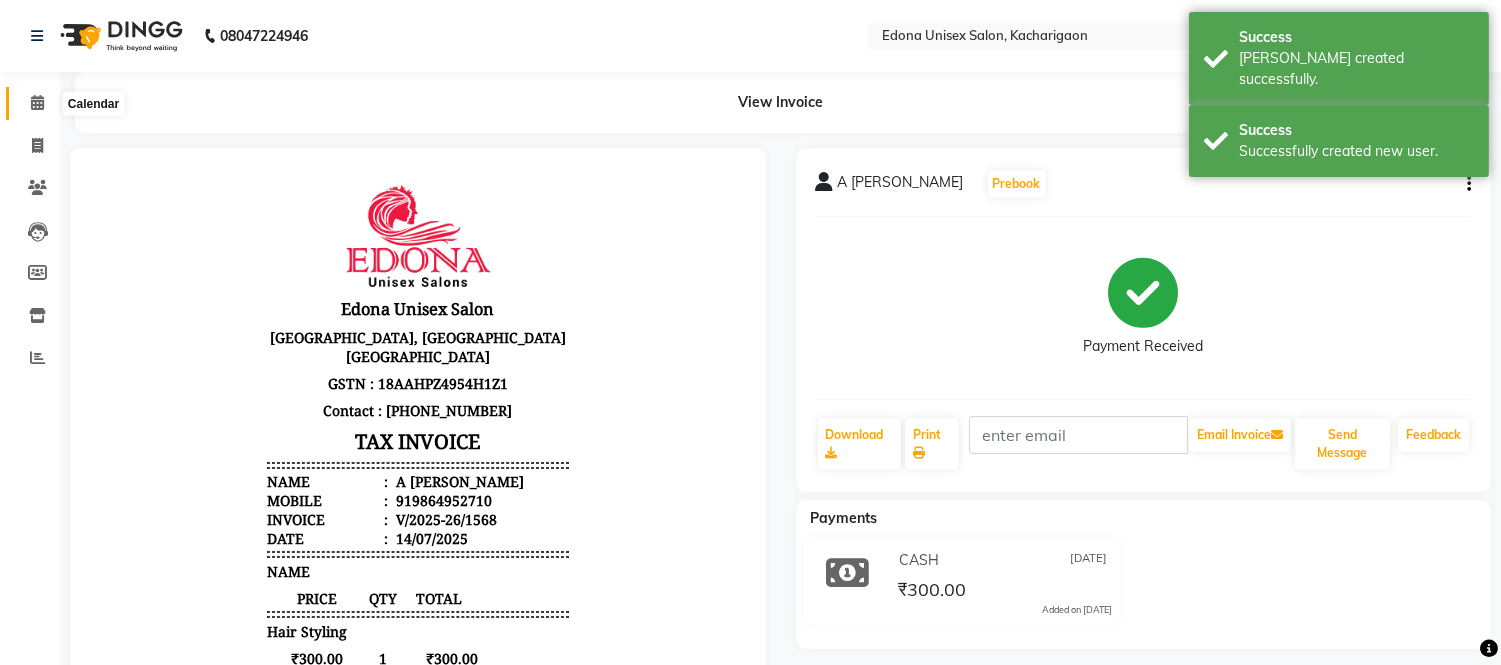 click on "Calendar  Invoice  Clients  Leads   Members  Inventory  Reports Completed InProgress Upcoming Dropped Tentative Check-In Confirm Bookings Generate Report Segments Page Builder" 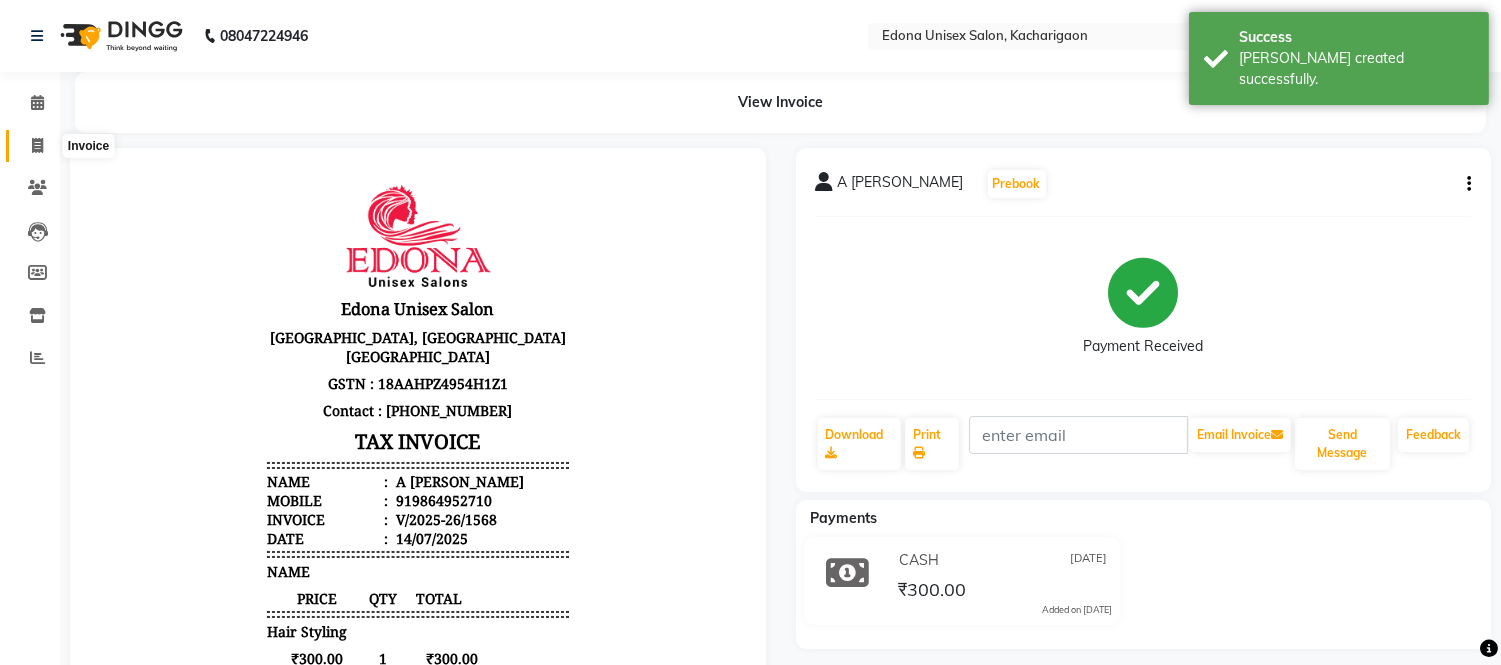 click 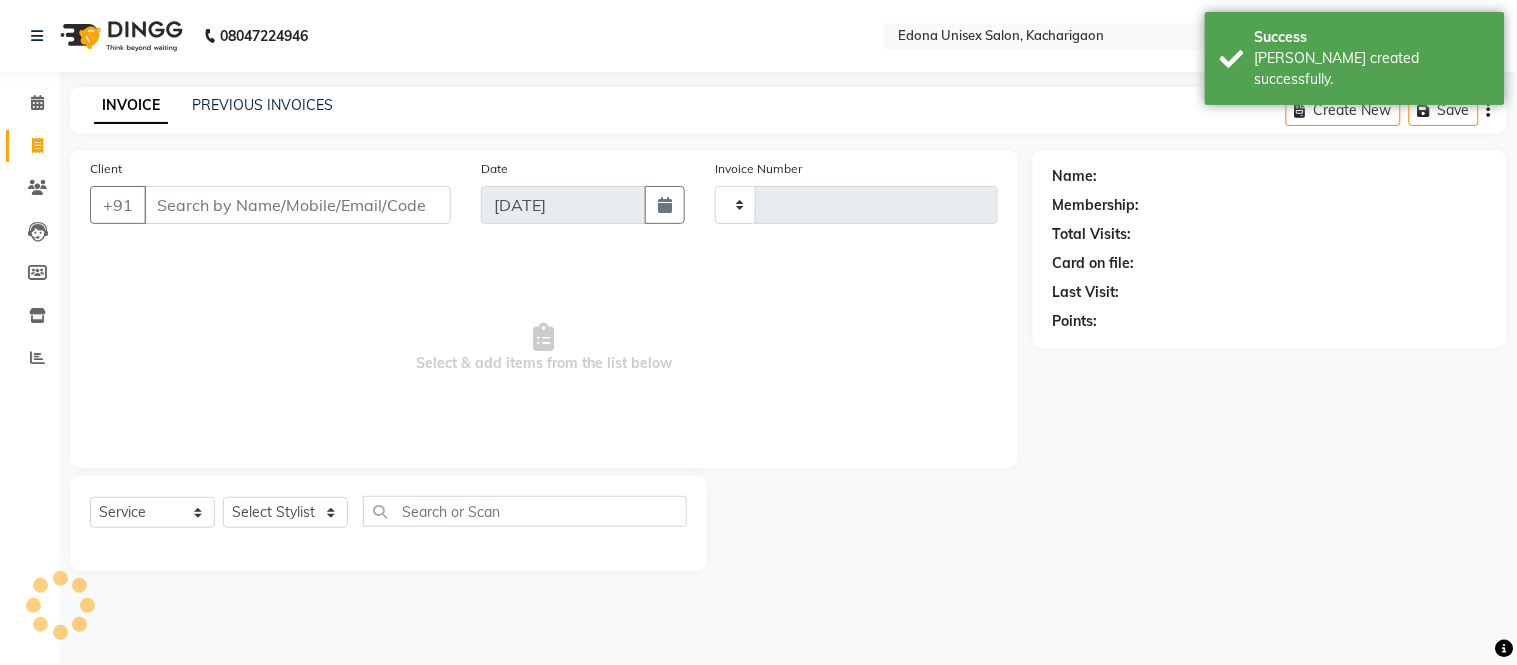 type on "1569" 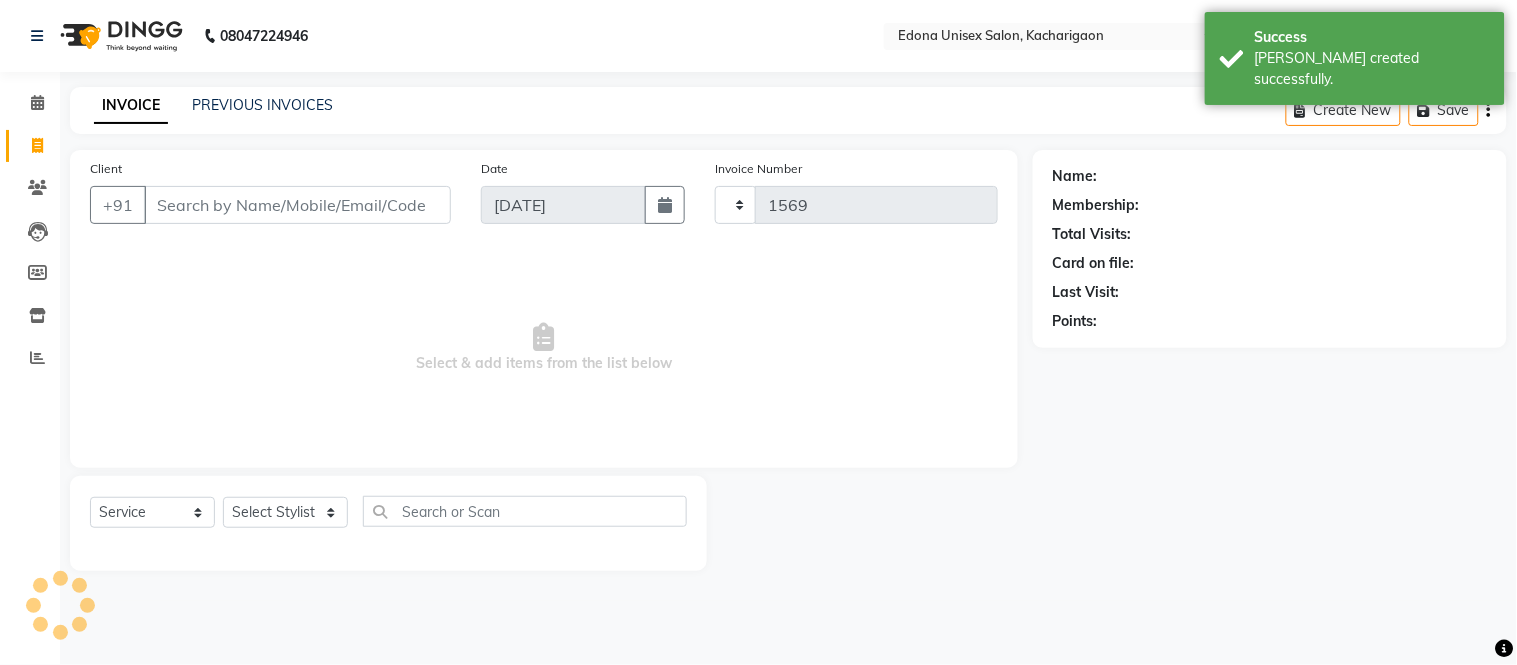select on "5389" 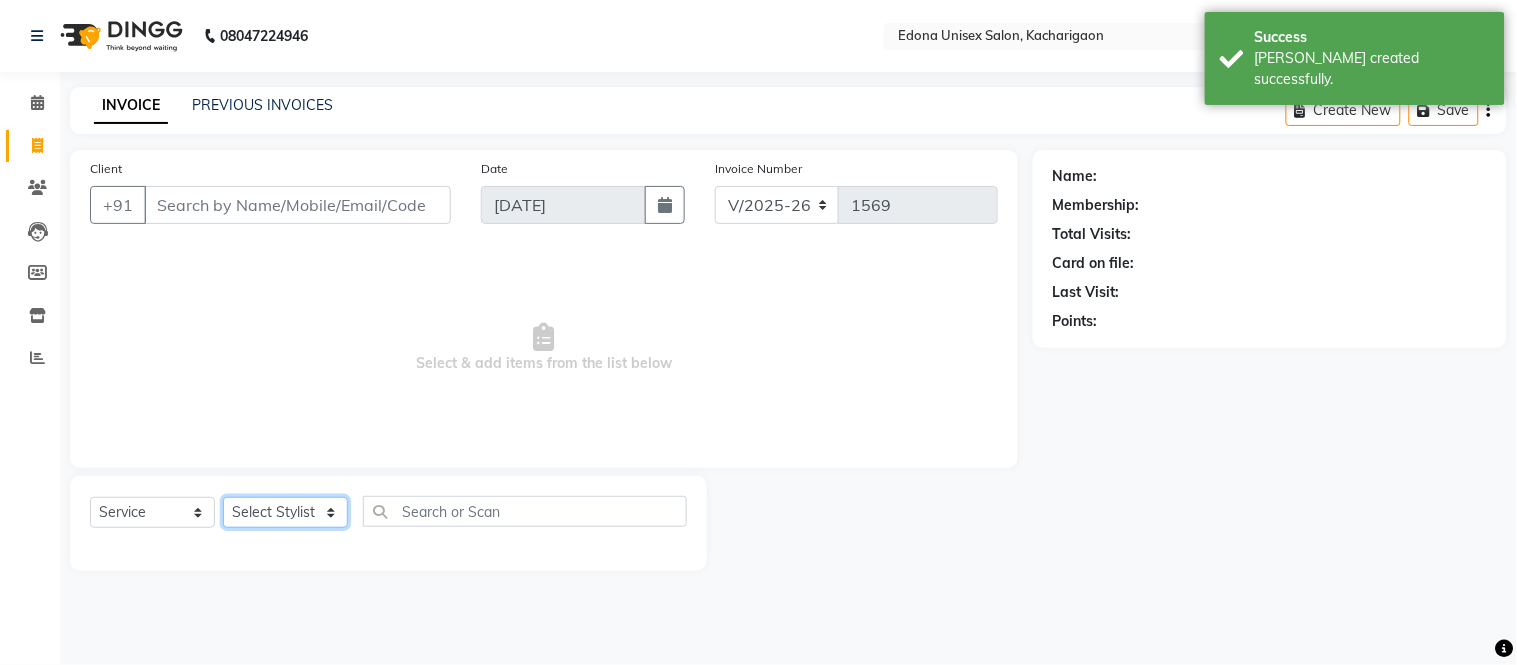 click on "Select Stylist Admin Anju Sonar Bir Basumtary Bishal Bharma Hemen Daimari Hombr Jogi Jenny Kayina Kriti Lokesh Verma Mithiser Bodo Monisha Goyari Neha Sonar Pahi Prabir Das Rashmi Basumtary Reshma Sultana Roselin Basumtary Sumitra Subba" 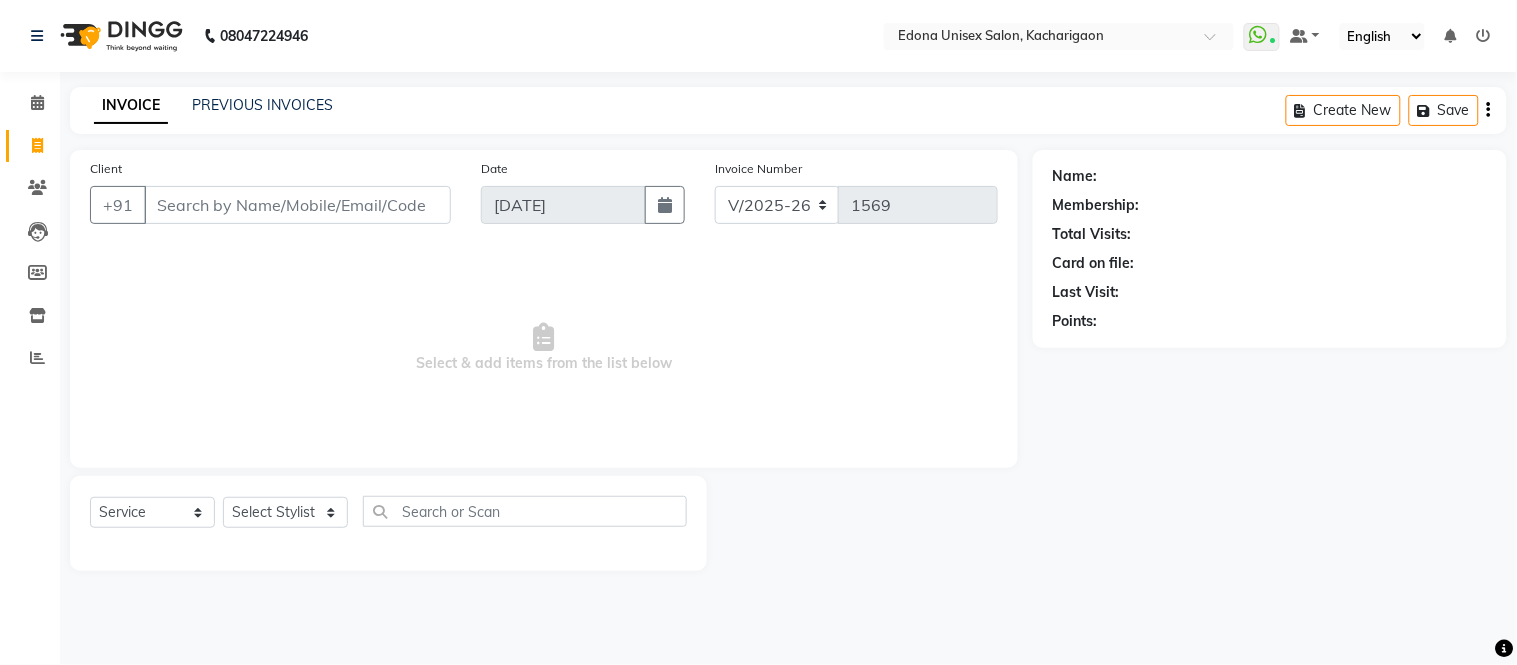 click on "INVOICE PREVIOUS INVOICES Create New   Save" 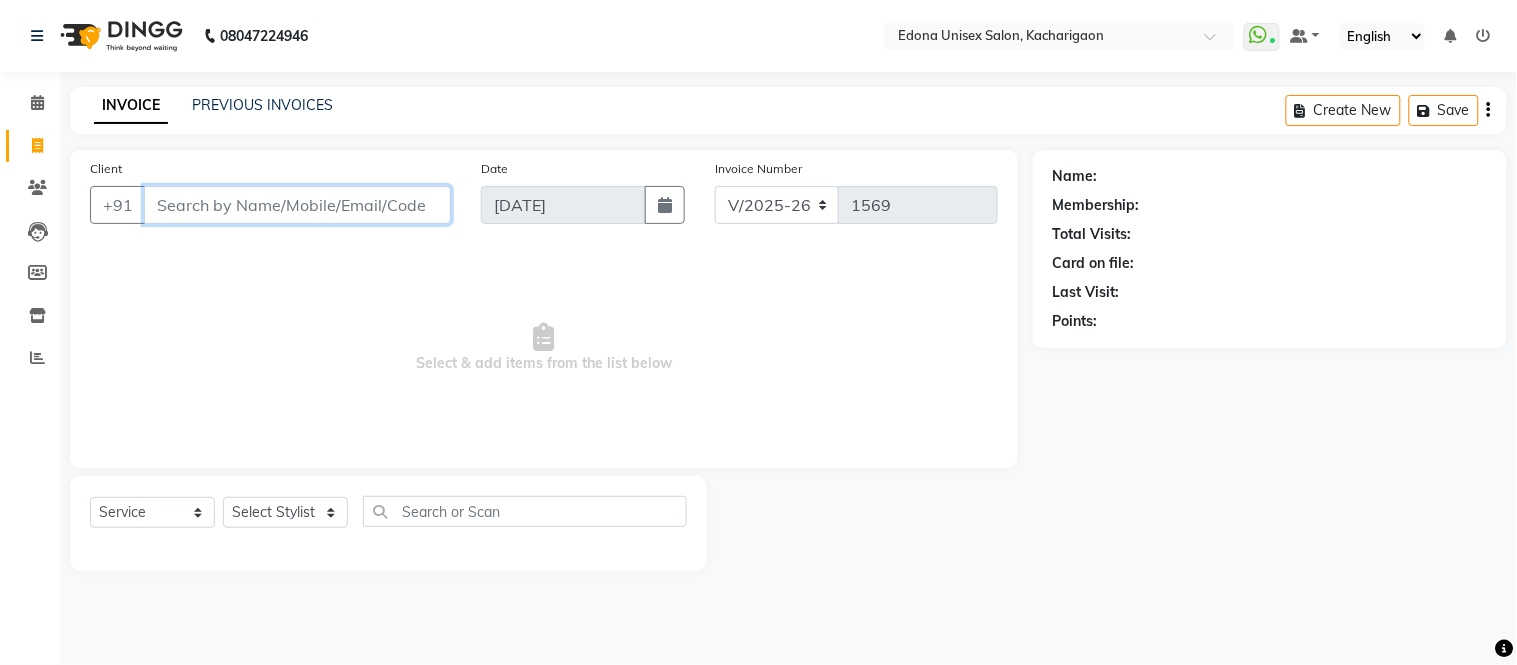 click on "Client" at bounding box center [297, 205] 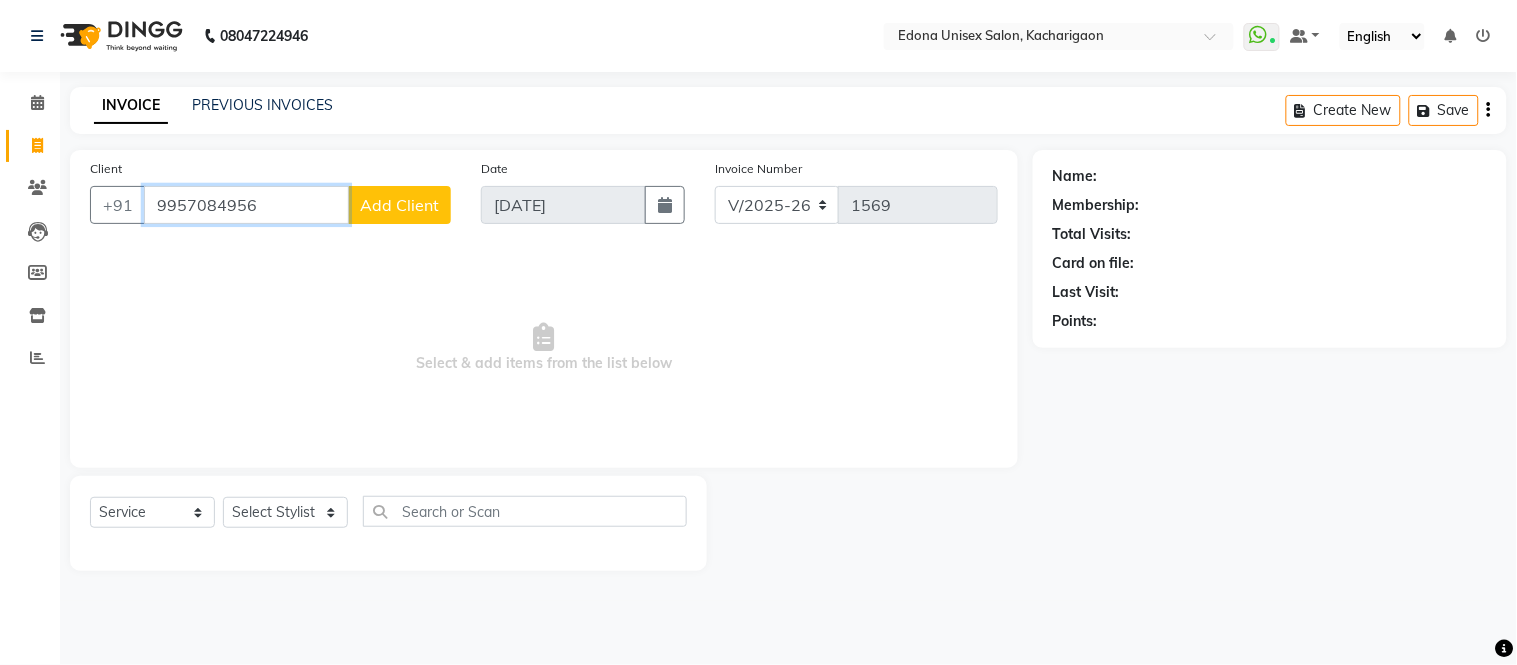 type on "9957084956" 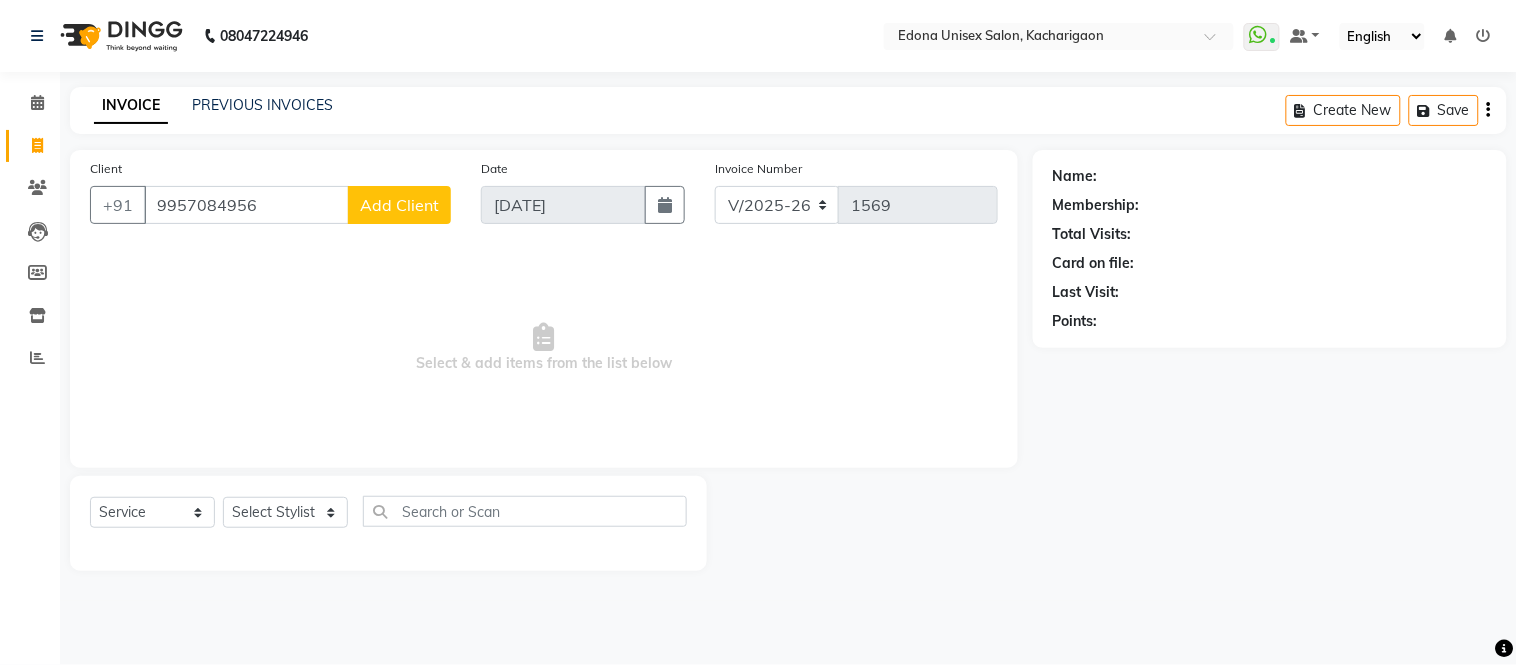 click on "Add Client" 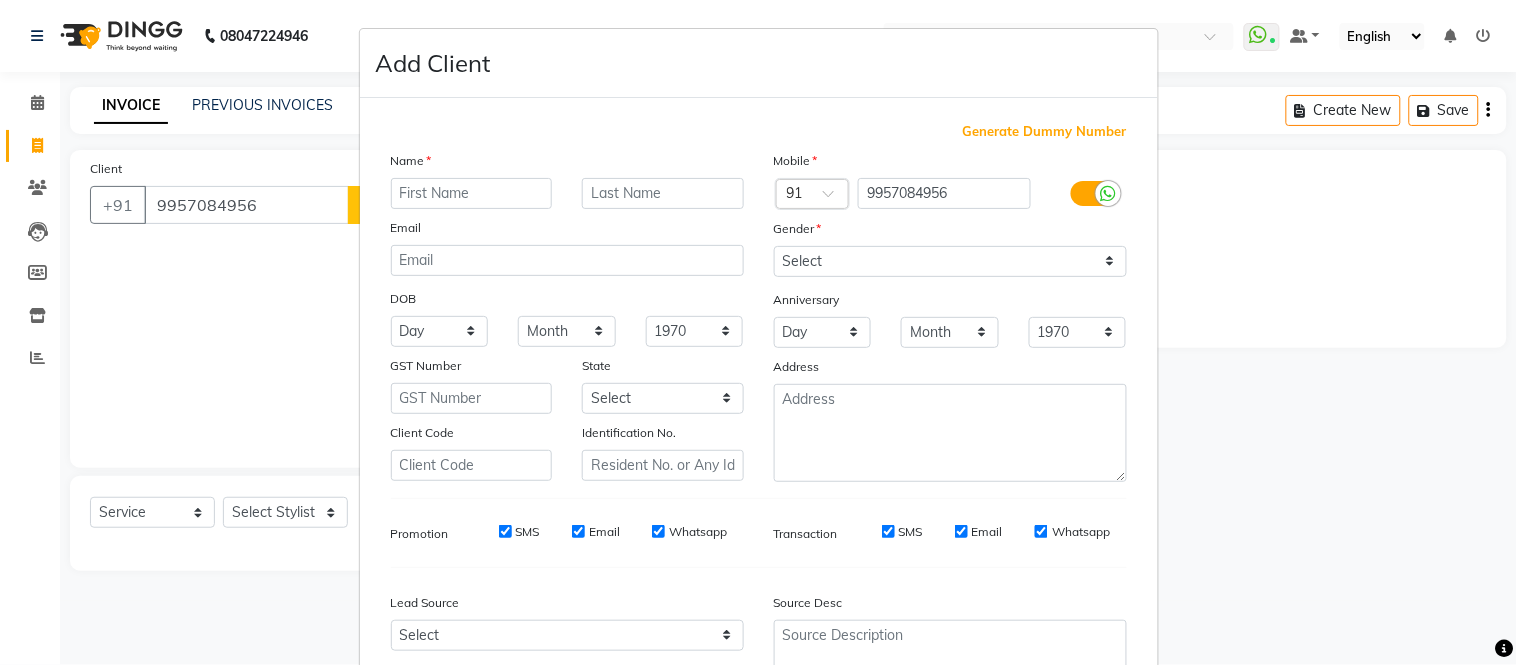 click at bounding box center (472, 193) 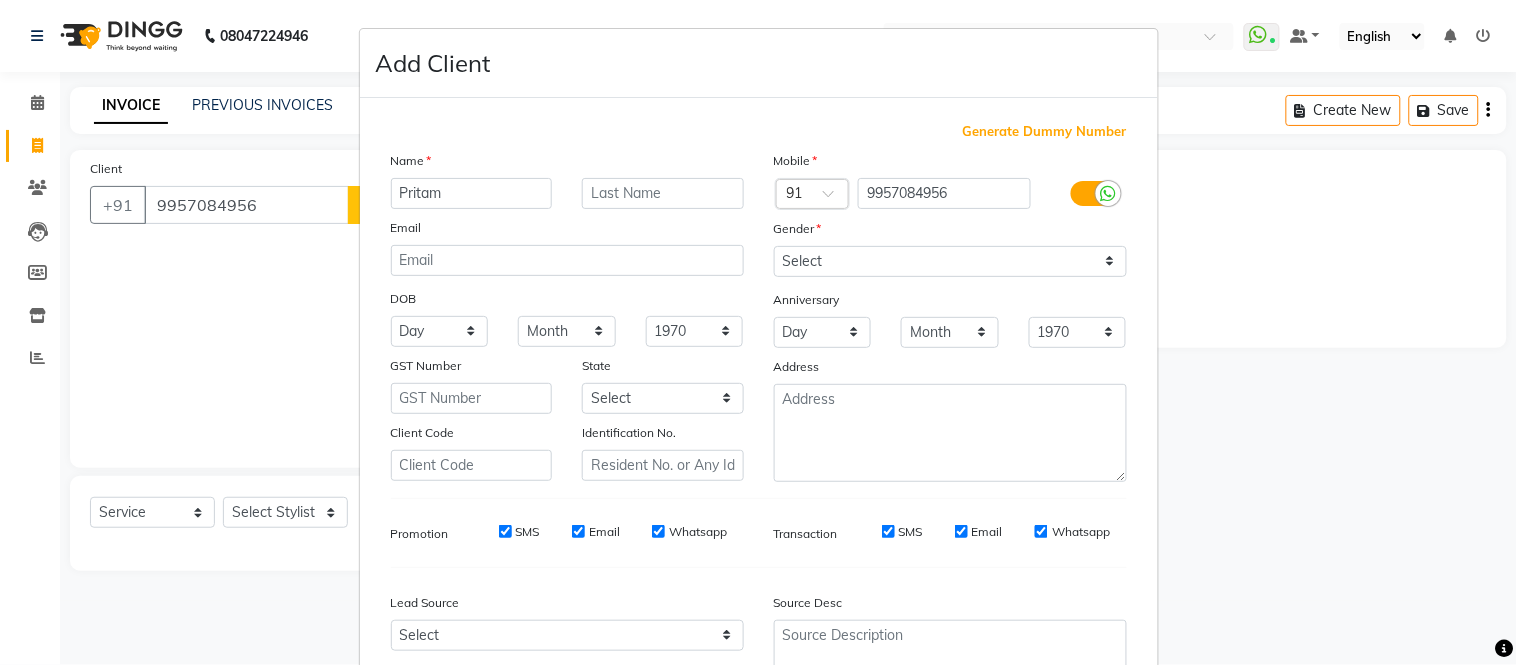 type on "Pritam" 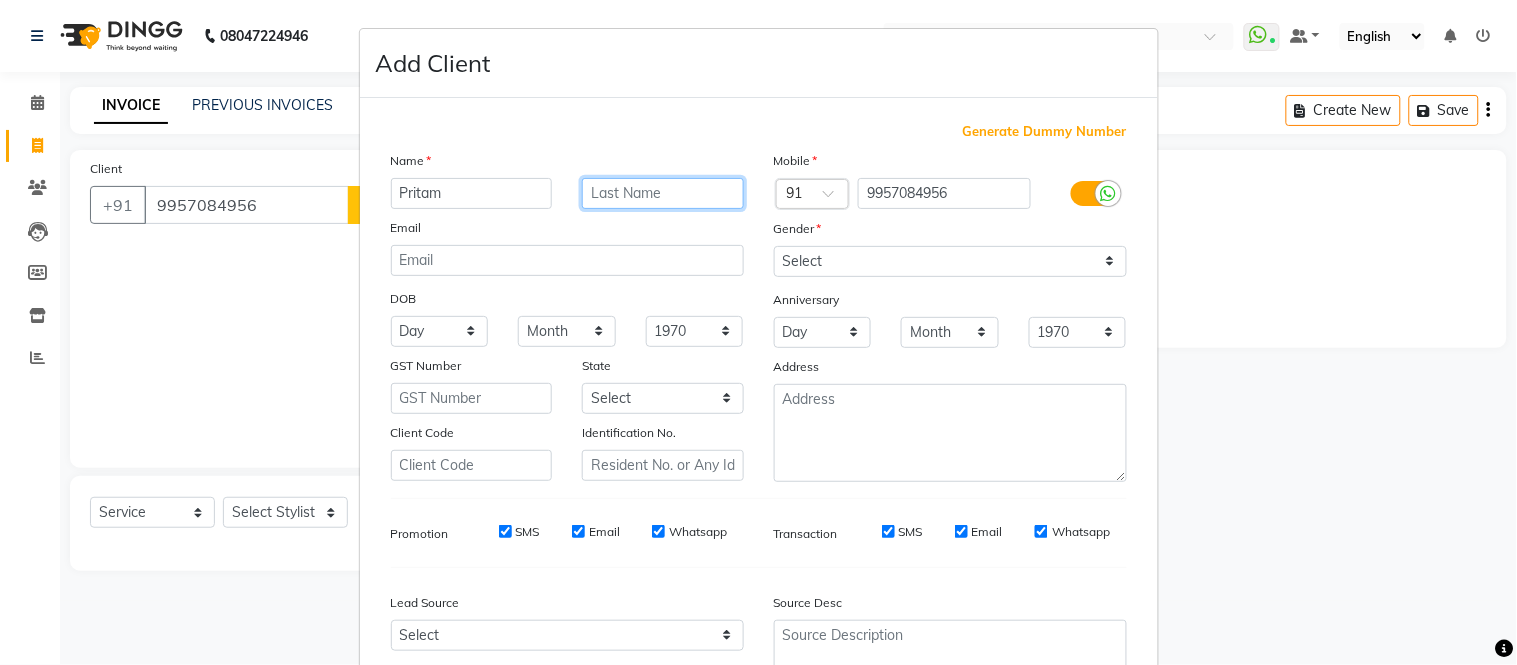 click at bounding box center [663, 193] 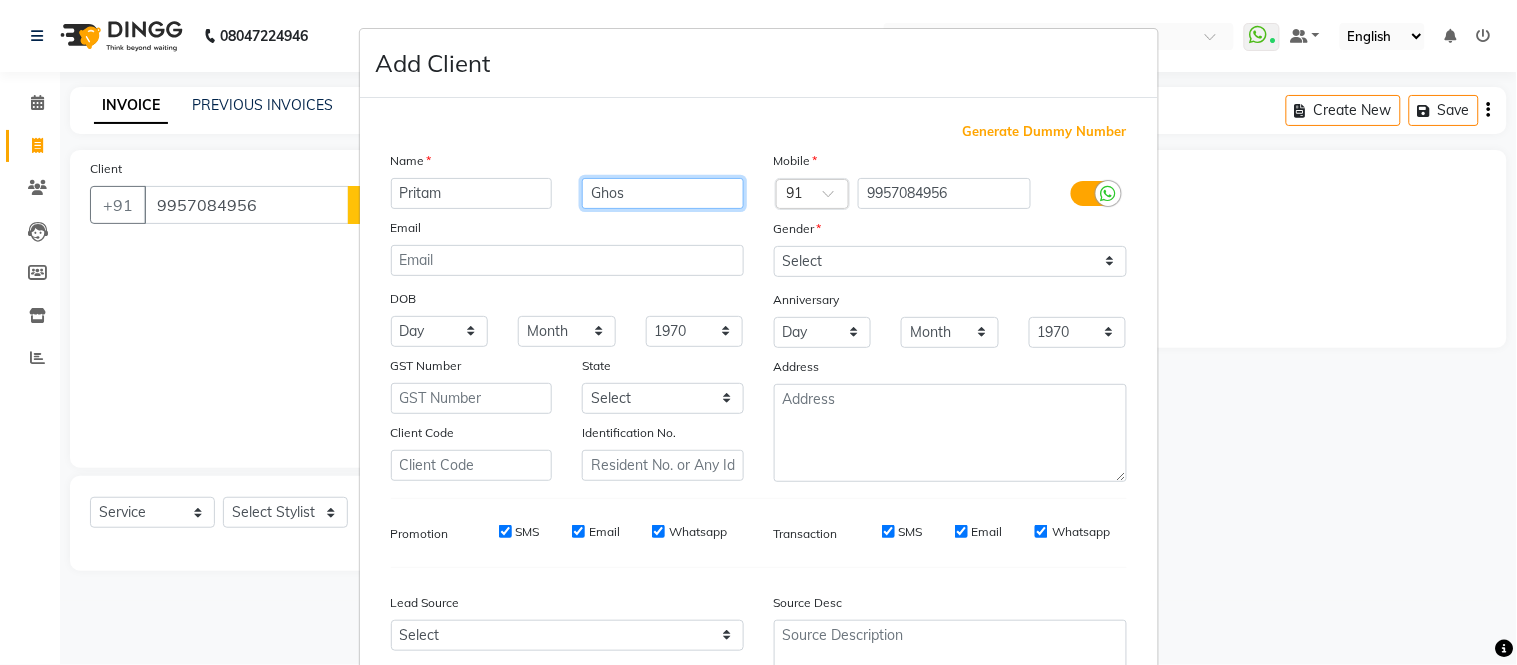 type on "Ghos" 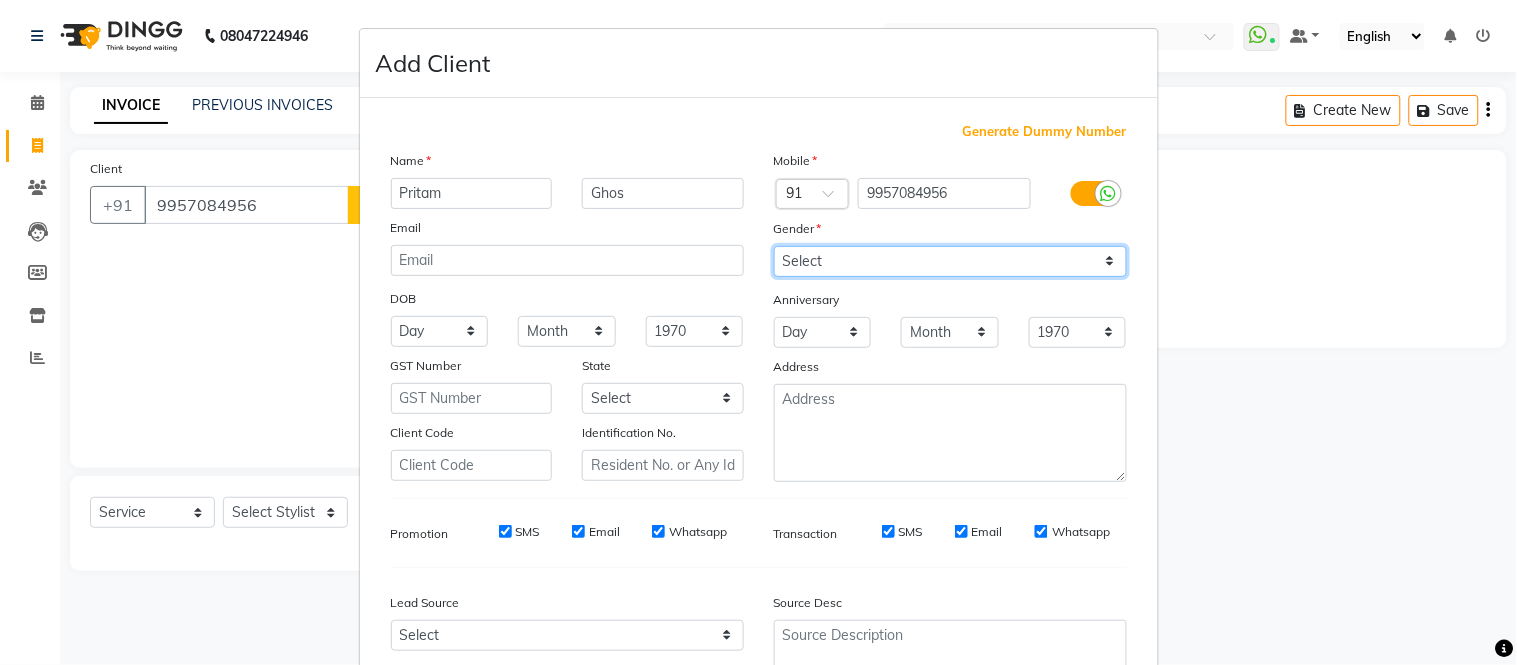 click on "Select Male Female Other Prefer Not To Say" at bounding box center [950, 261] 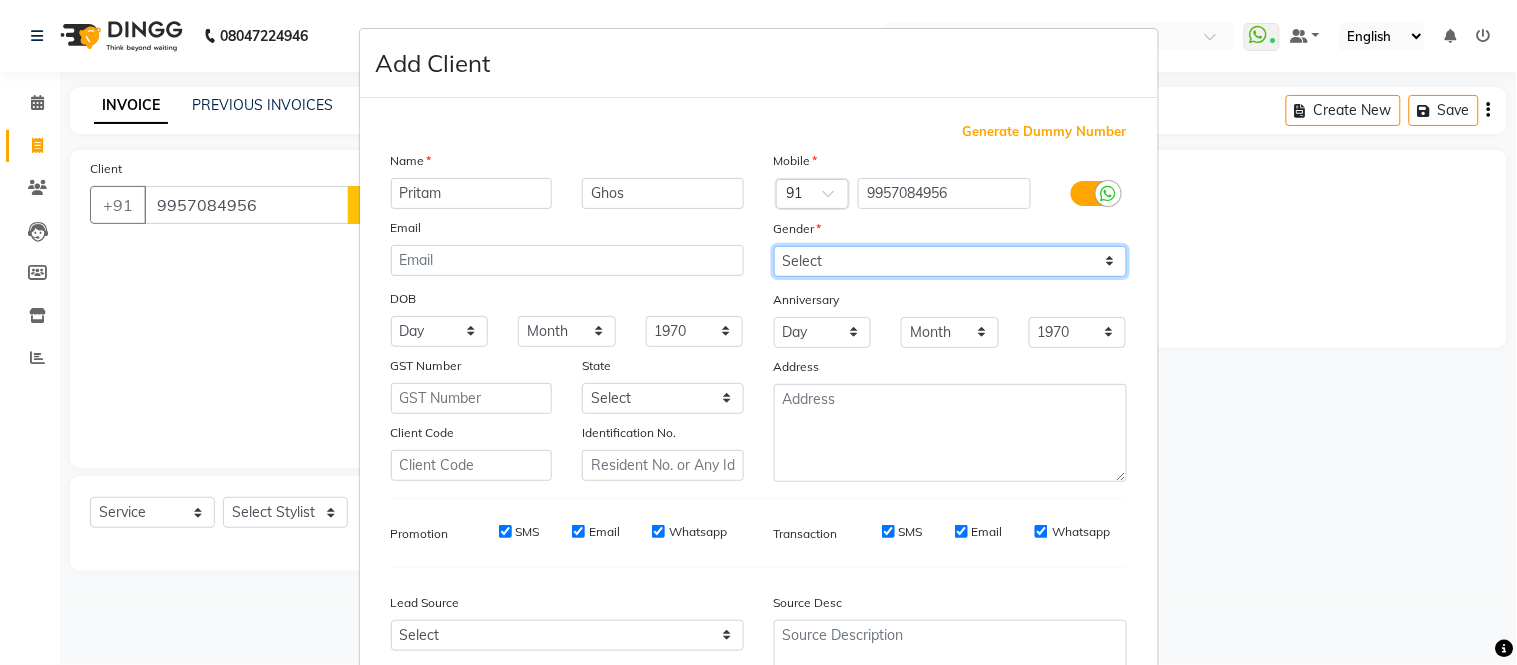select on "male" 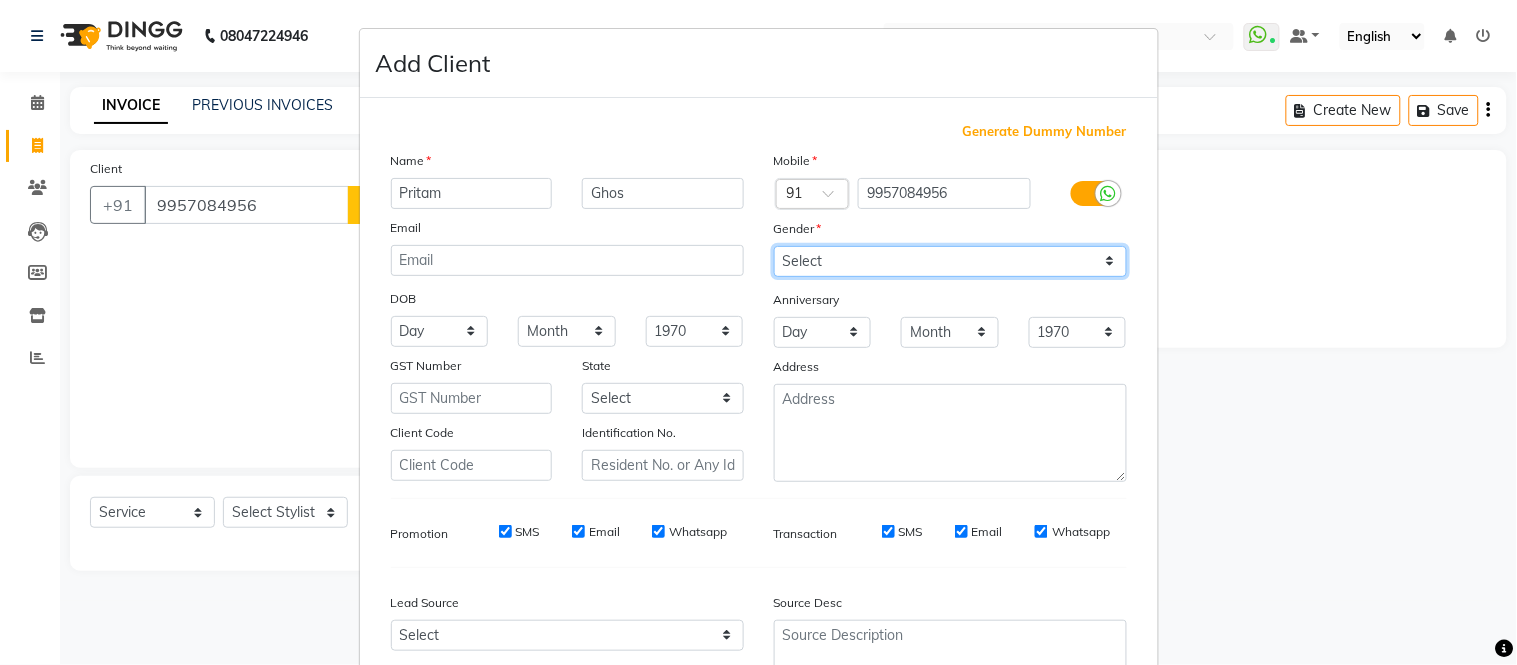 click on "Select Male Female Other Prefer Not To Say" at bounding box center [950, 261] 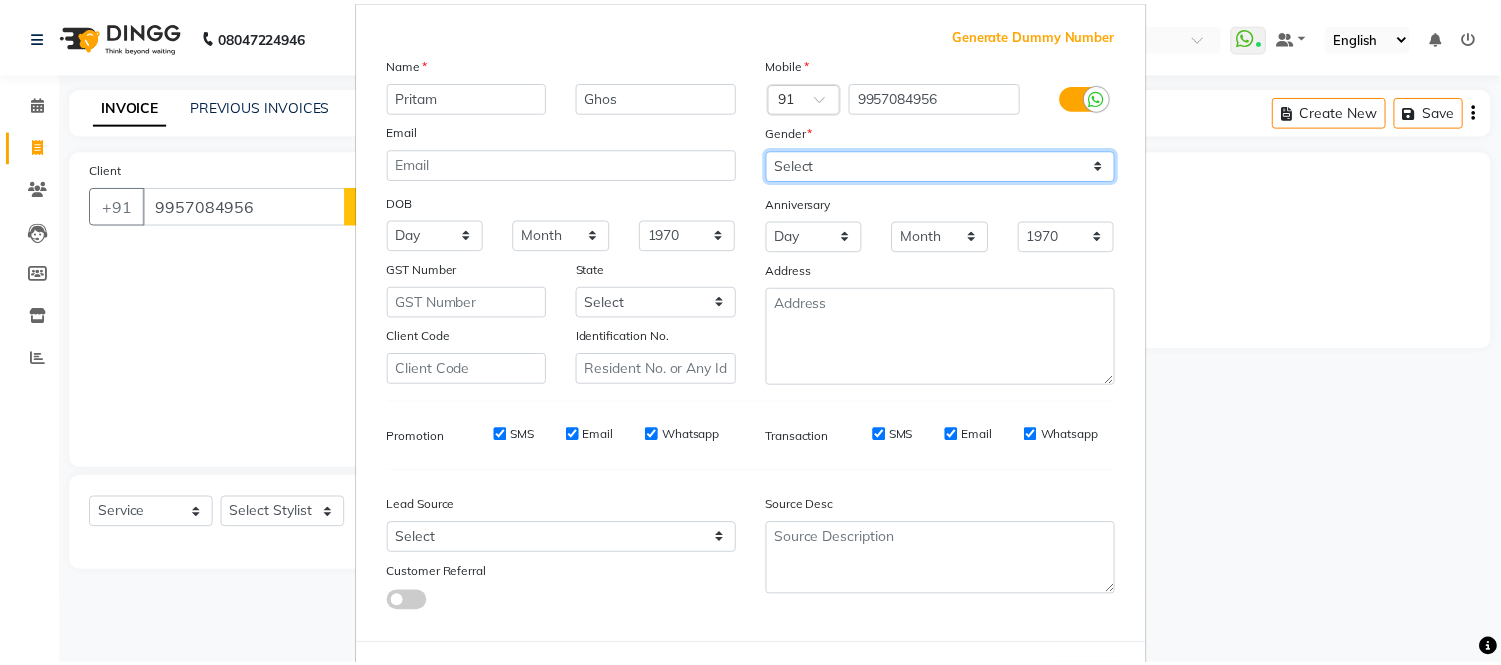 scroll, scrollTop: 185, scrollLeft: 0, axis: vertical 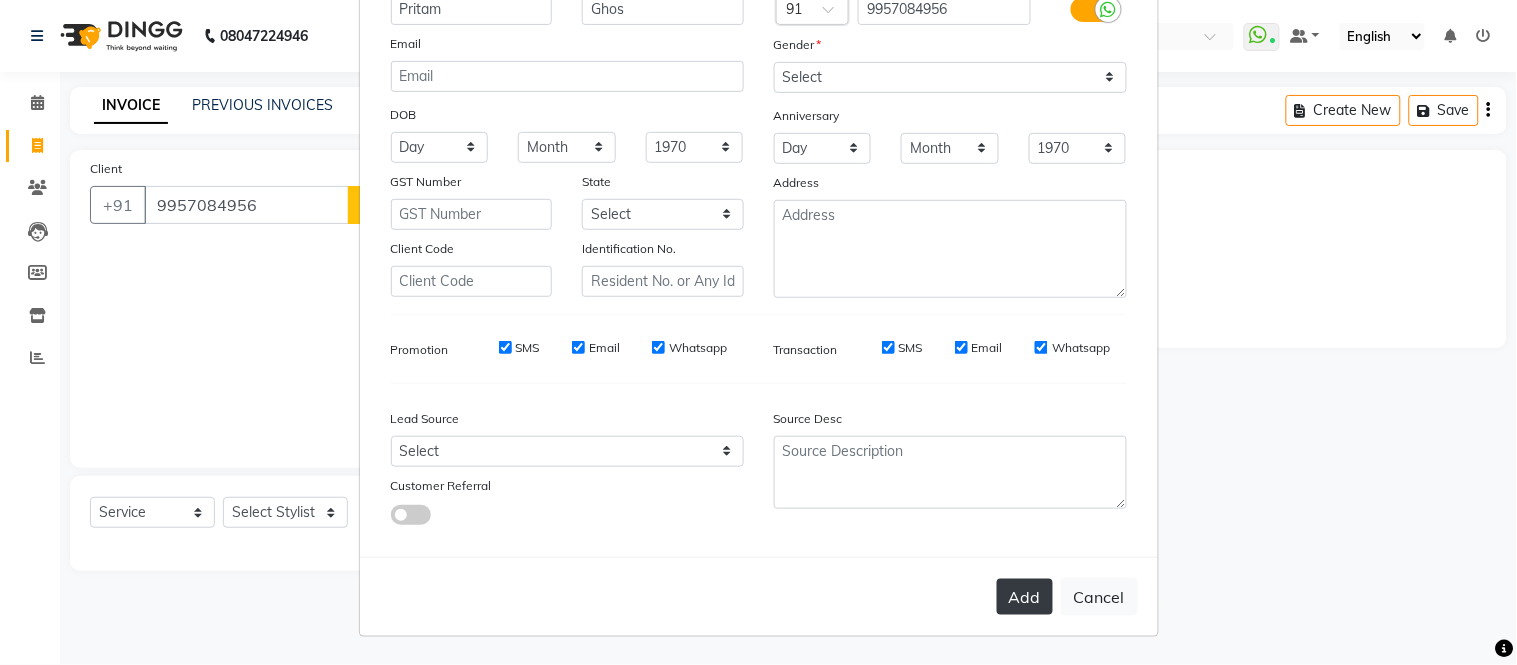 click on "Add" at bounding box center [1025, 597] 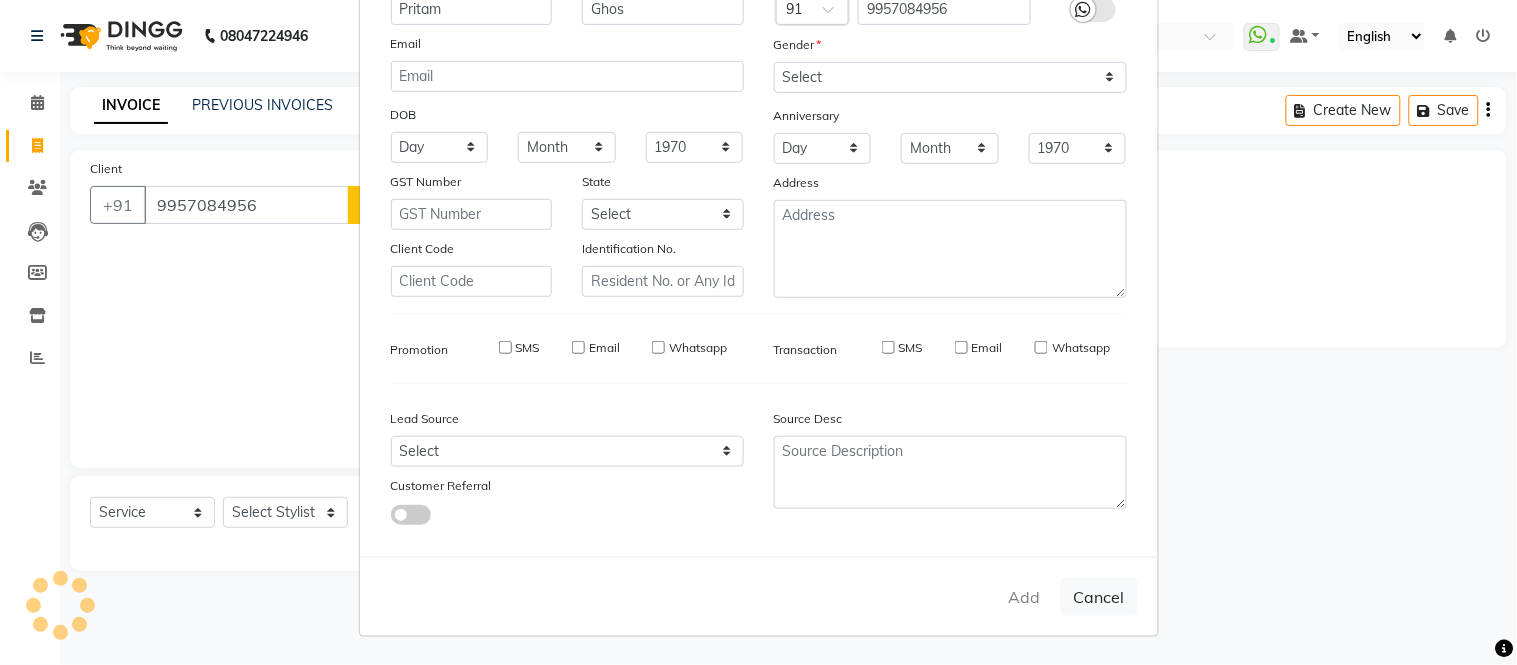type 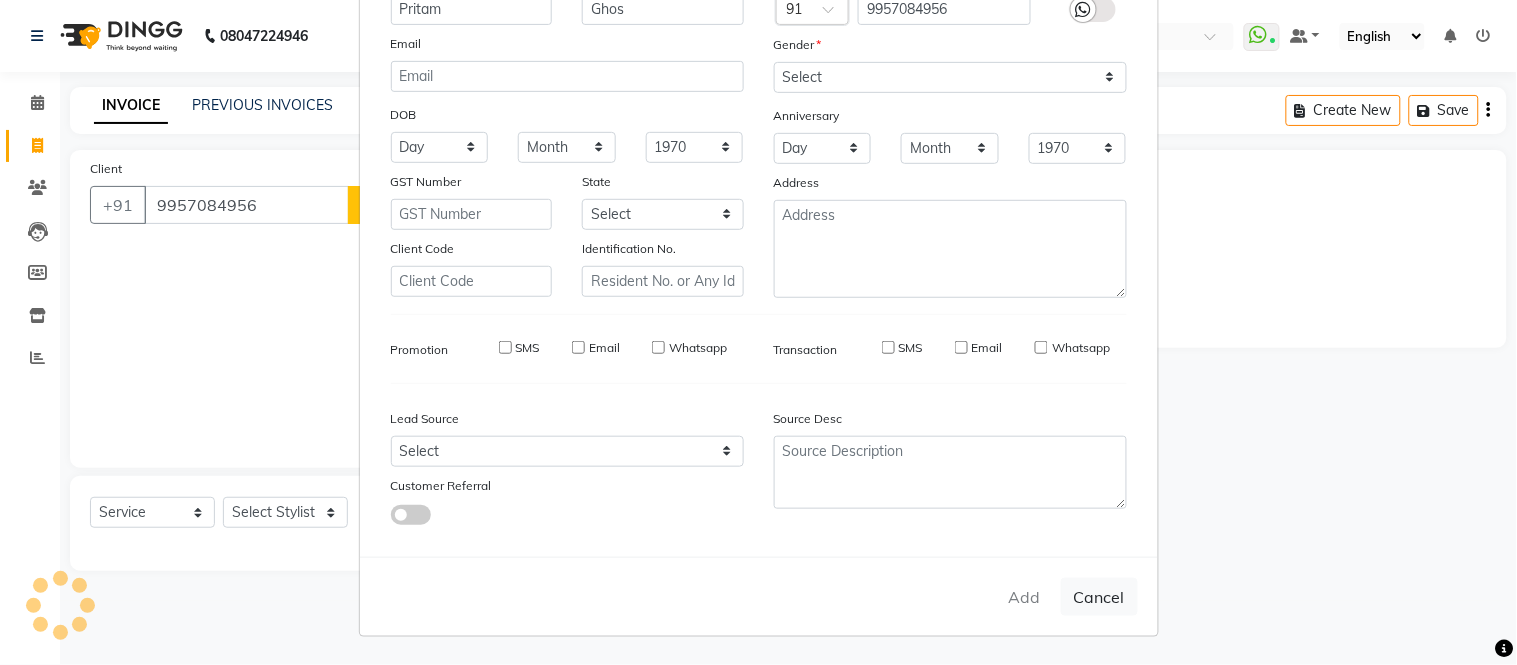 type 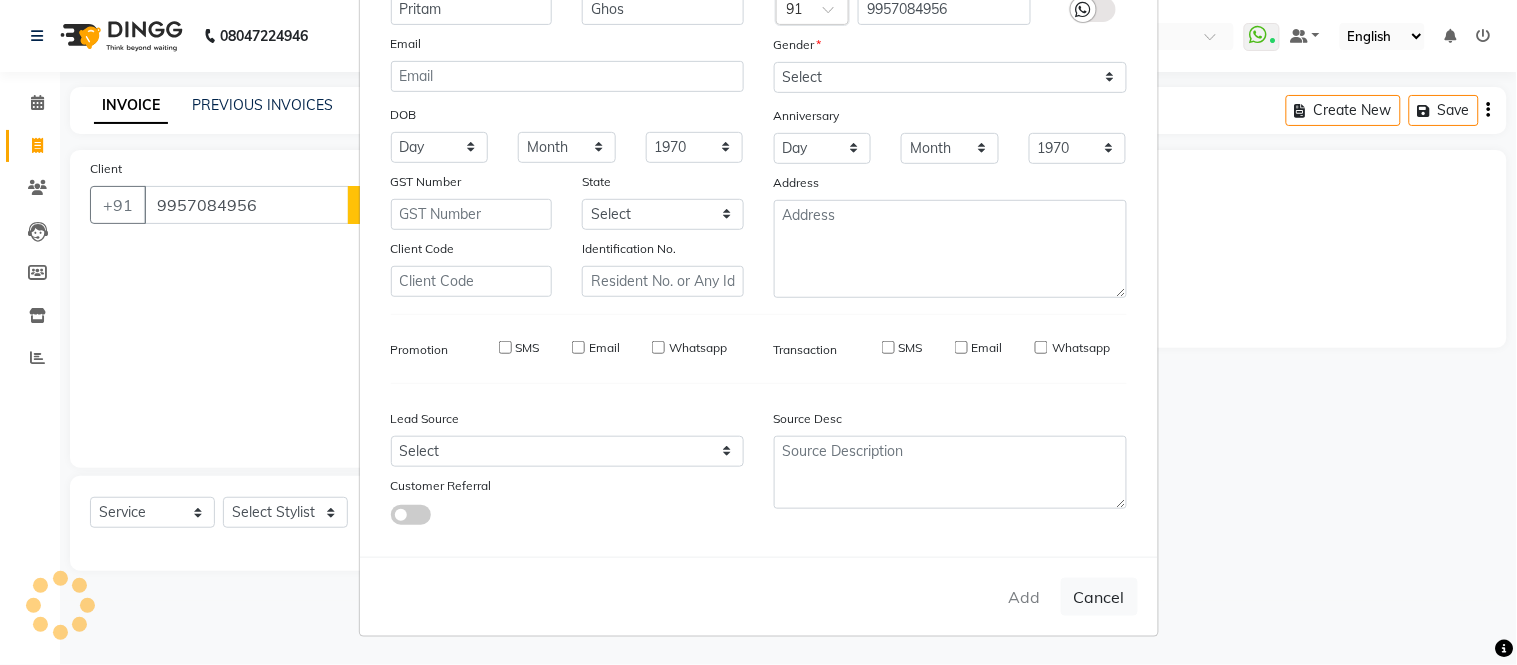 select 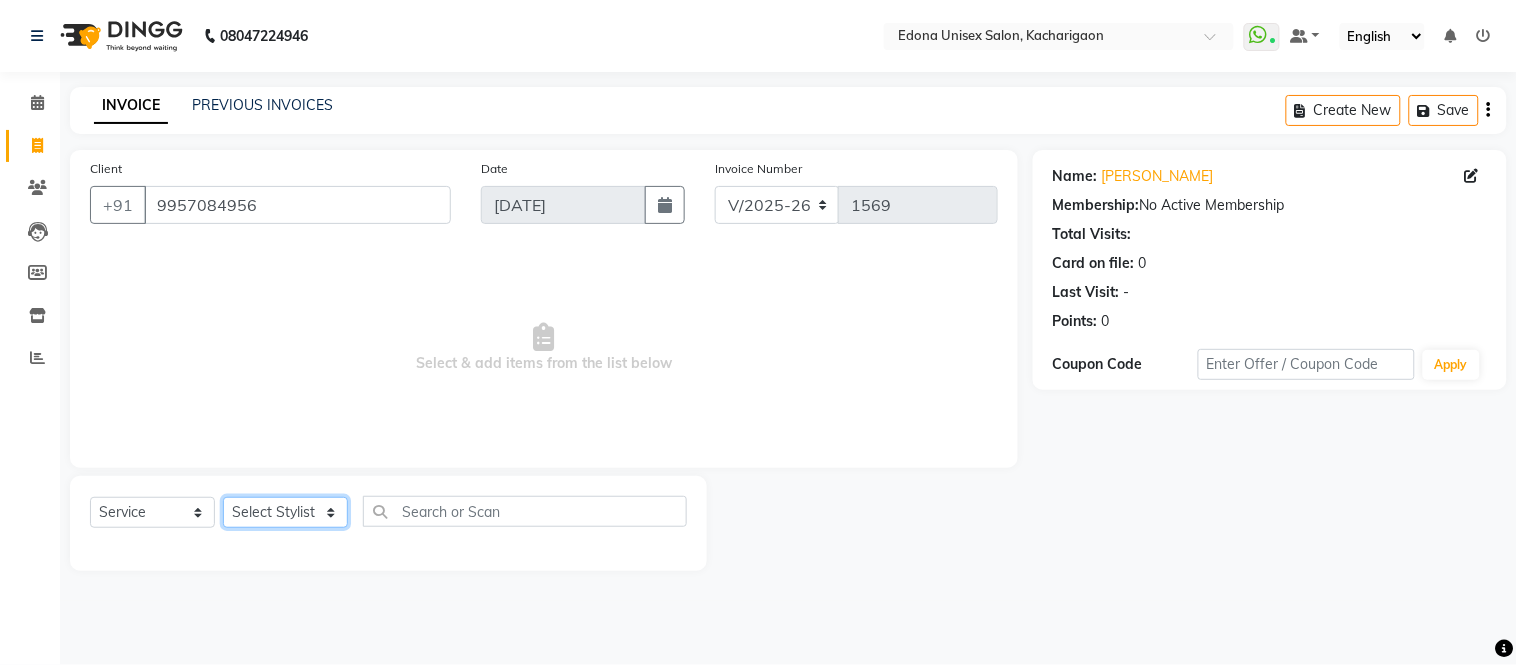 click on "Select Stylist Admin Anju Sonar Bir Basumtary Bishal Bharma Hemen Daimari Hombr Jogi Jenny Kayina Kriti Lokesh Verma Mithiser Bodo Monisha Goyari Neha Sonar Pahi Prabir Das Rashmi Basumtary Reshma Sultana Roselin Basumtary Sumitra Subba" 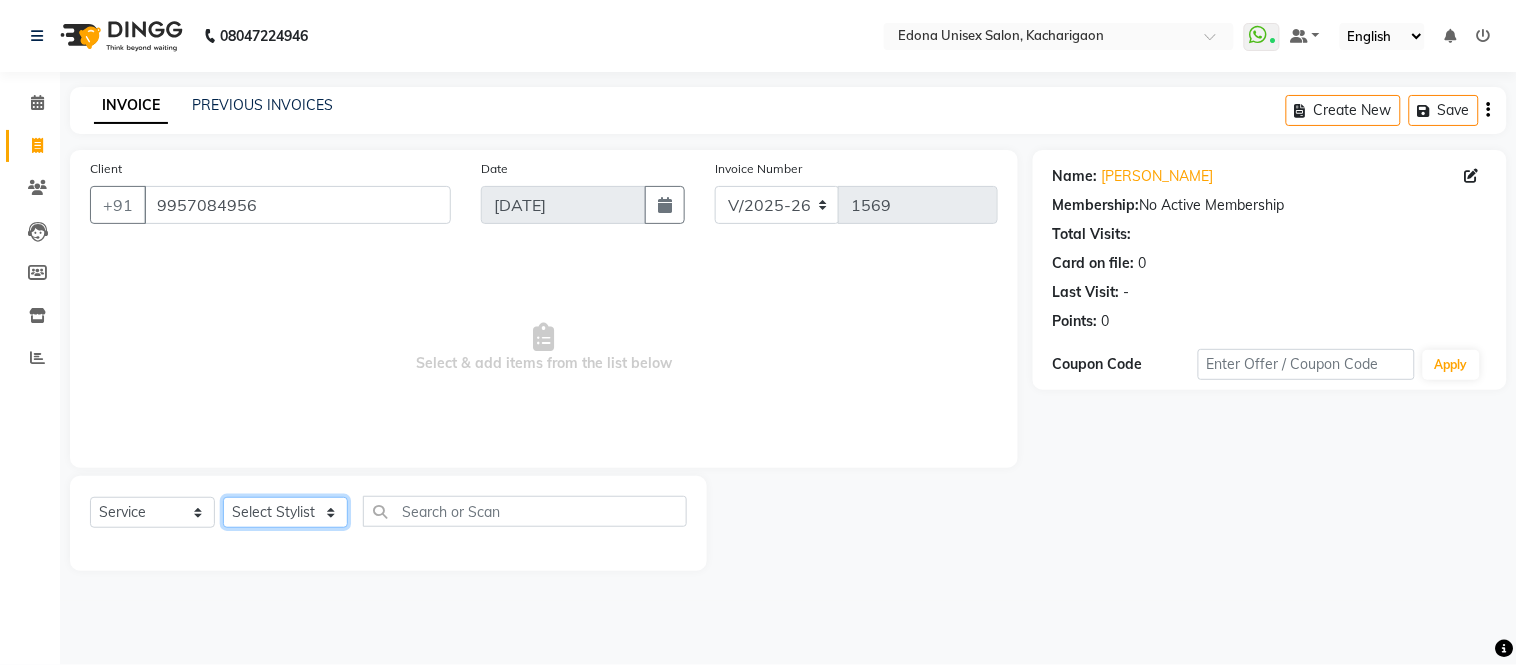 select on "54018" 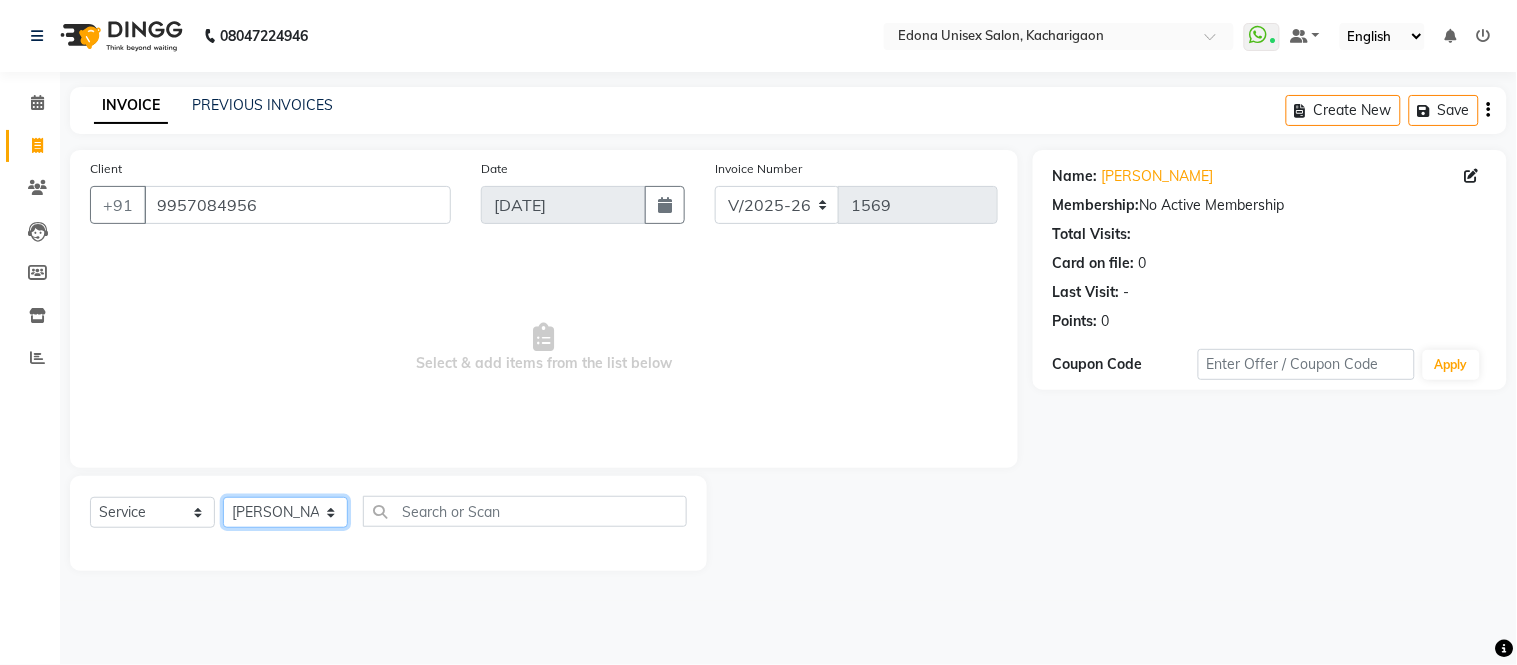 click on "Select Stylist Admin Anju Sonar Bir Basumtary Bishal Bharma Hemen Daimari Hombr Jogi Jenny Kayina Kriti Lokesh Verma Mithiser Bodo Monisha Goyari Neha Sonar Pahi Prabir Das Rashmi Basumtary Reshma Sultana Roselin Basumtary Sumitra Subba" 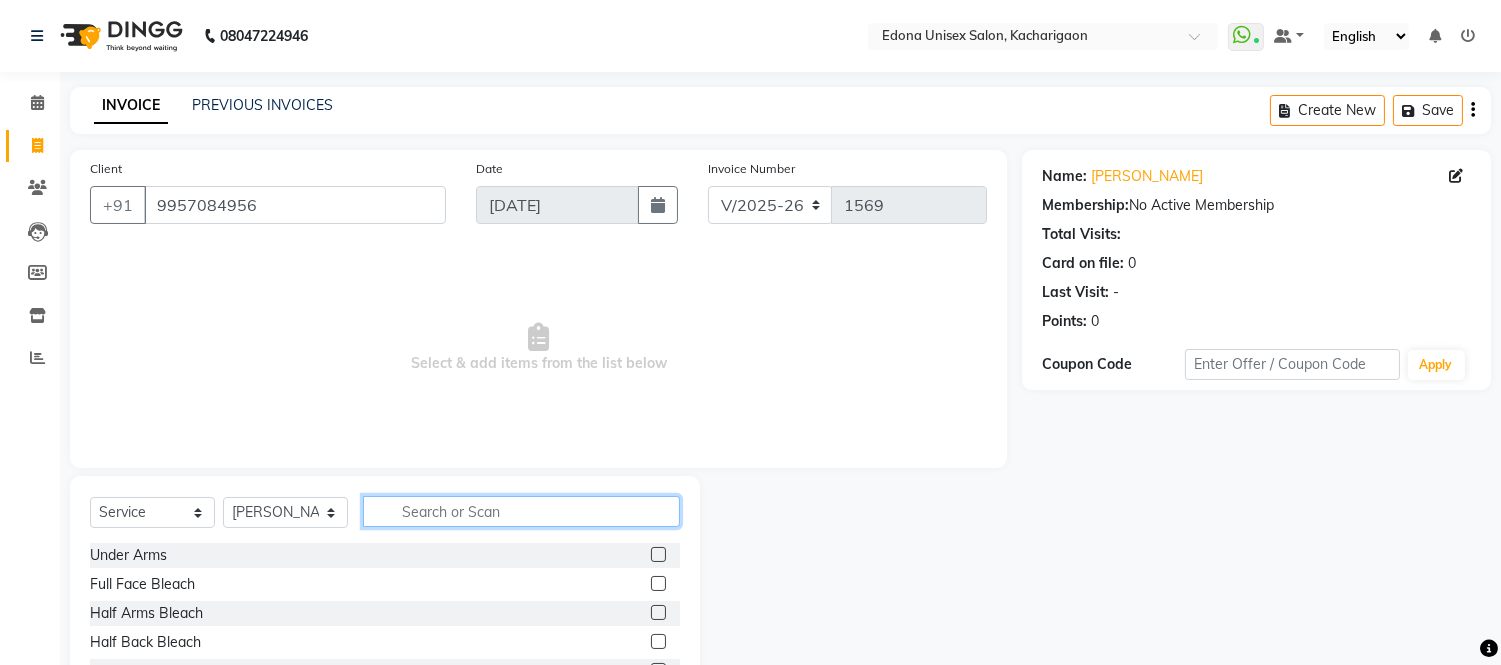 click 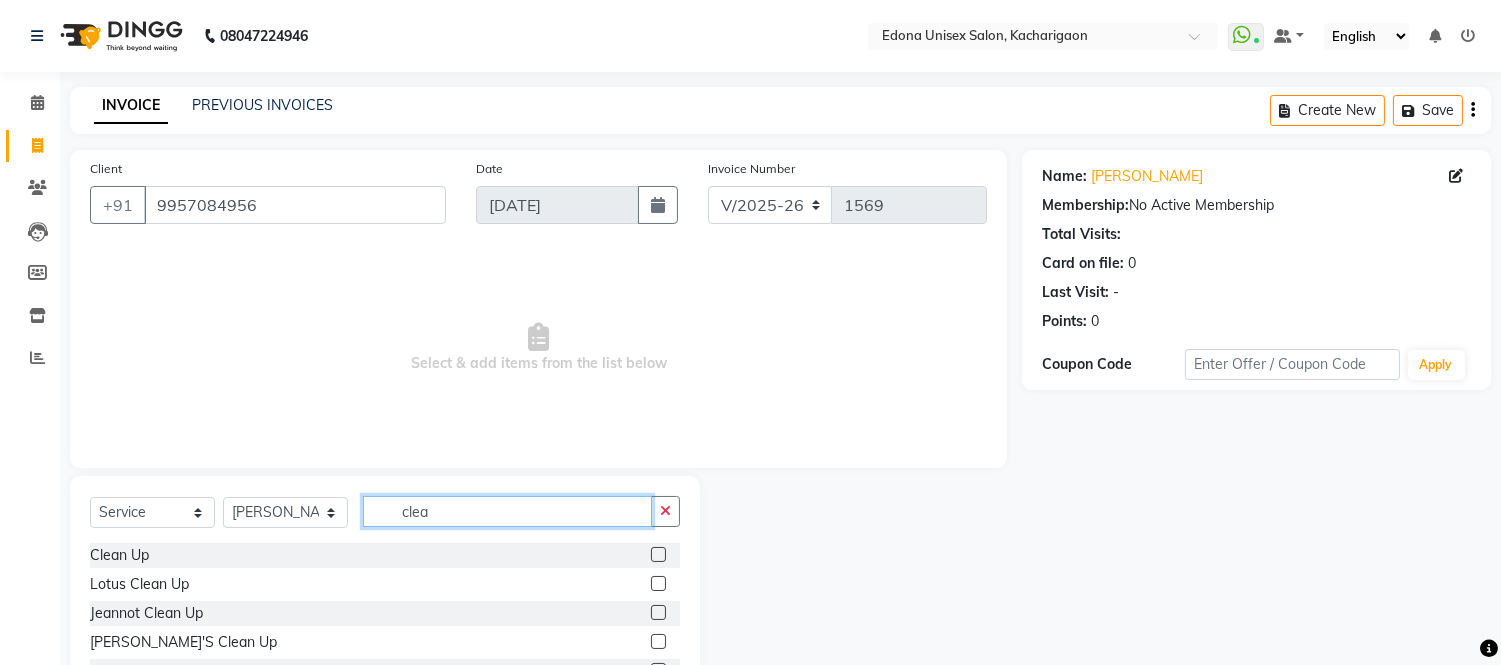 type on "clea" 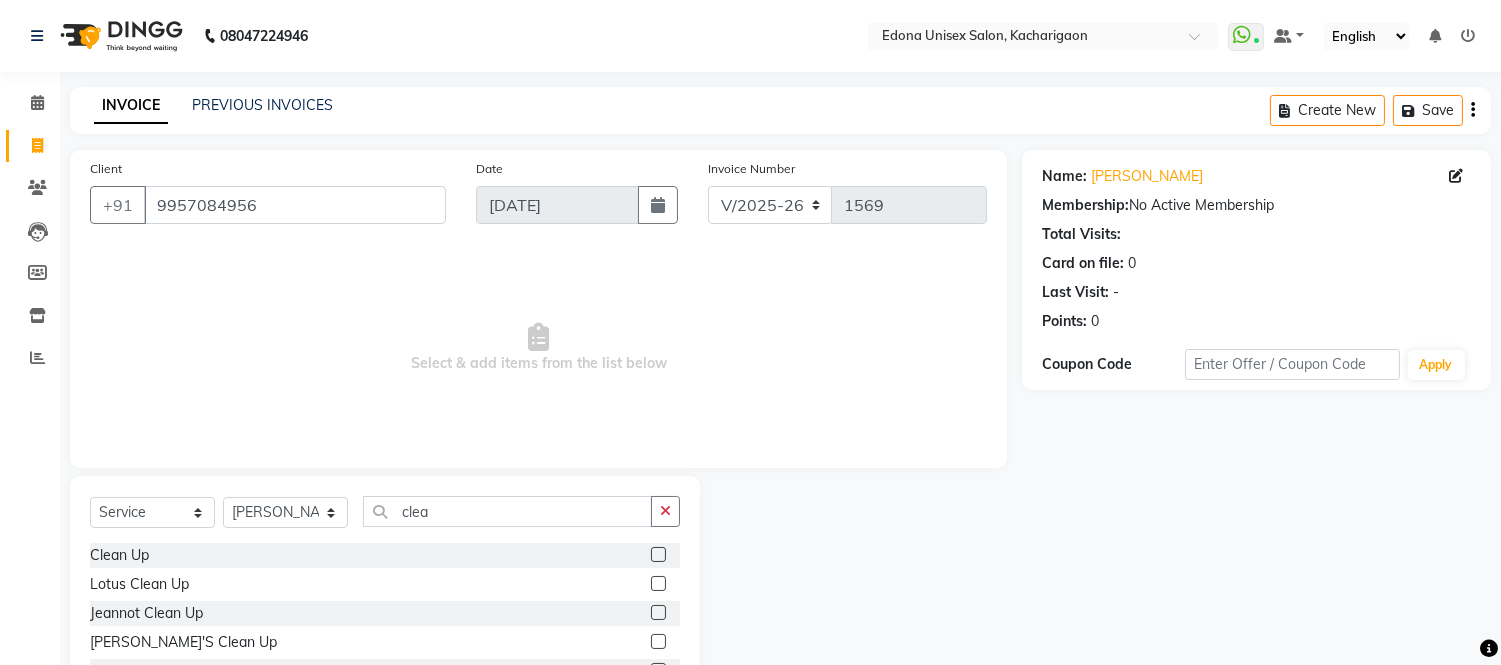 click 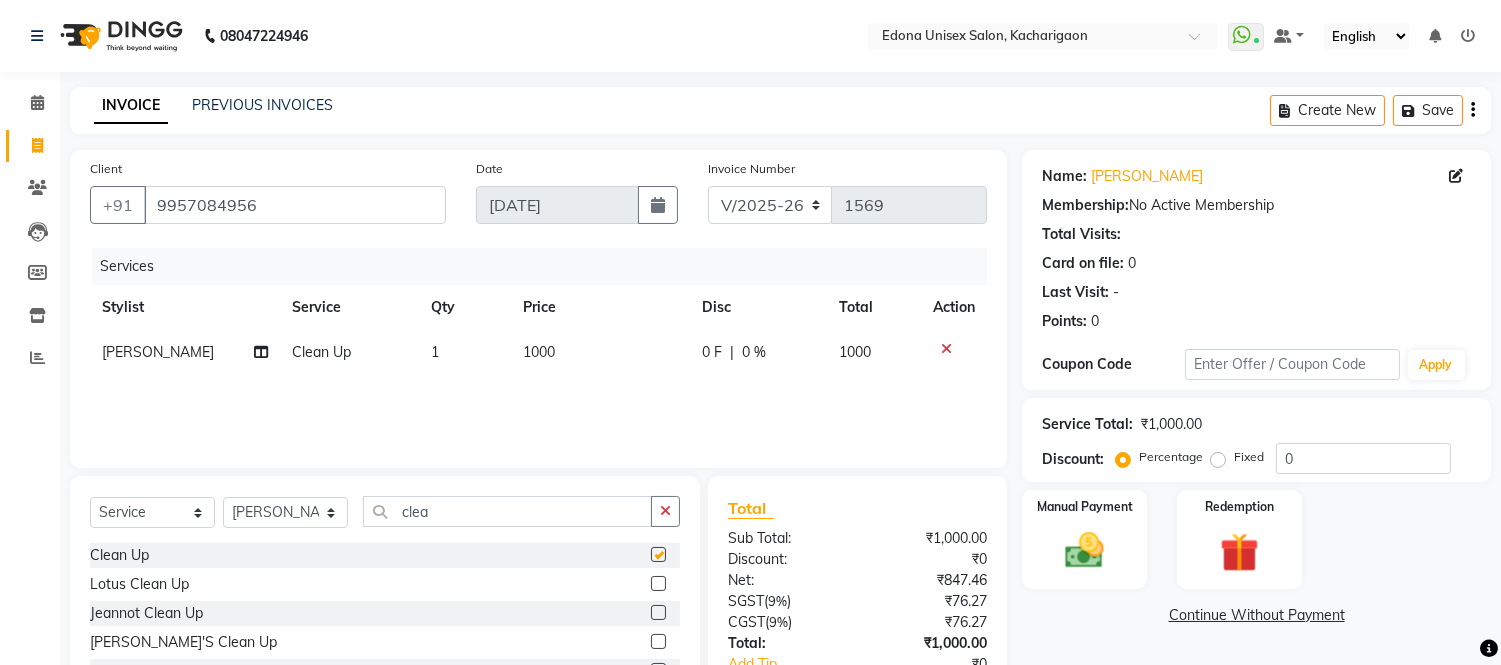 checkbox on "false" 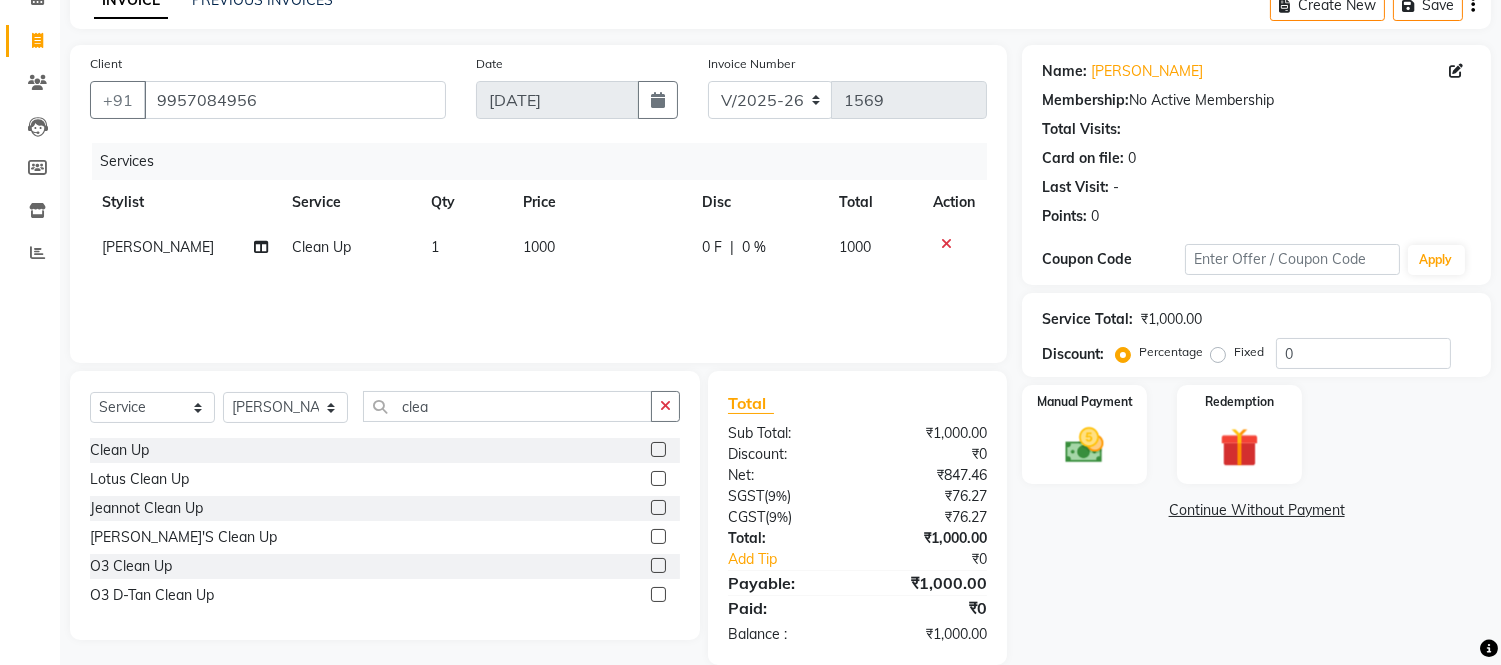 scroll, scrollTop: 111, scrollLeft: 0, axis: vertical 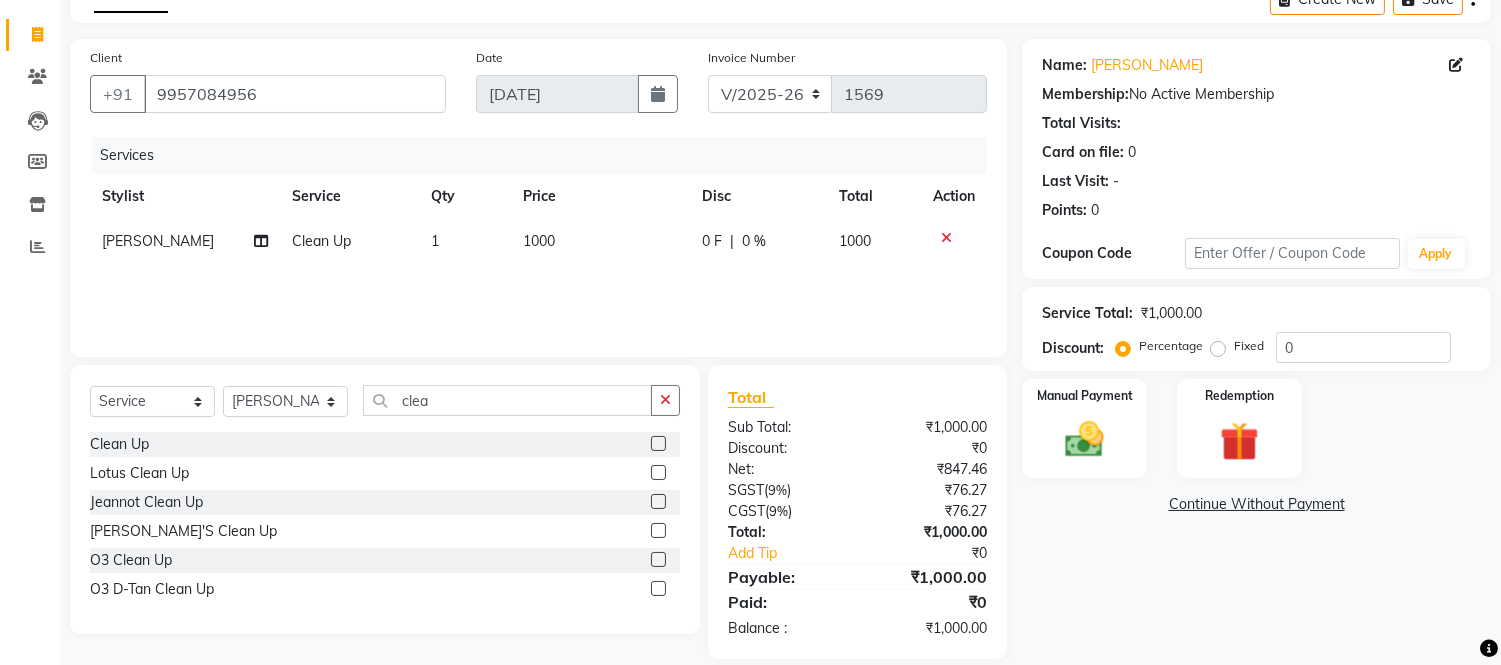 click on "1000" 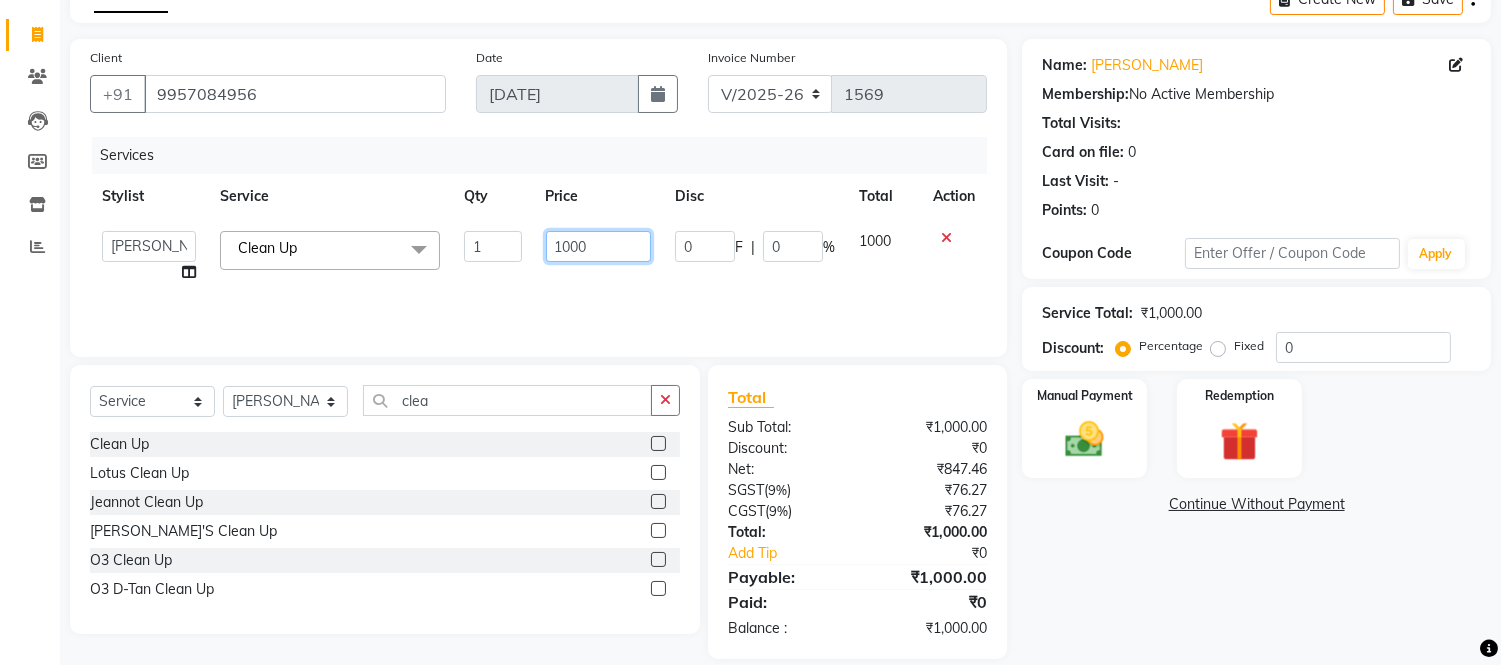 click on "1000" 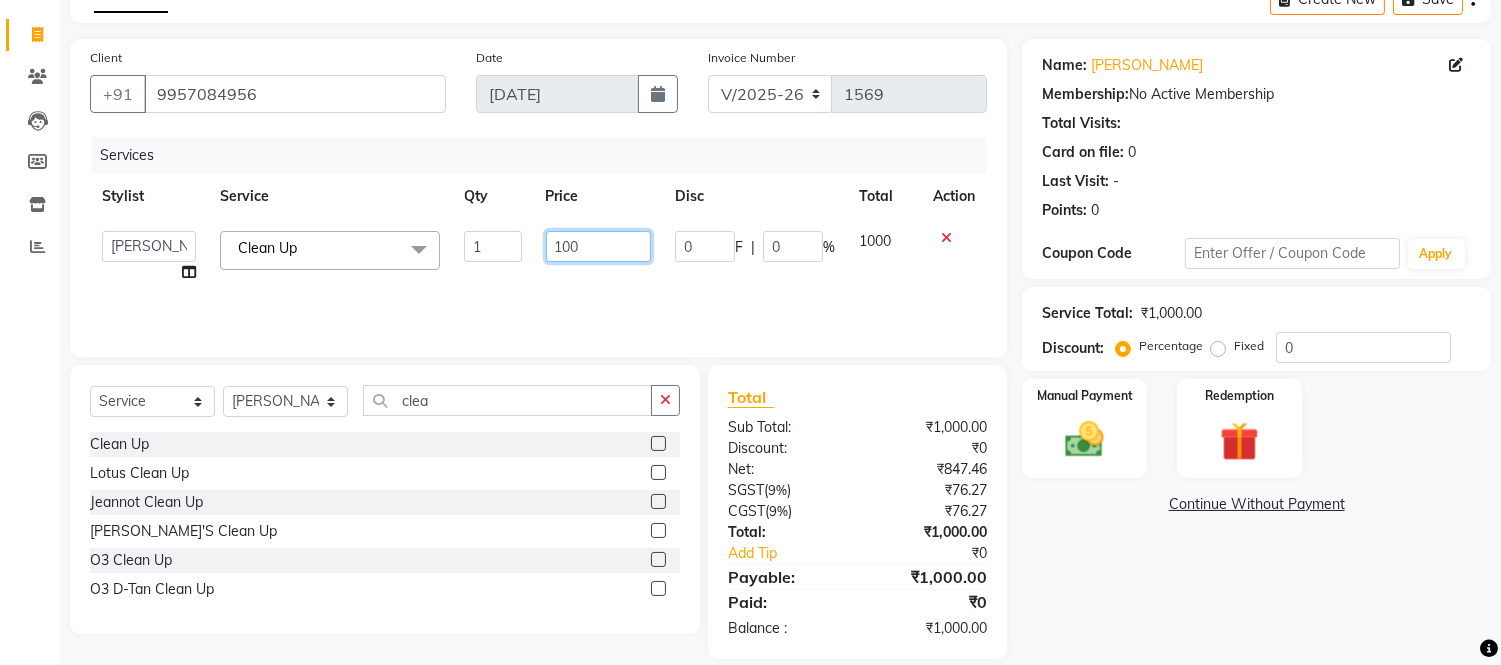 type on "1500" 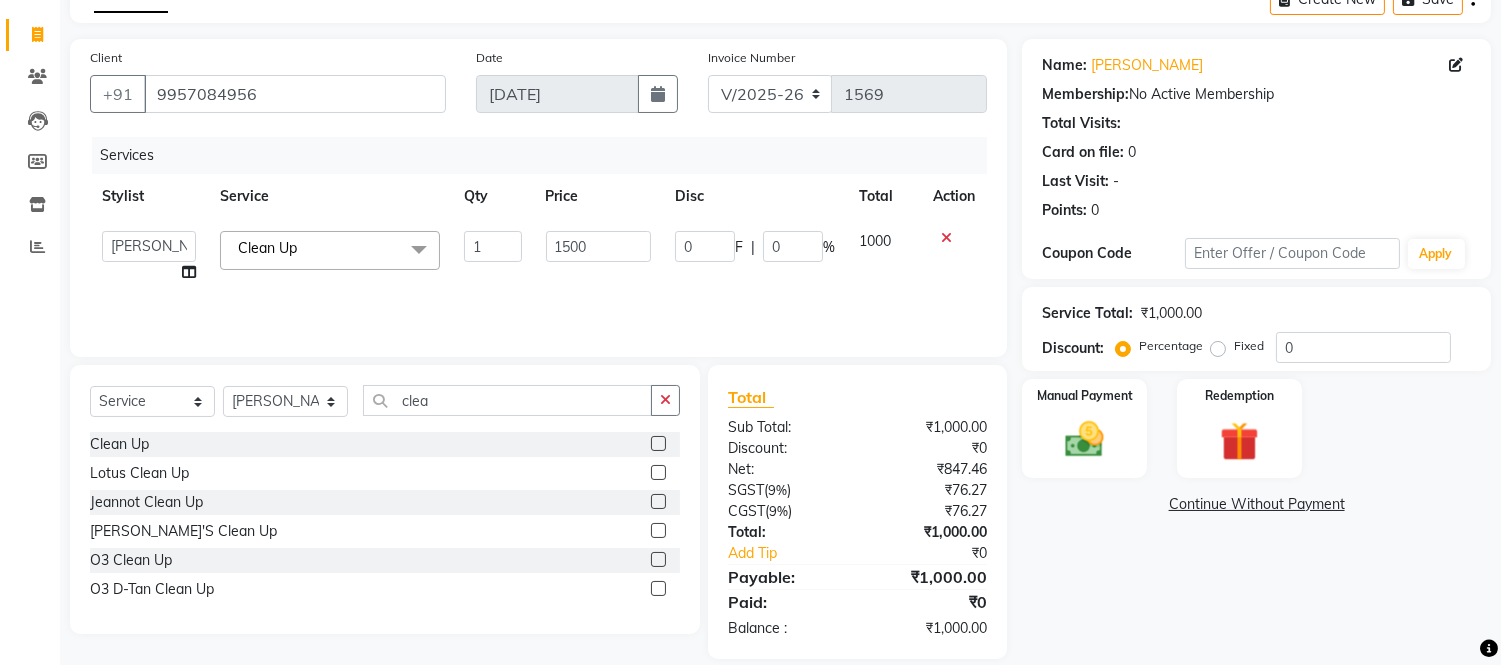 click on "Services Stylist Service Qty Price Disc Total Action  Admin   Anju Sonar   Bir Basumtary   Bishal Bharma   Hemen Daimari   Hombr Jogi   Jenny Kayina   Kriti   Lokesh Verma   Mithiser Bodo   Monisha Goyari   Neha Sonar   Pahi   Prabir Das   Rashmi Basumtary   Reshma Sultana   Roselin Basumtary   Sumitra Subba  Clean Up  x Under Arms Full Face Bleach Half Arms Bleach Half Back Bleach Full Face & Neck Bleach Half Feet Bleach Full Arms Bleach Full Back Bleach Full Feet Bleach Full Body Bleach Nano Plastia Neck D-Tan Full/Face D-Tan Half Arms D-Tan Half Feet D-Tan Back D-Tan Full Arms D-Tan Full Feet D-Tan Other Pack Clean Up Lotus Clean Up Jeannot Clean Up Cheryl'S Clean Up O3 Clean Up Basic Facial O3 D-Tan Clean Up Advanced Facial Cheryl'S Facial Jeannot Facial O3+ Whitning & Brighting Facial Lotus (Preservita) Facial O3+ Shine & Glow Facial O3+ Anti Agening Facial O3+ Anti Pigmention Facial Treatment Facial Bridal Facial O3+ Diamond Facial Hydra facial Beard Color Global Hair Root Touch Up (Majirel) Shaving 1" 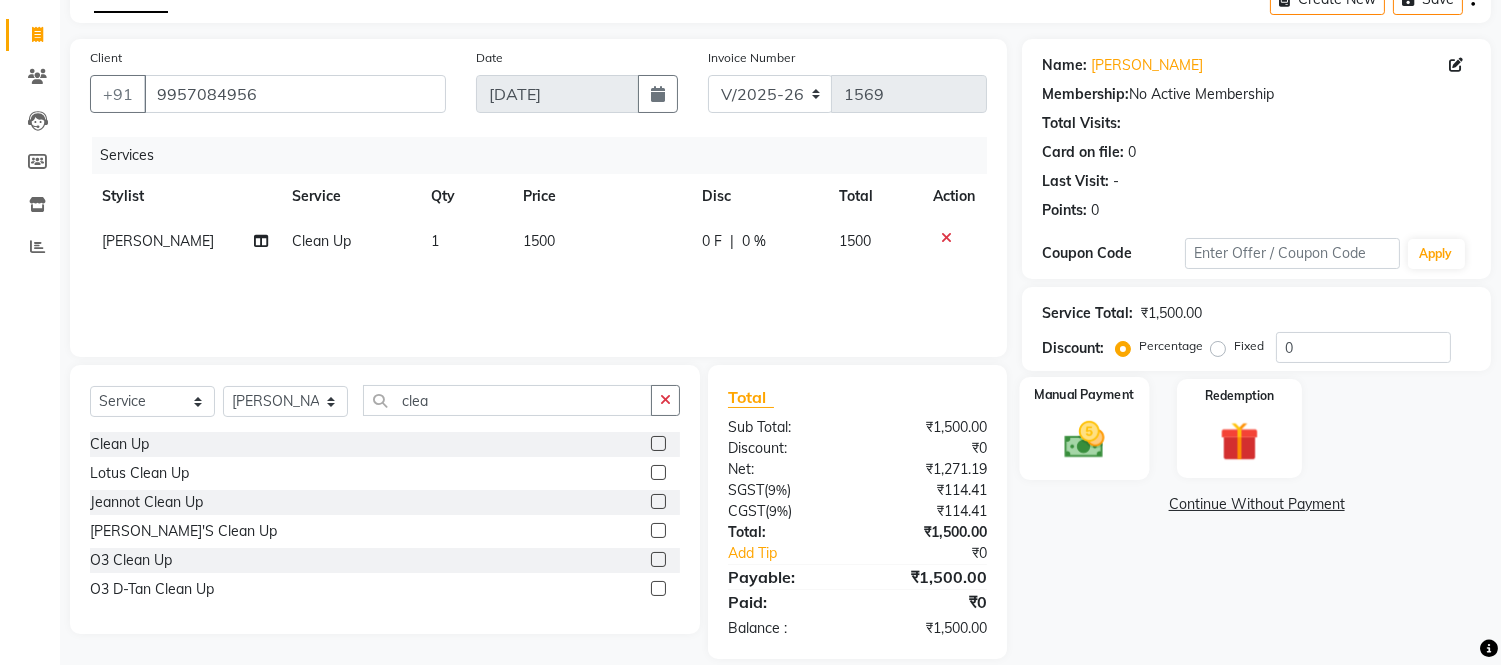 click 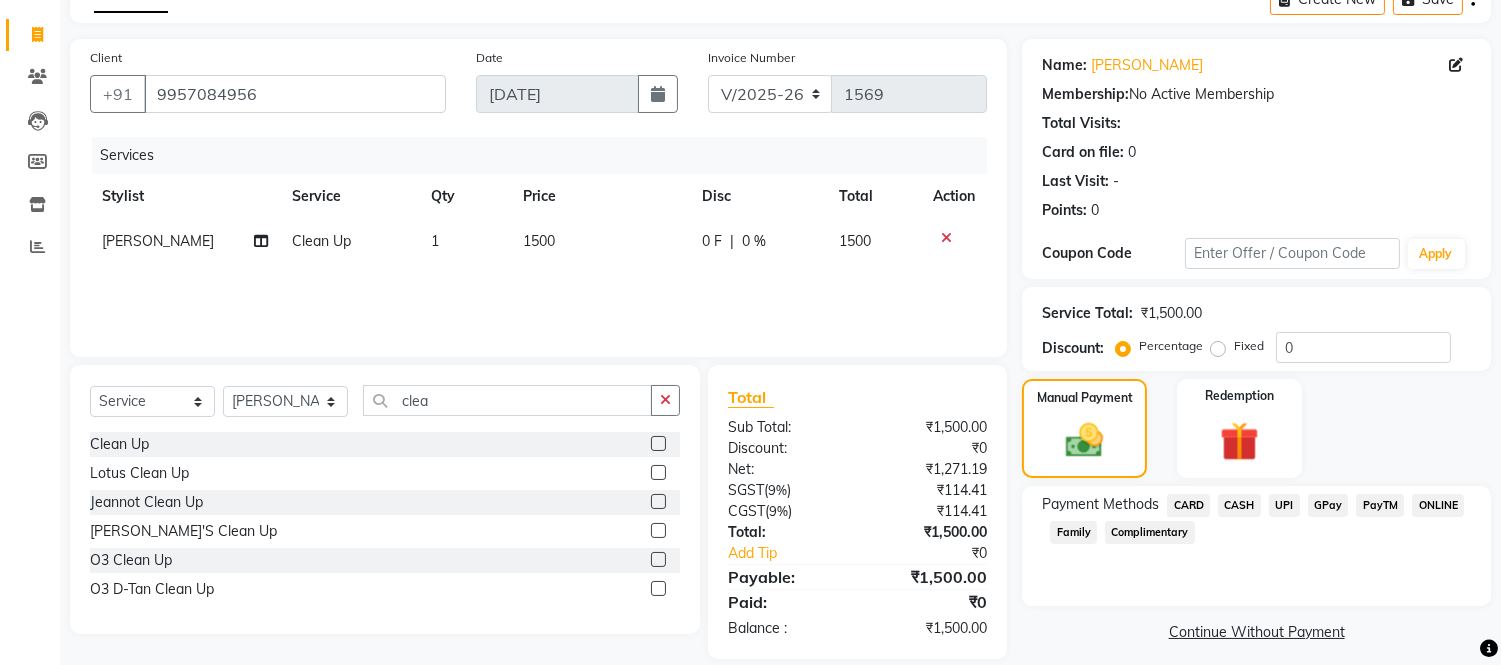 click on "UPI" 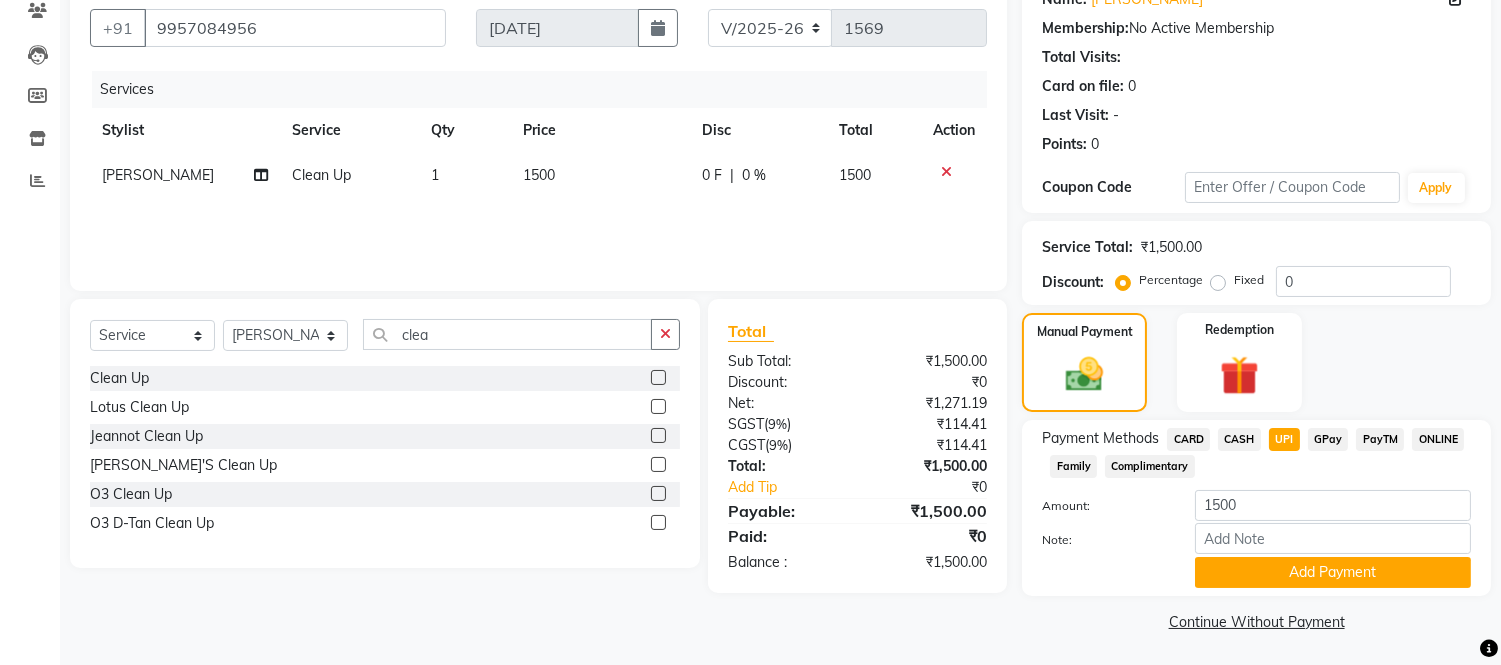 scroll, scrollTop: 178, scrollLeft: 0, axis: vertical 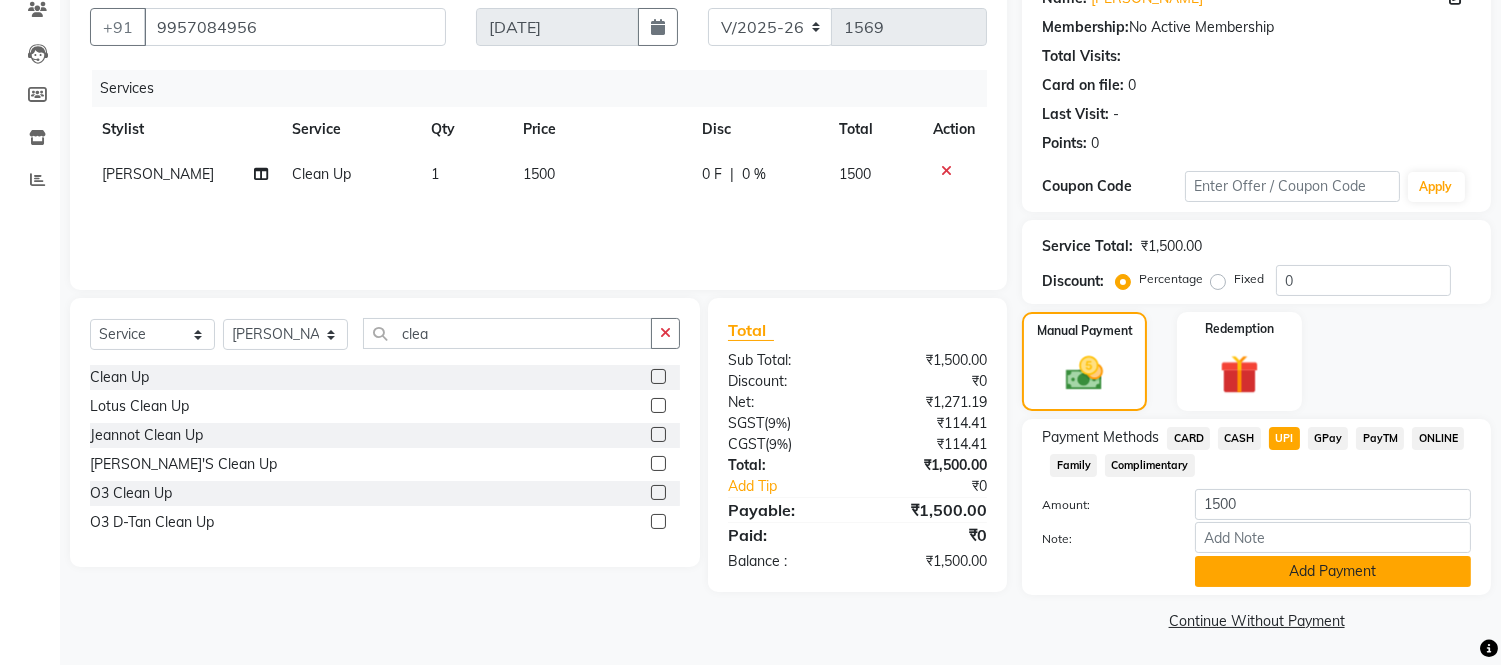 click on "Add Payment" 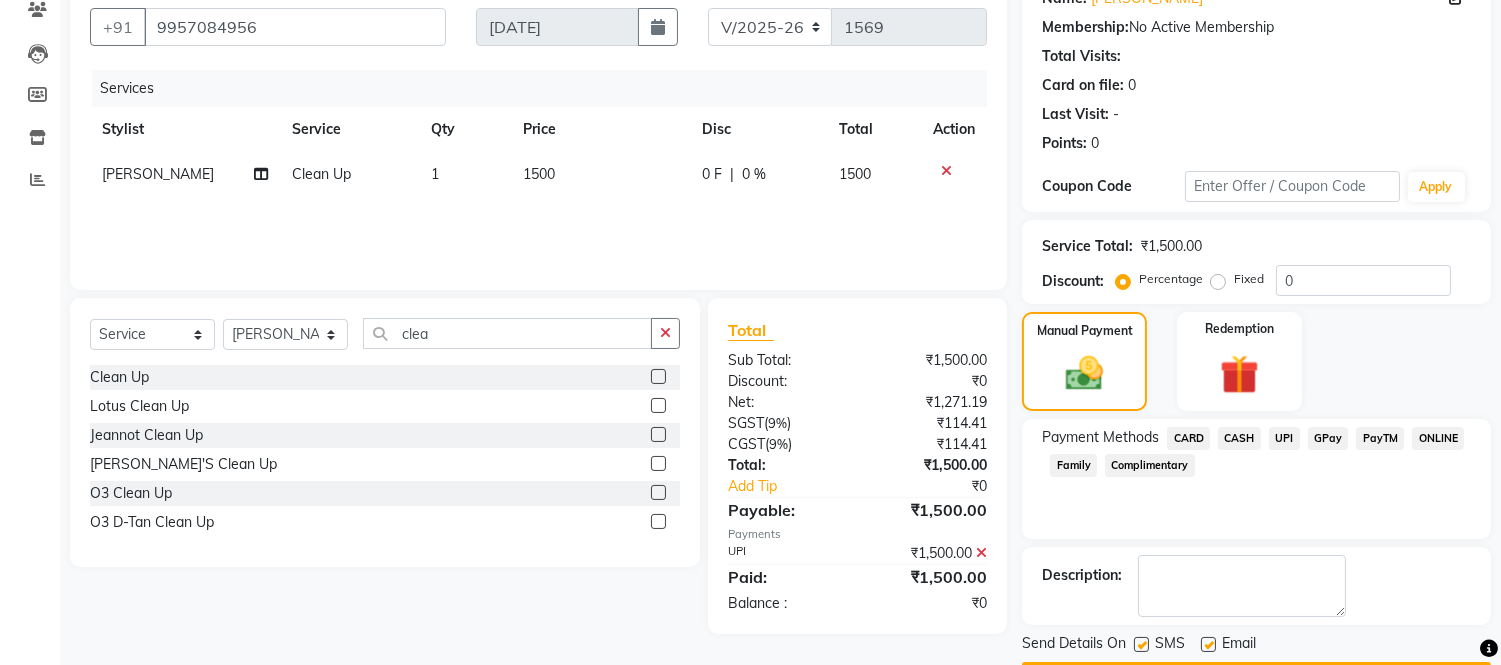 scroll, scrollTop: 234, scrollLeft: 0, axis: vertical 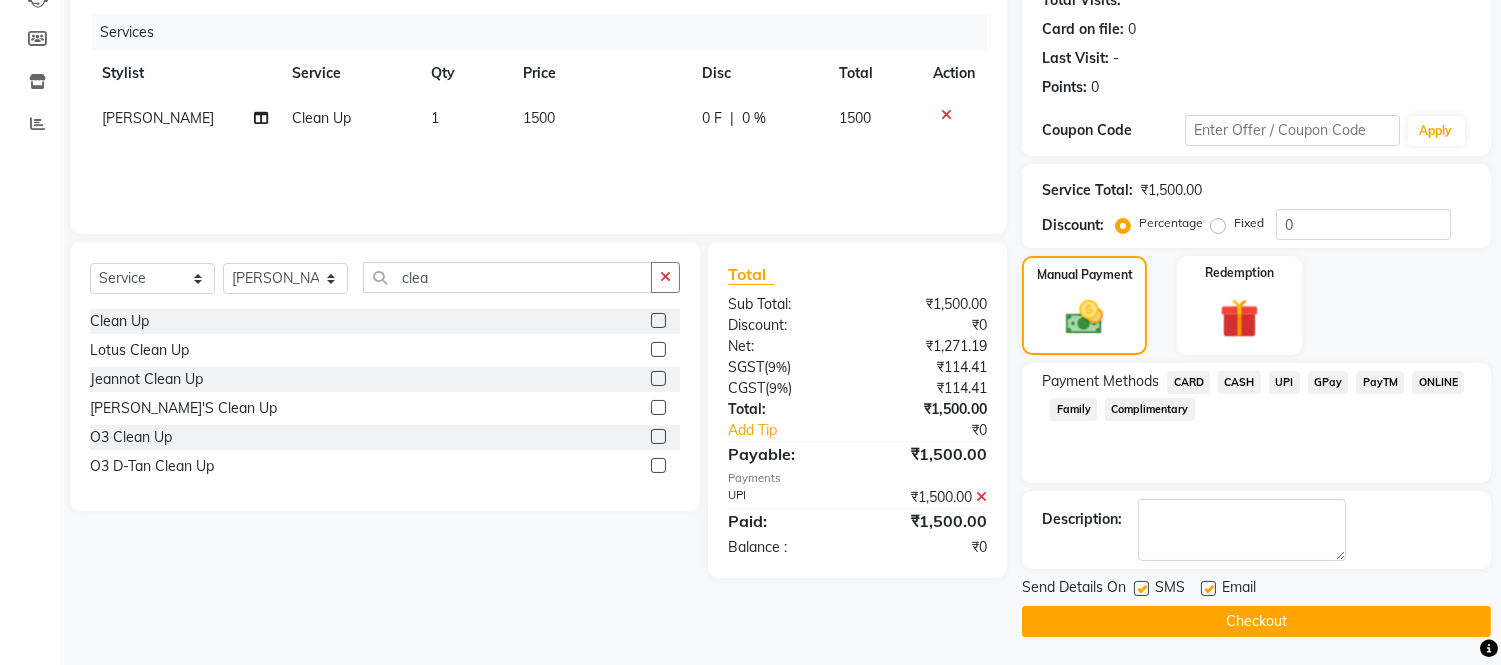 click on "Checkout" 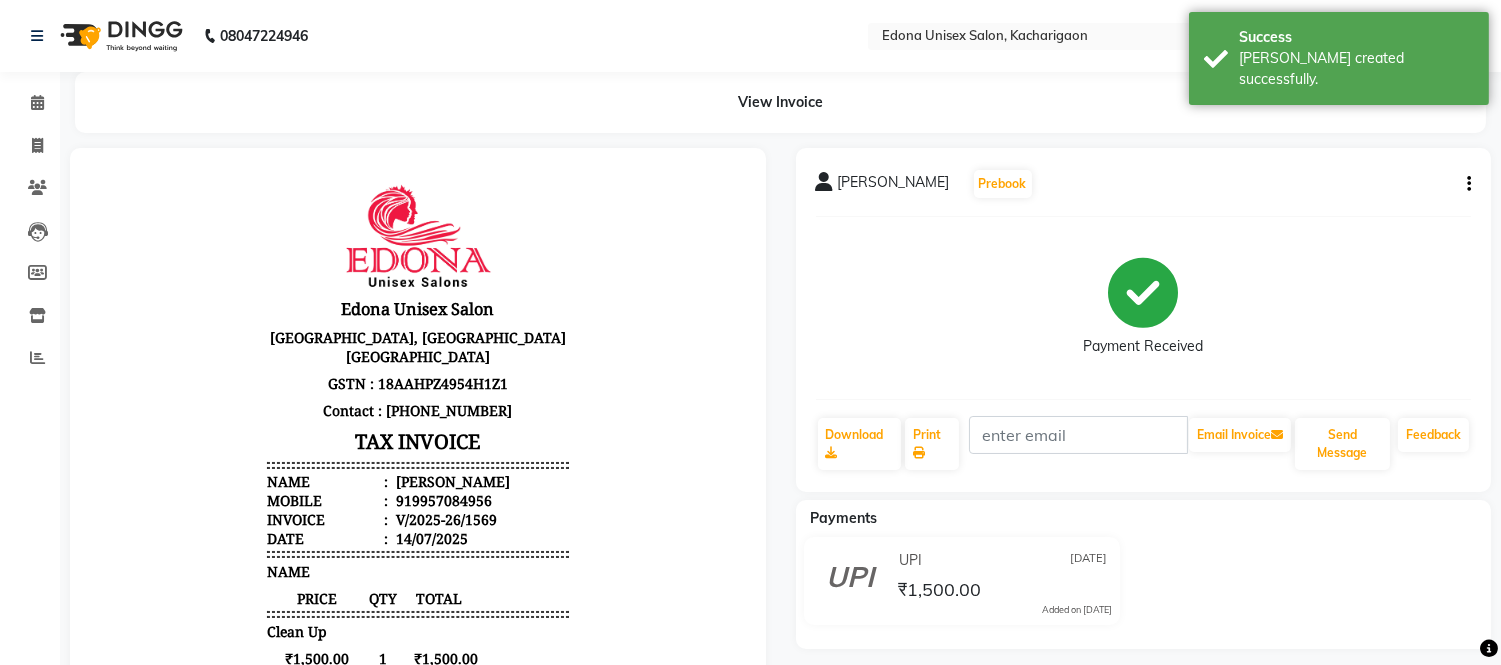 scroll, scrollTop: 0, scrollLeft: 0, axis: both 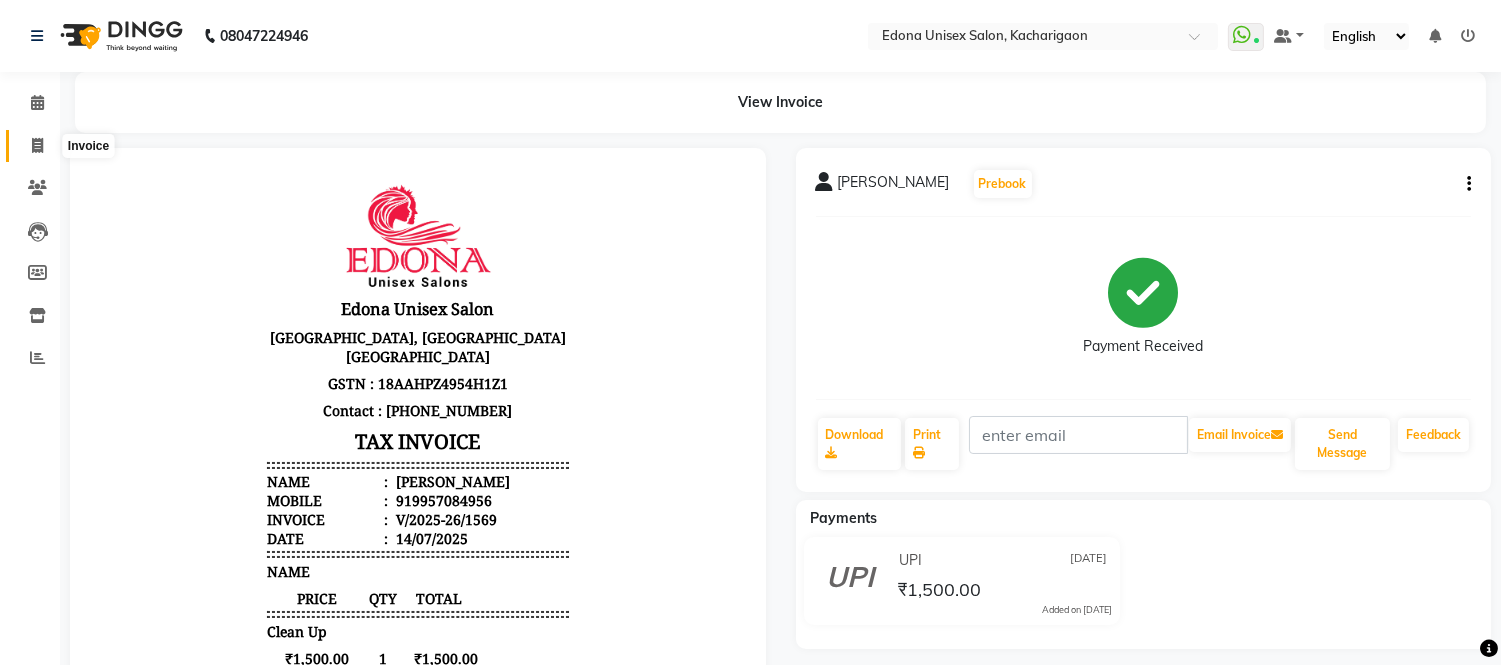 click 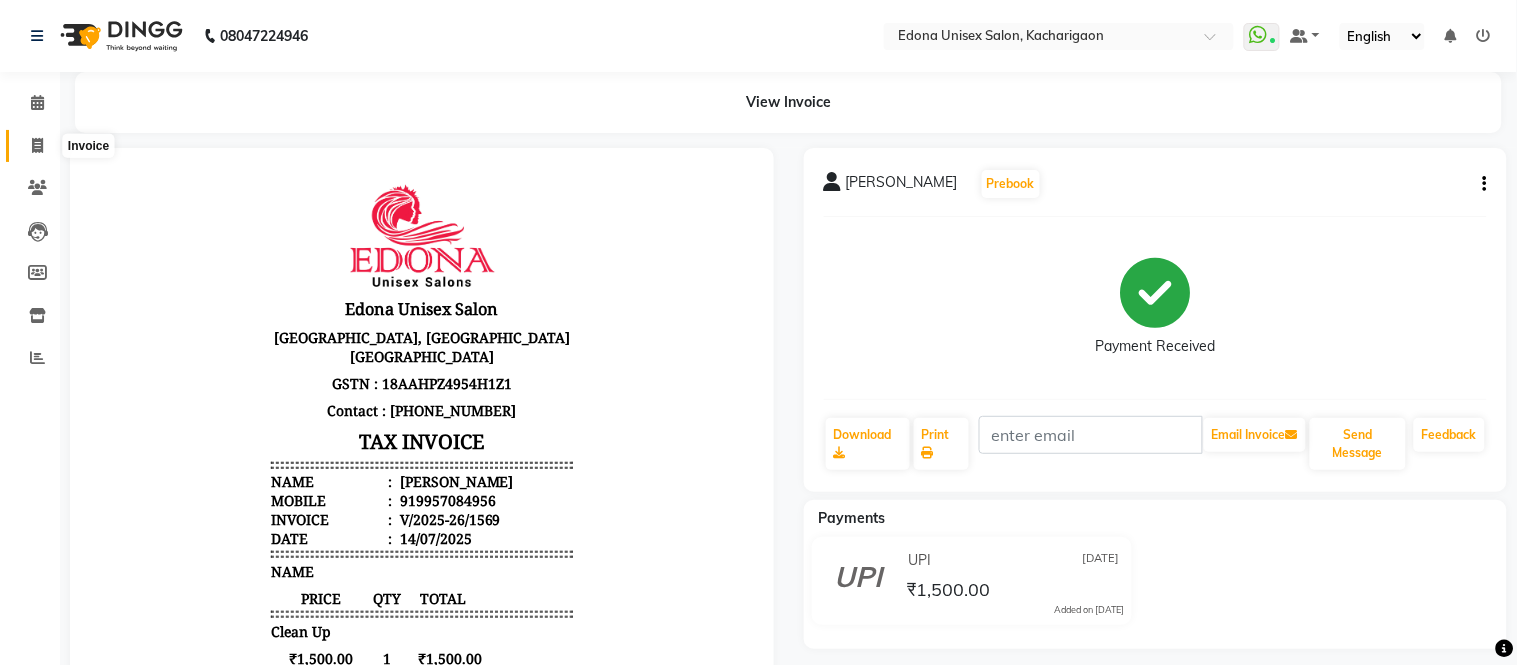 select on "service" 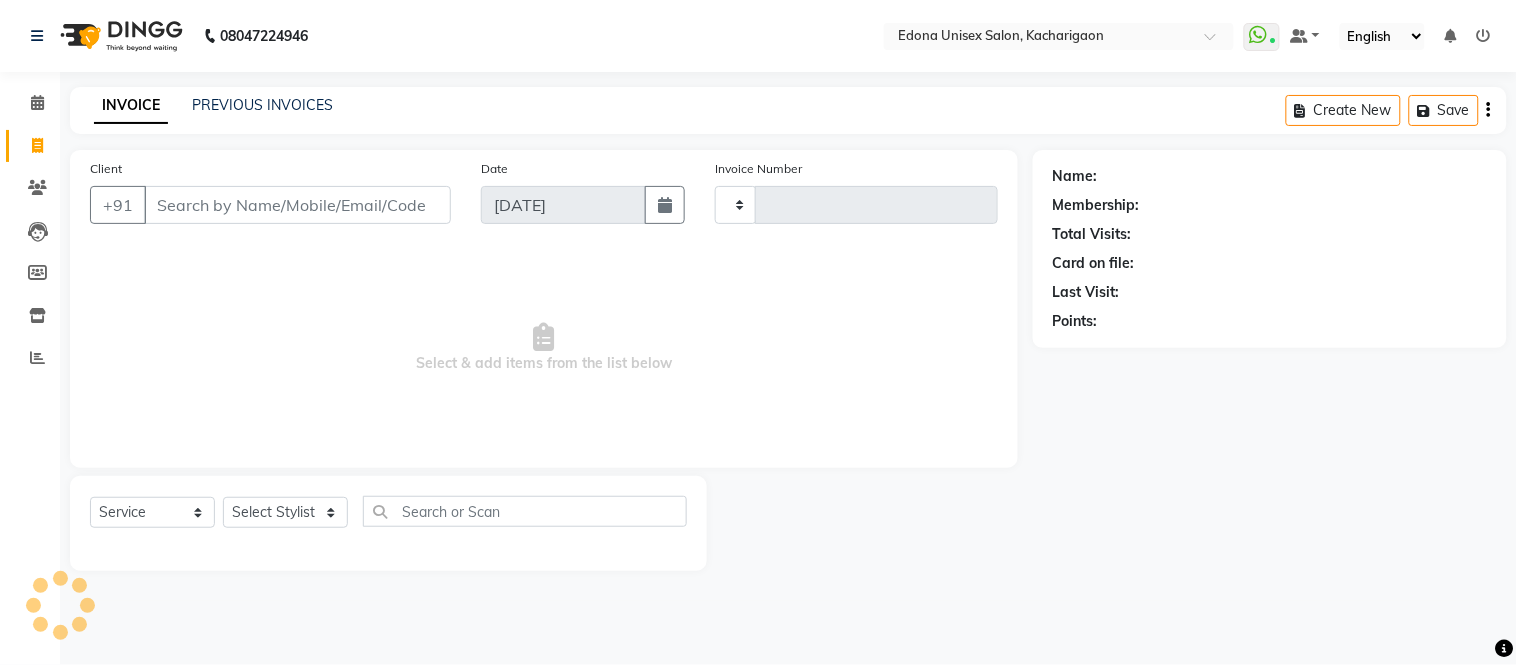 type on "1570" 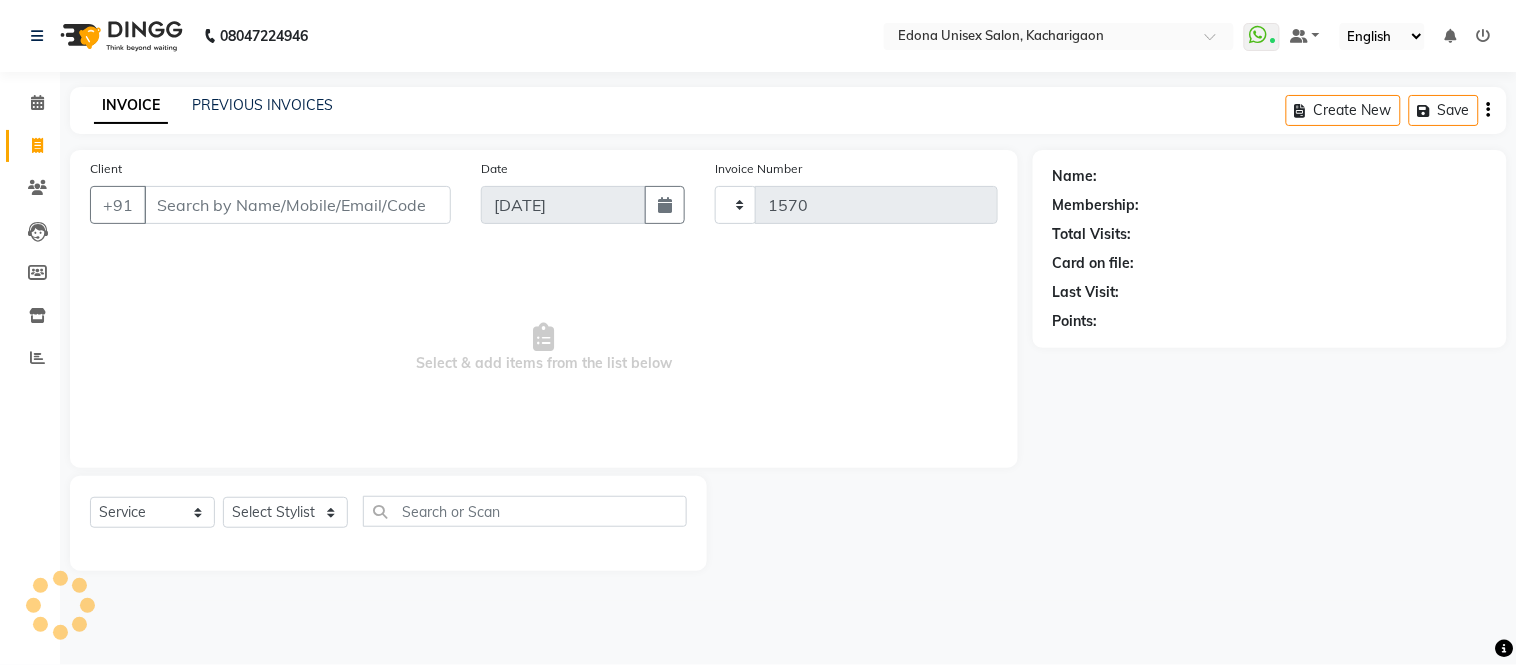 select on "5389" 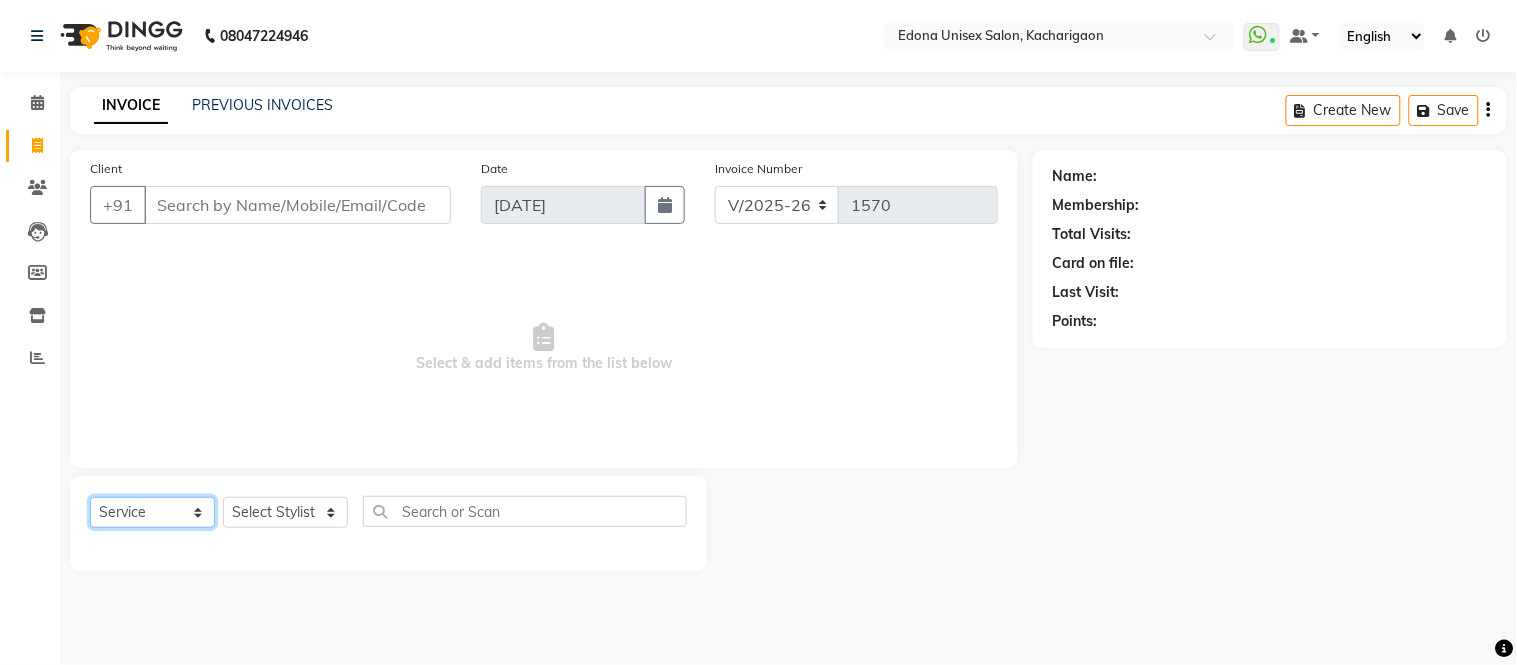 click on "Select  Service  Product  Membership  Package Voucher Prepaid Gift Card" 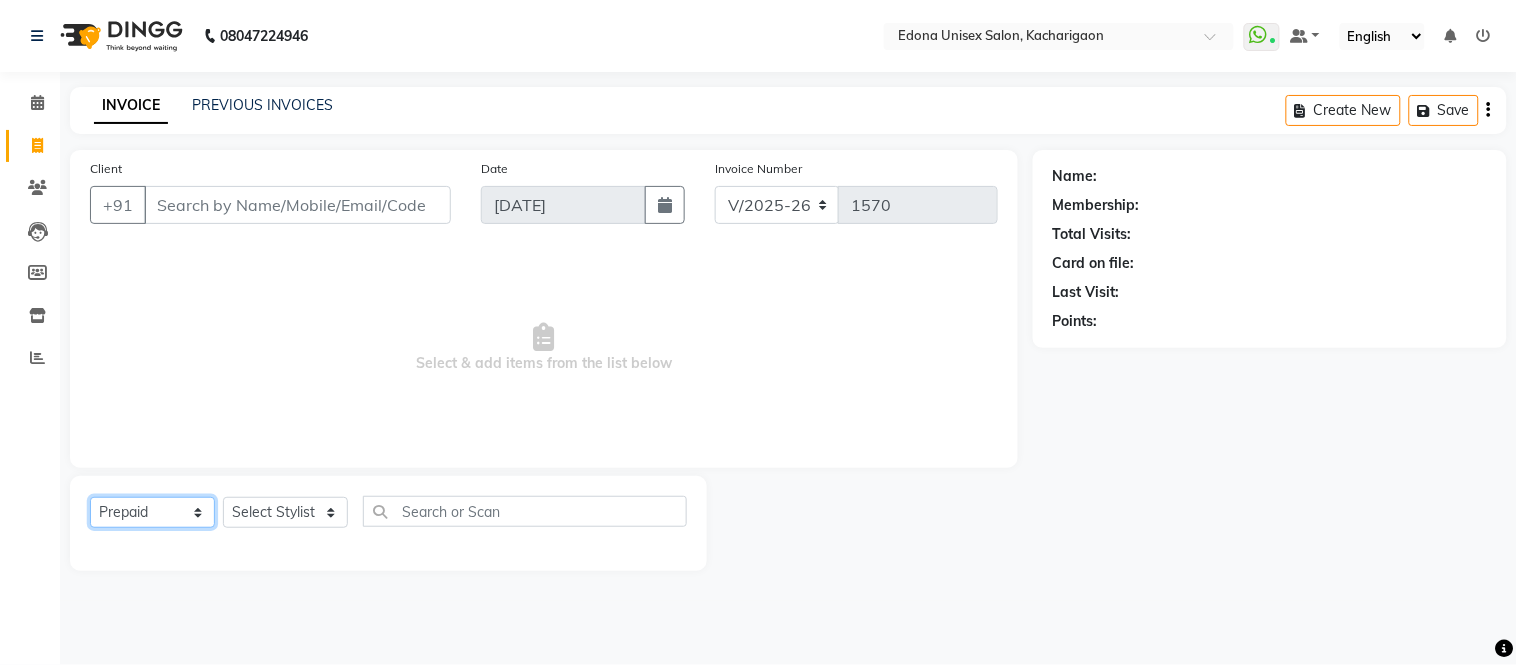 click on "Select  Service  Product  Membership  Package Voucher Prepaid Gift Card" 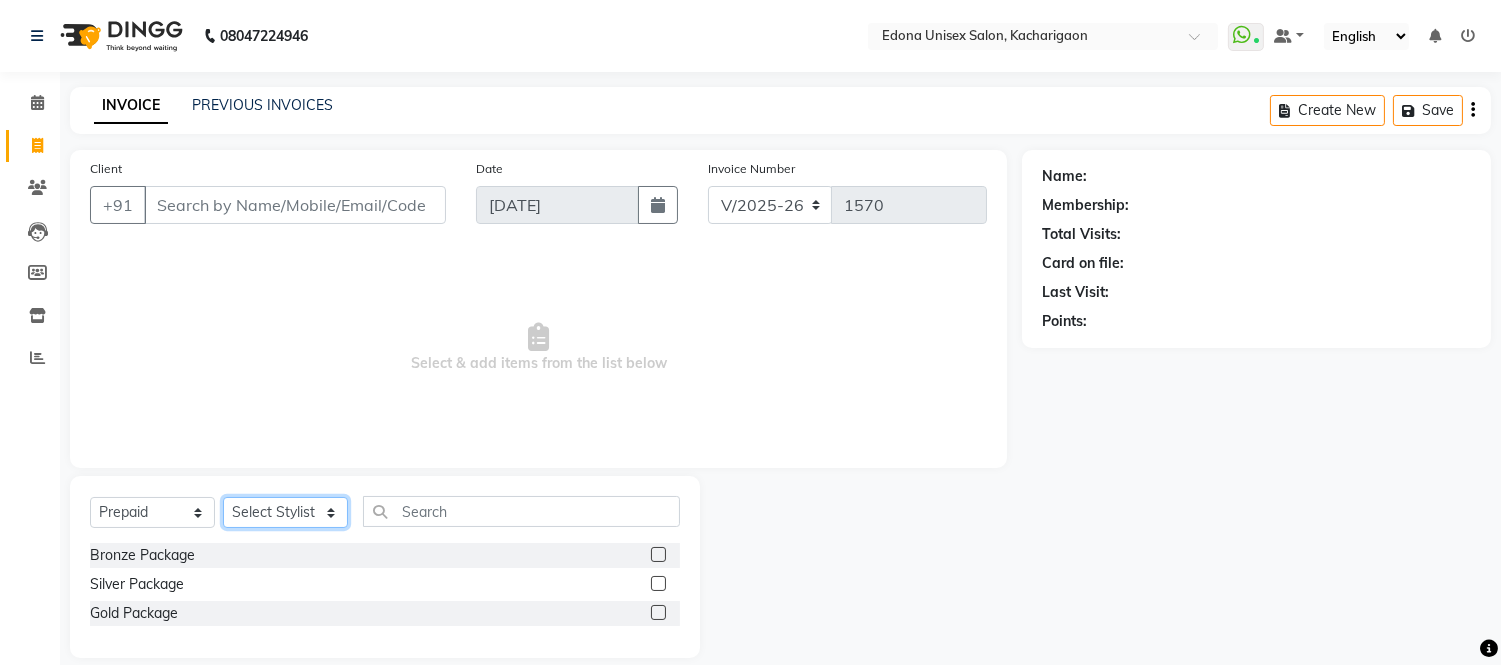 click on "Select Stylist Admin Anju Sonar Bir Basumtary Bishal Bharma Hemen Daimari Hombr Jogi Jenny Kayina Kriti Lokesh Verma Mithiser Bodo Monisha Goyari Neha Sonar Pahi Prabir Das Rashmi Basumtary Reshma Sultana Roselin Basumtary Sumitra Subba" 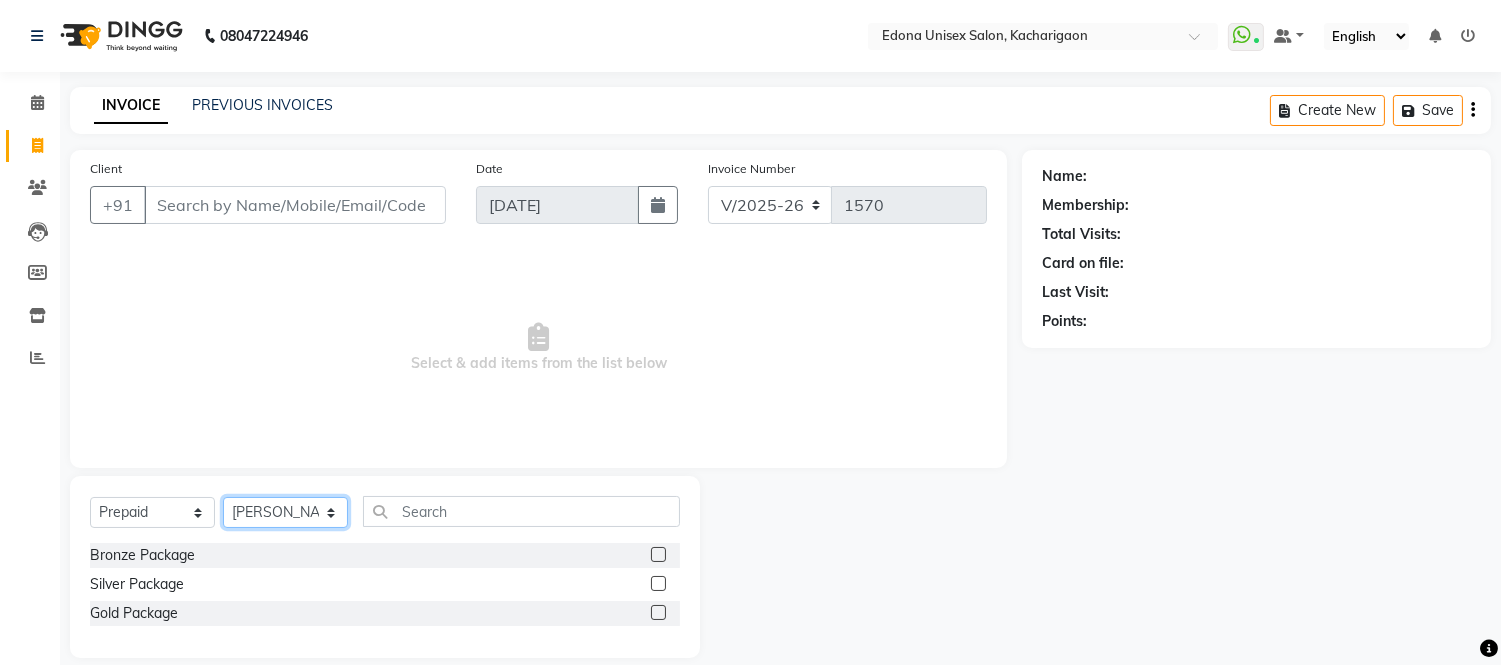 click on "Select Stylist Admin Anju Sonar Bir Basumtary Bishal Bharma Hemen Daimari Hombr Jogi Jenny Kayina Kriti Lokesh Verma Mithiser Bodo Monisha Goyari Neha Sonar Pahi Prabir Das Rashmi Basumtary Reshma Sultana Roselin Basumtary Sumitra Subba" 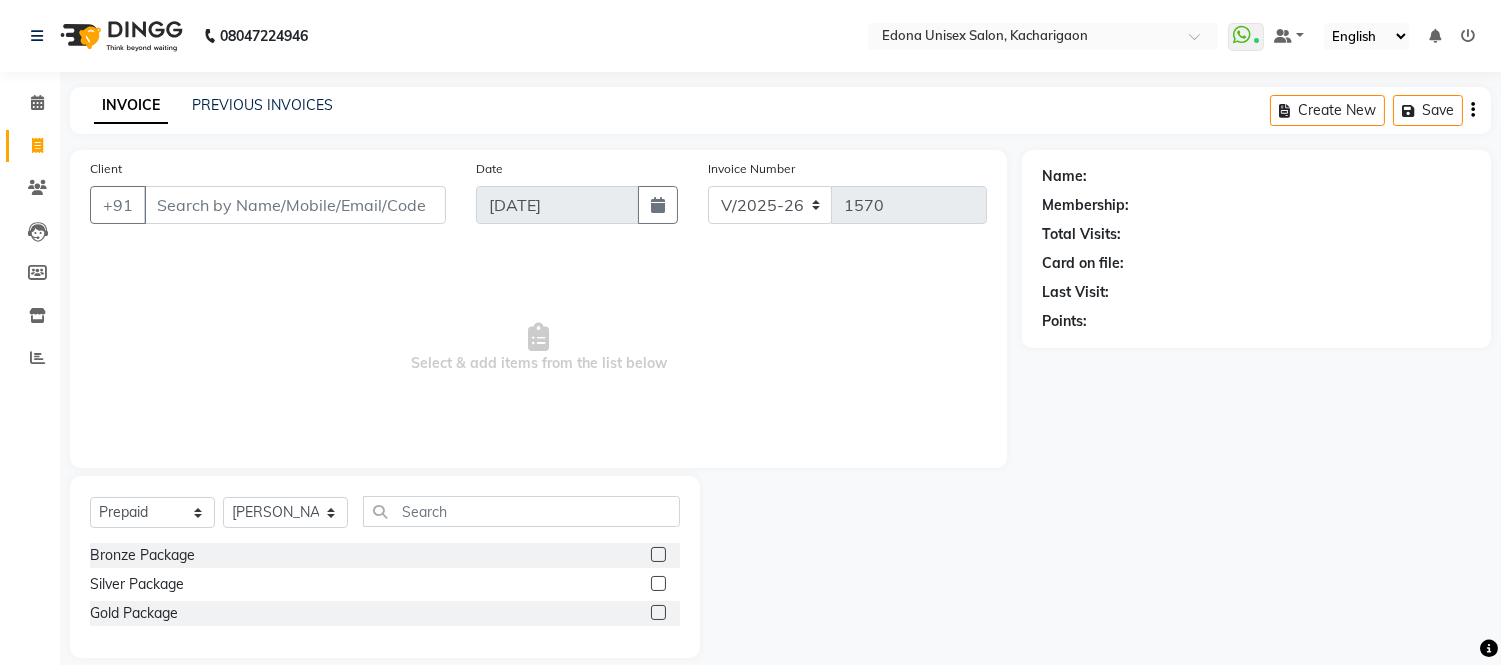 click 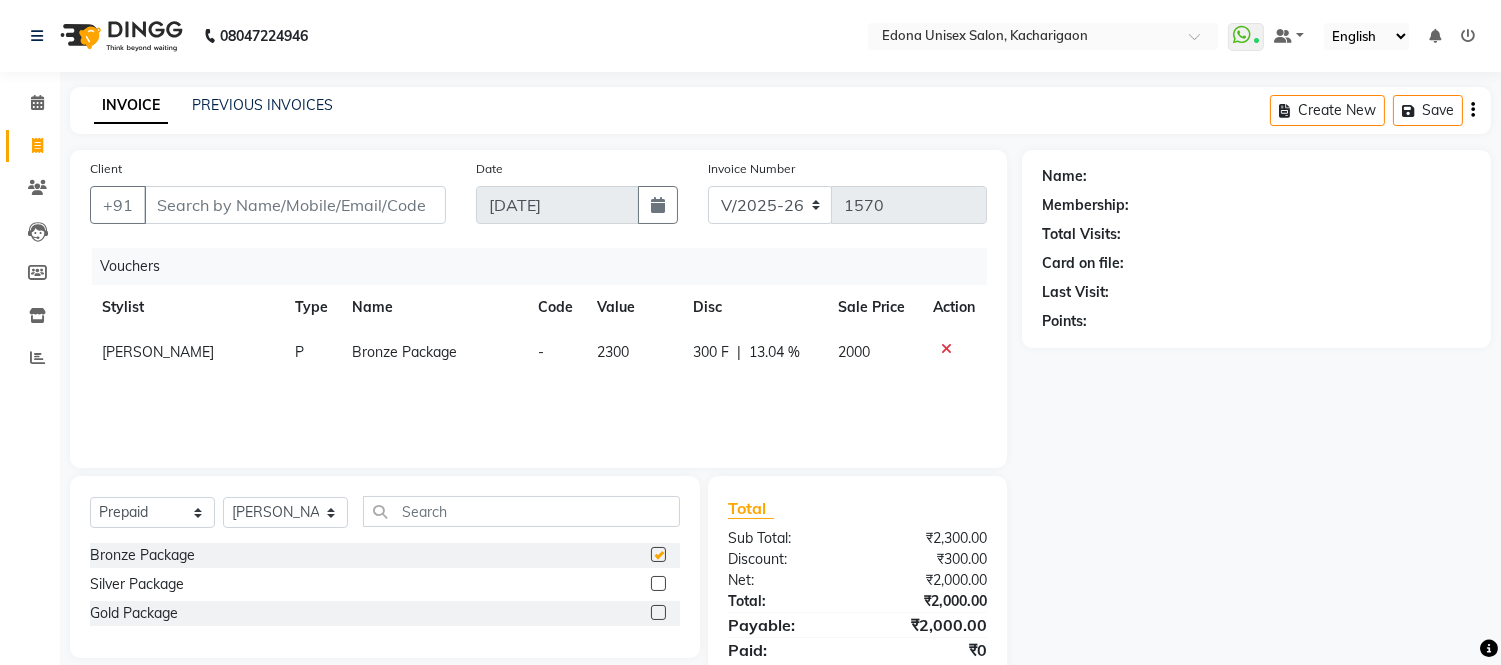 checkbox on "false" 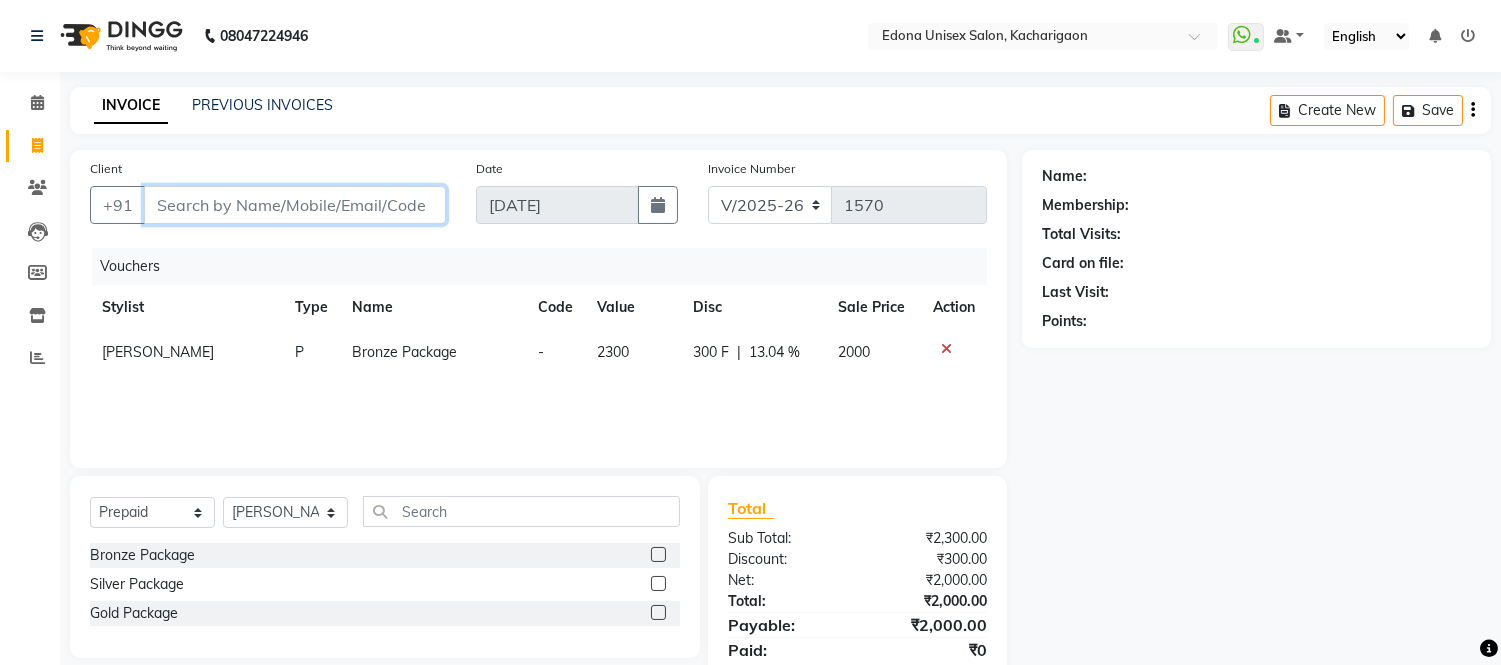 click on "Client" at bounding box center [295, 205] 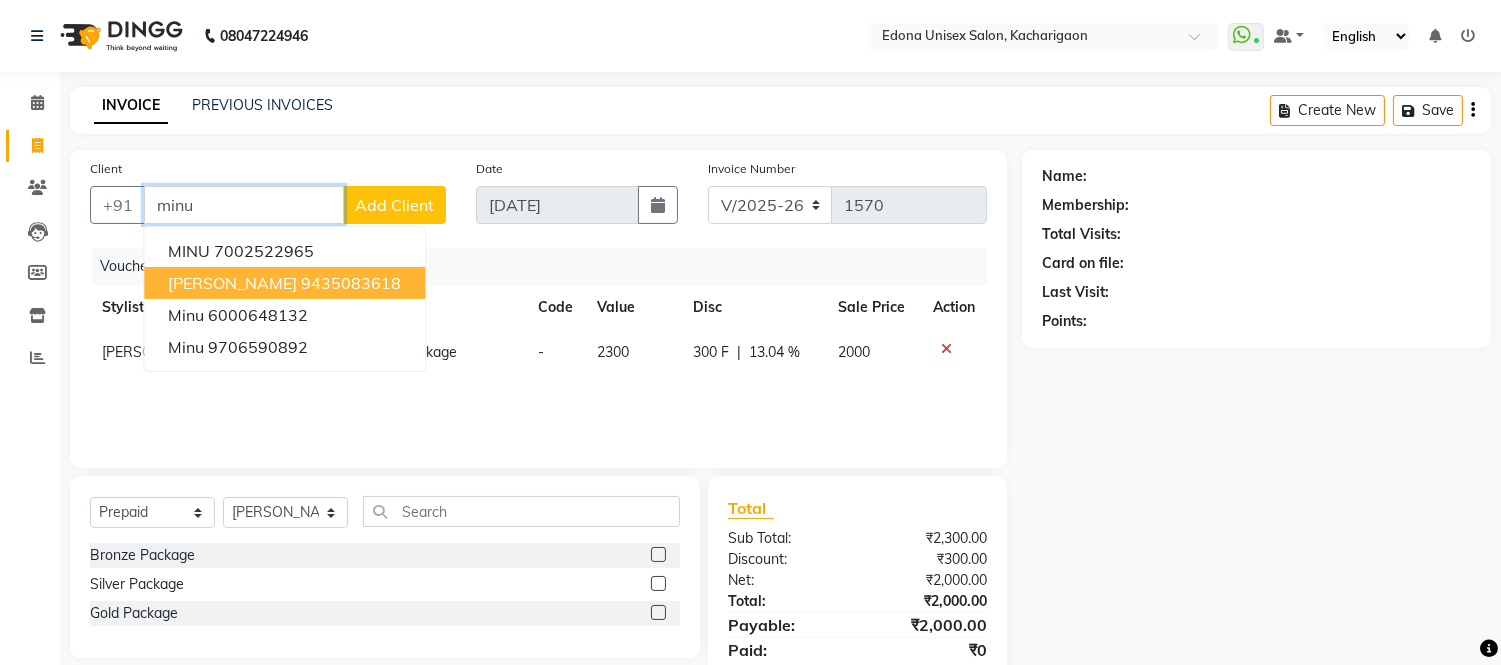 click on "[PERSON_NAME]" at bounding box center [232, 283] 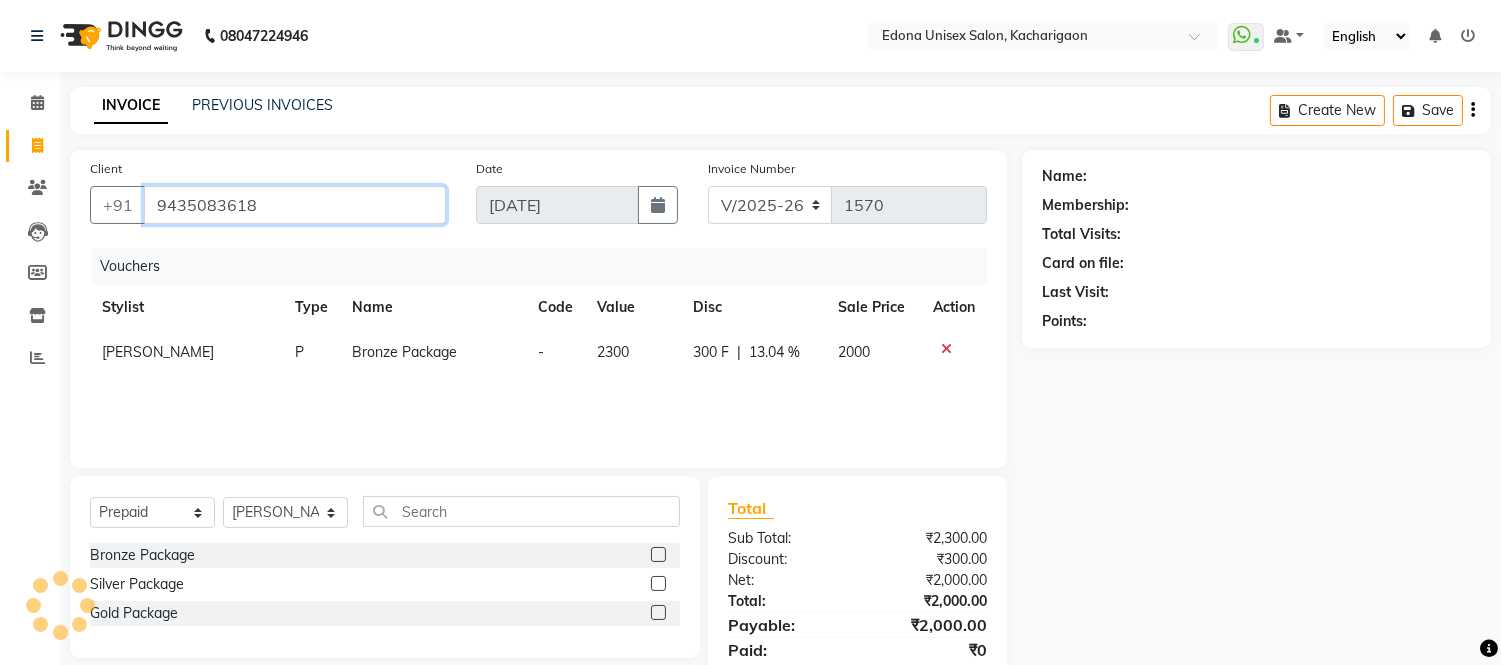 type on "9435083618" 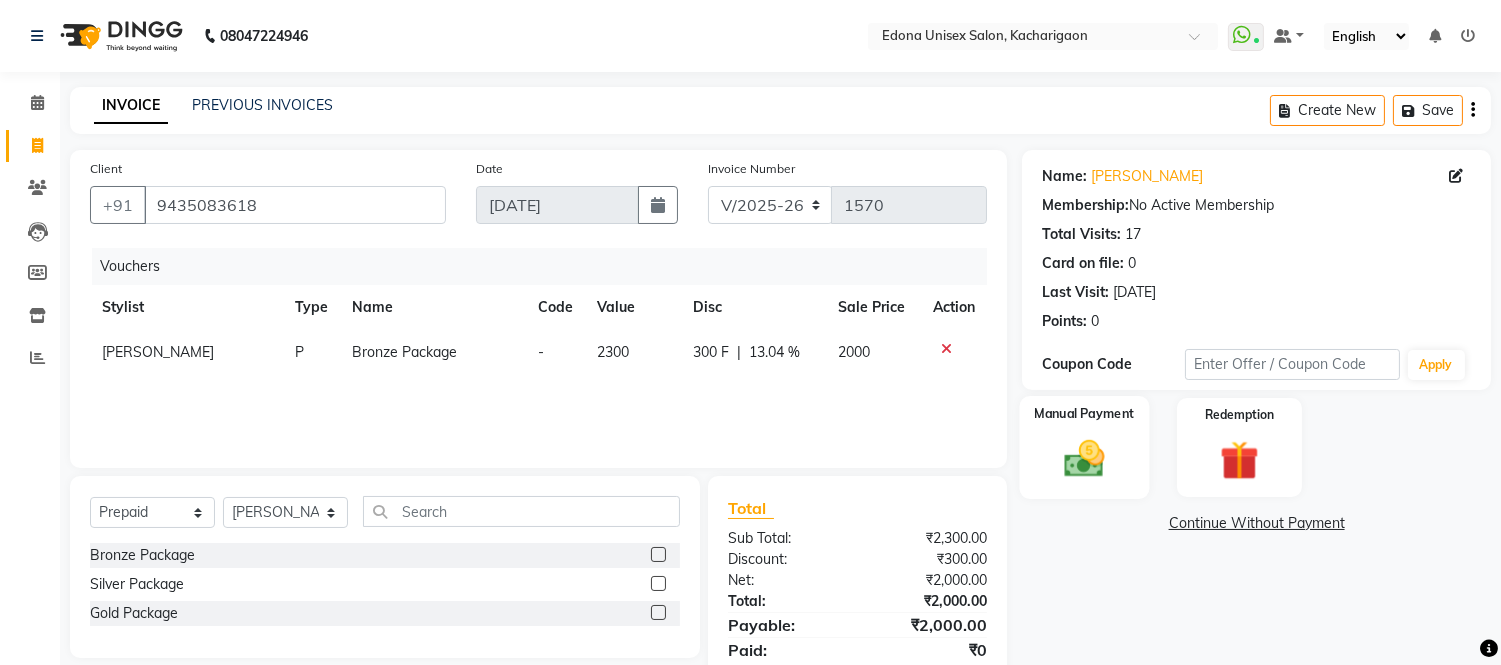 click 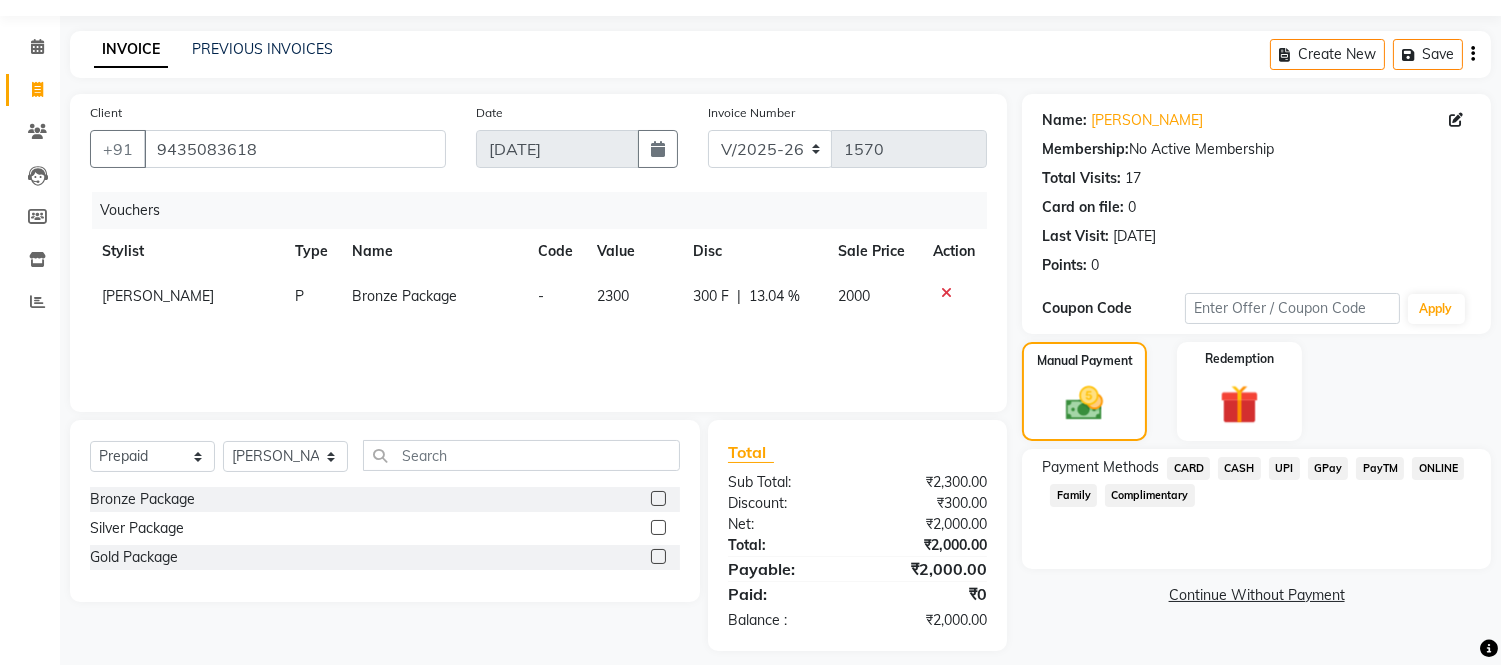 scroll, scrollTop: 72, scrollLeft: 0, axis: vertical 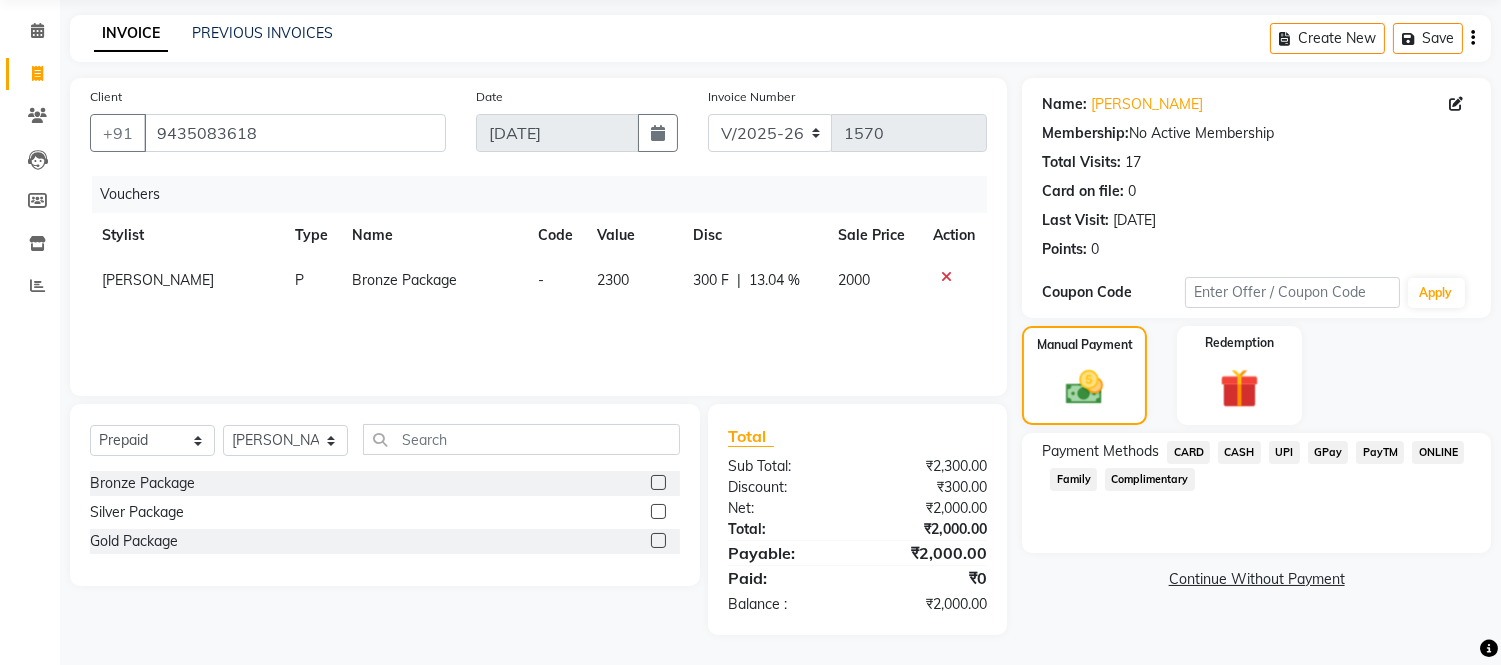 click on "CASH" 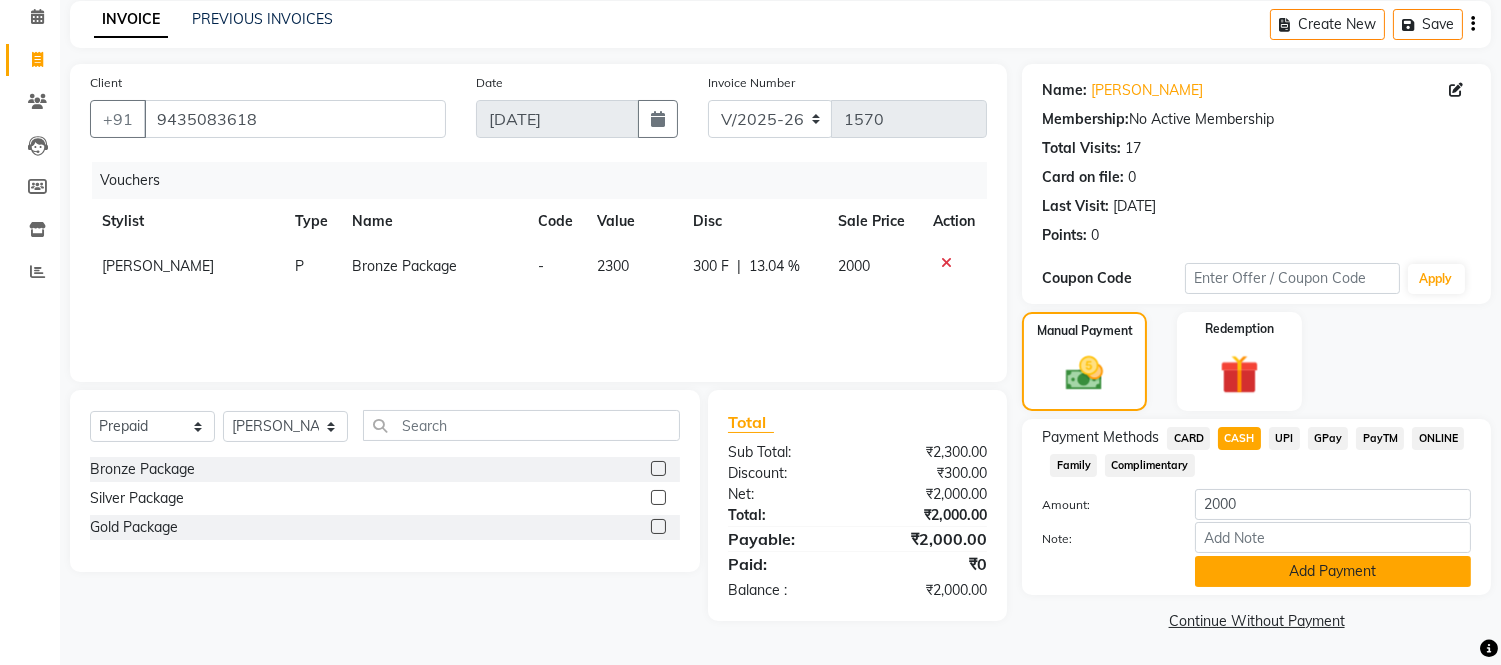 click on "Add Payment" 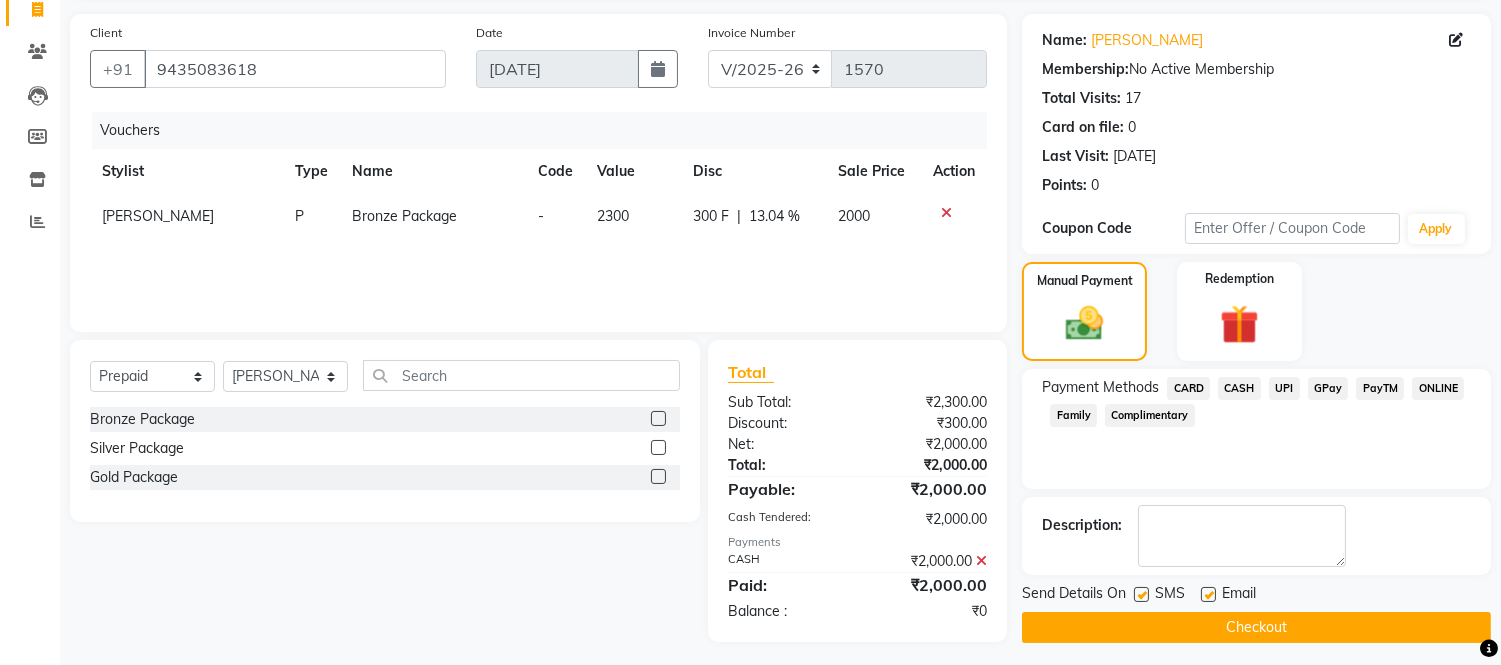 scroll, scrollTop: 143, scrollLeft: 0, axis: vertical 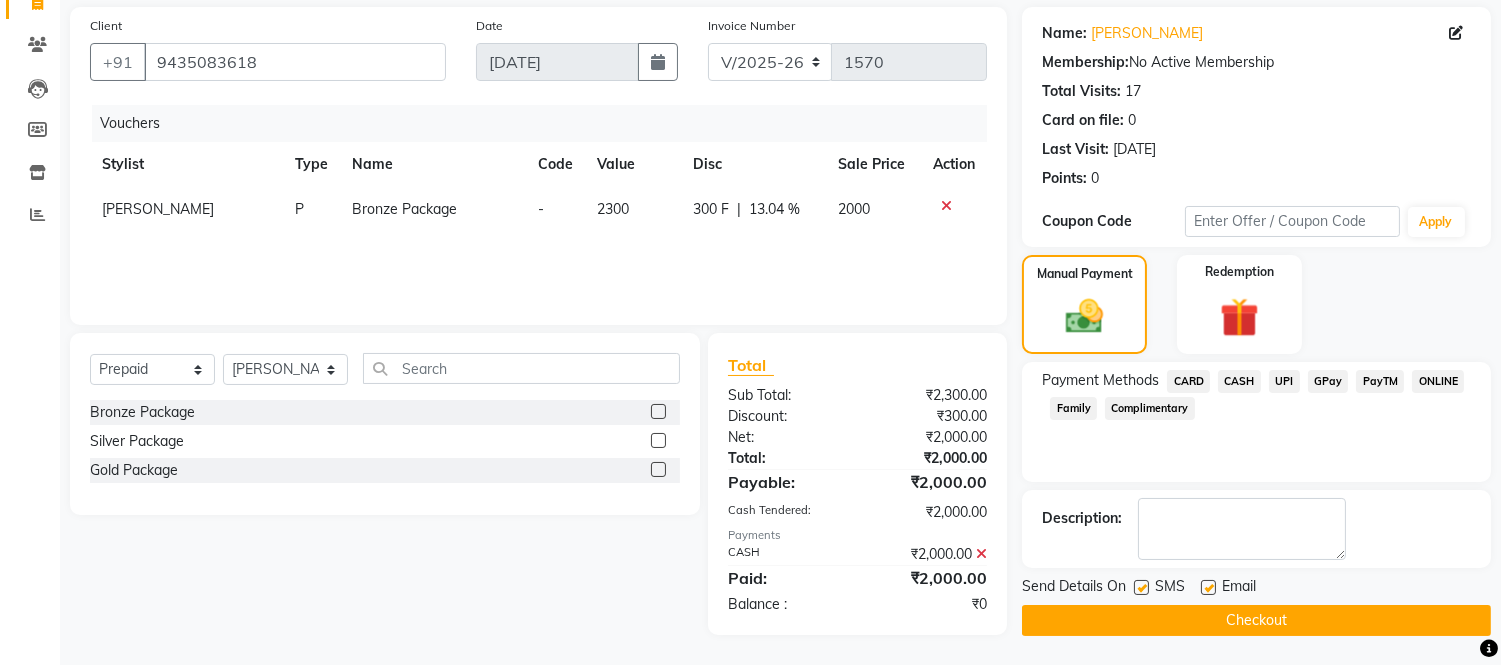 click on "Checkout" 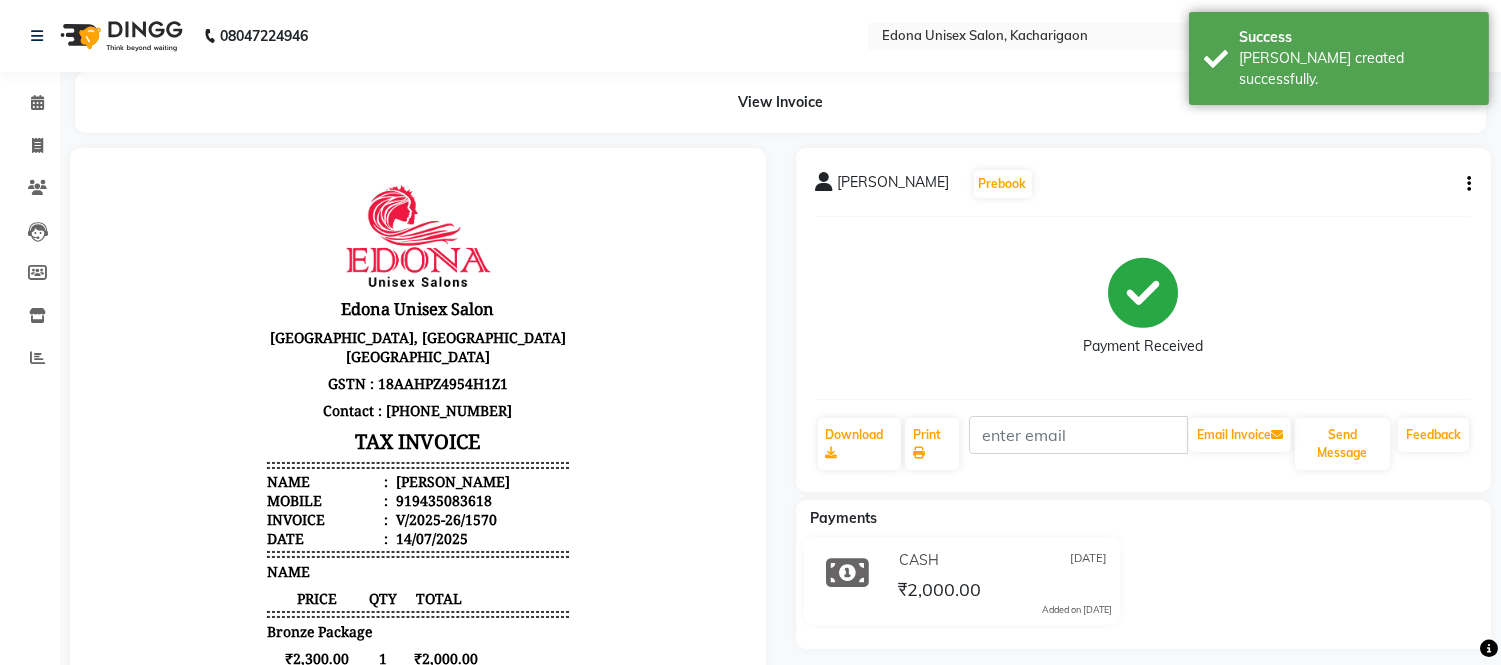 scroll, scrollTop: 0, scrollLeft: 0, axis: both 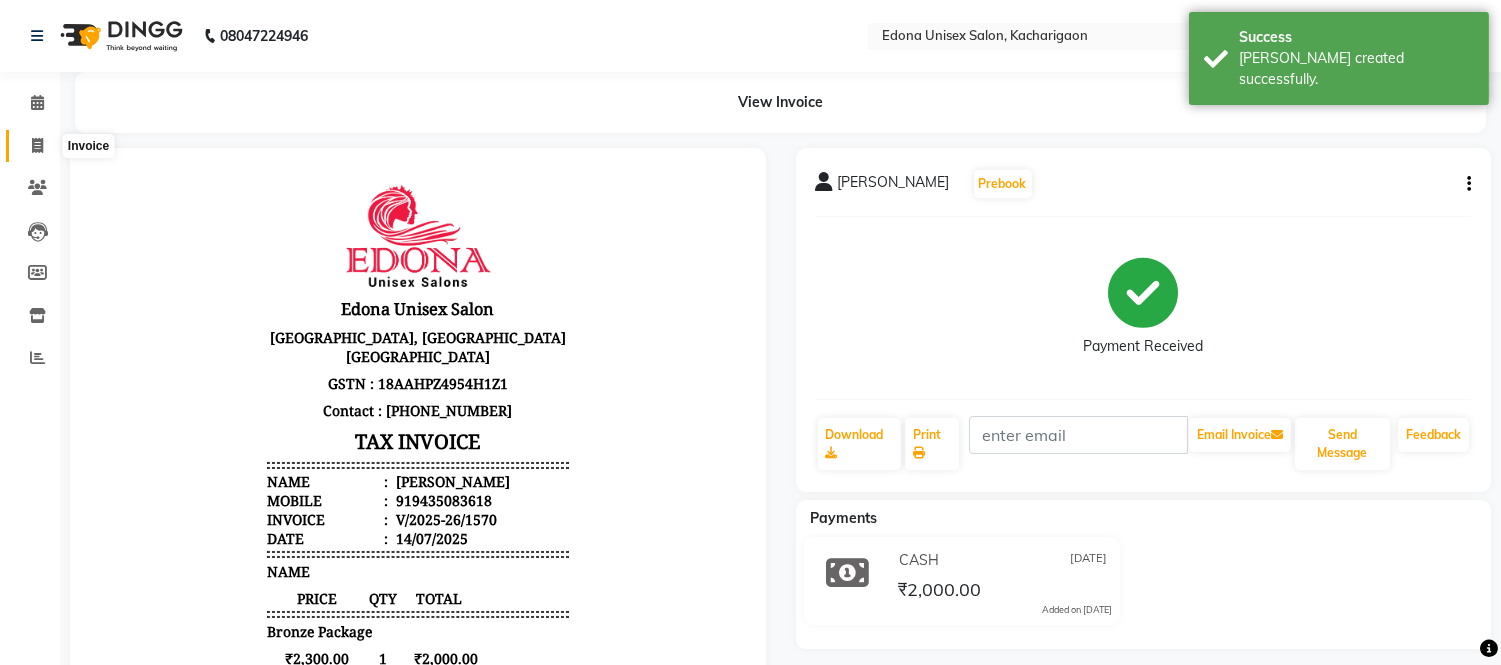 click 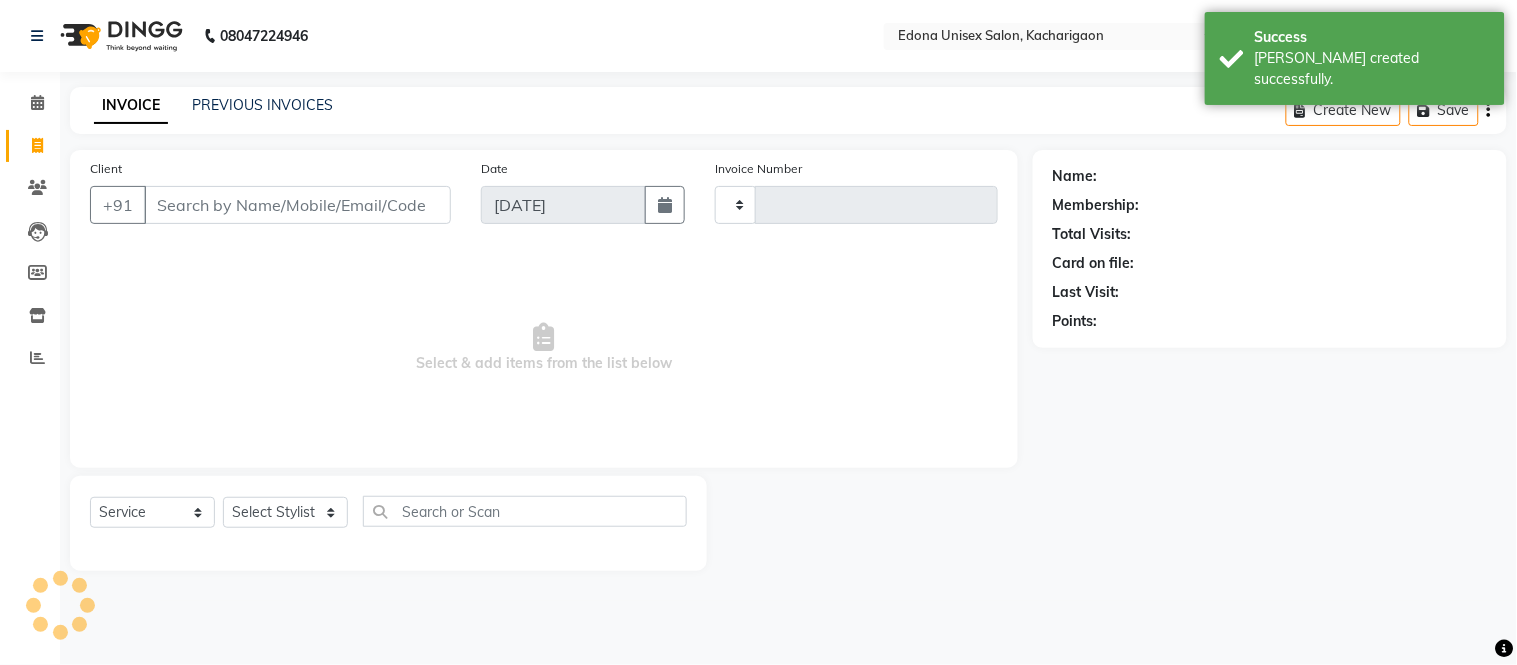 type on "1571" 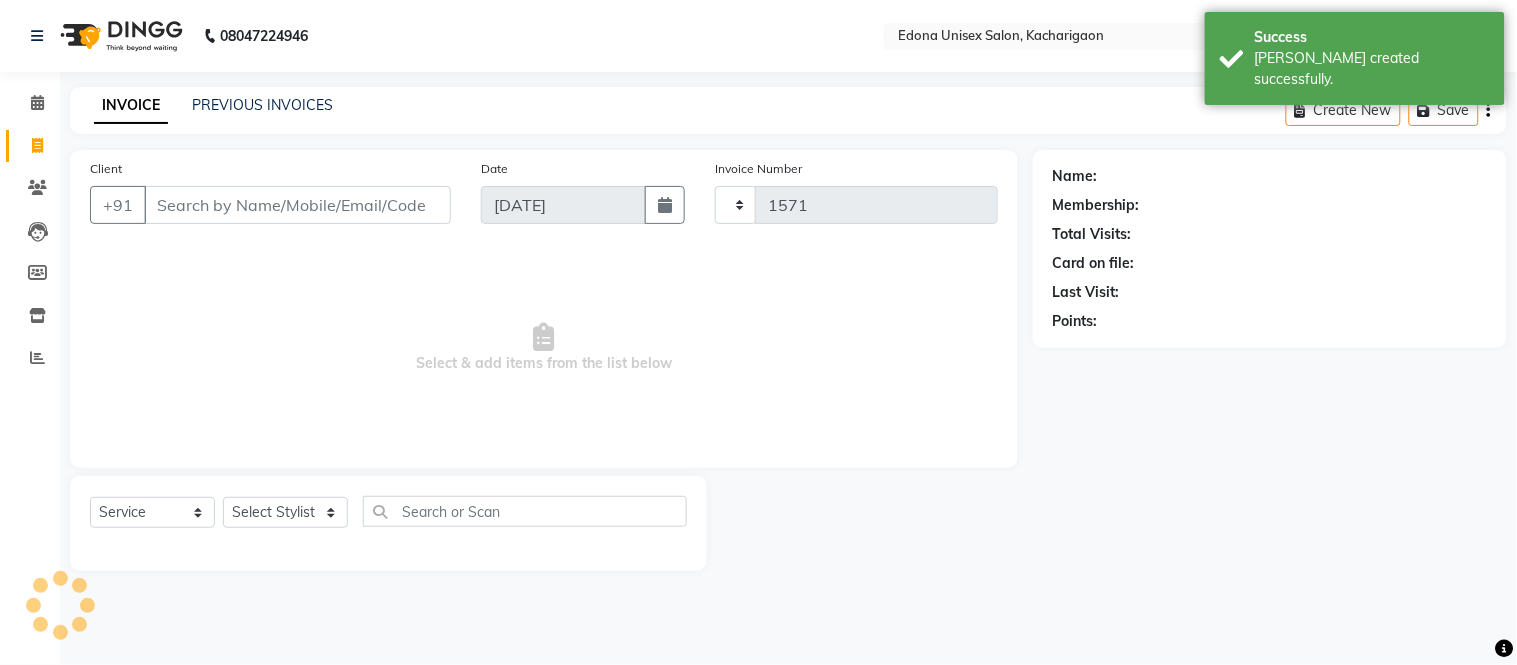 select on "5389" 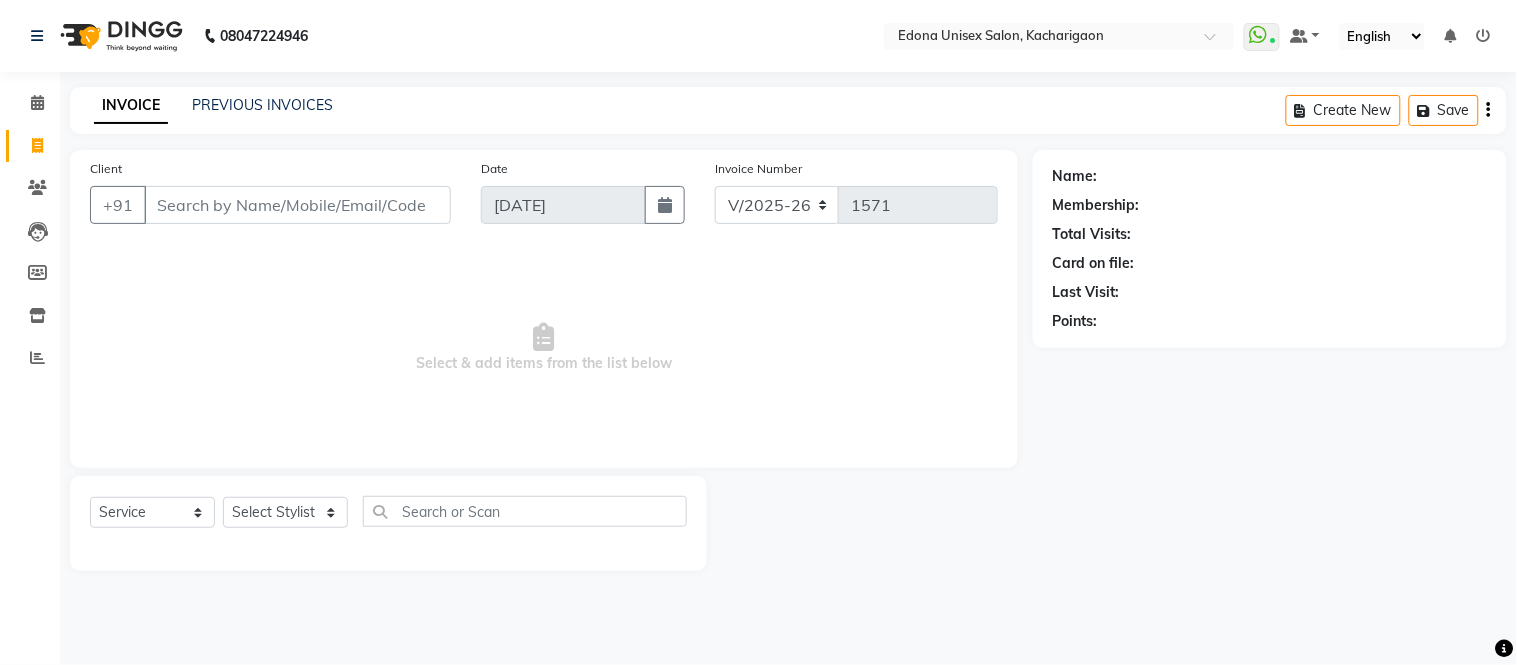 drag, startPoint x: 256, startPoint y: 210, endPoint x: 175, endPoint y: 233, distance: 84.20214 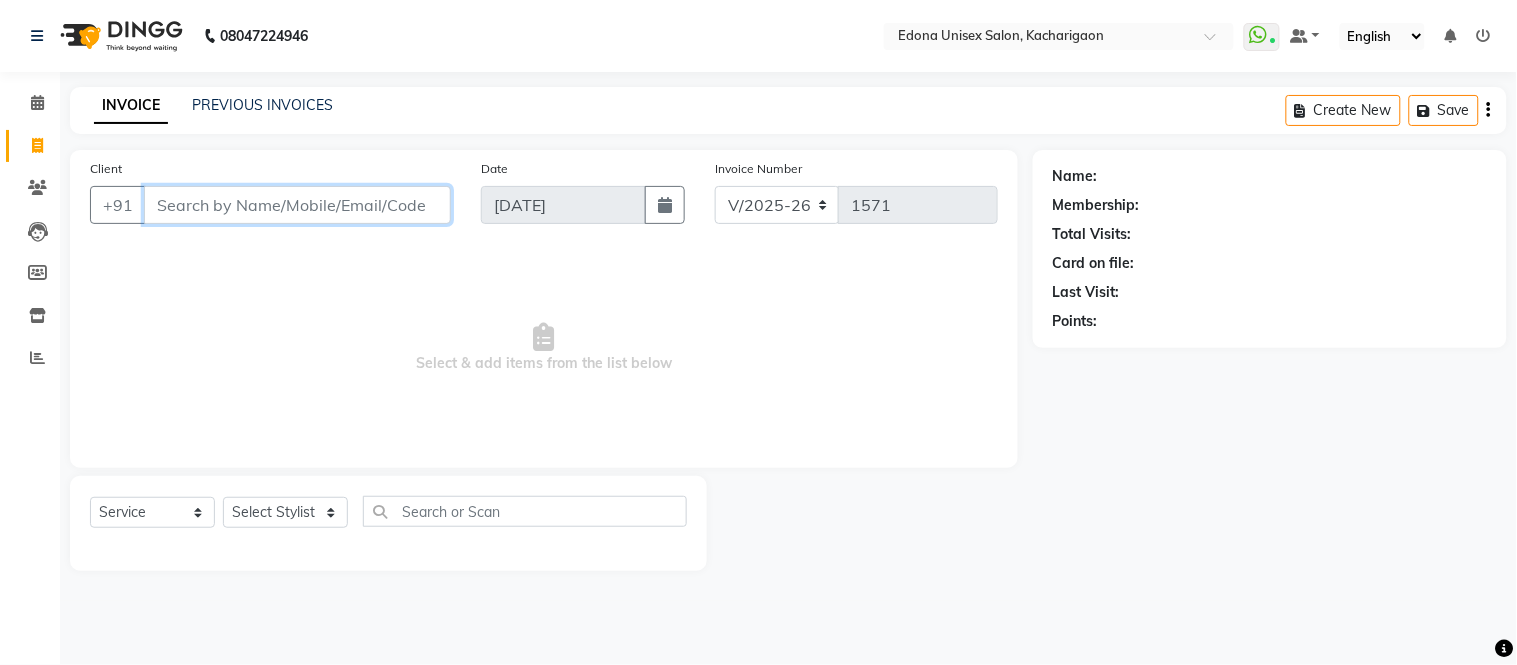 click on "Client" at bounding box center [297, 205] 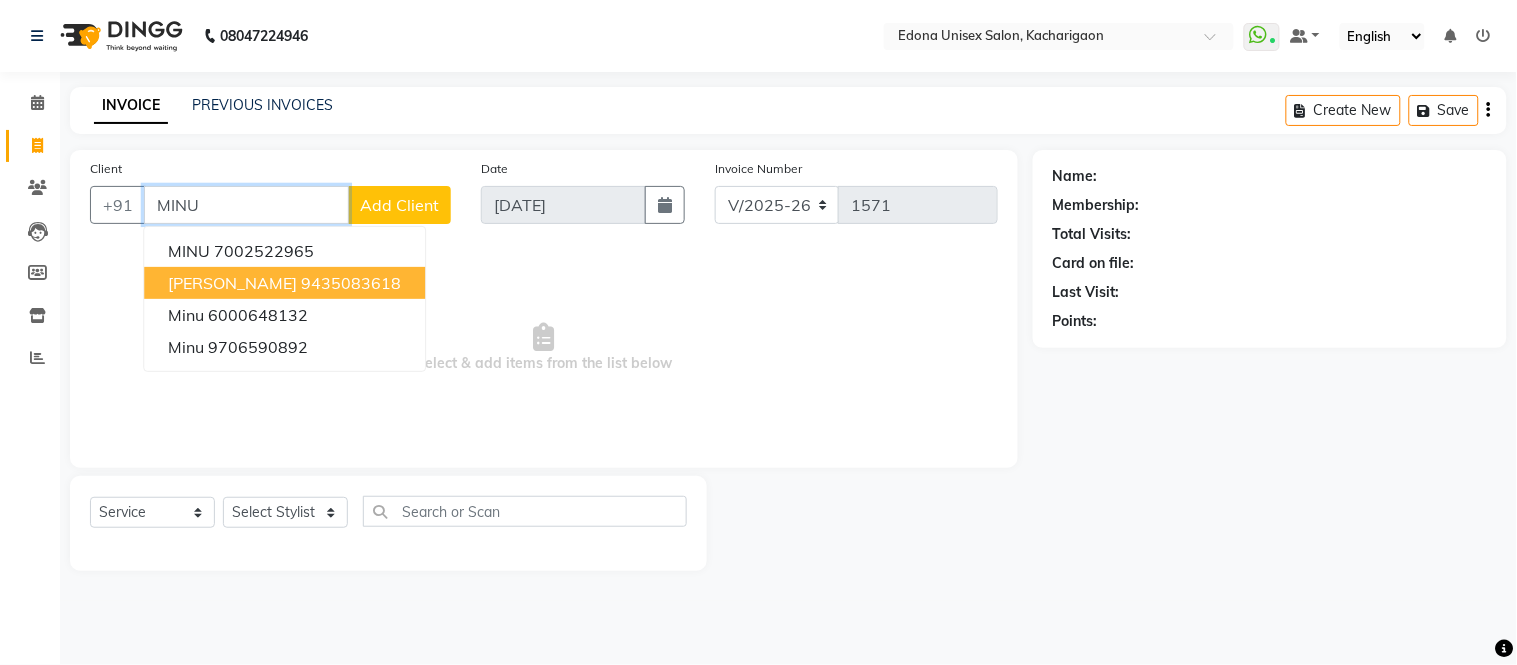 click on "9435083618" at bounding box center [351, 283] 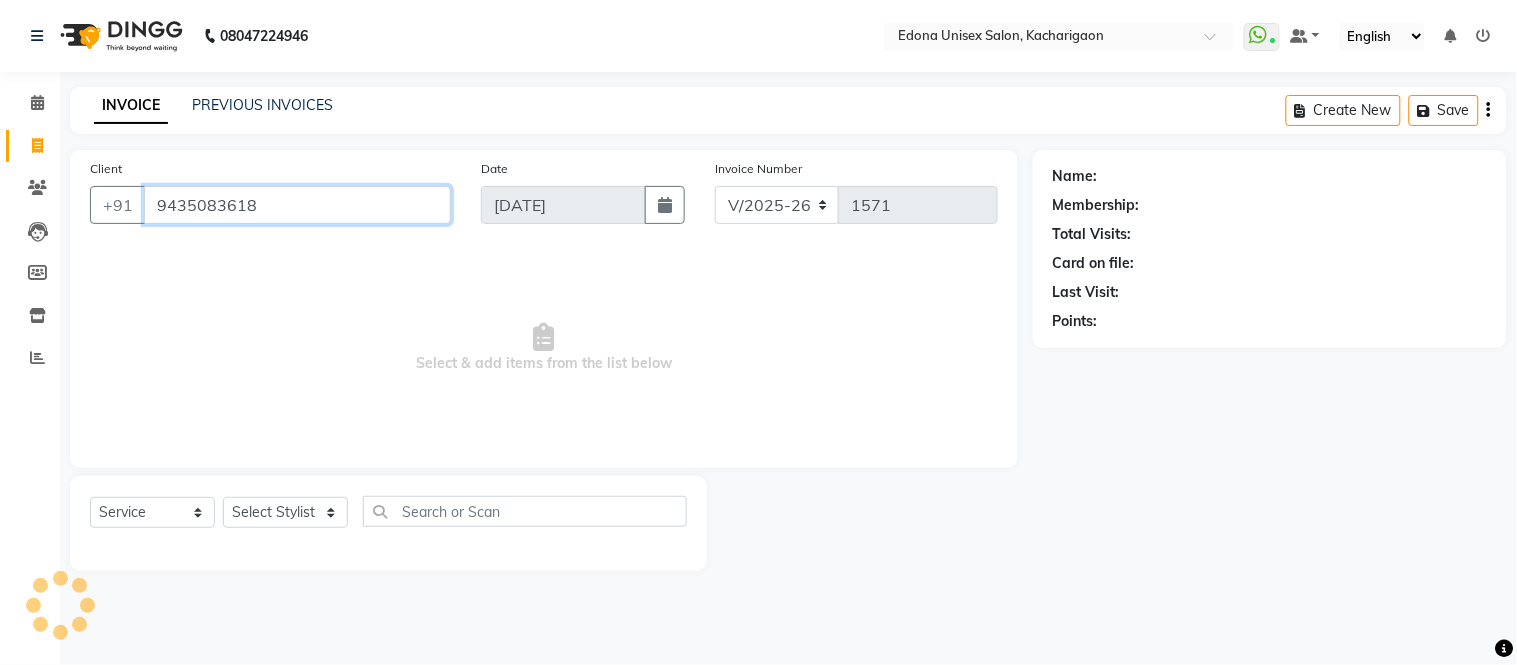 type on "9435083618" 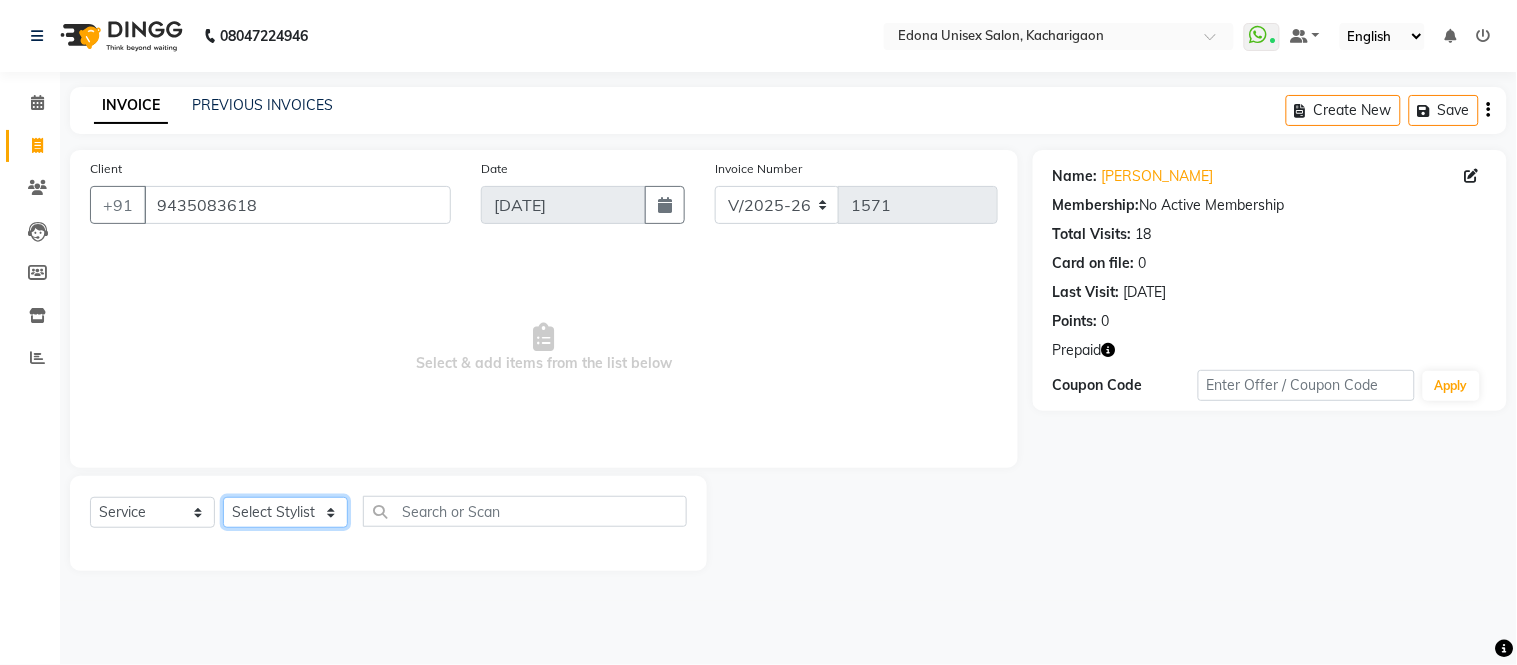 click on "Select Stylist Admin Anju Sonar Bir Basumtary Bishal Bharma Hemen Daimari Hombr Jogi Jenny Kayina Kriti Lokesh Verma Mithiser Bodo Monisha Goyari Neha Sonar Pahi Prabir Das Rashmi Basumtary Reshma Sultana Roselin Basumtary Sumitra Subba" 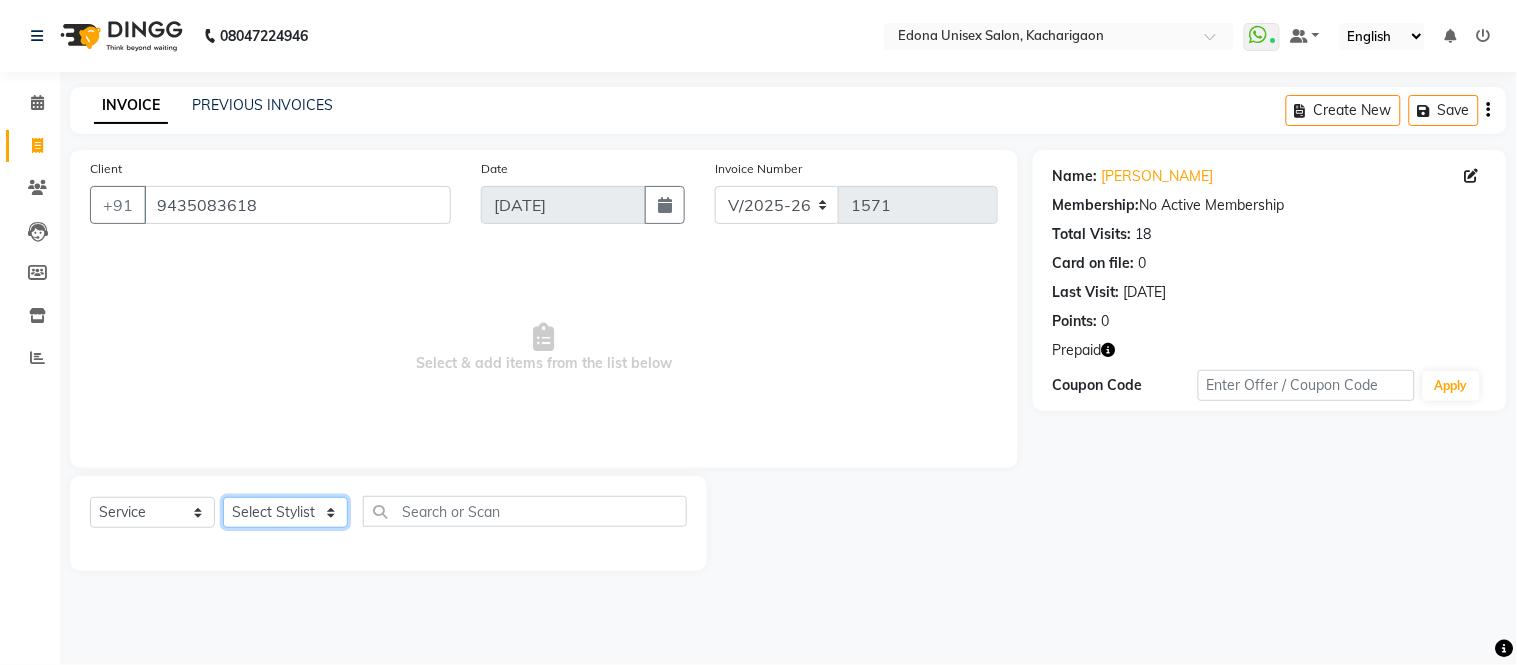 select on "35927" 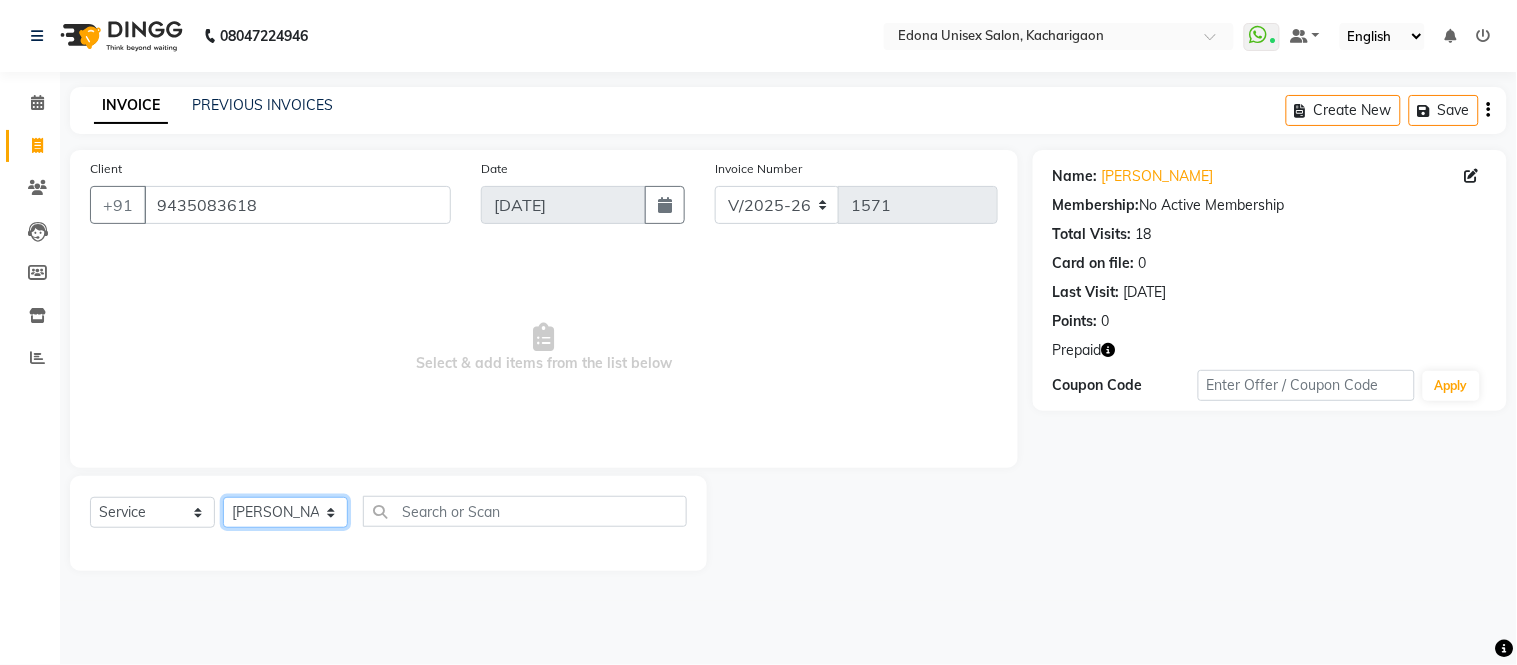 click on "Select Stylist Admin Anju Sonar Bir Basumtary Bishal Bharma Hemen Daimari Hombr Jogi Jenny Kayina Kriti Lokesh Verma Mithiser Bodo Monisha Goyari Neha Sonar Pahi Prabir Das Rashmi Basumtary Reshma Sultana Roselin Basumtary Sumitra Subba" 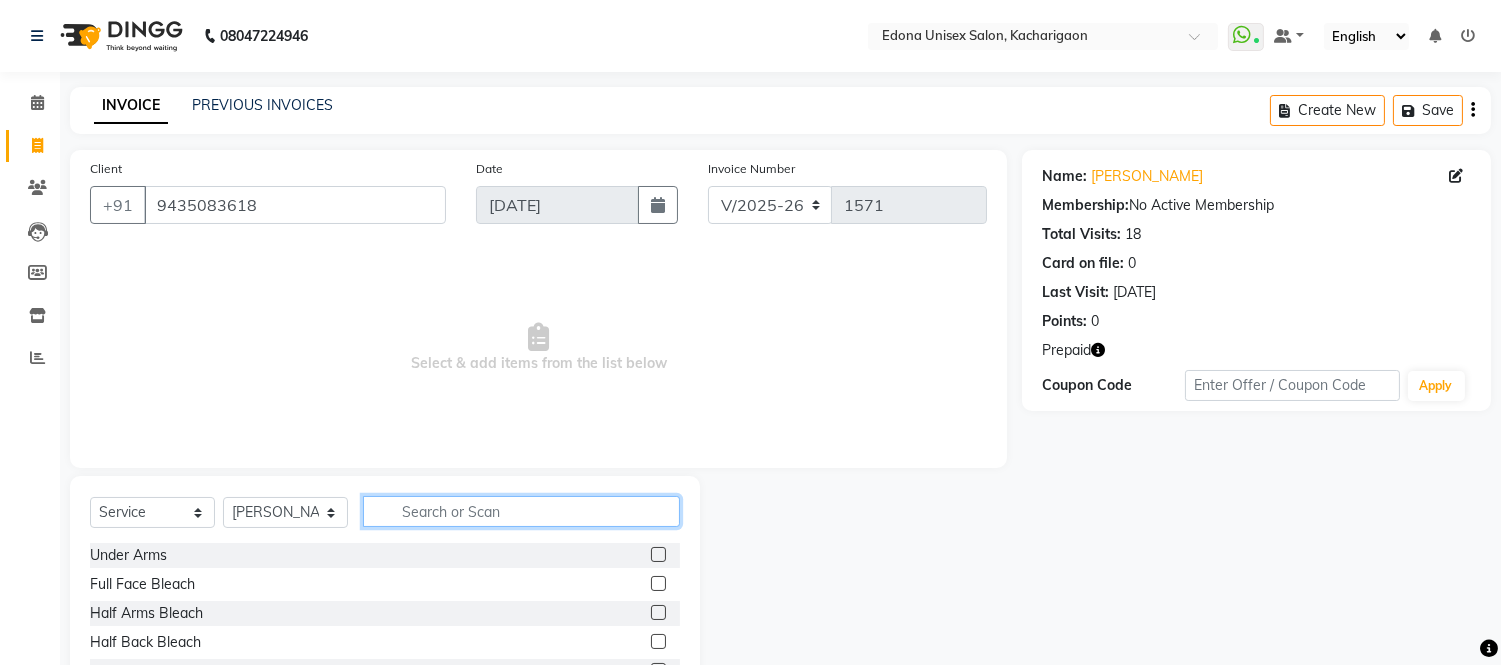 click 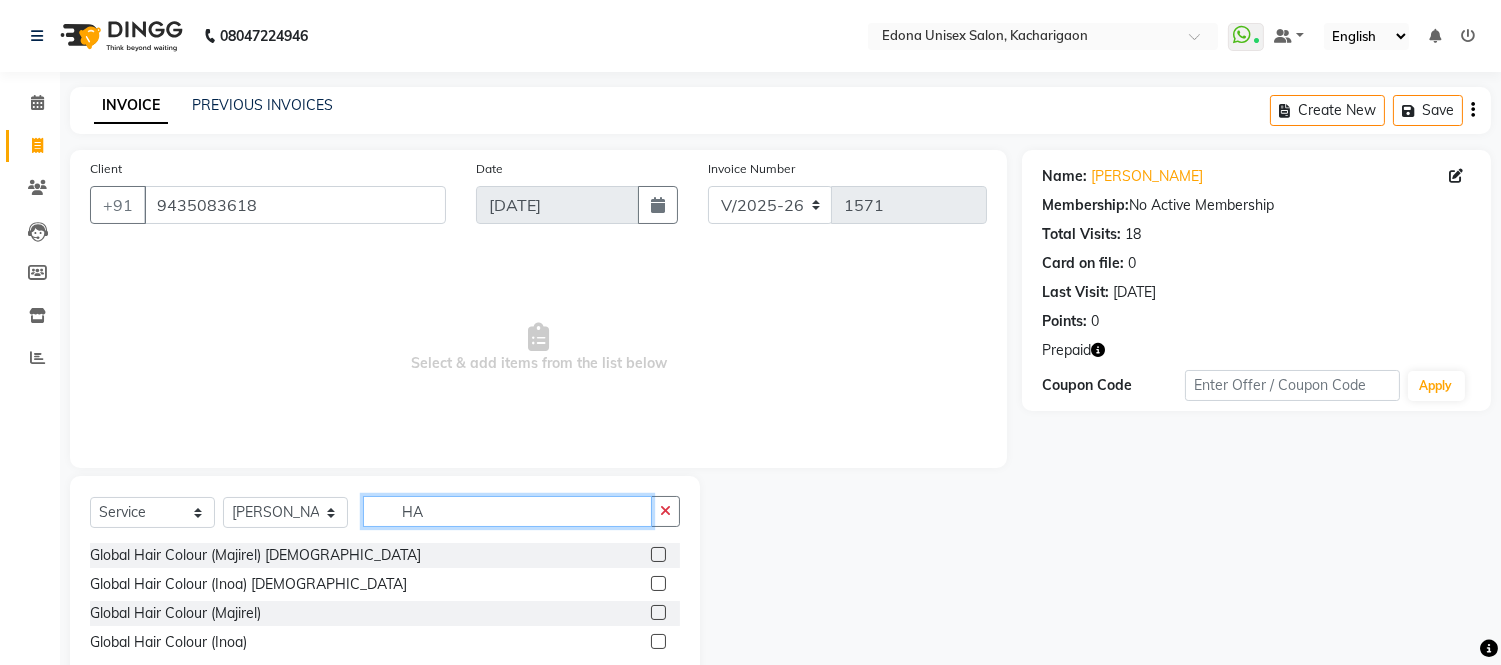 type on "H" 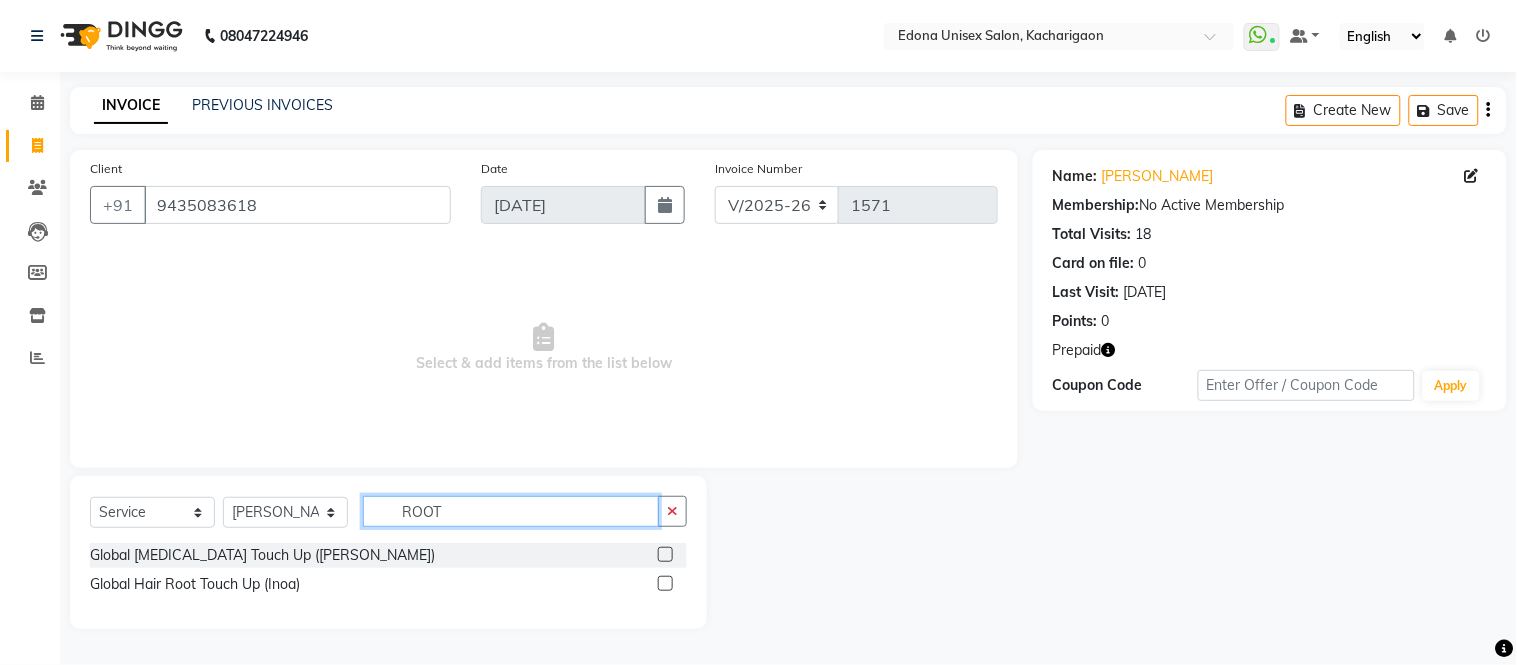 type on "ROOT" 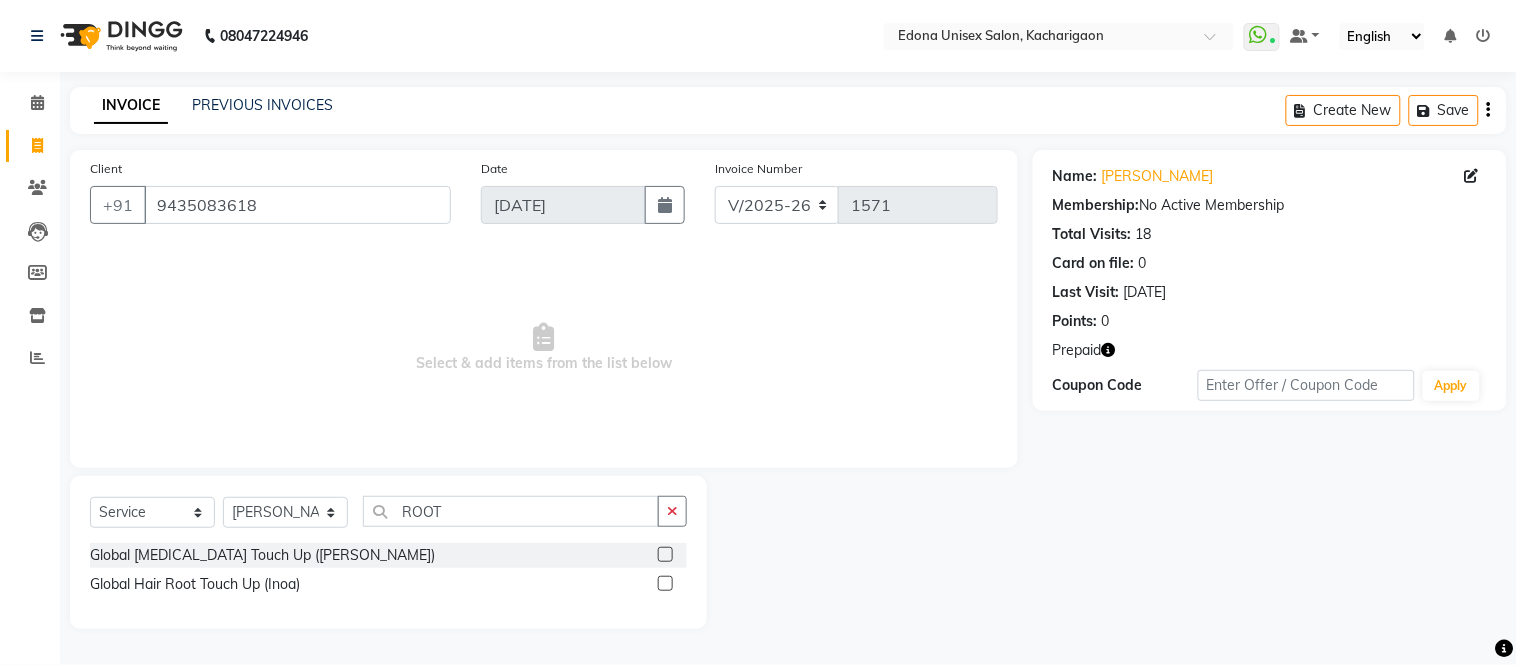 click 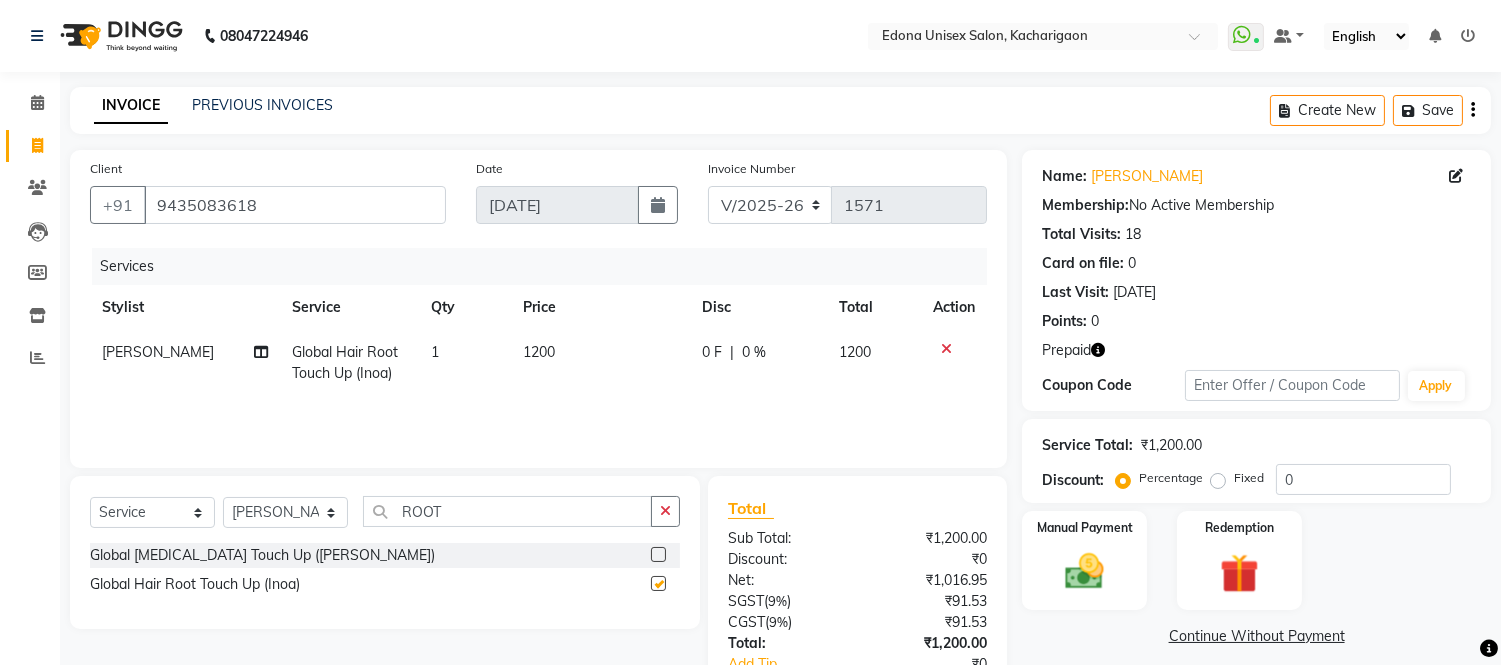 checkbox on "false" 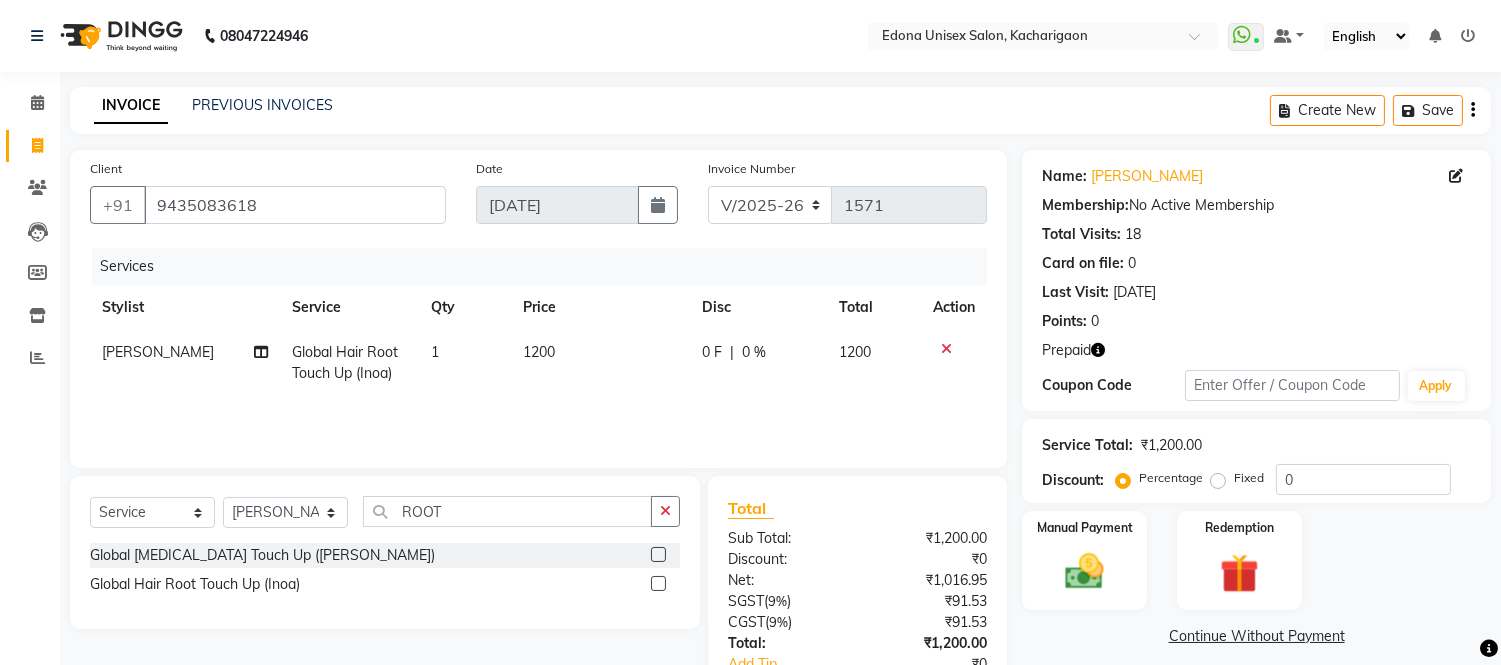 drag, startPoint x: 515, startPoint y: 355, endPoint x: 533, endPoint y: 356, distance: 18.027756 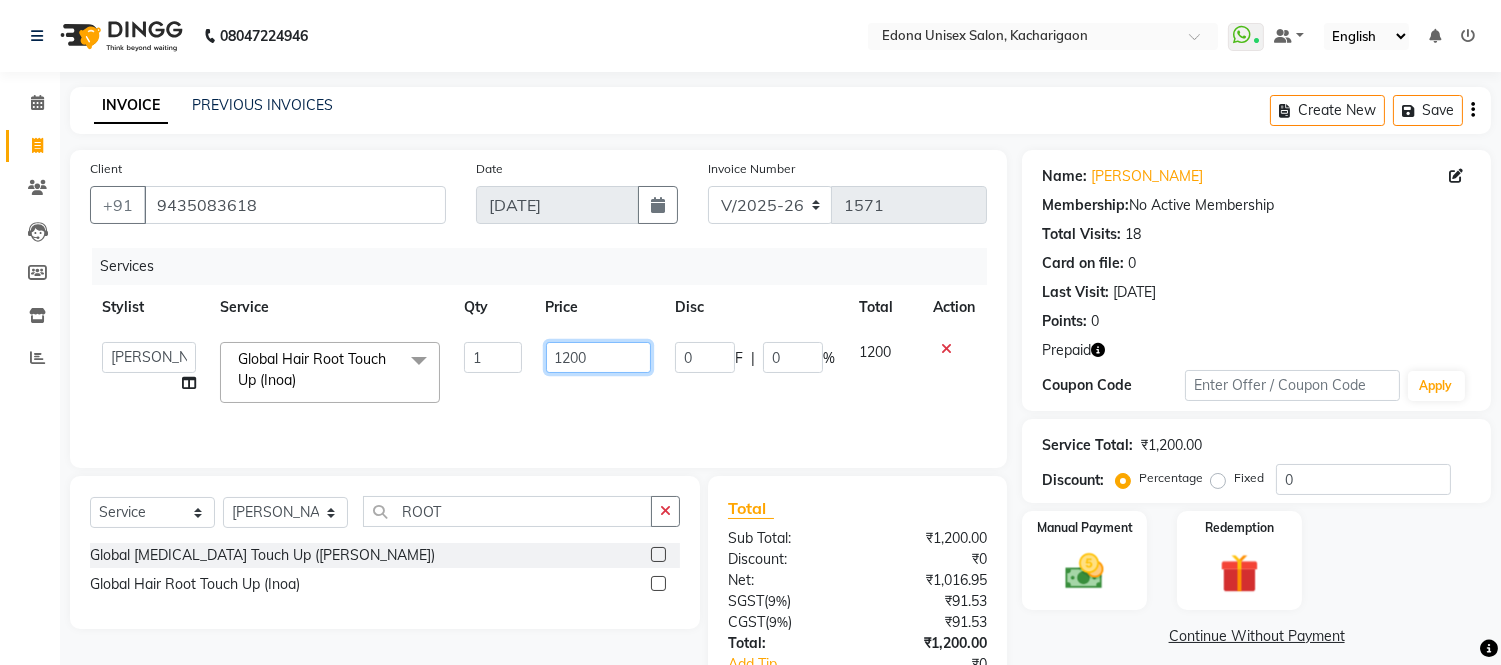 click on "1200" 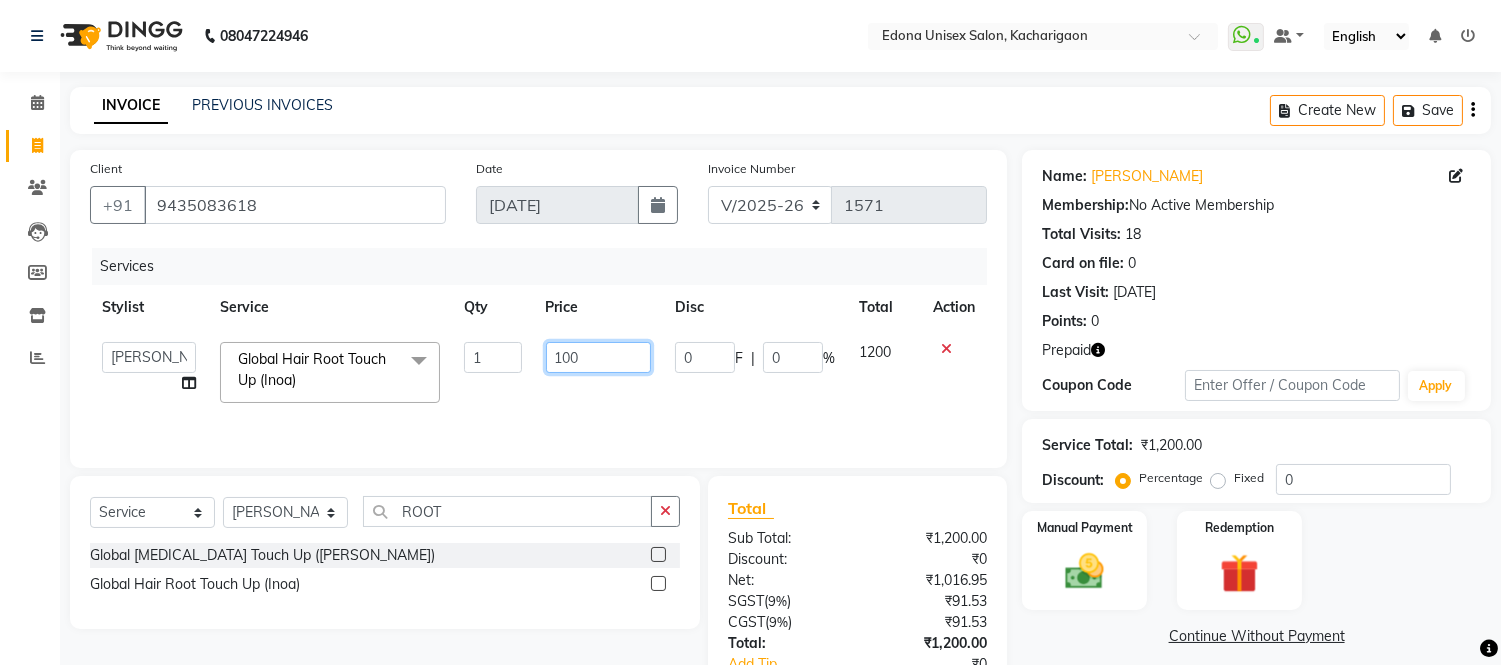 type on "1500" 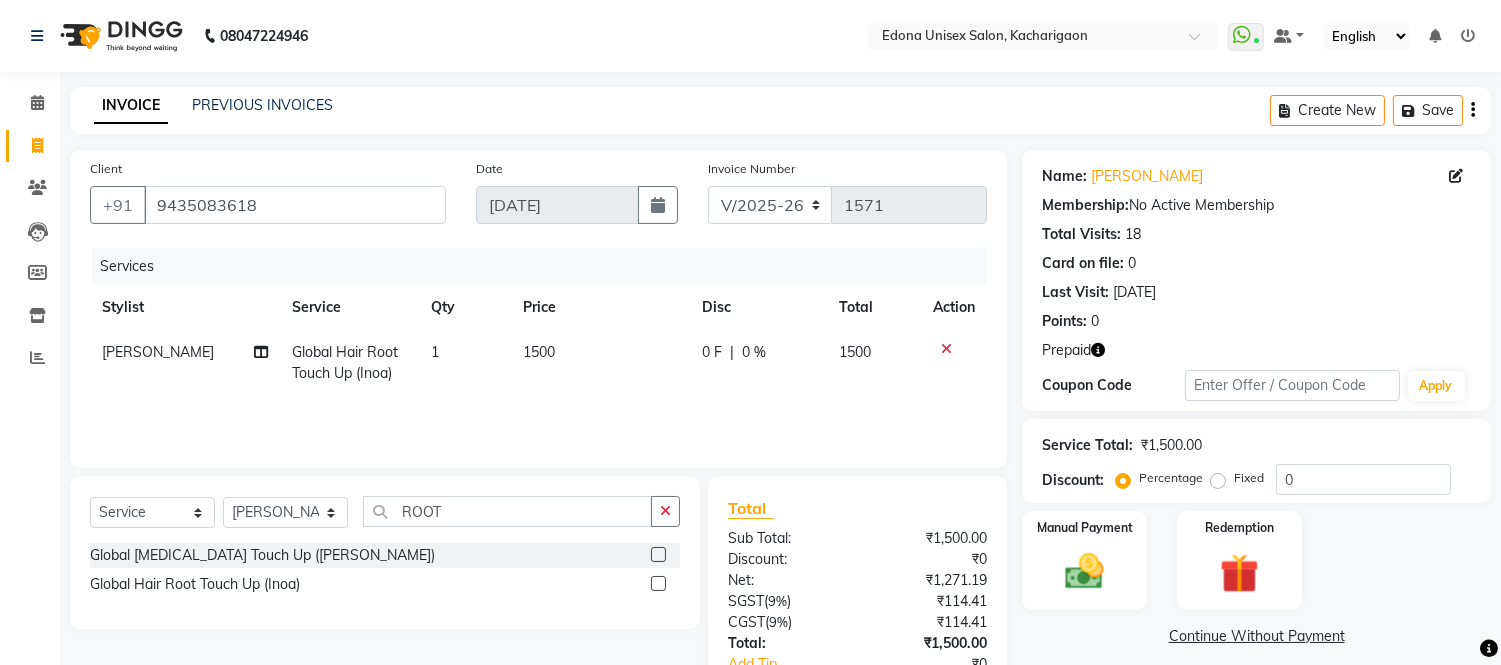 click on "1500" 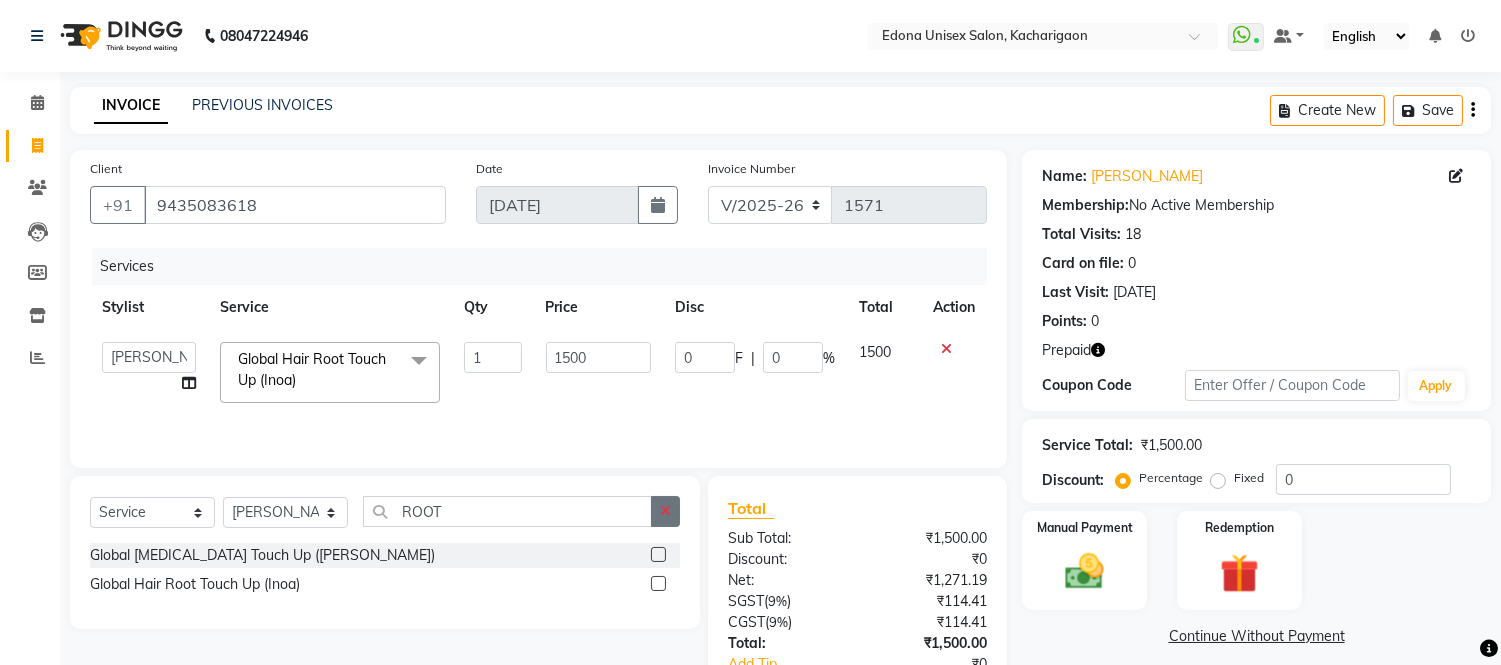click 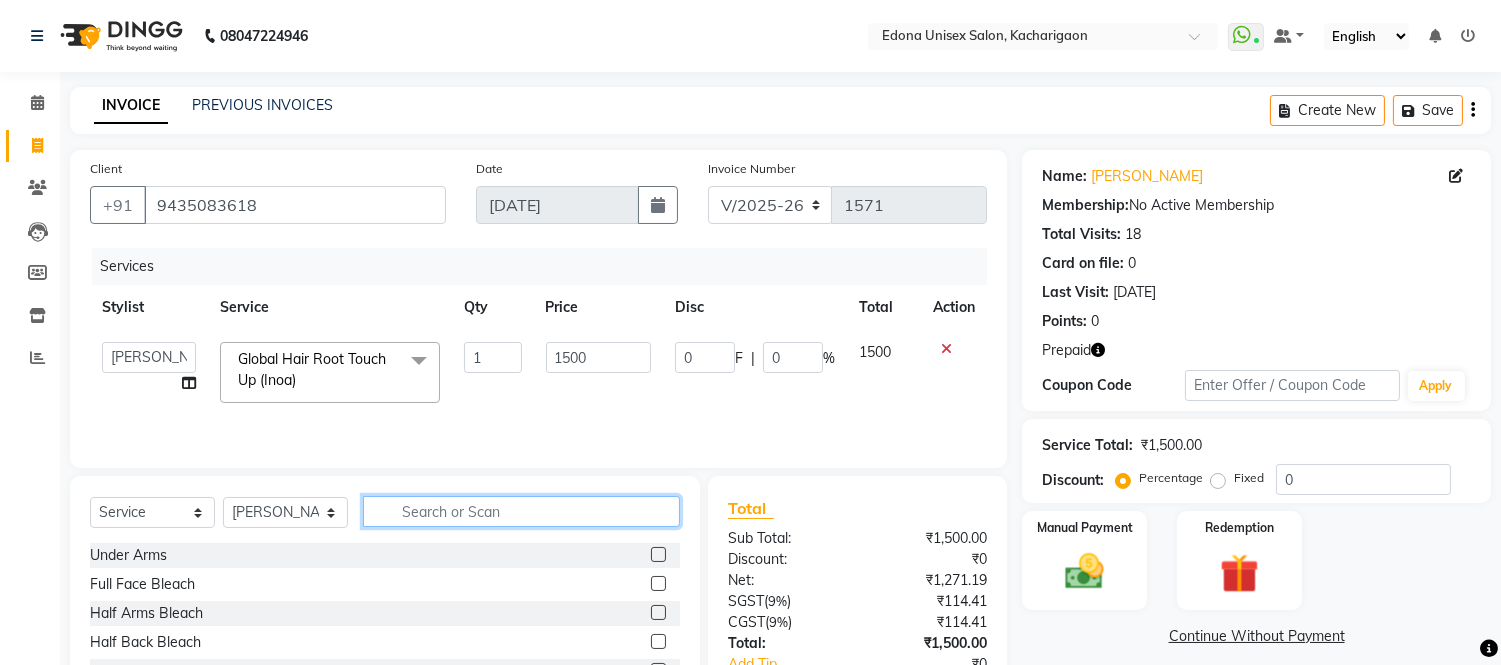 click 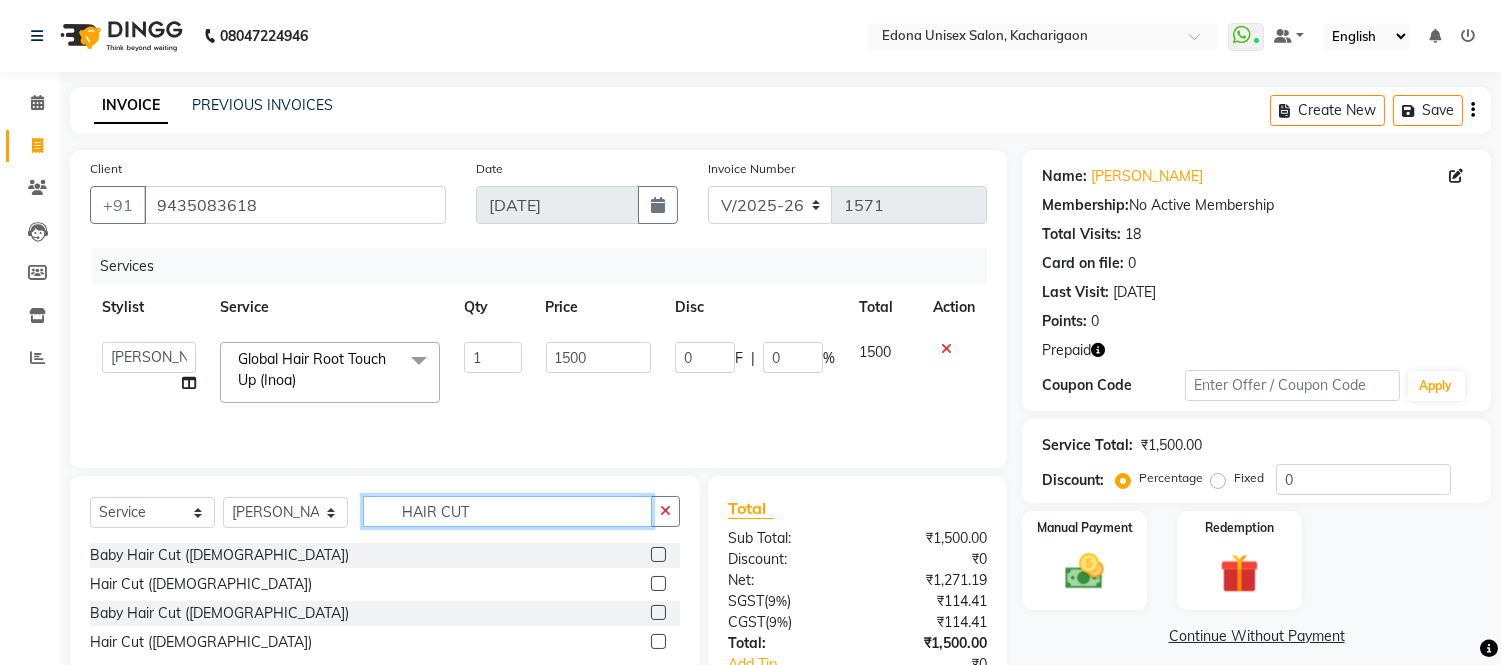 type on "HAIR CUT" 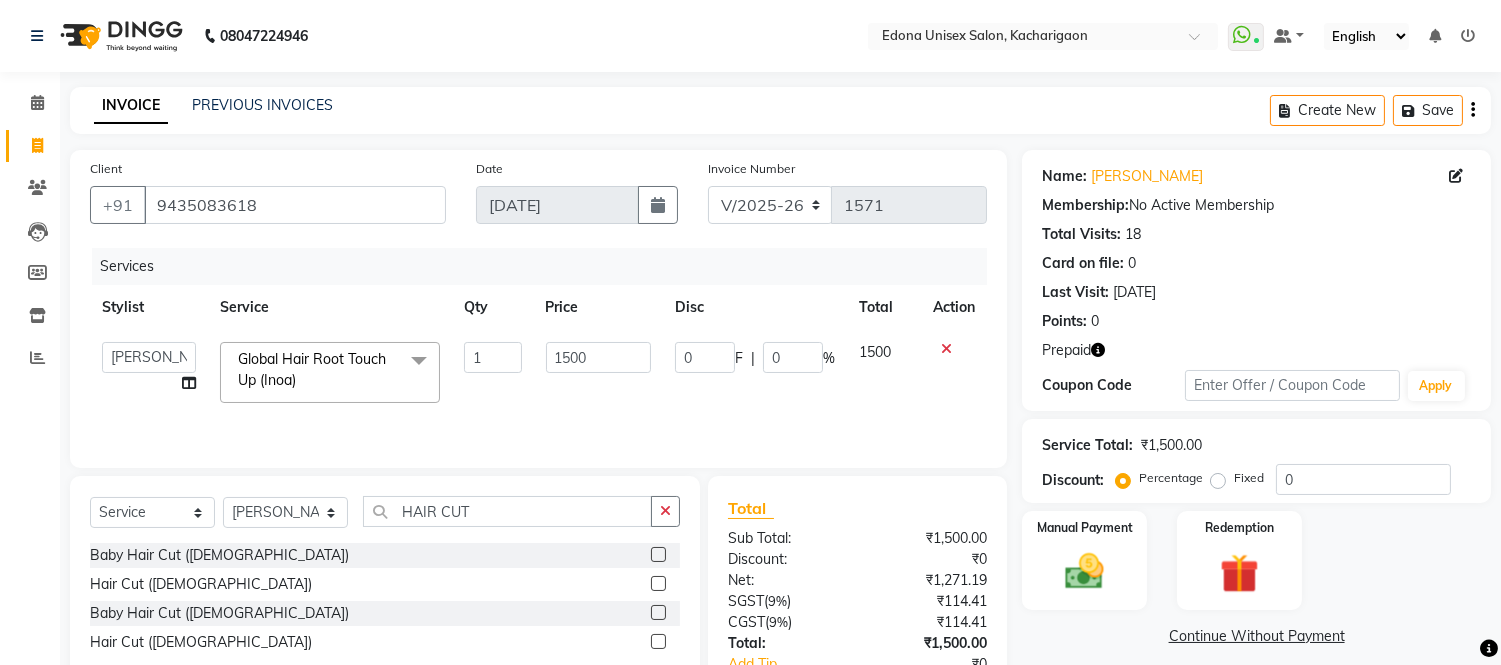 click 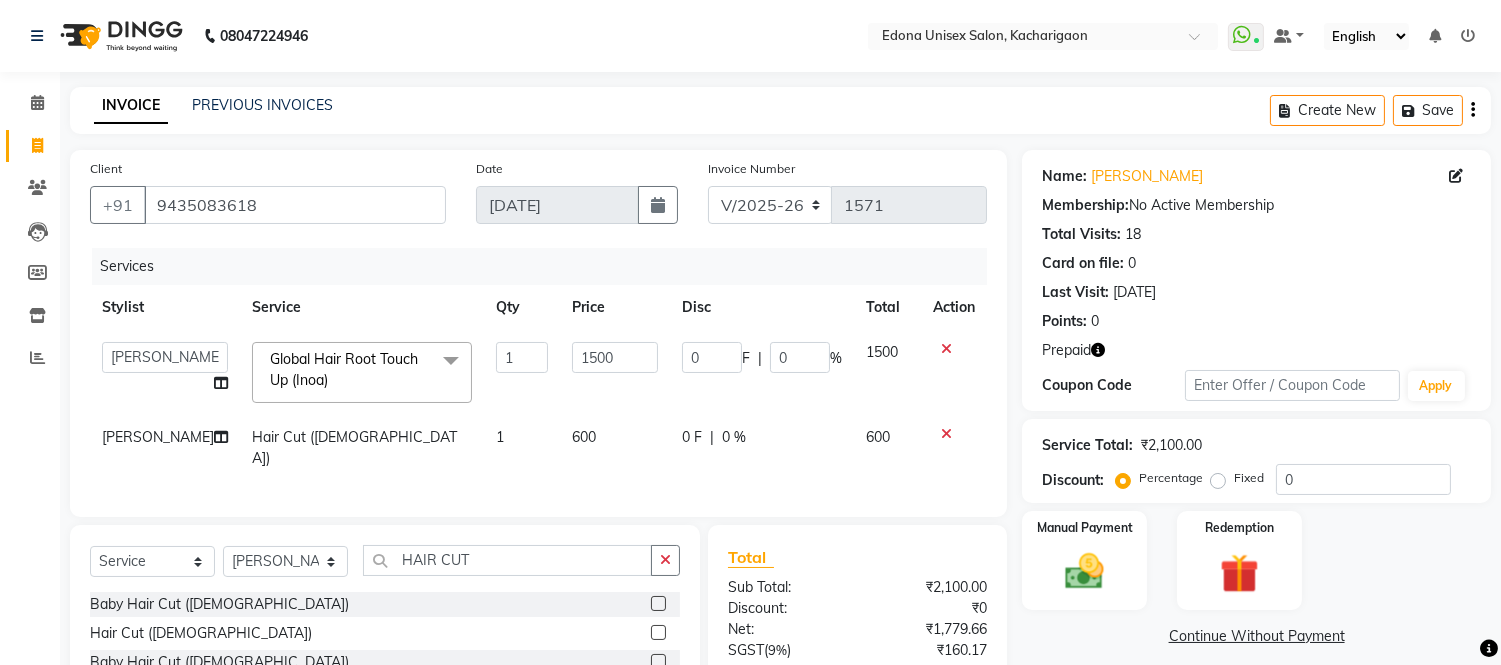 checkbox on "false" 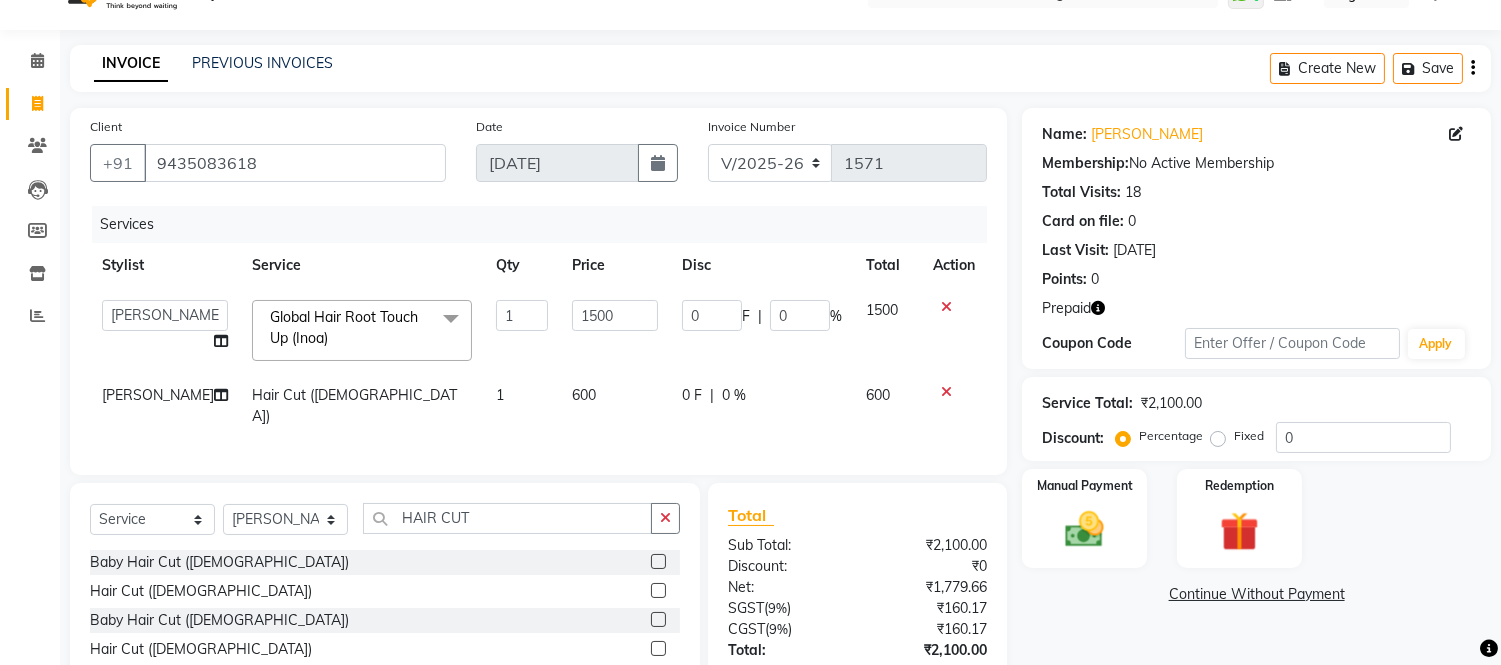 scroll, scrollTop: 111, scrollLeft: 0, axis: vertical 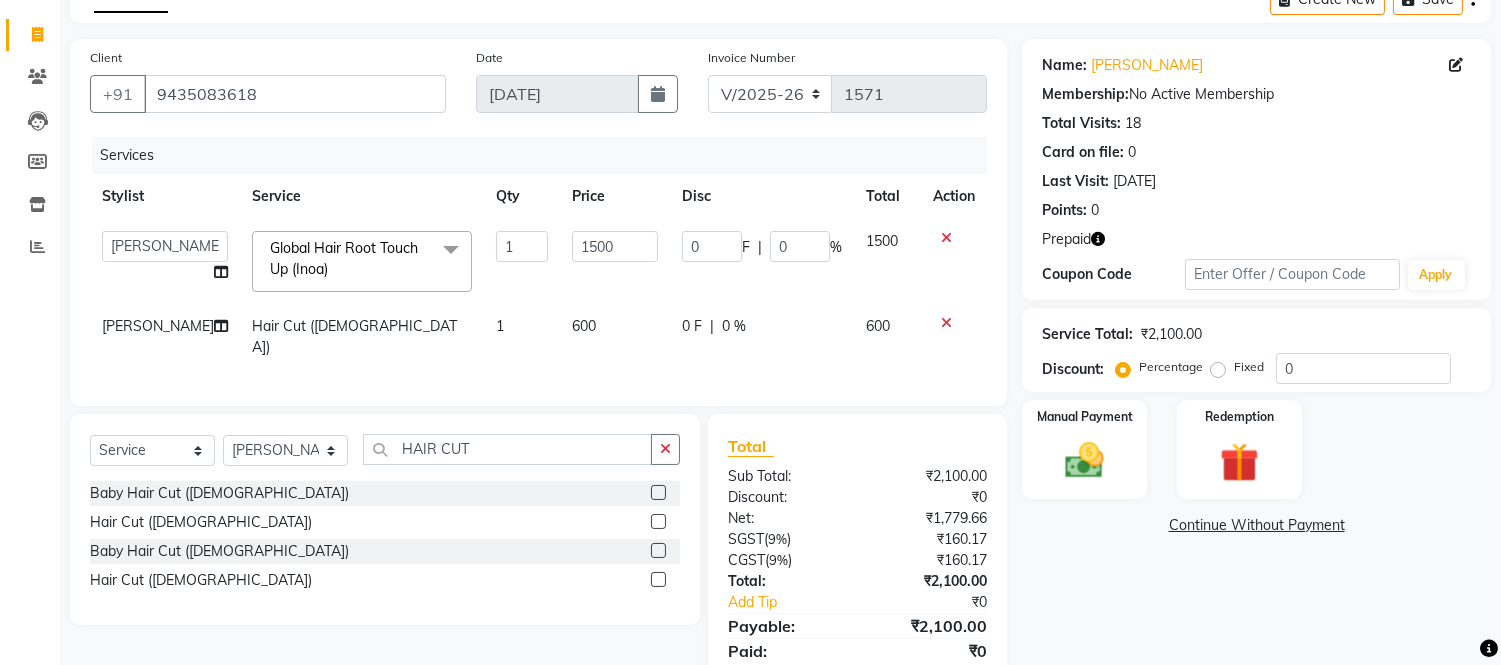 click on "600" 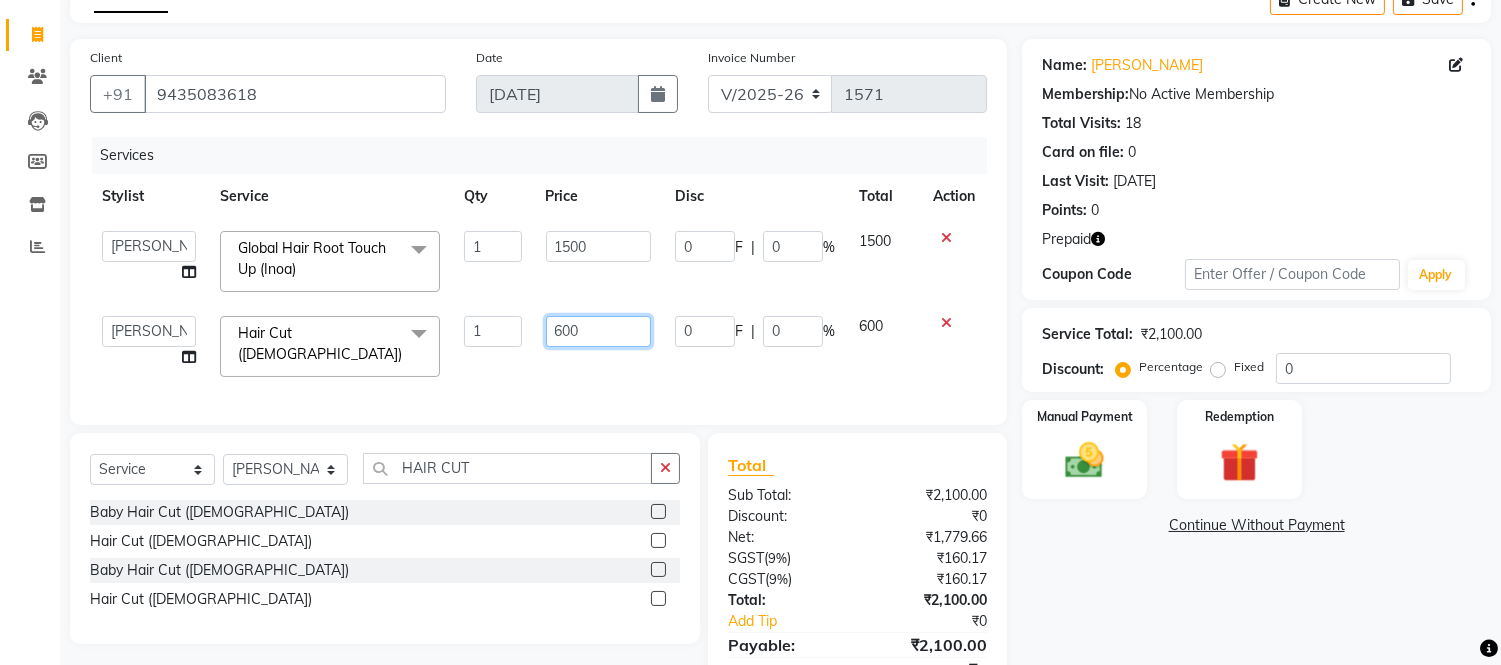 click on "600" 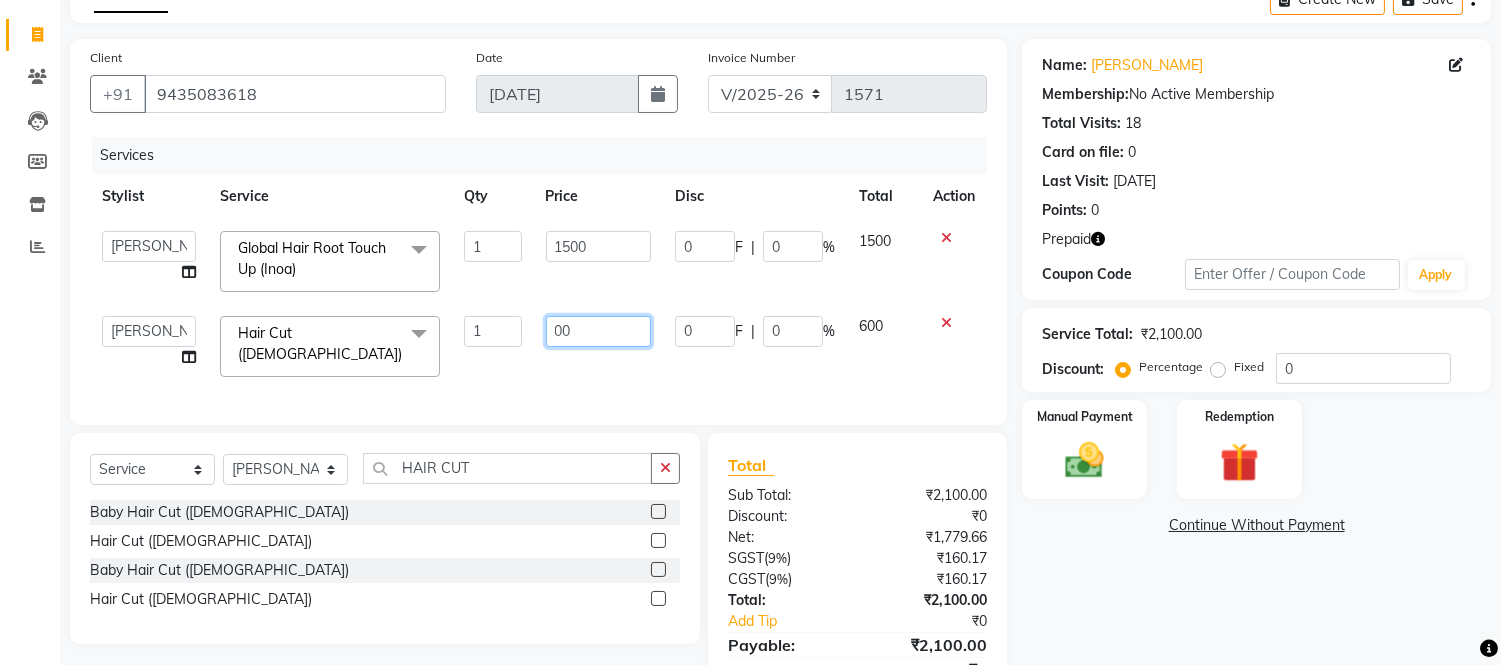 type on "500" 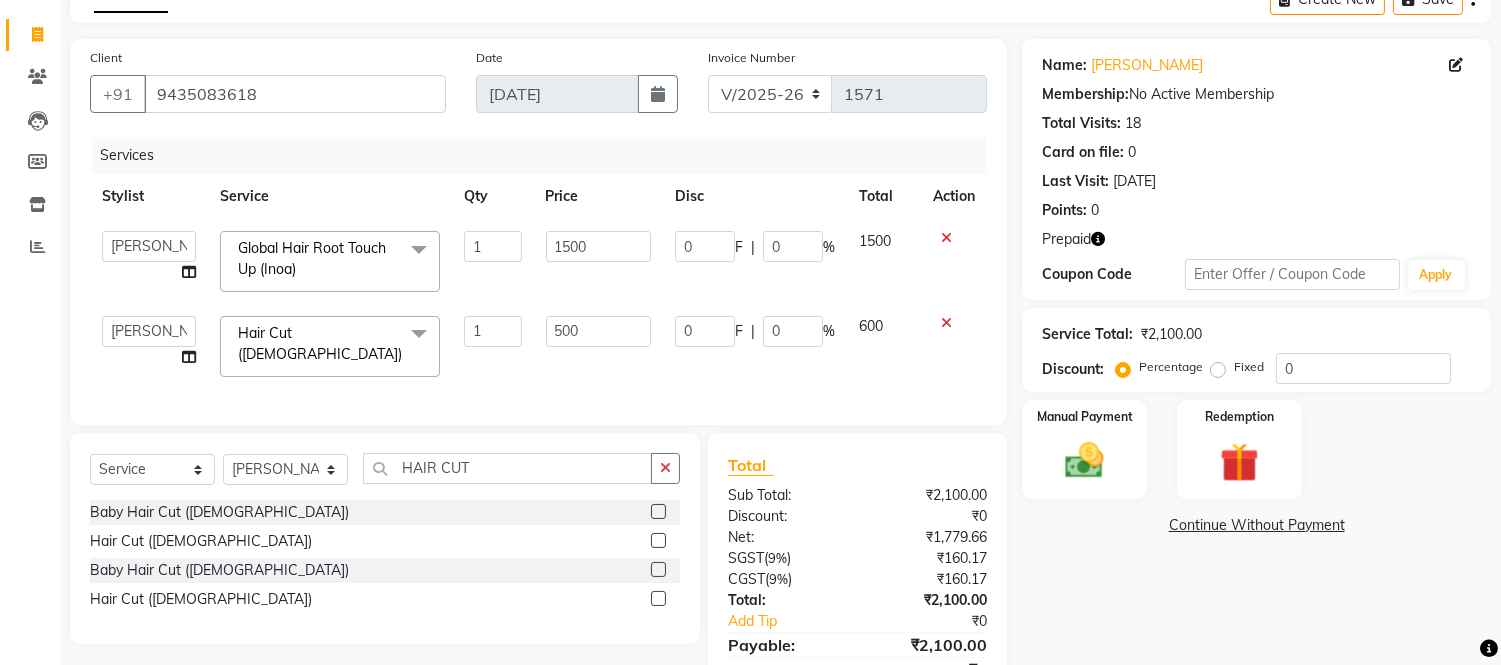 click on "0 F | 0 %" 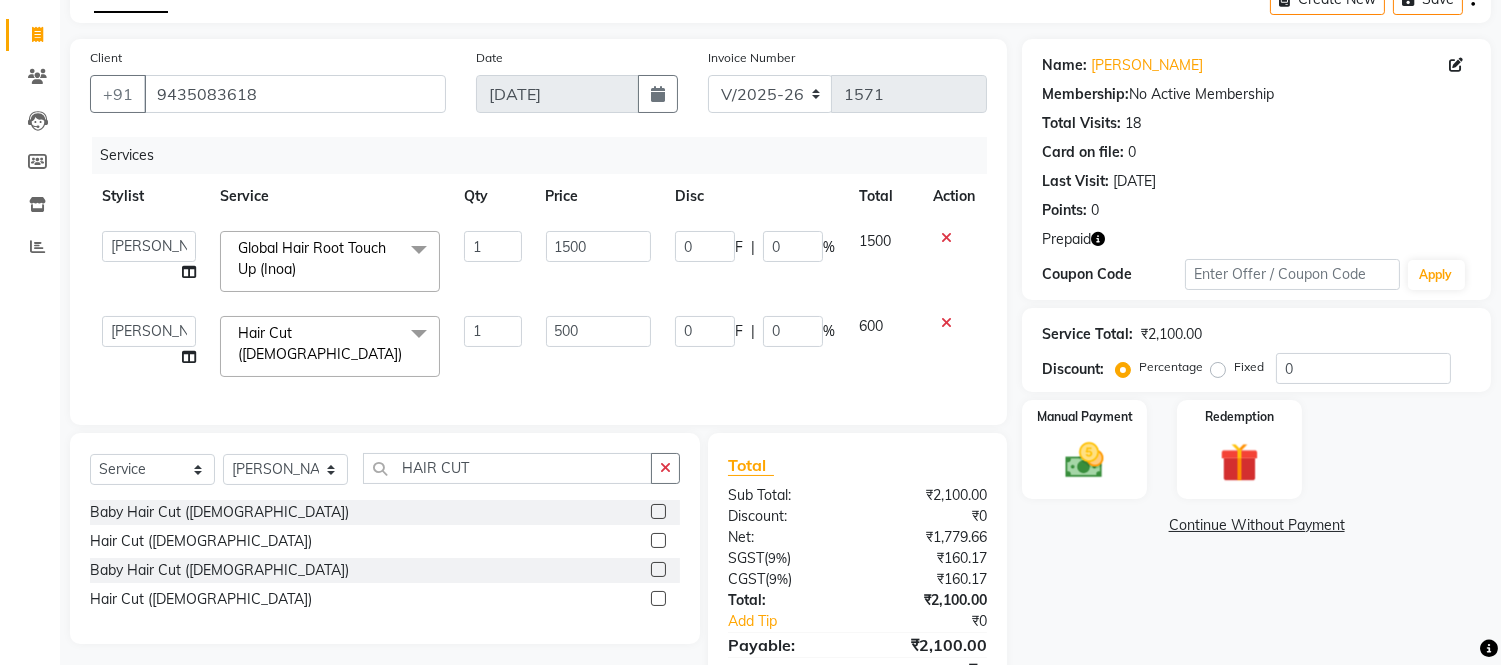 select on "35927" 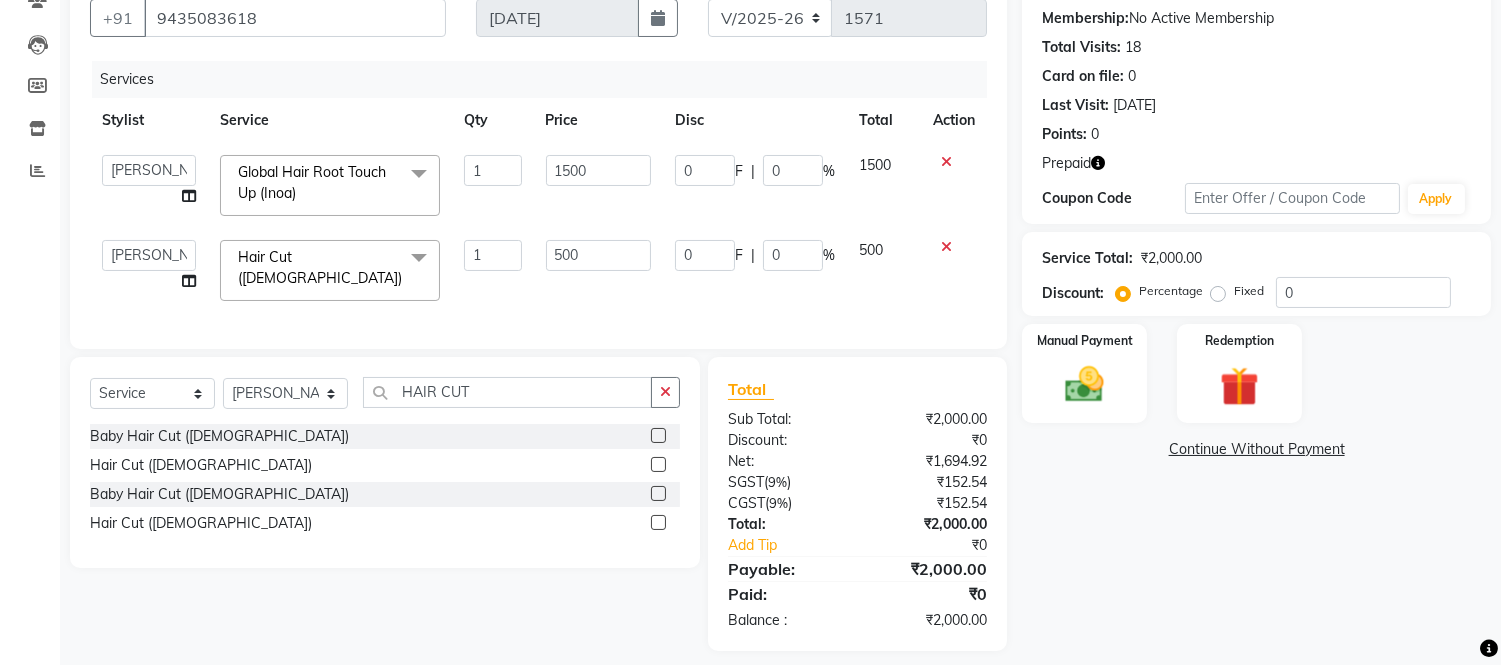 scroll, scrollTop: 210, scrollLeft: 0, axis: vertical 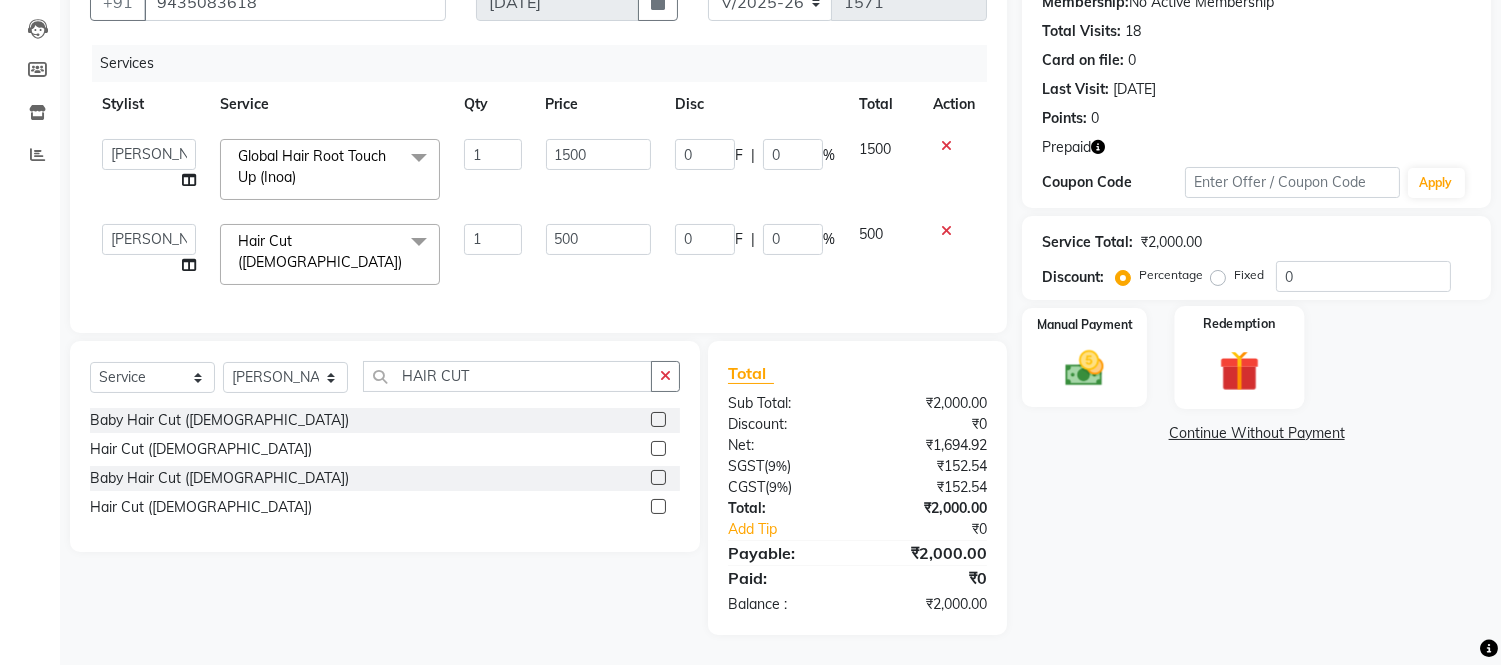 click 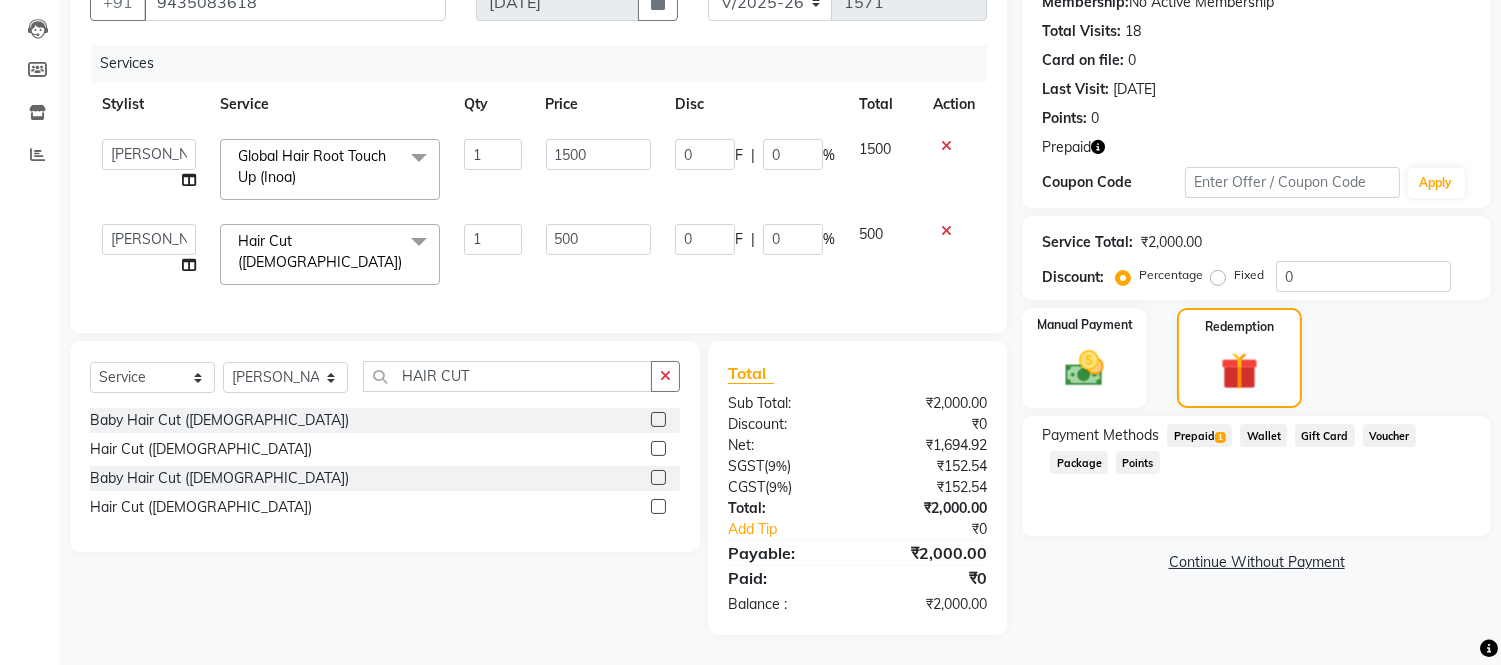 click on "Prepaid  1" 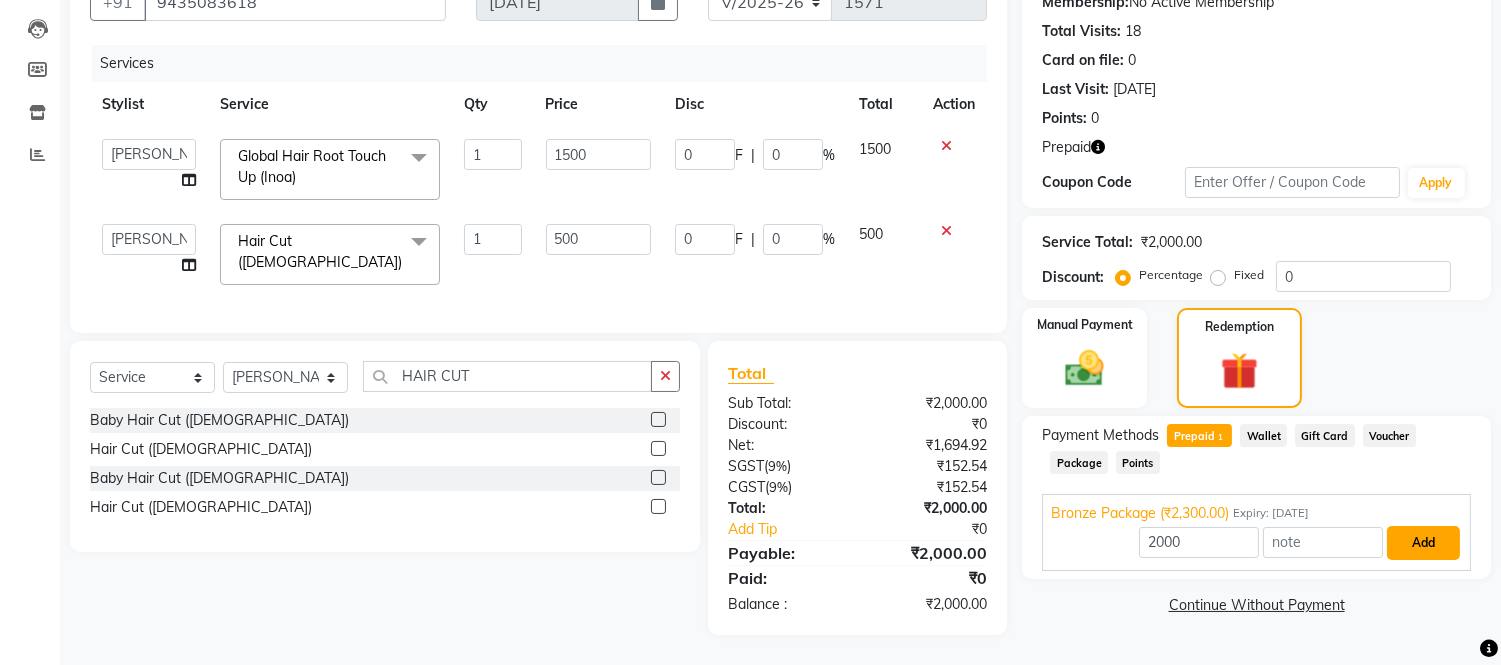 click on "Add" at bounding box center (1423, 543) 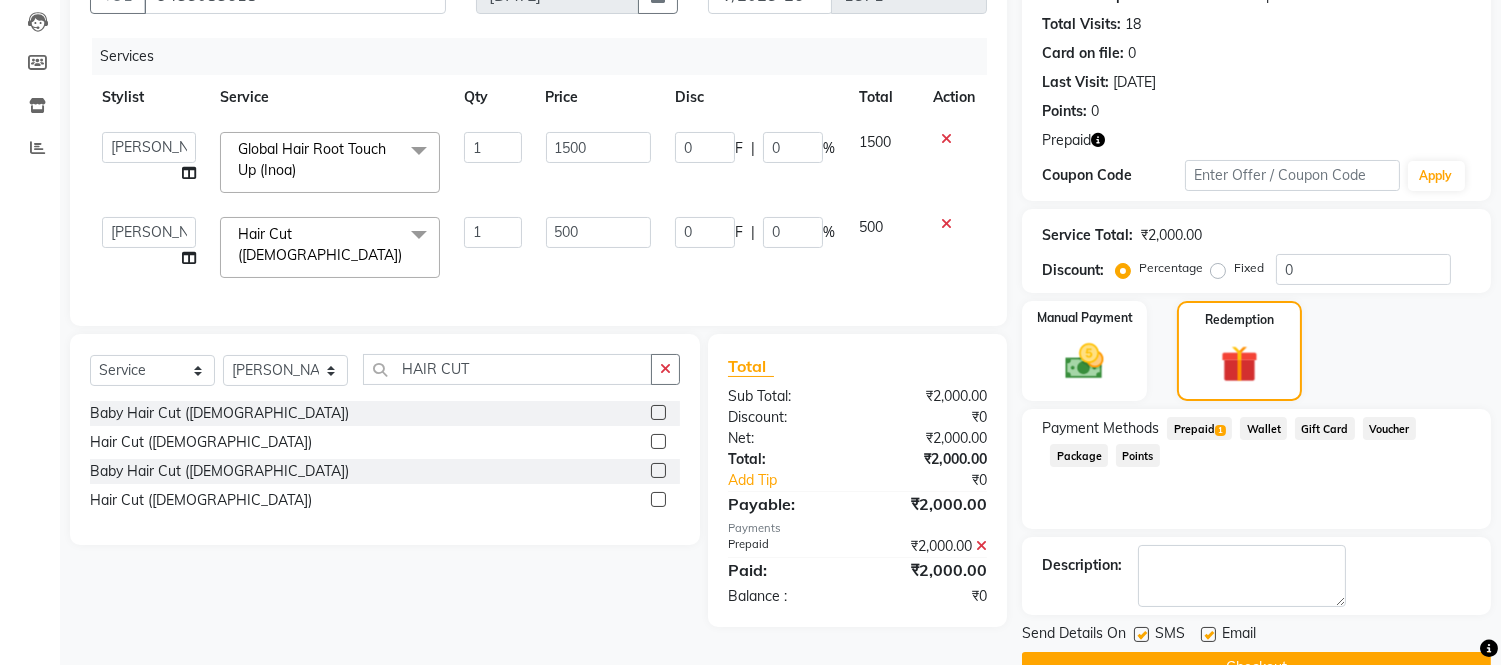 scroll, scrollTop: 256, scrollLeft: 0, axis: vertical 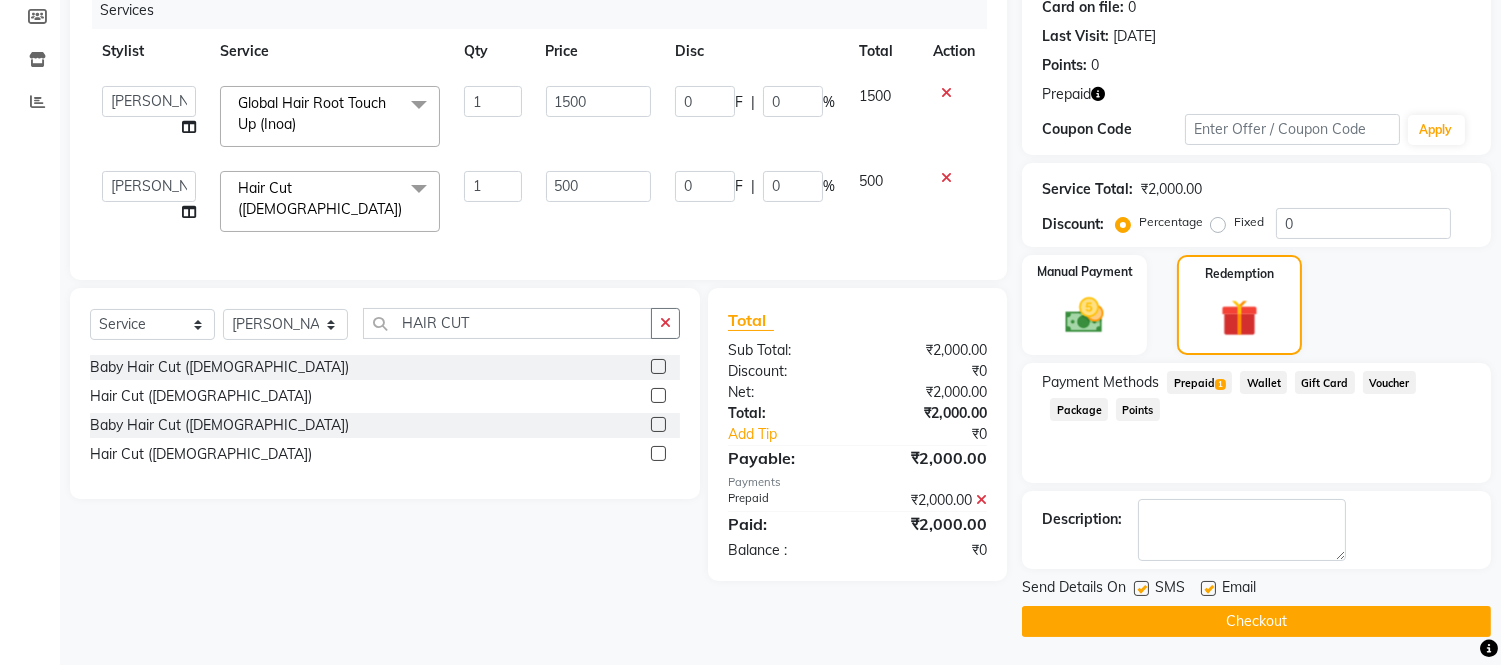 click on "Checkout" 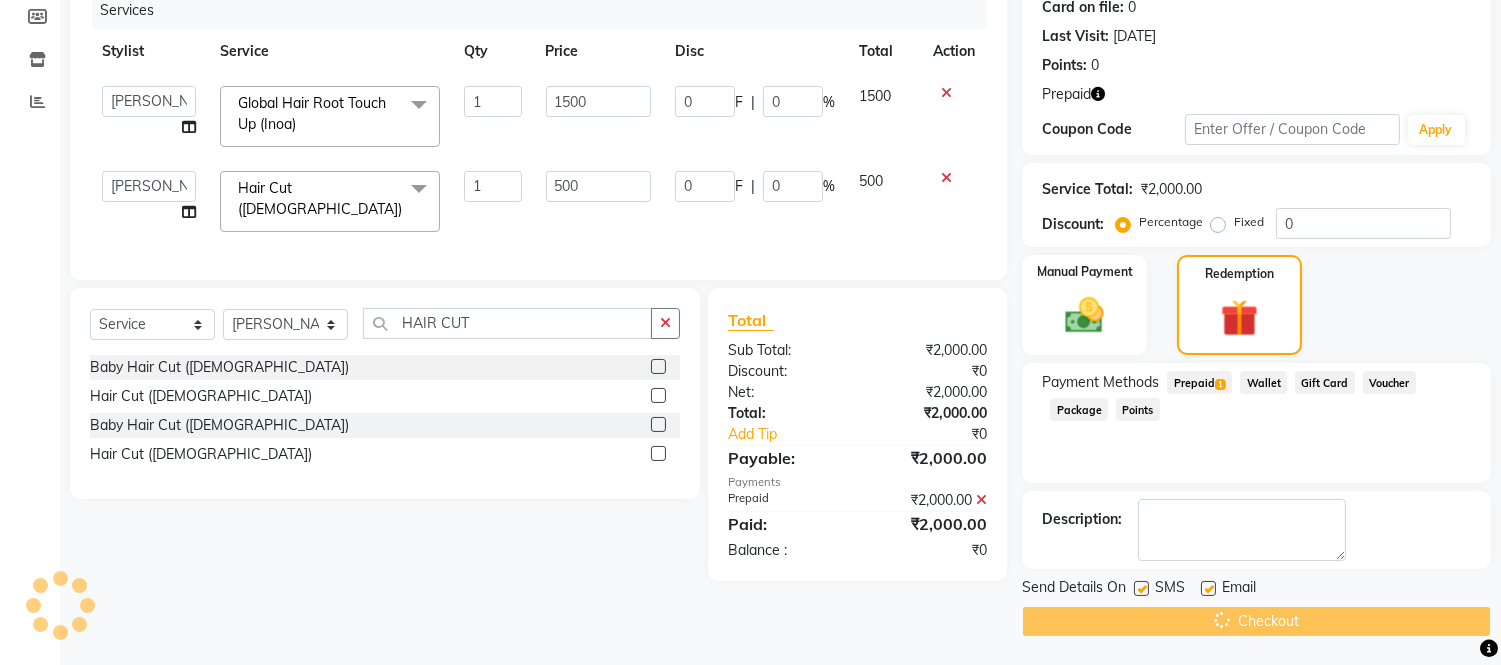scroll, scrollTop: 0, scrollLeft: 0, axis: both 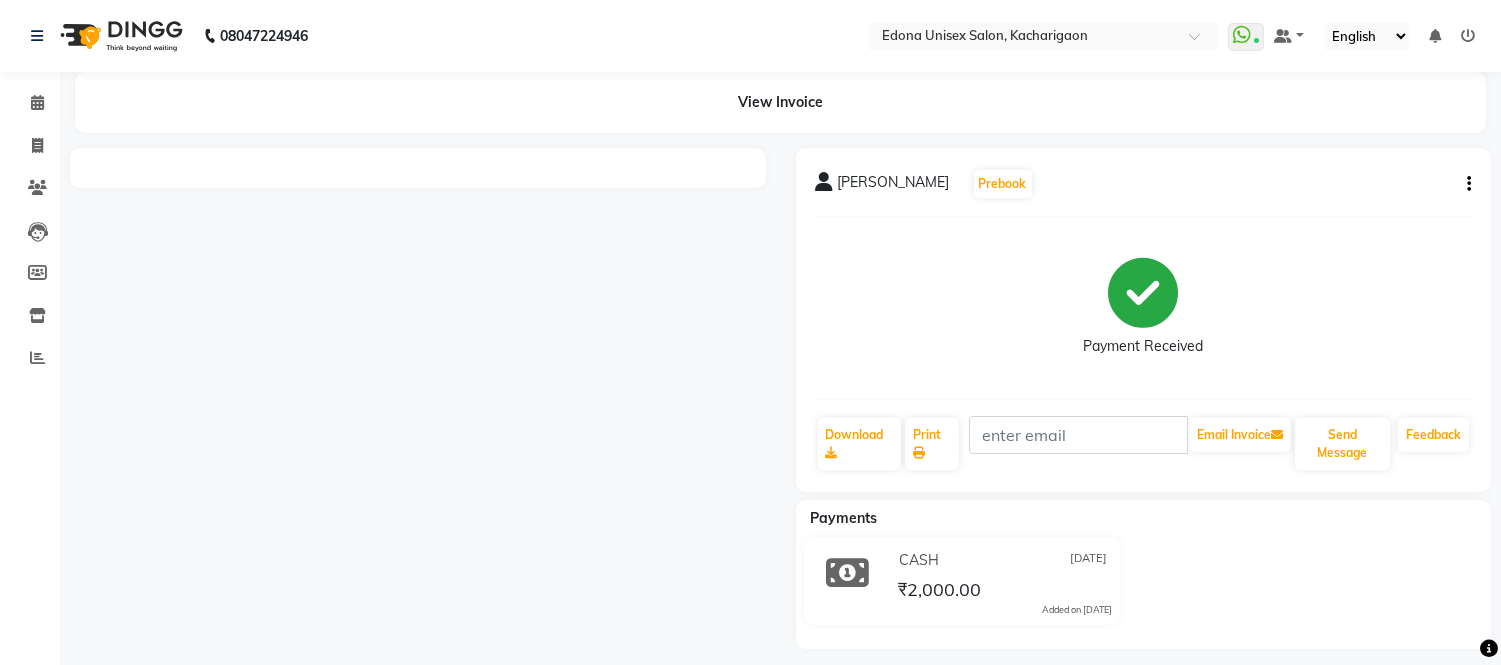 click 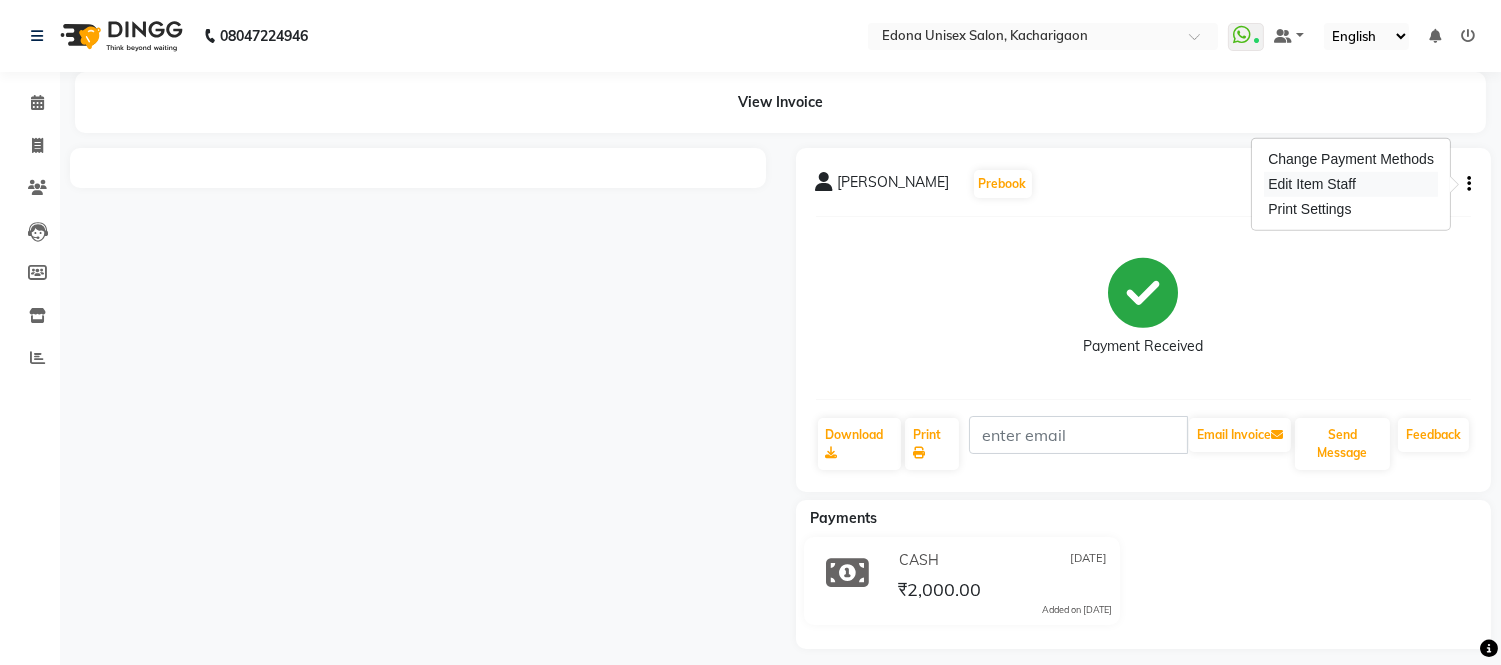click on "Edit Item Staff" at bounding box center (1351, 184) 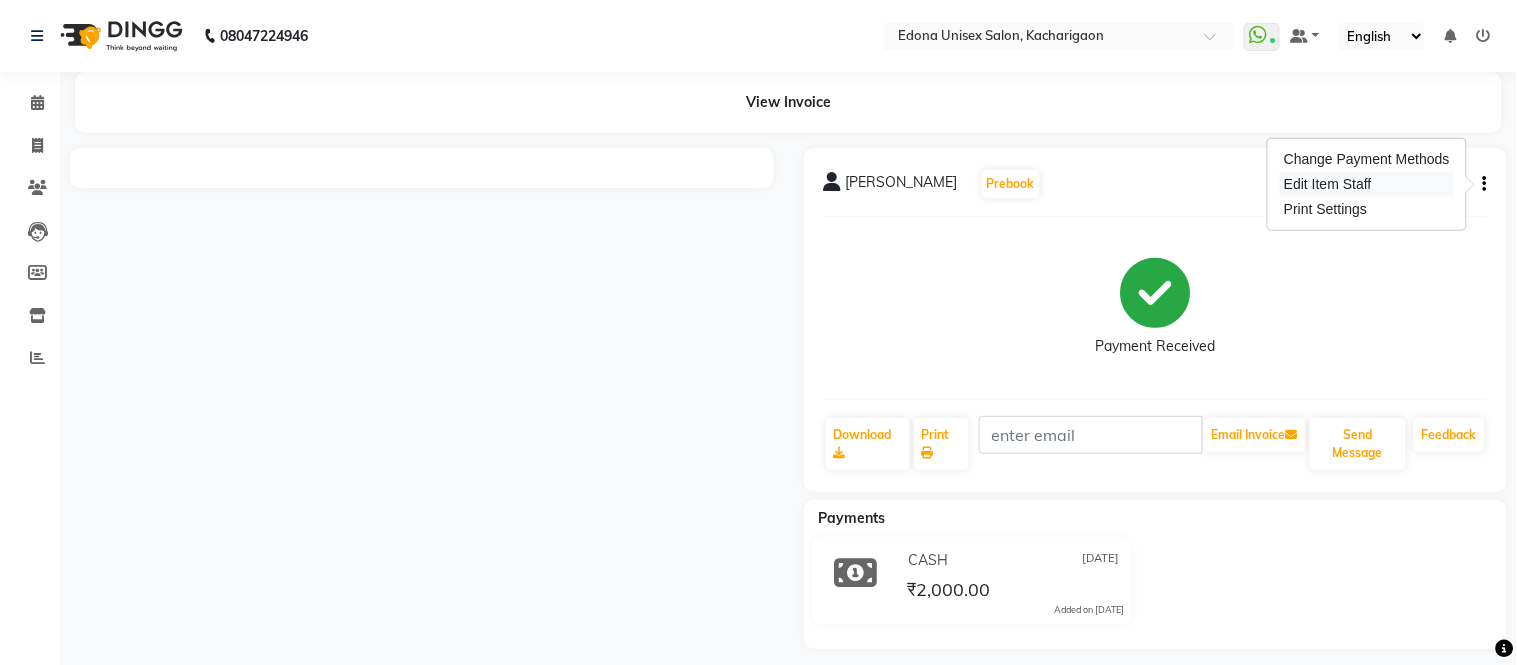 select on "35927" 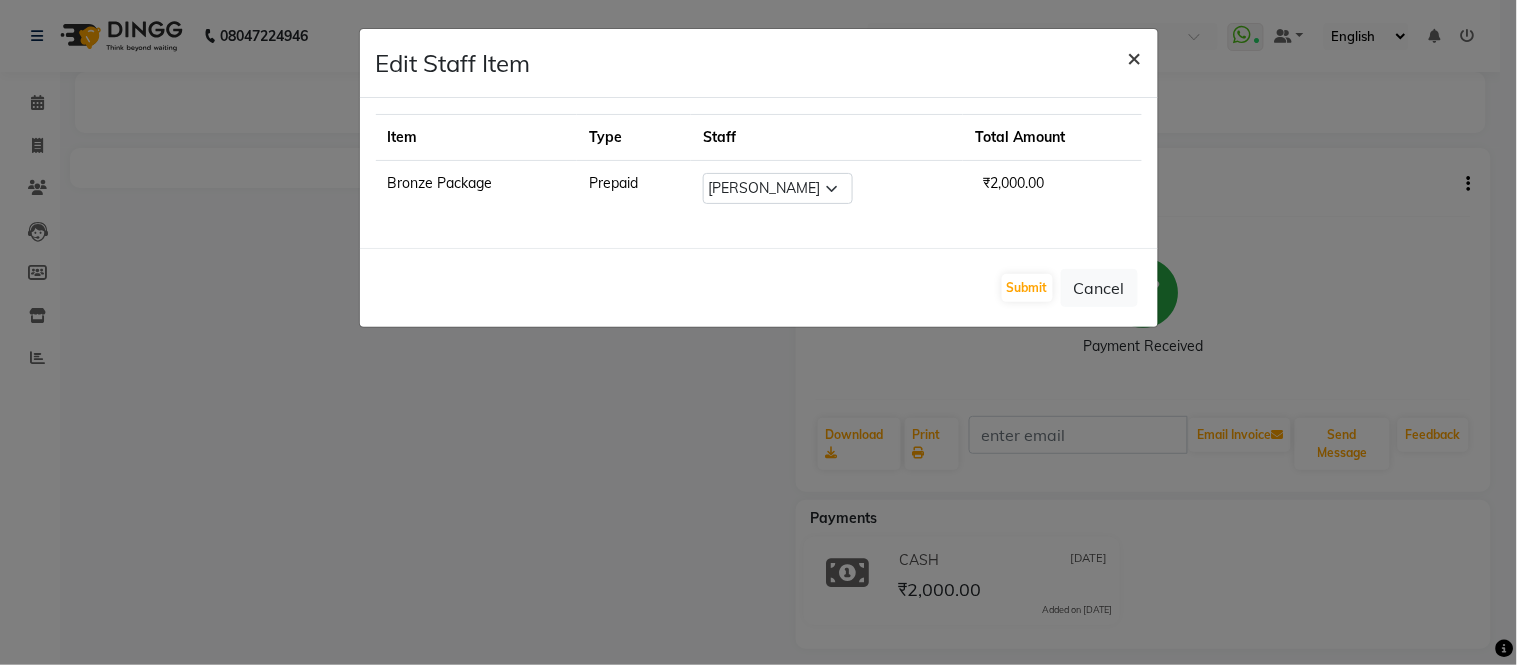 click on "×" 